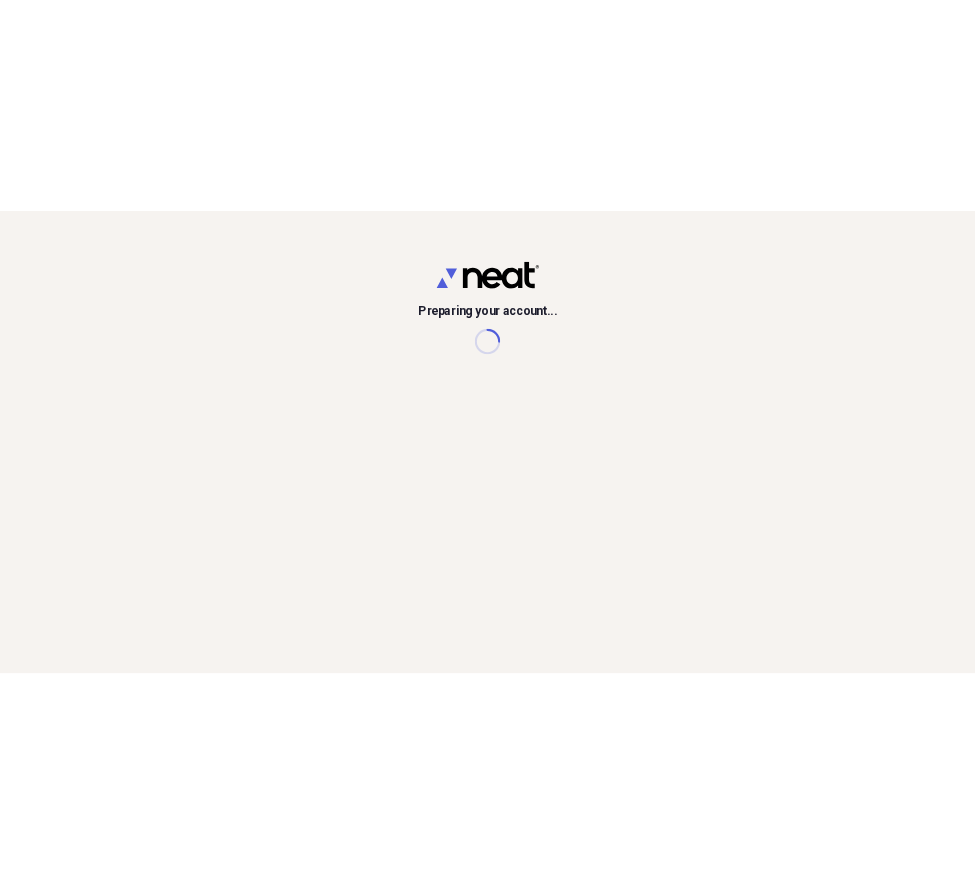 scroll, scrollTop: 0, scrollLeft: 0, axis: both 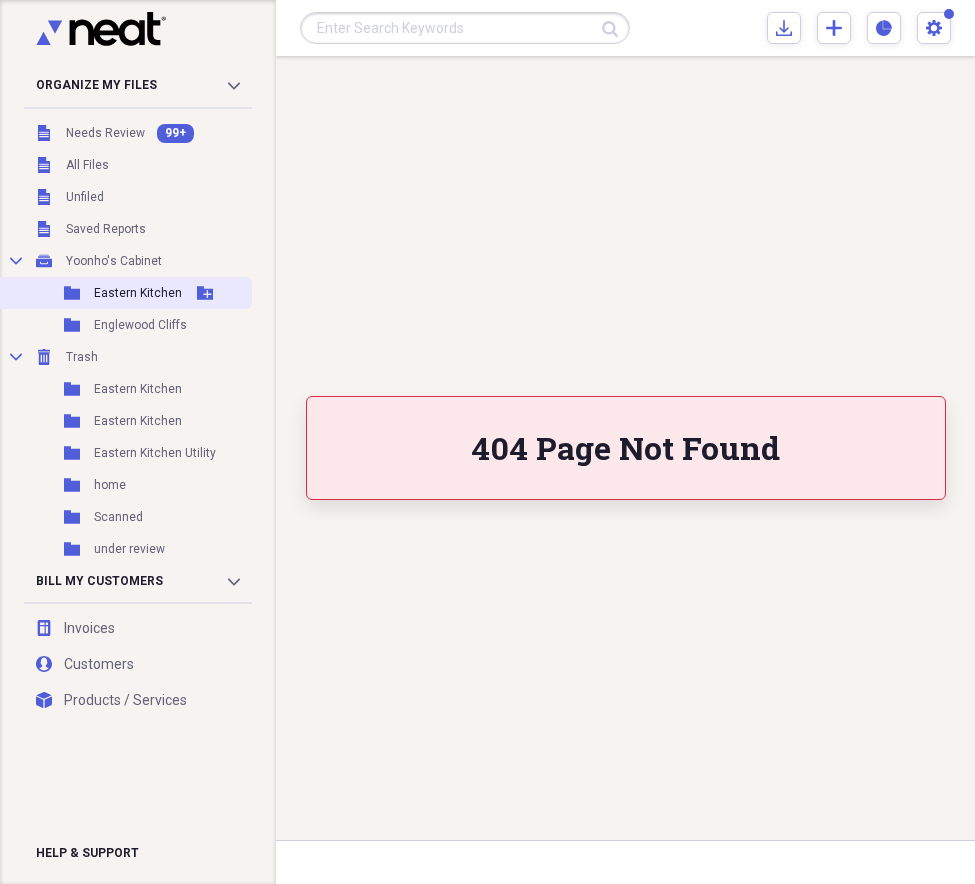 click on "Eastern Kitchen" at bounding box center (138, 293) 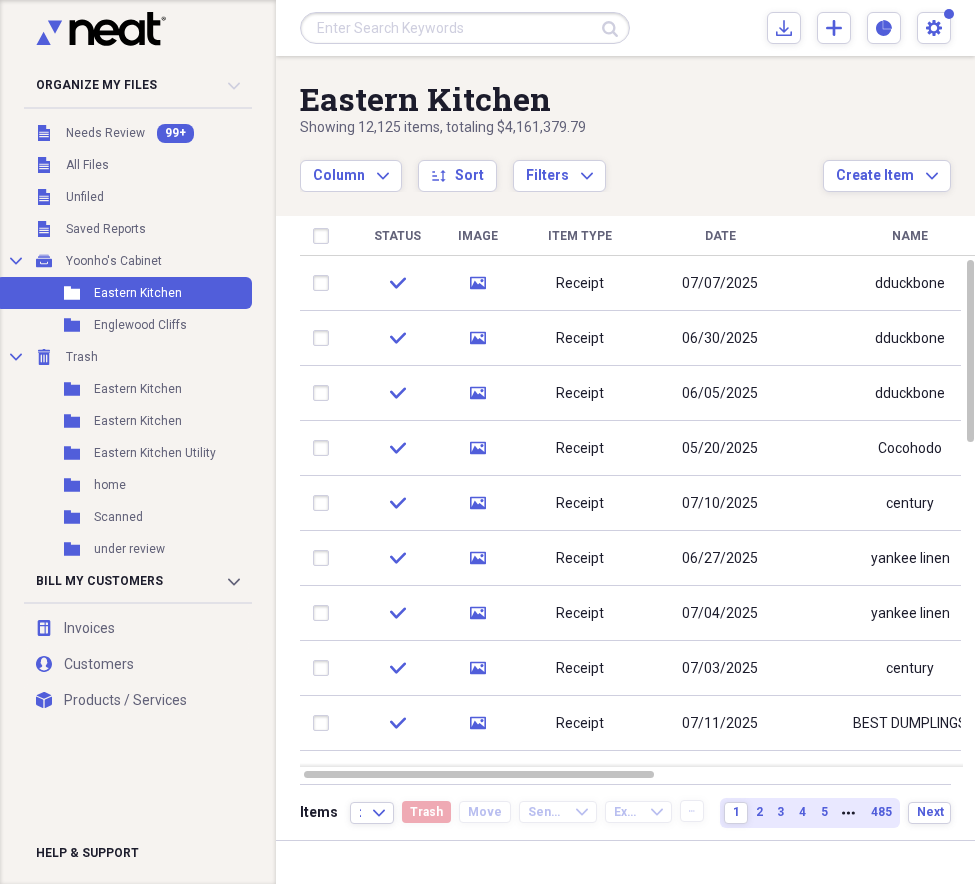 click on "Column Expand sort Sort Filters  Expand" at bounding box center [561, 165] 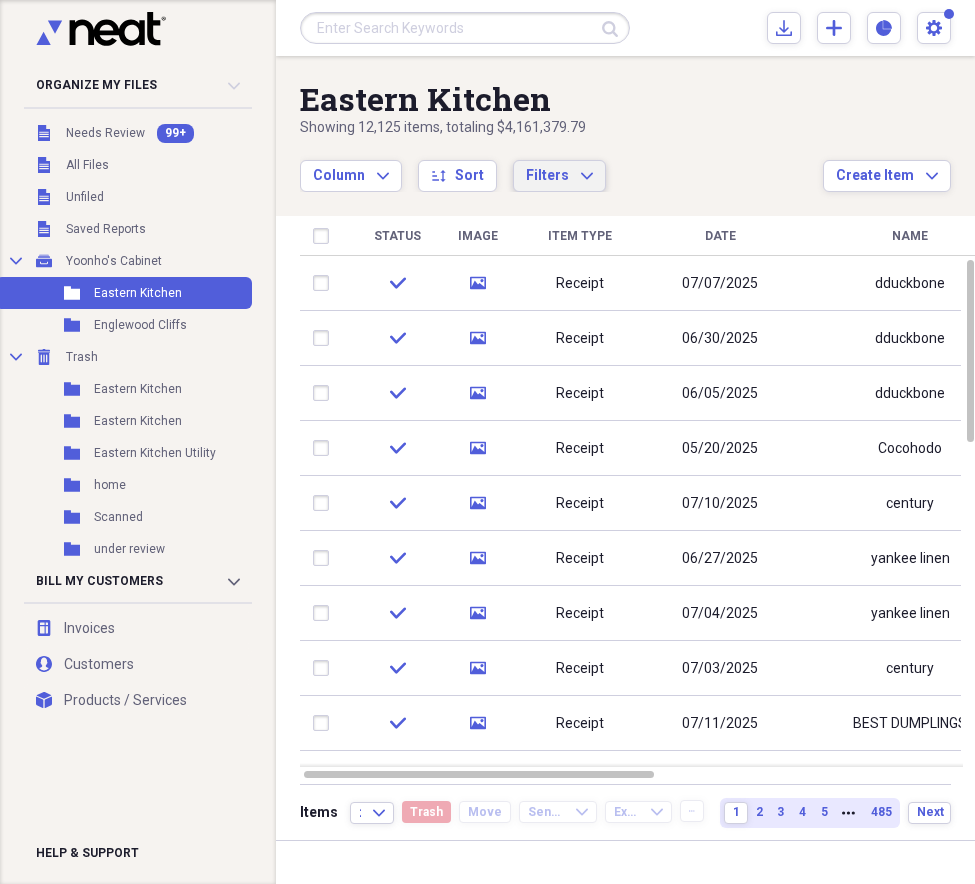 click on "Filters" at bounding box center (547, 175) 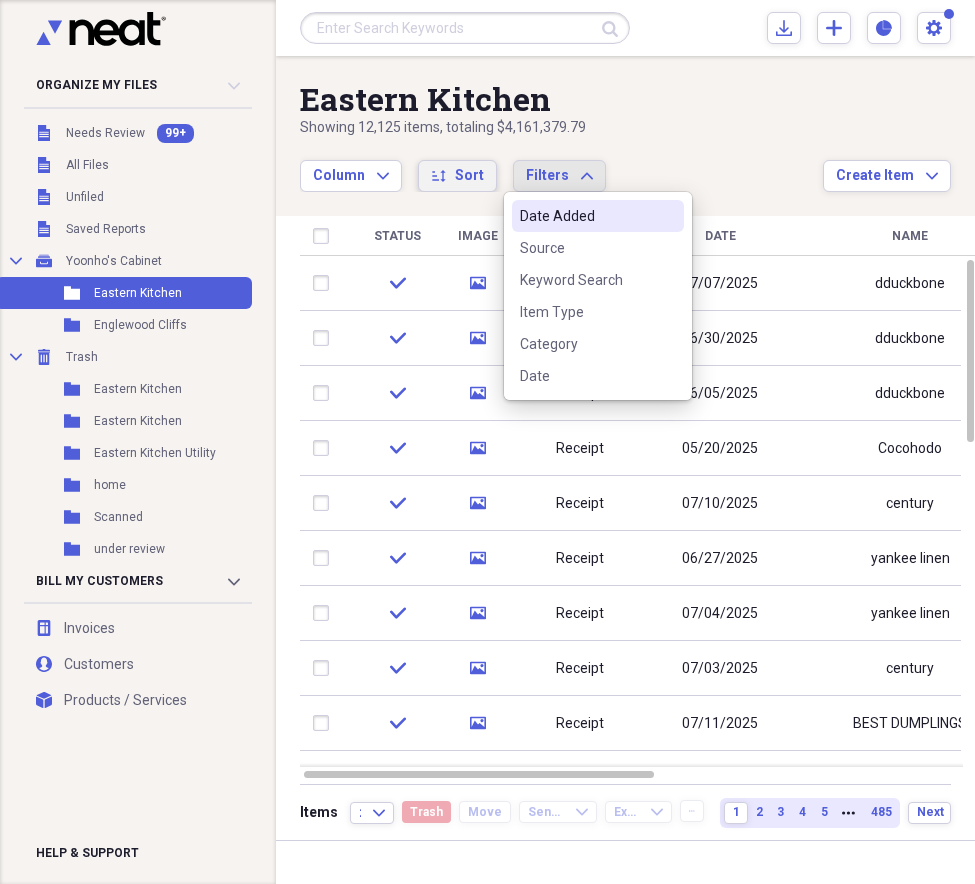 click on "sort Sort" at bounding box center [457, 176] 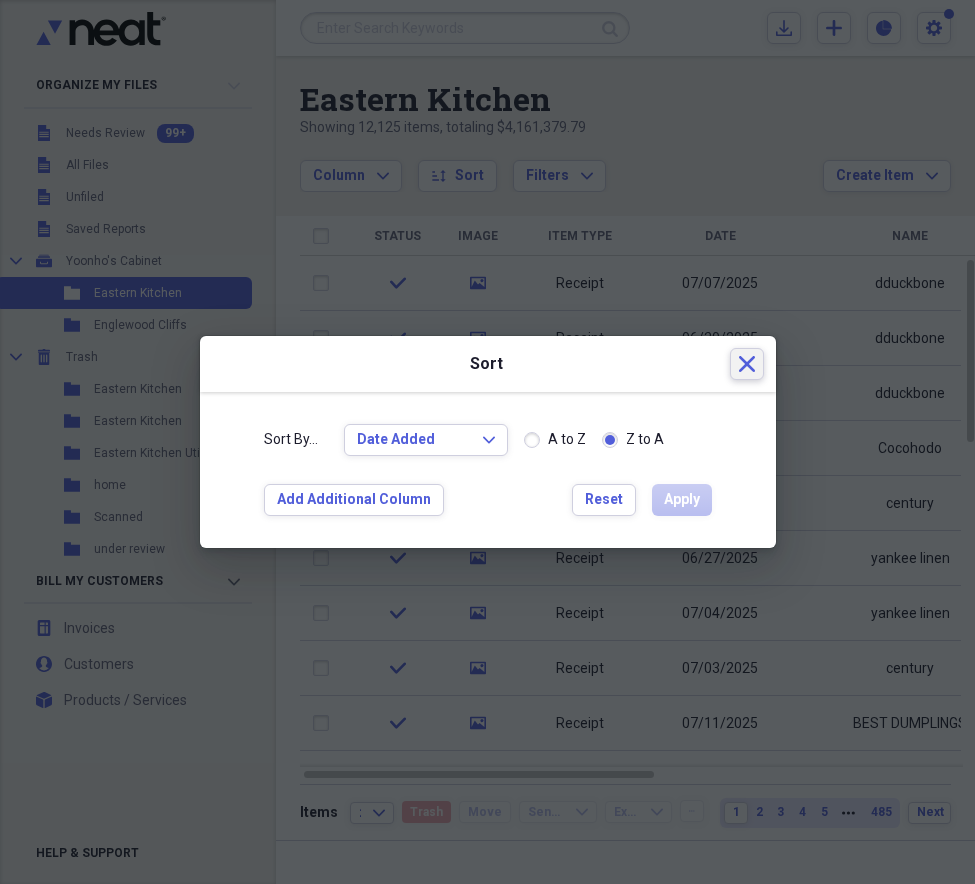 drag, startPoint x: 741, startPoint y: 368, endPoint x: 536, endPoint y: 221, distance: 252.2578 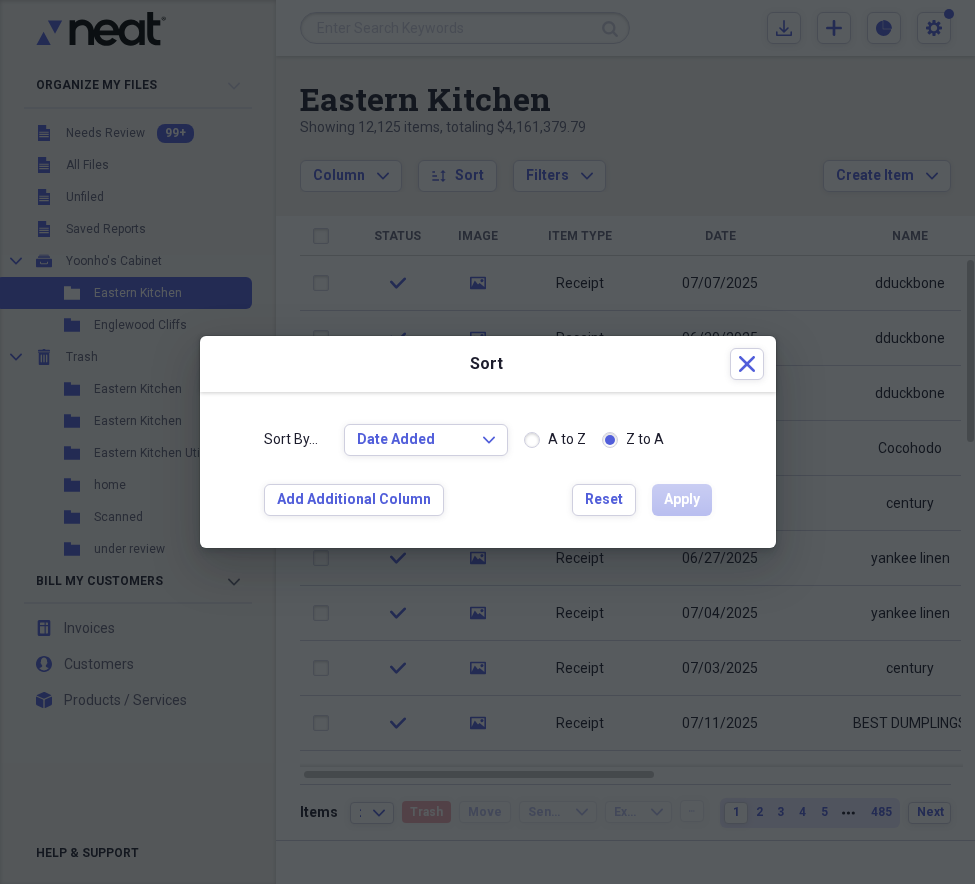 click at bounding box center (487, 442) 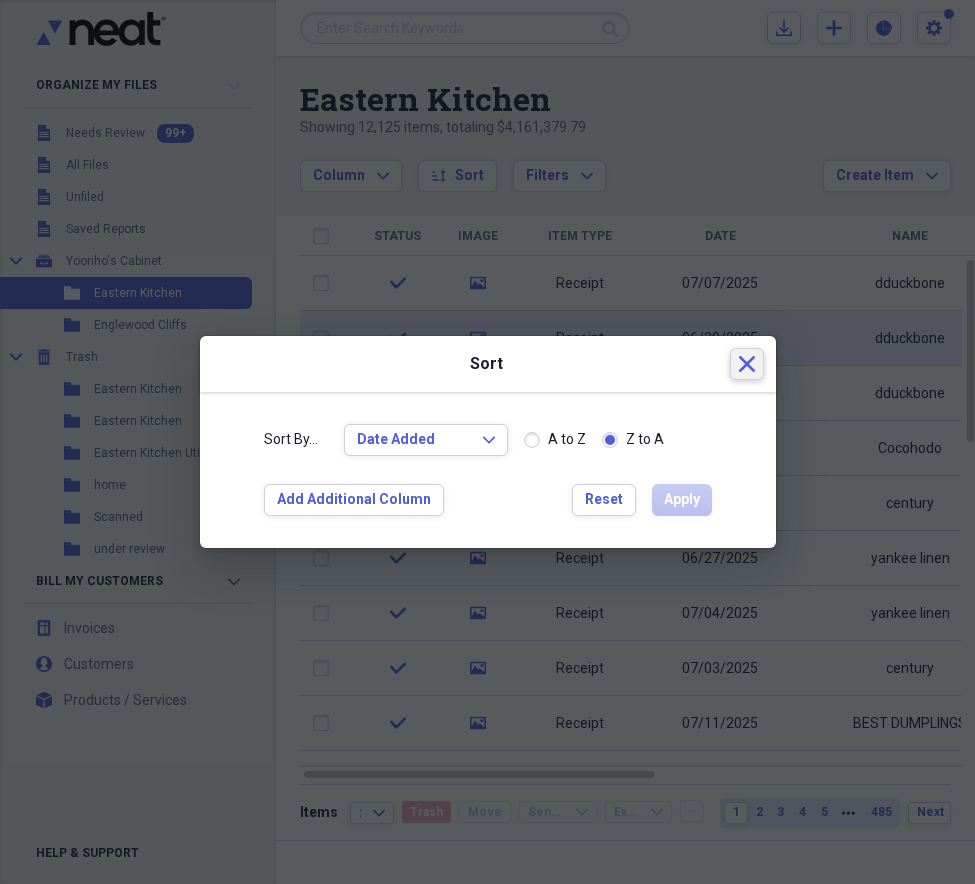 drag, startPoint x: 755, startPoint y: 360, endPoint x: 742, endPoint y: 354, distance: 14.3178215 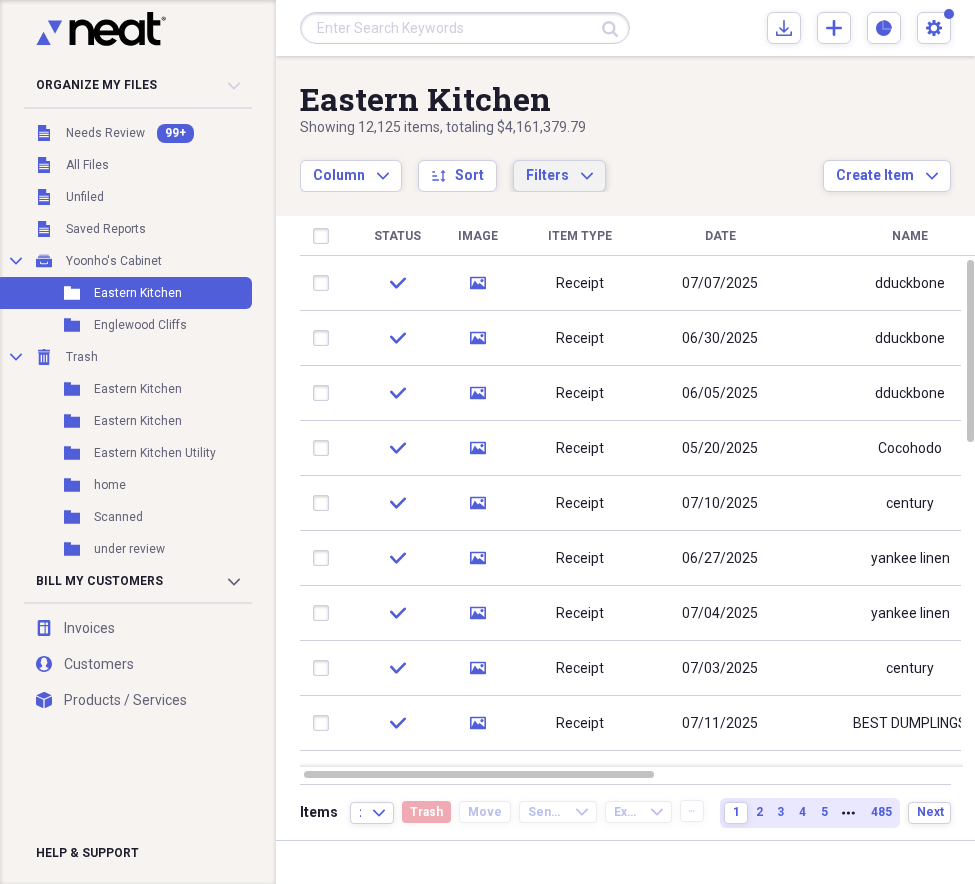 click on "Filters" at bounding box center [547, 175] 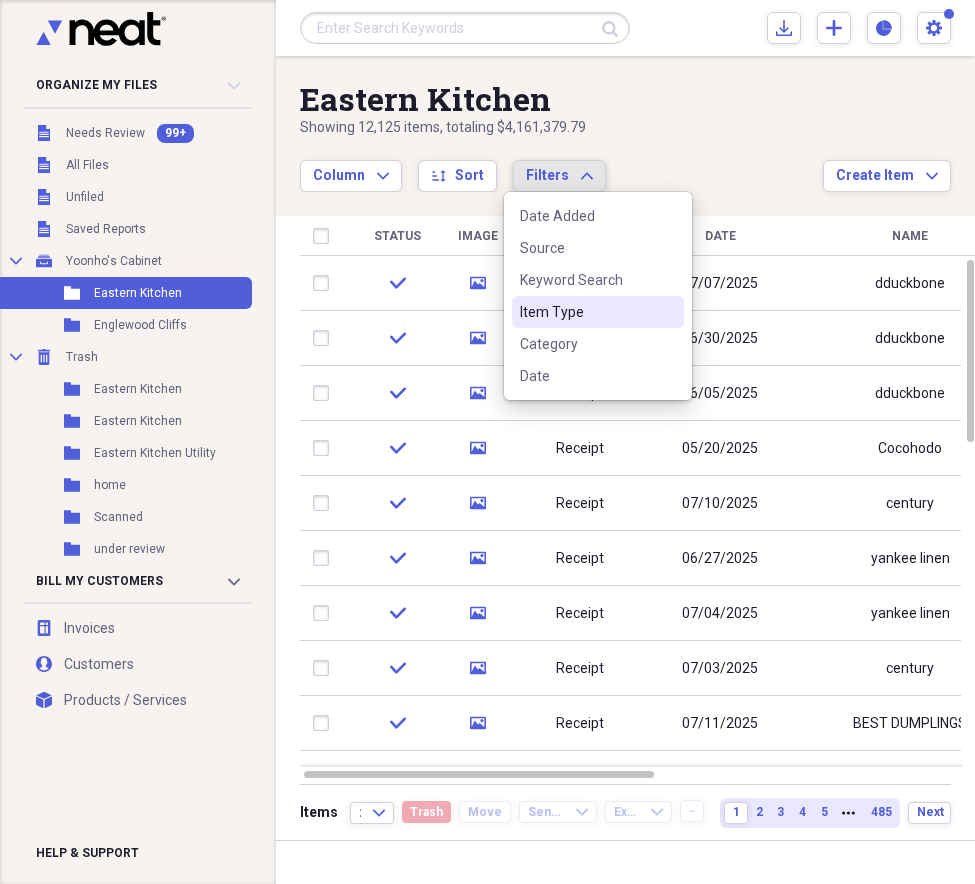 click on "Item Type" at bounding box center [586, 312] 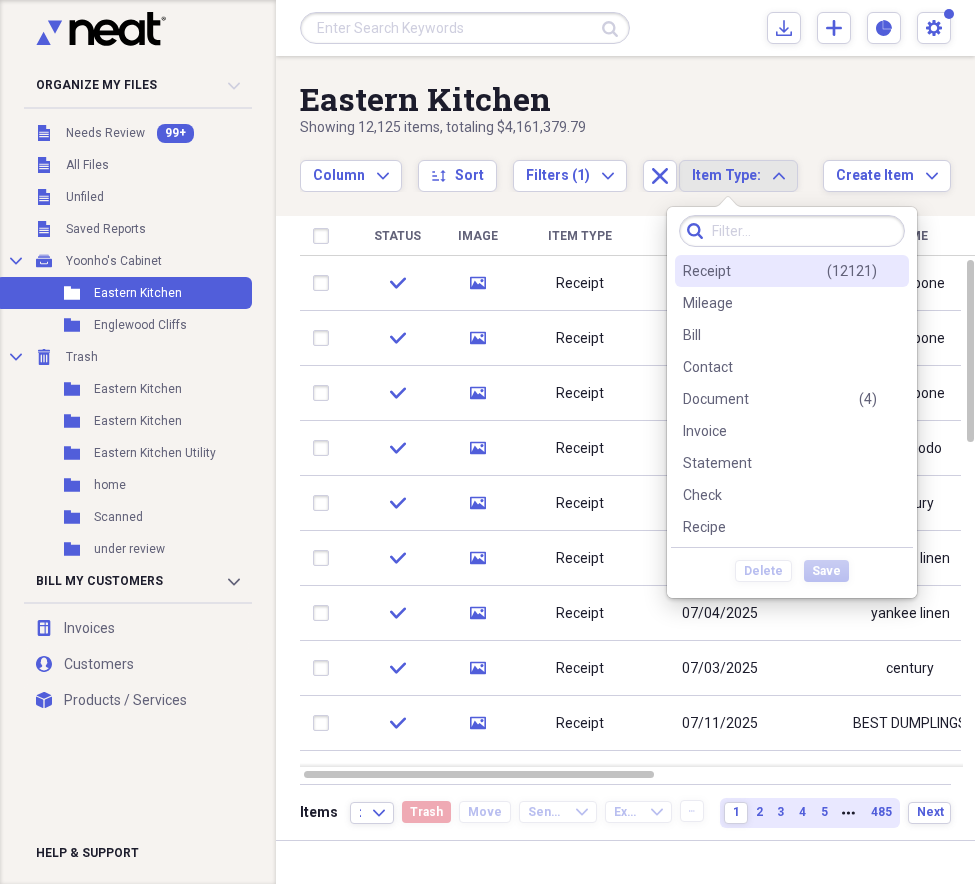 click on "Receipt ( 12121 )" at bounding box center (792, 271) 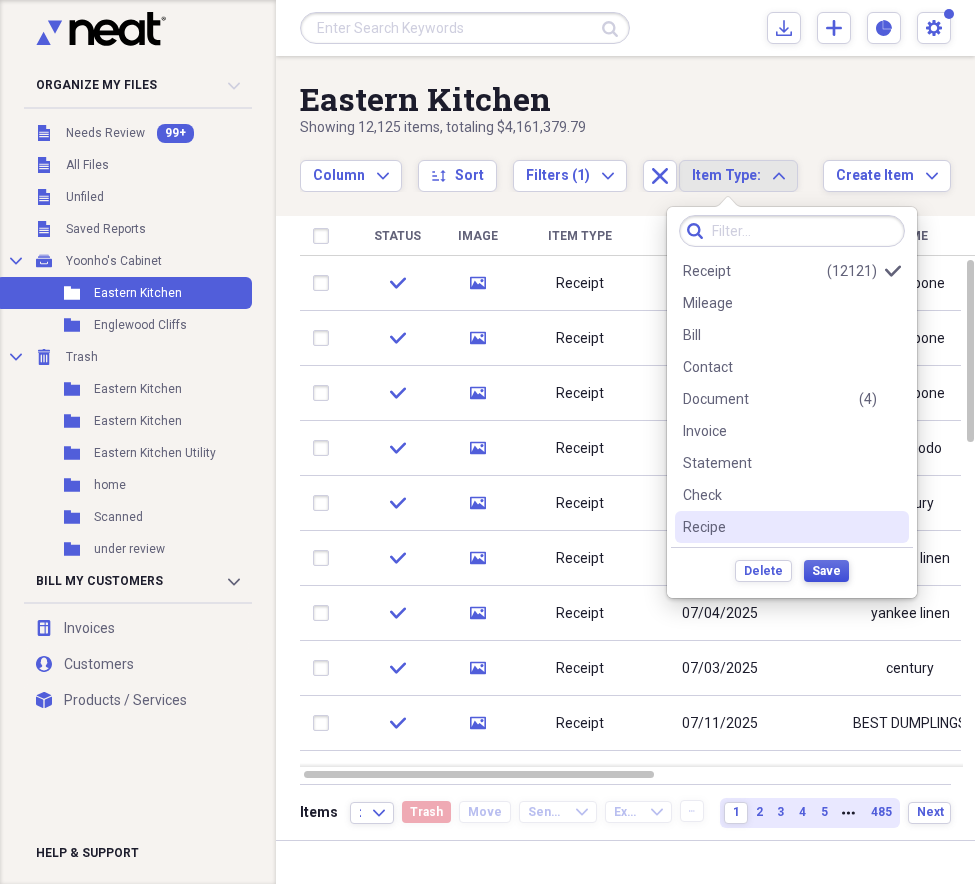click on "Save" at bounding box center (826, 571) 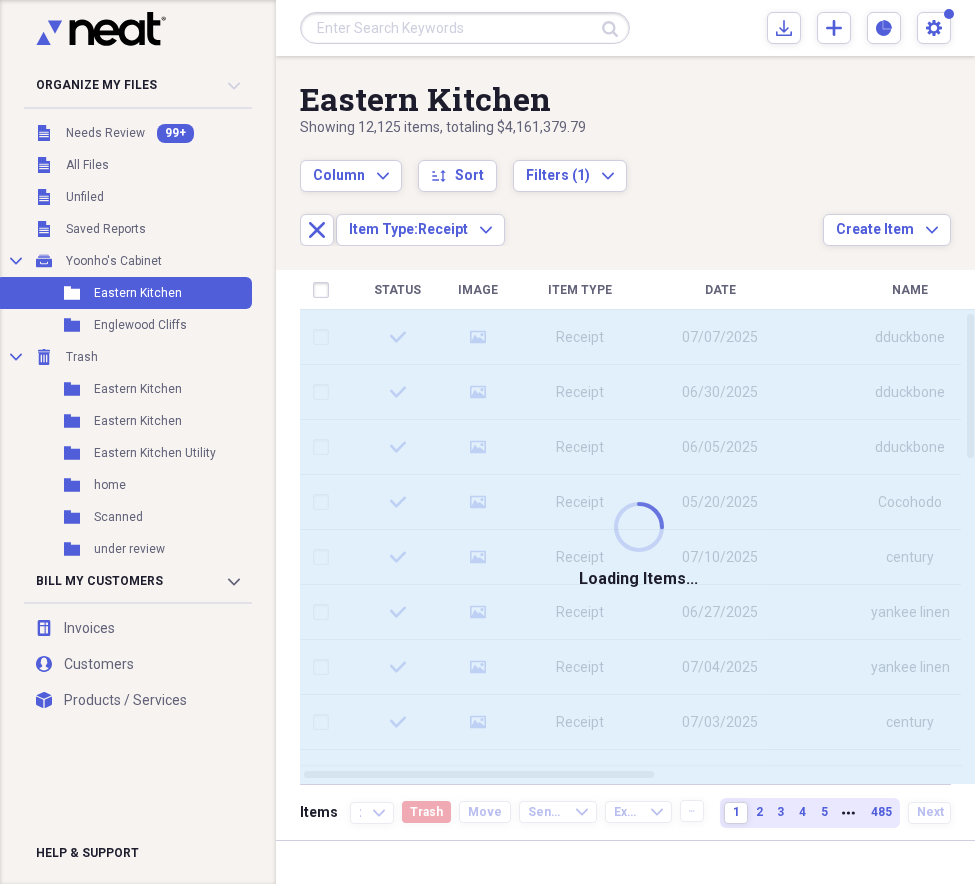 click on "Column Expand sort Sort Filters (1) Expand Close Item Type:  Receipt Expand" at bounding box center [561, 192] 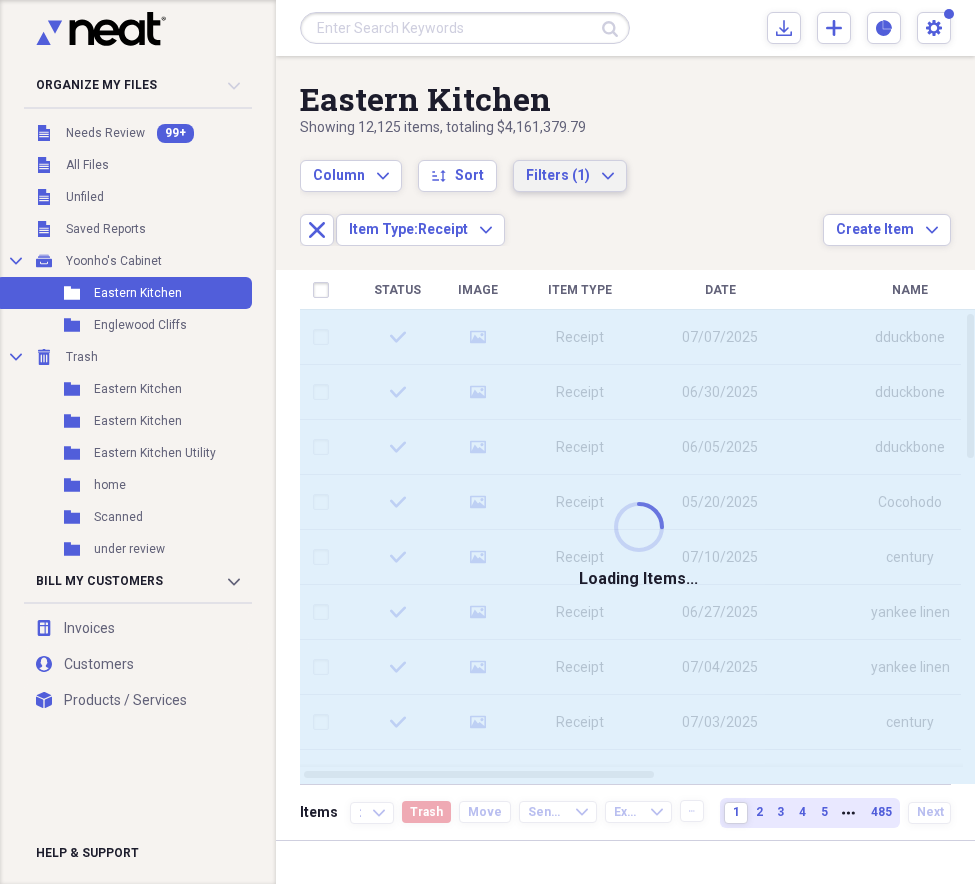 drag, startPoint x: 535, startPoint y: 155, endPoint x: 573, endPoint y: 185, distance: 48.414875 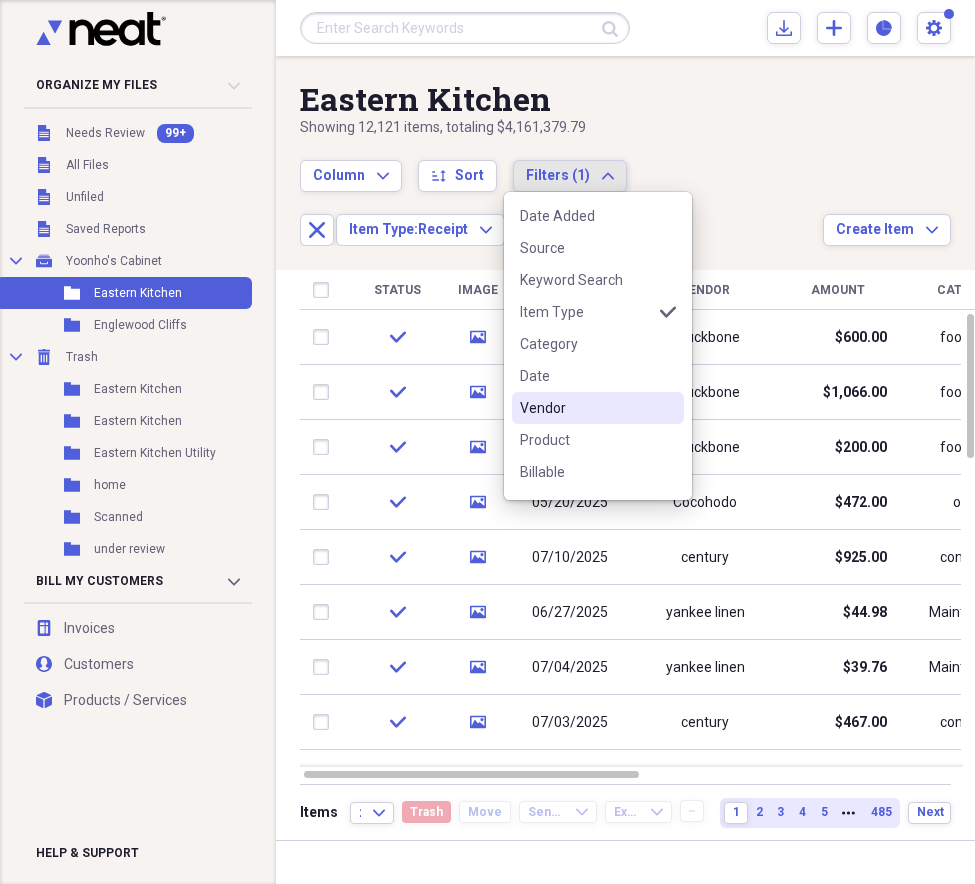 click on "Vendor" at bounding box center (586, 408) 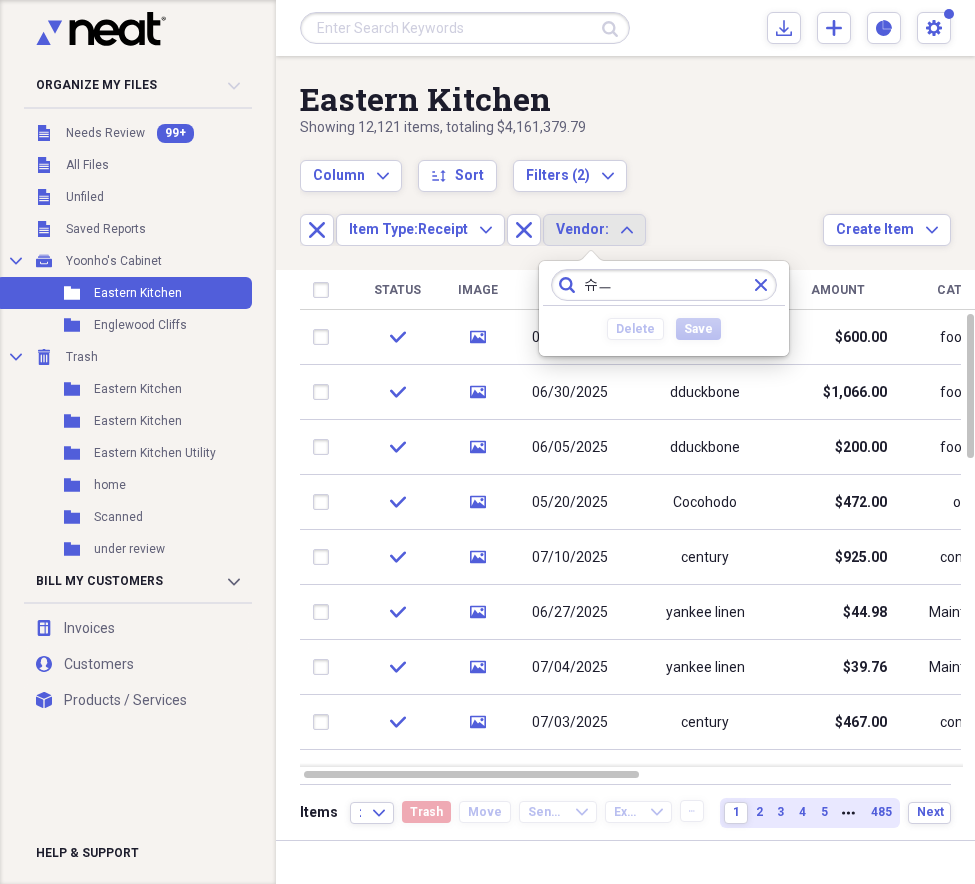 type on "슈" 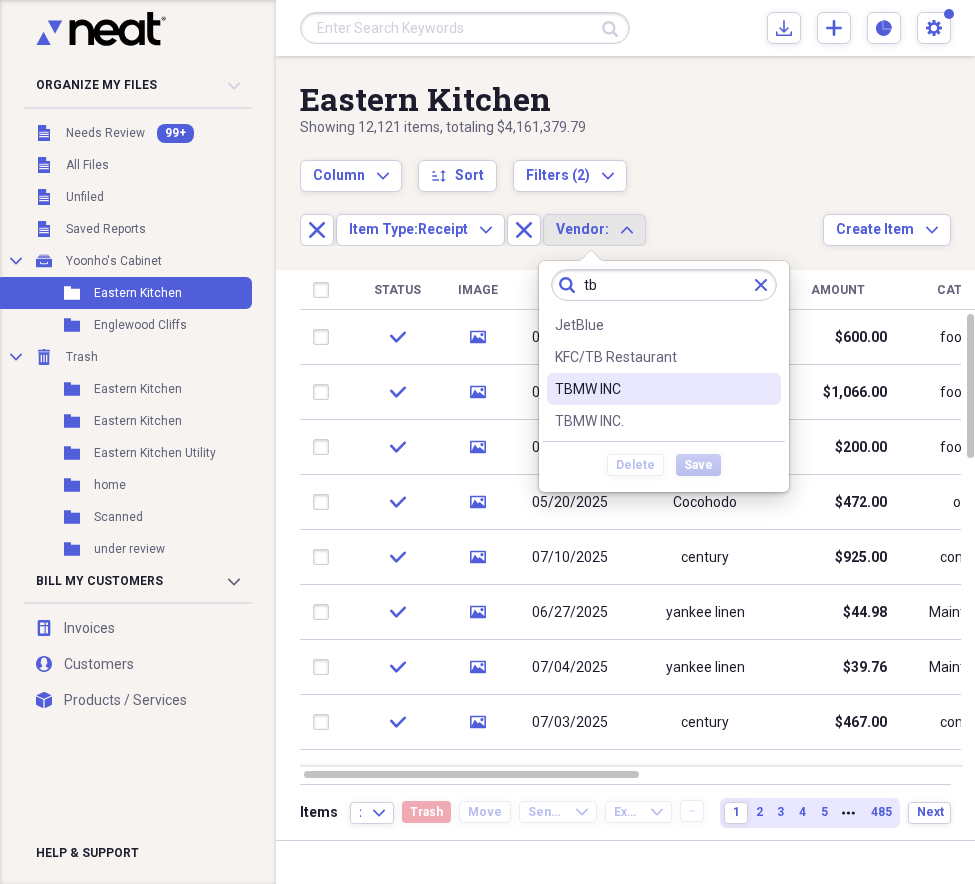 type on "tb" 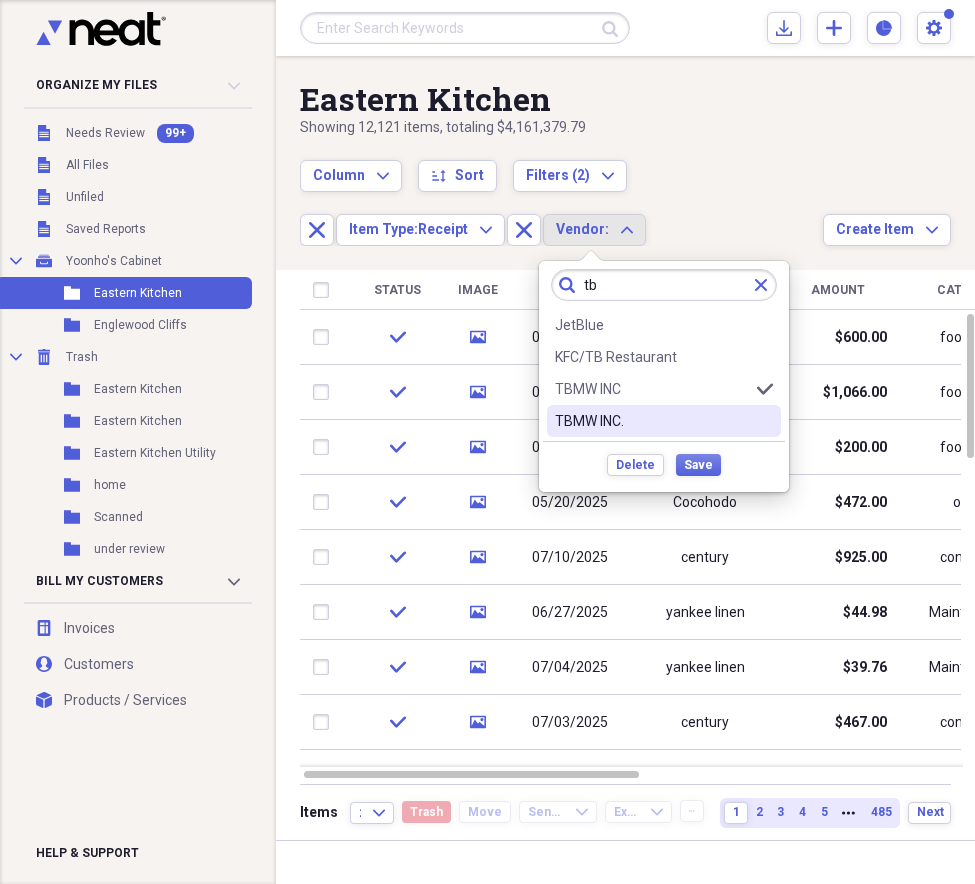 click on "TBMW INC." at bounding box center (652, 421) 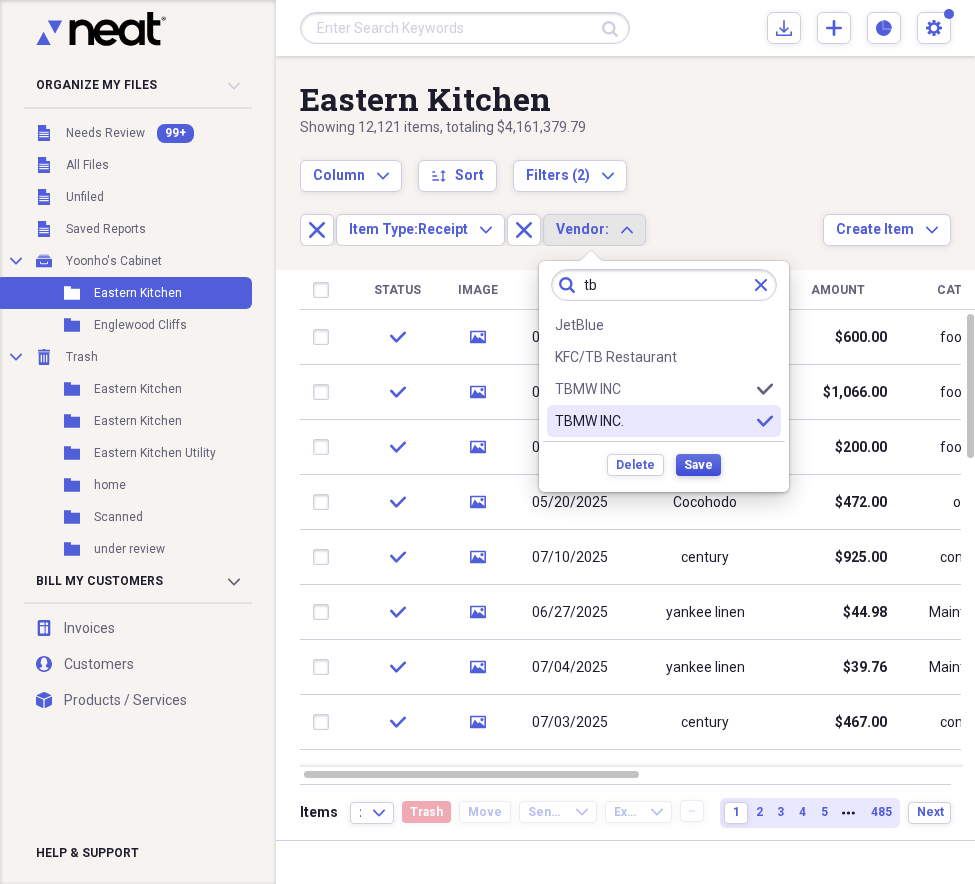 click on "Delete Save" at bounding box center (664, 464) 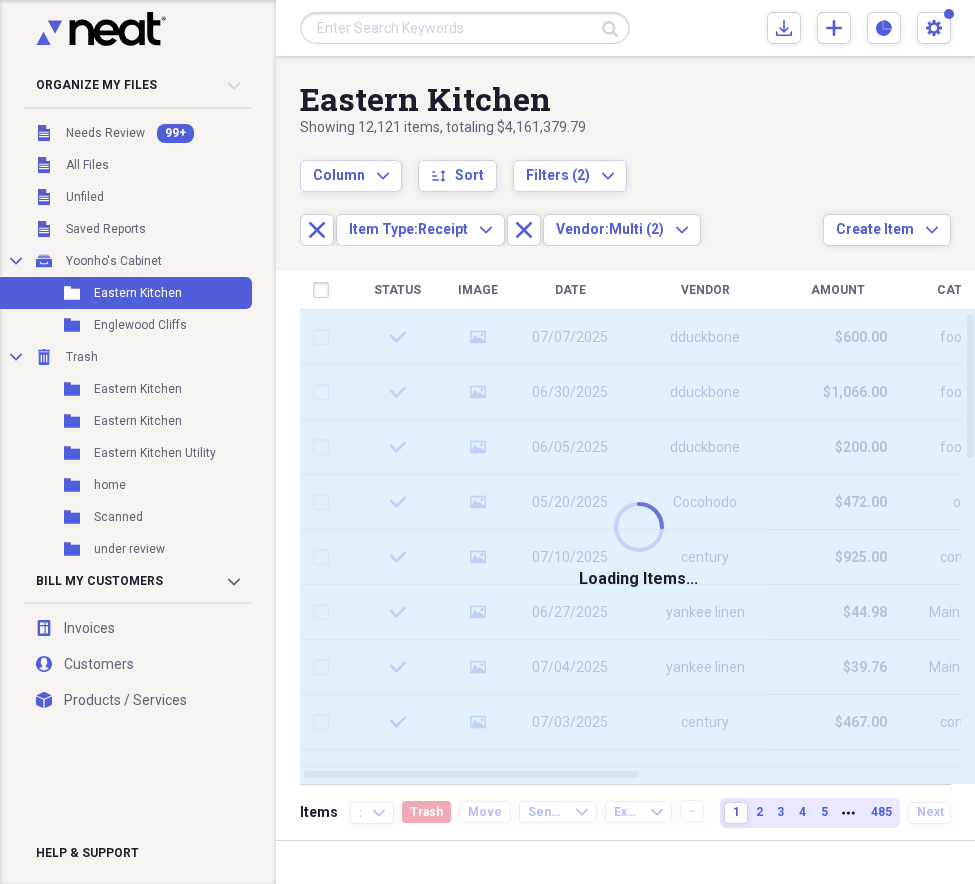 click on "Column Expand sort Sort Filters (2) Expand Close Item Type:  Receipt Expand Close Vendor:  Multi (2) Expand" at bounding box center [561, 192] 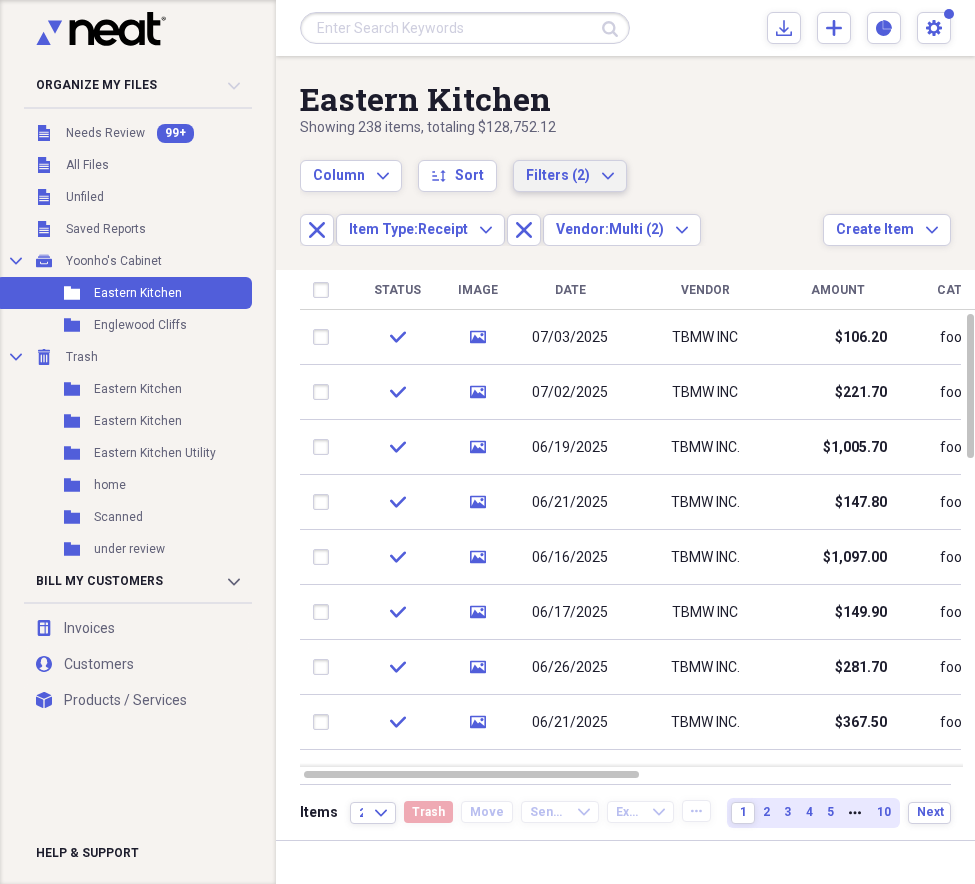 click on "Expand" 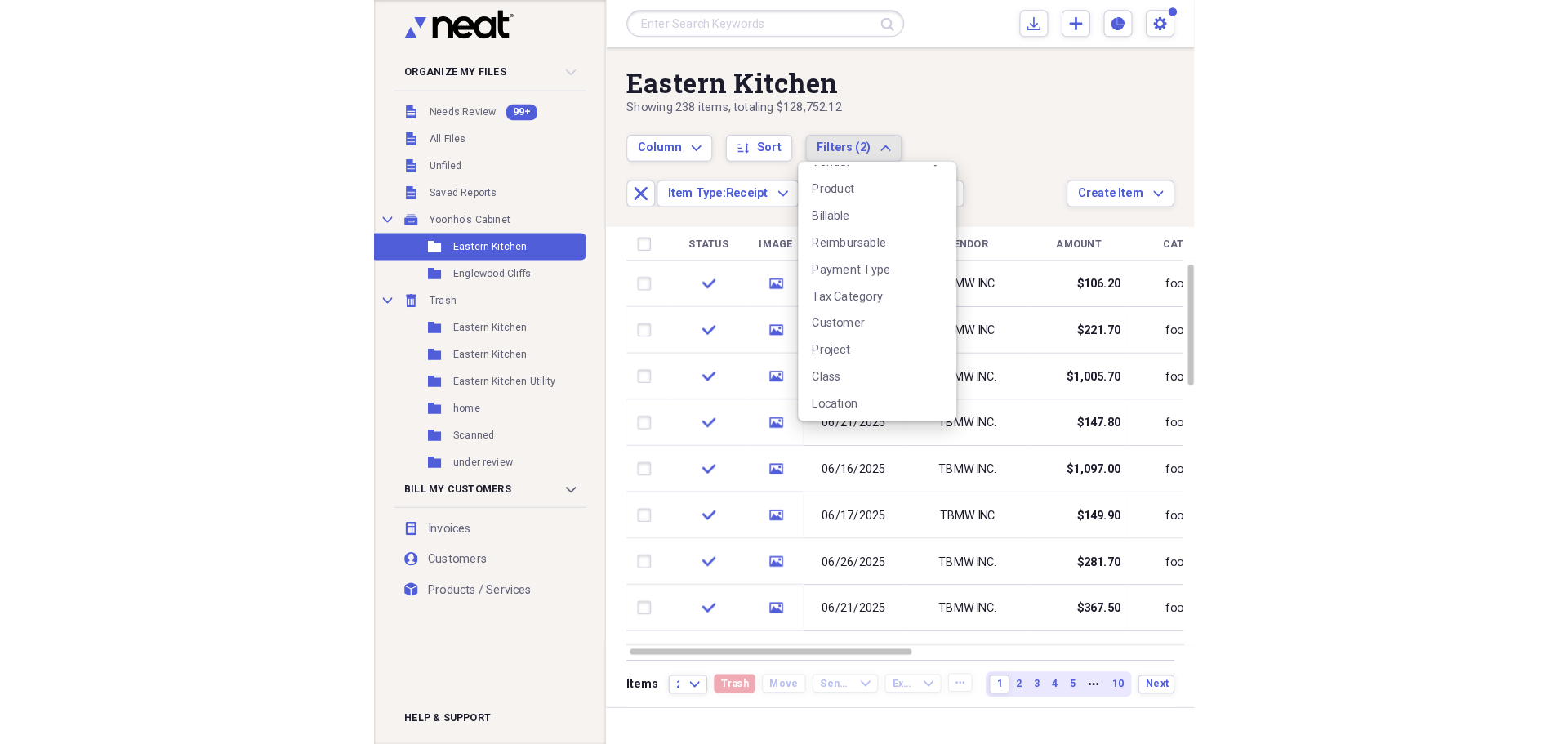 scroll, scrollTop: 180, scrollLeft: 0, axis: vertical 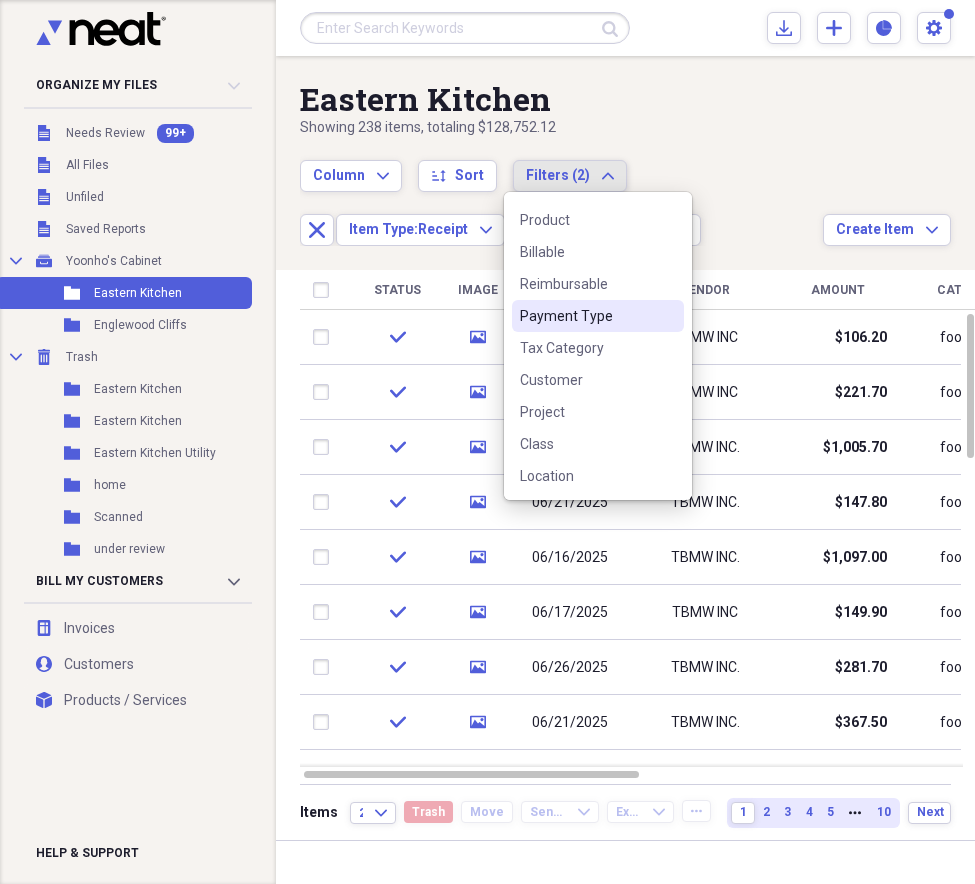 click on "Payment Type" at bounding box center (598, 316) 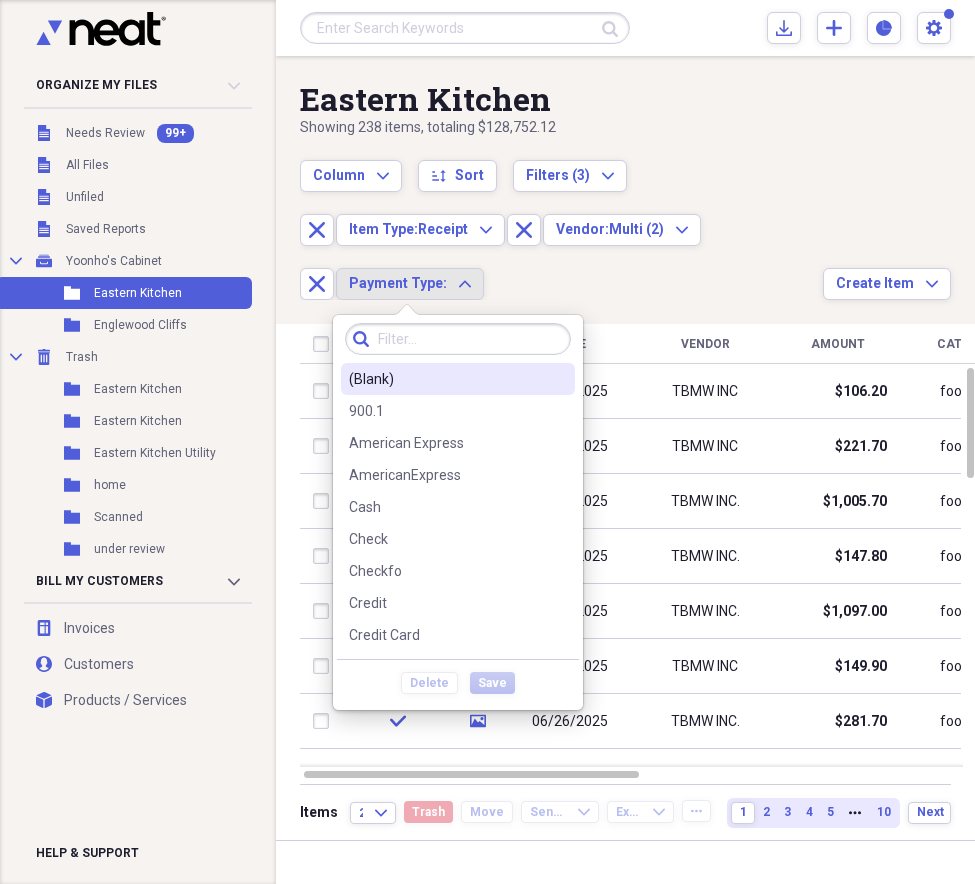 click at bounding box center [458, 339] 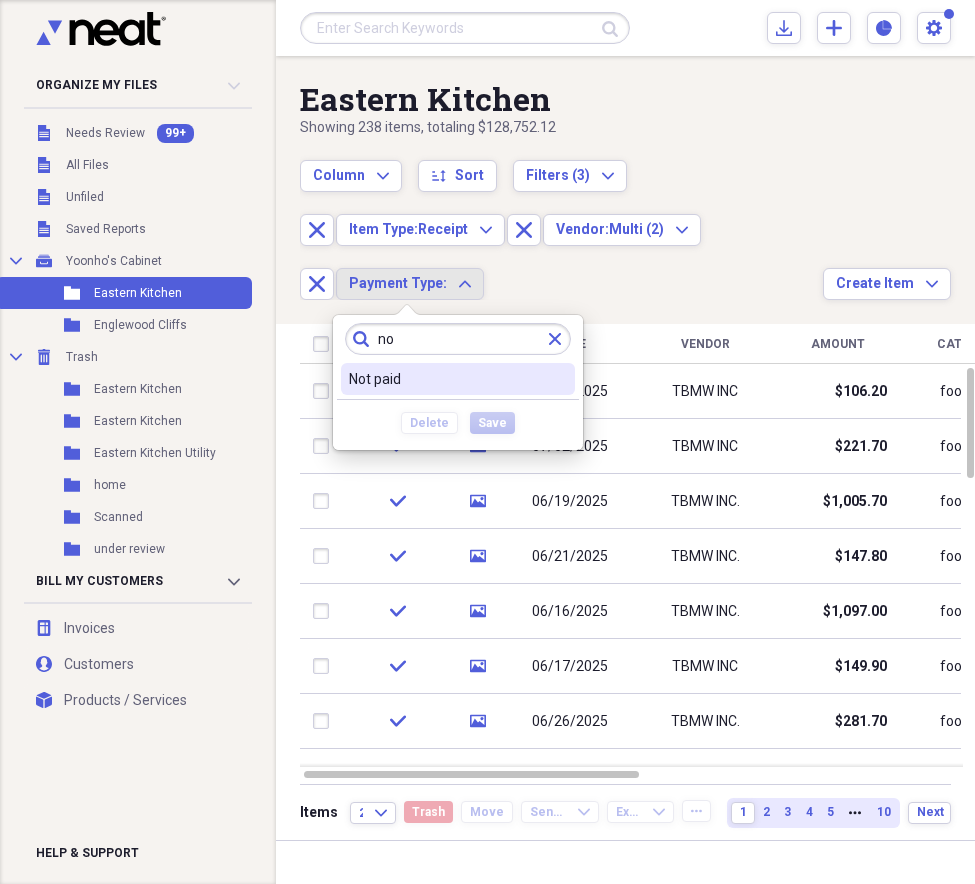 type on "no" 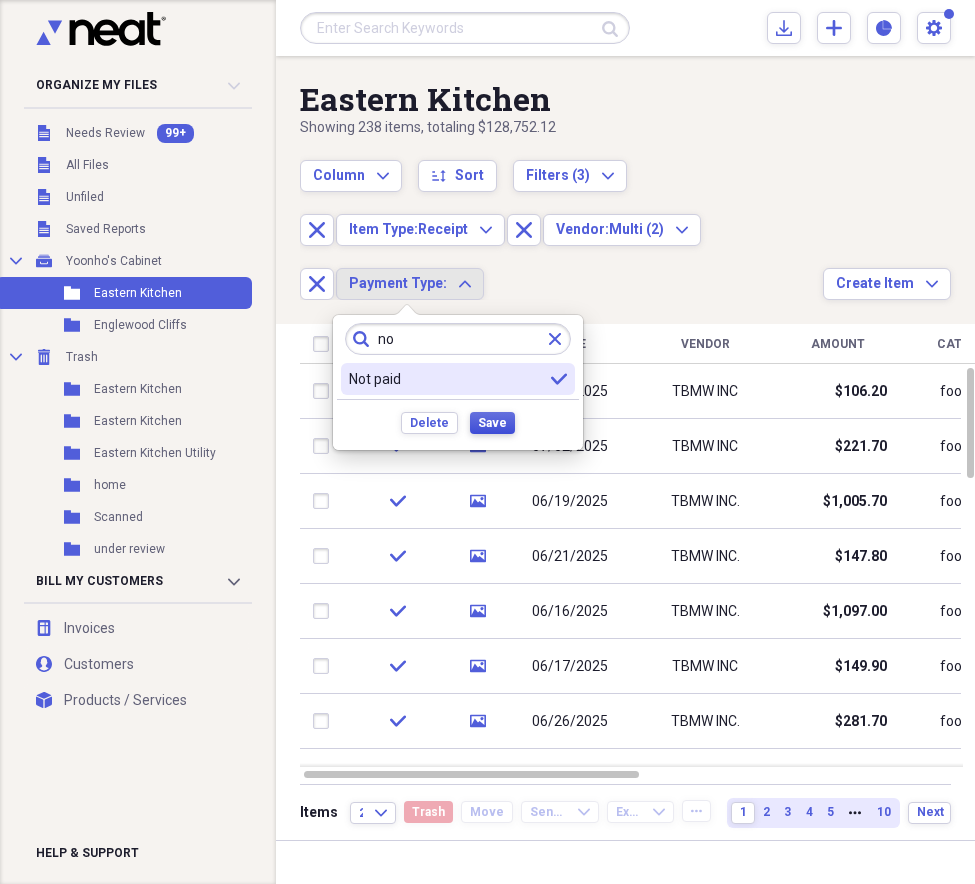 click on "Save" at bounding box center [492, 423] 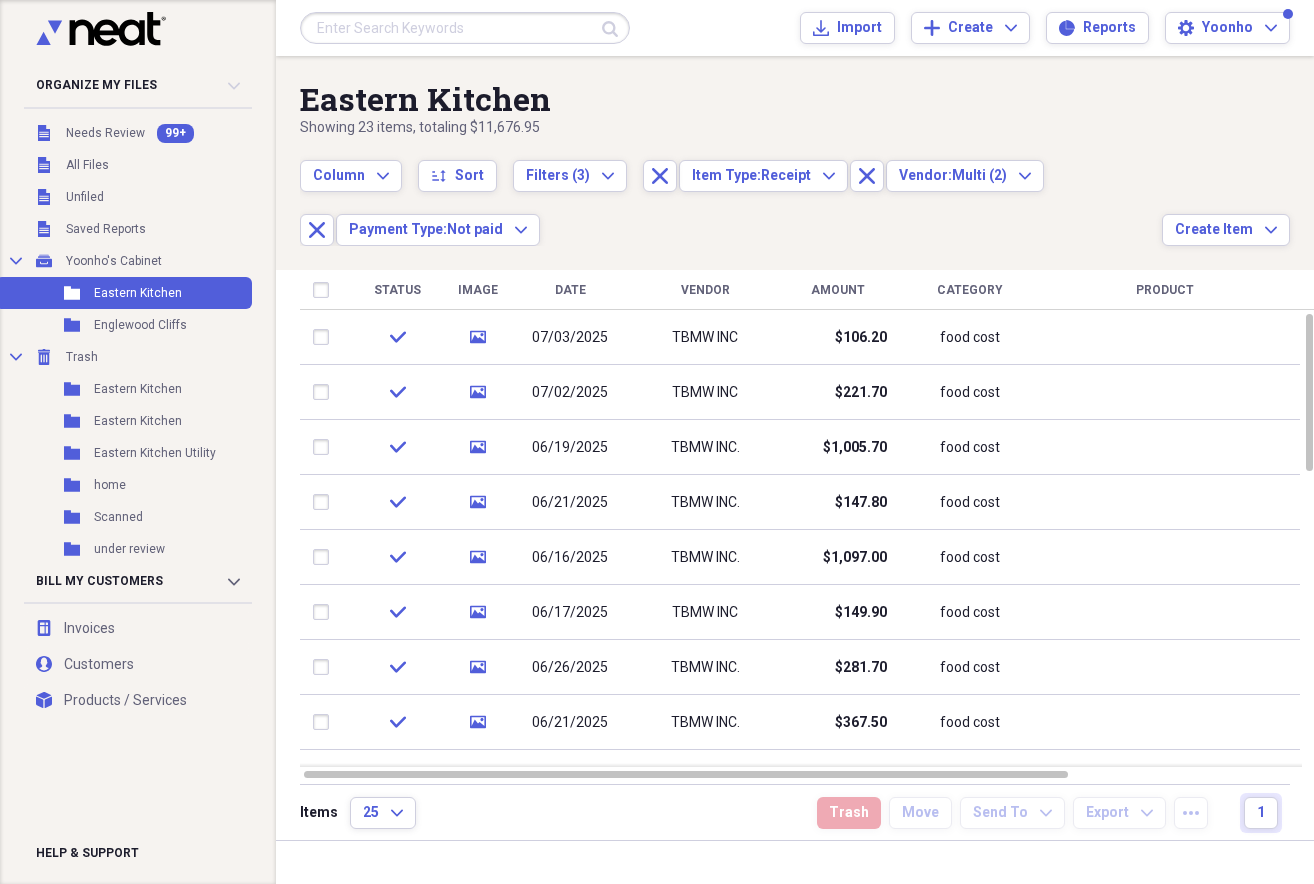 click on "Date" at bounding box center (570, 290) 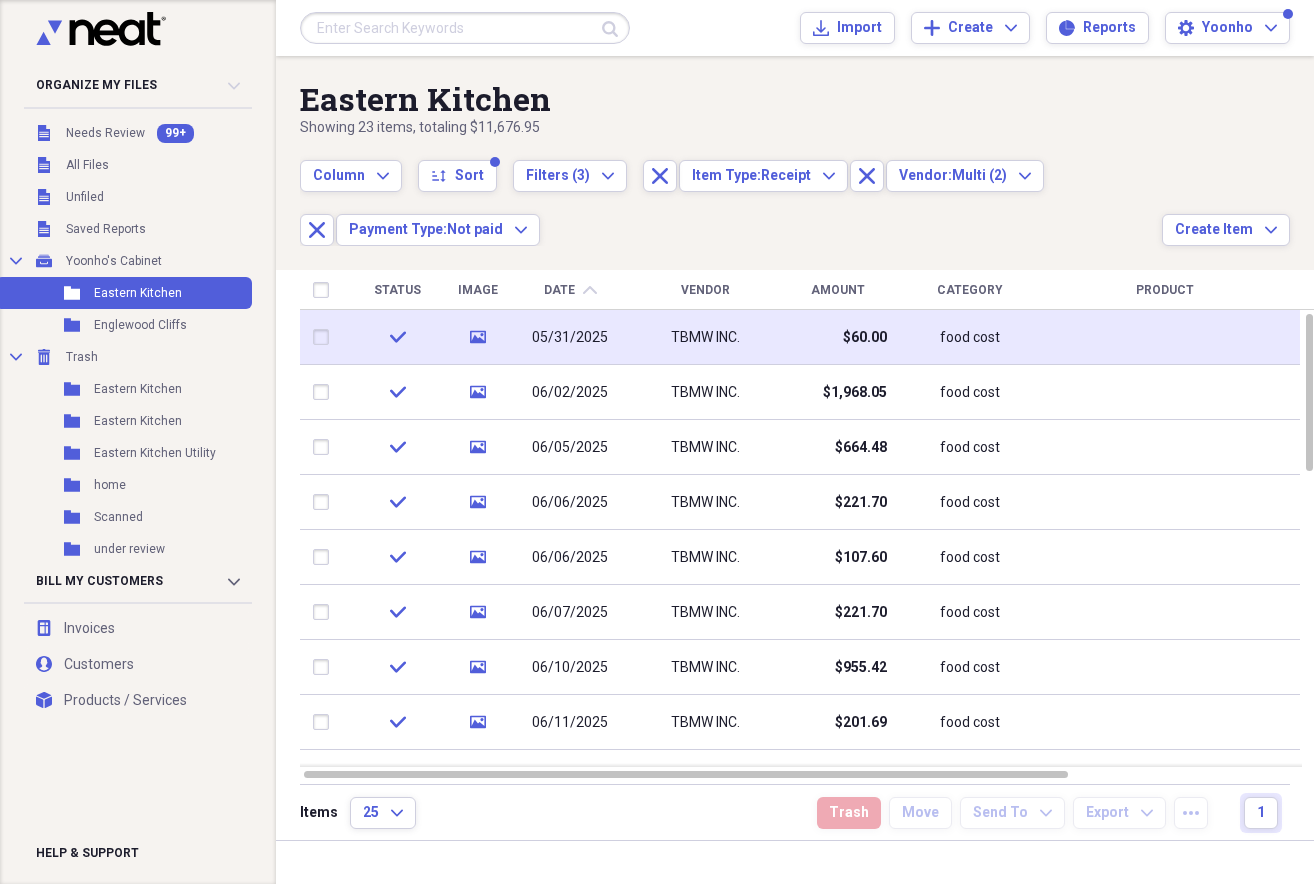 click at bounding box center [325, 337] 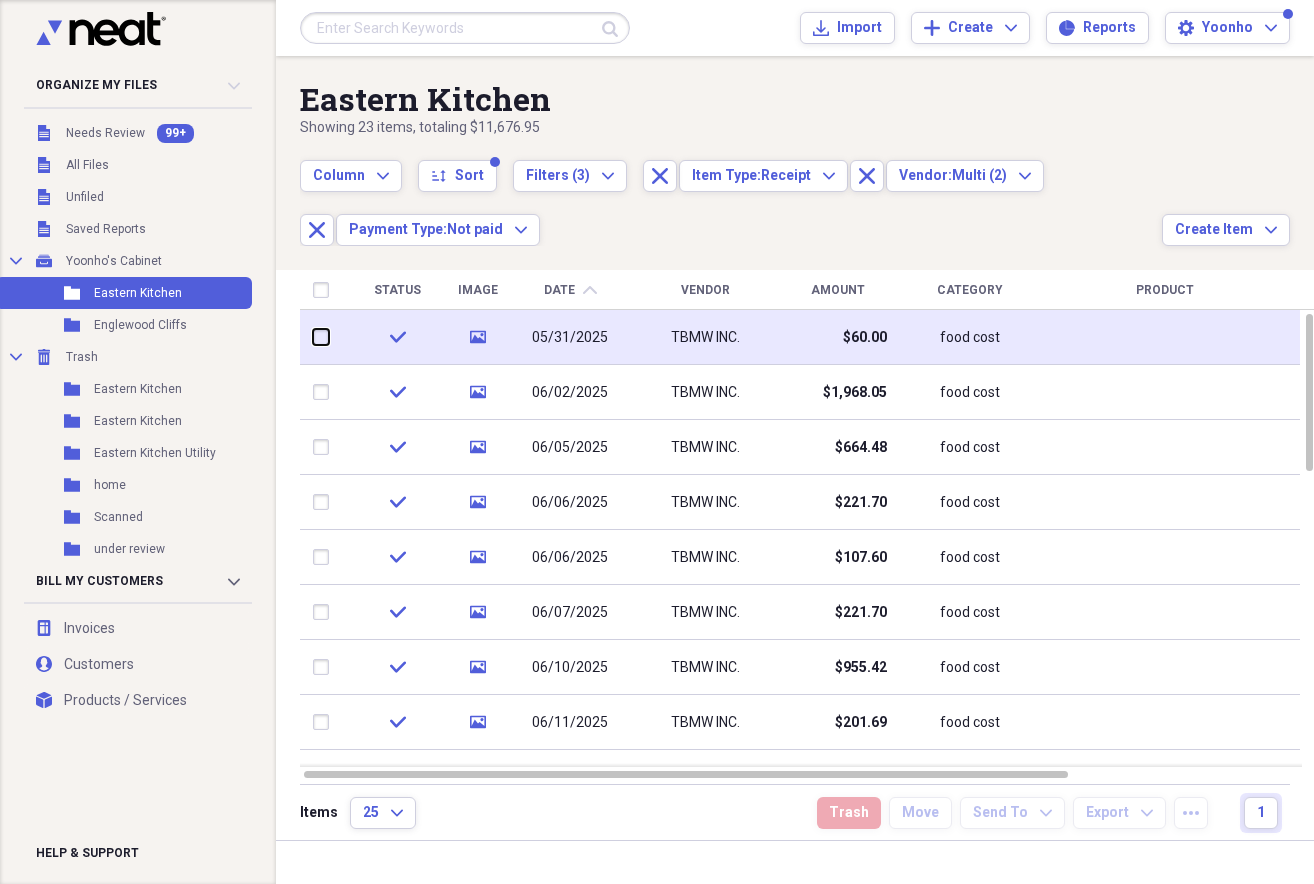 click at bounding box center [313, 337] 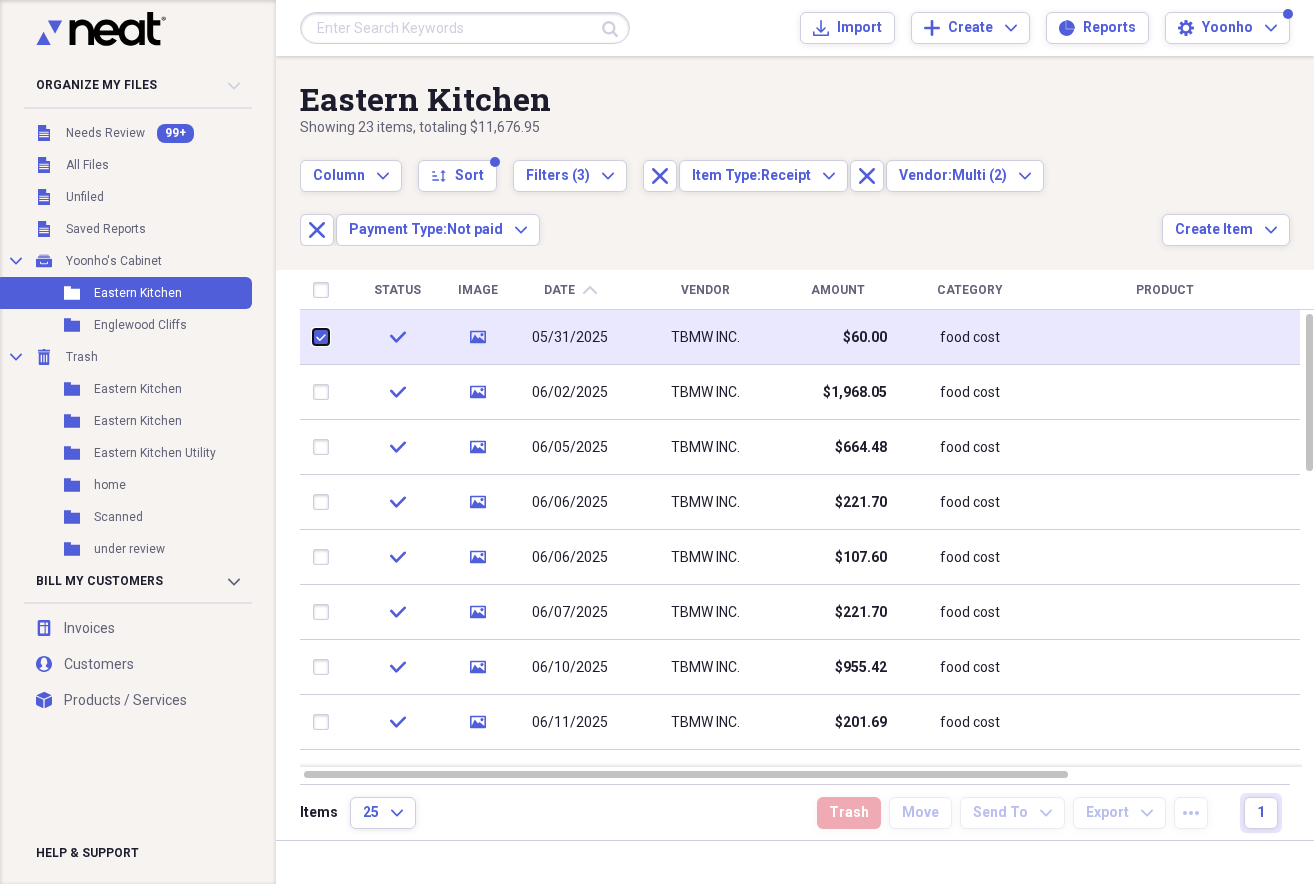 checkbox on "true" 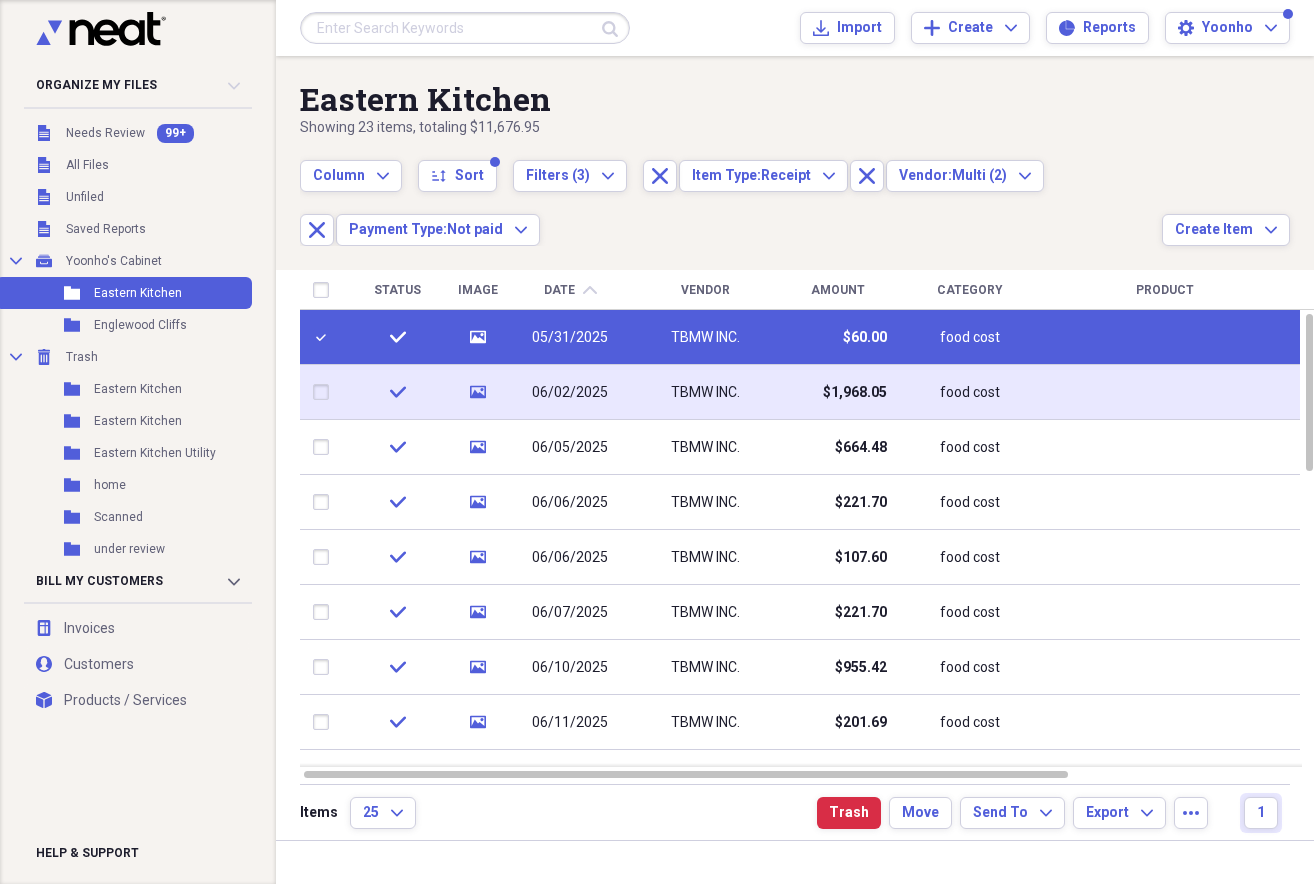 click at bounding box center (325, 392) 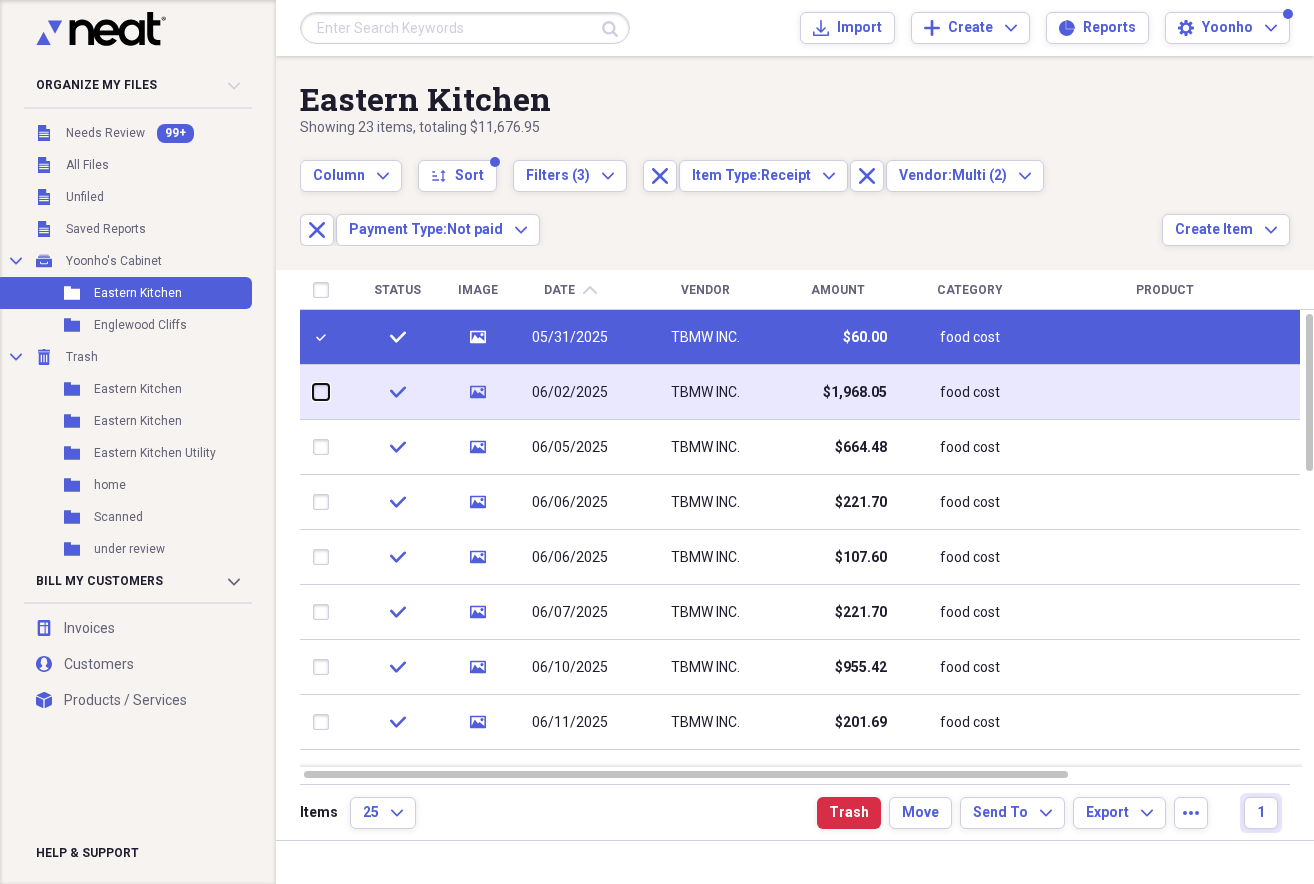 click at bounding box center (313, 392) 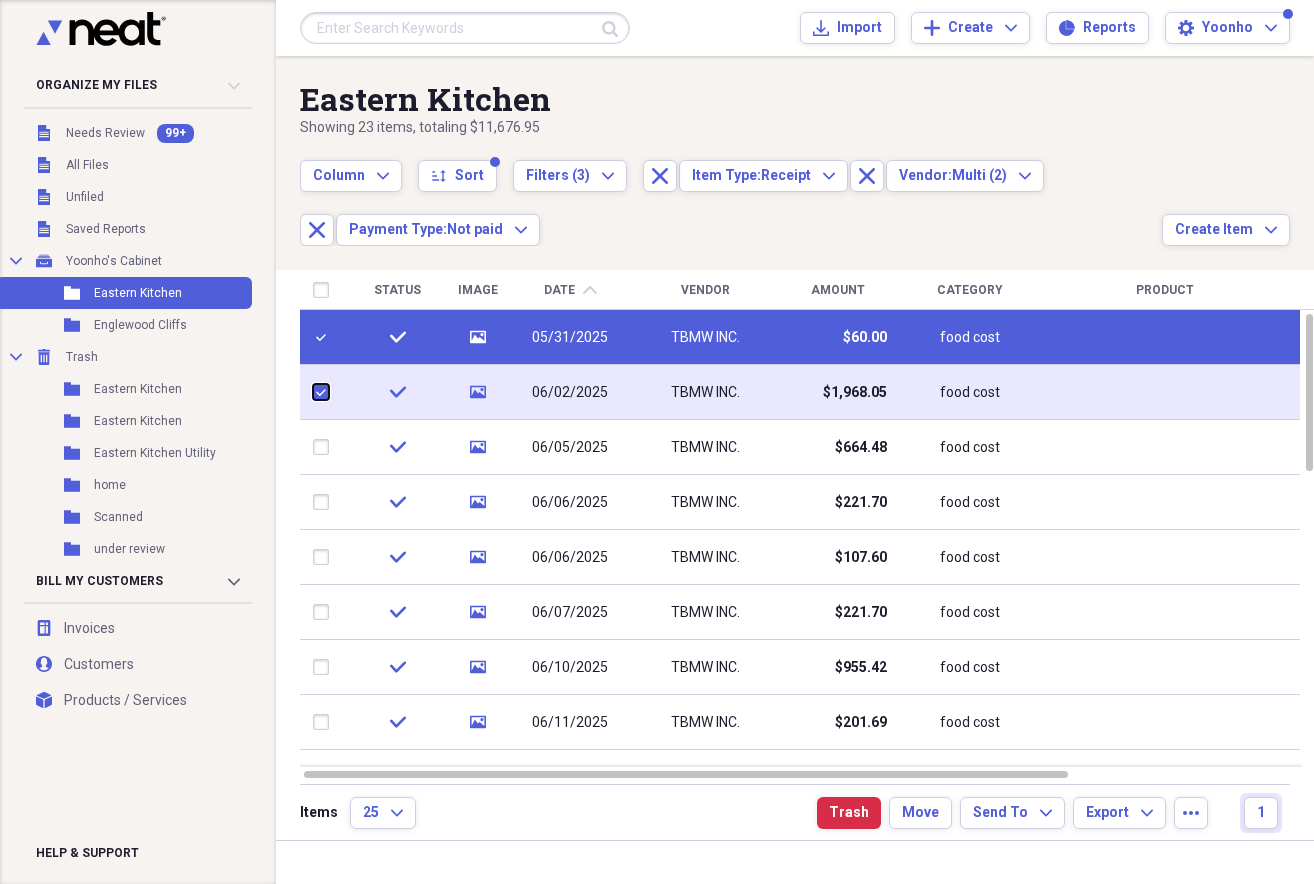 checkbox on "true" 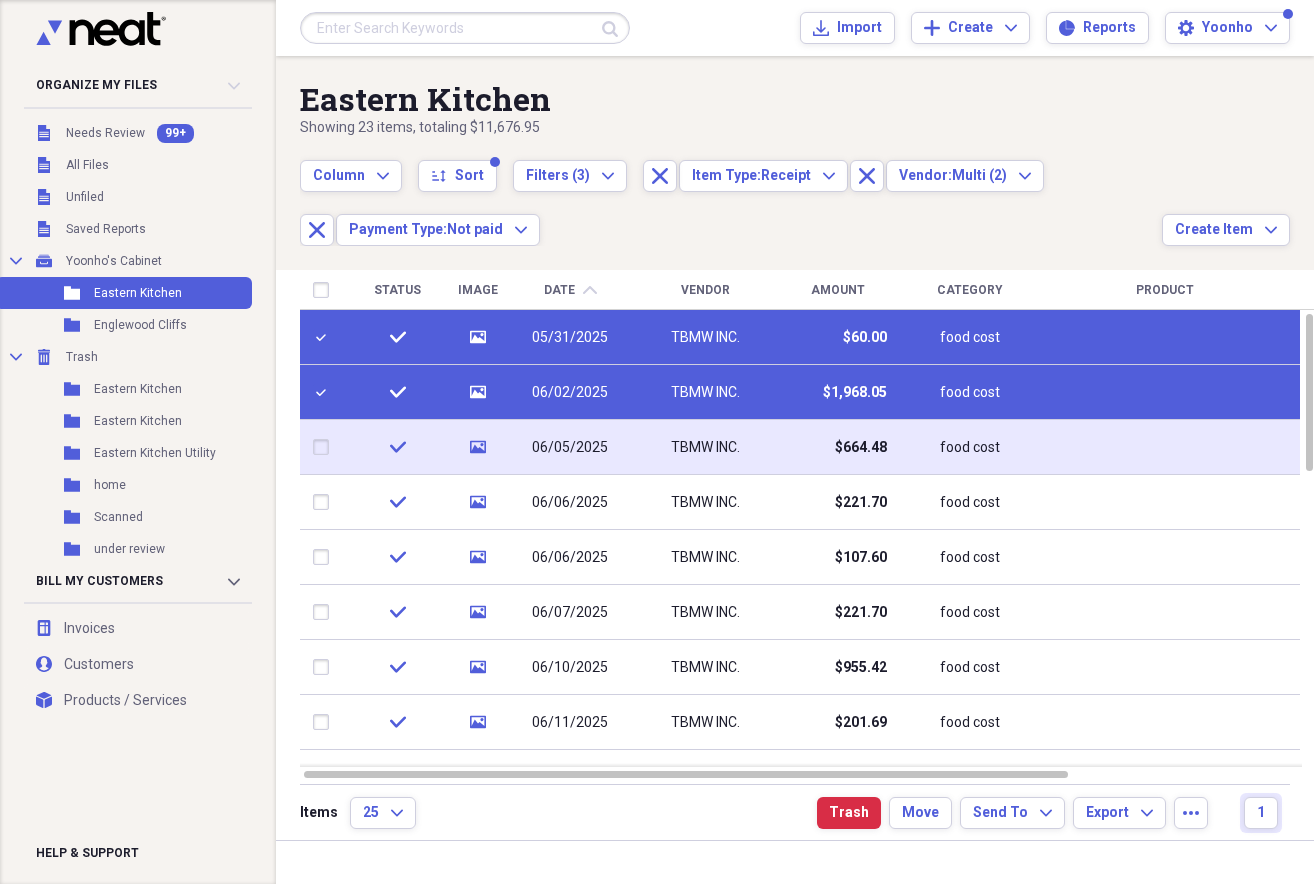 click at bounding box center [325, 447] 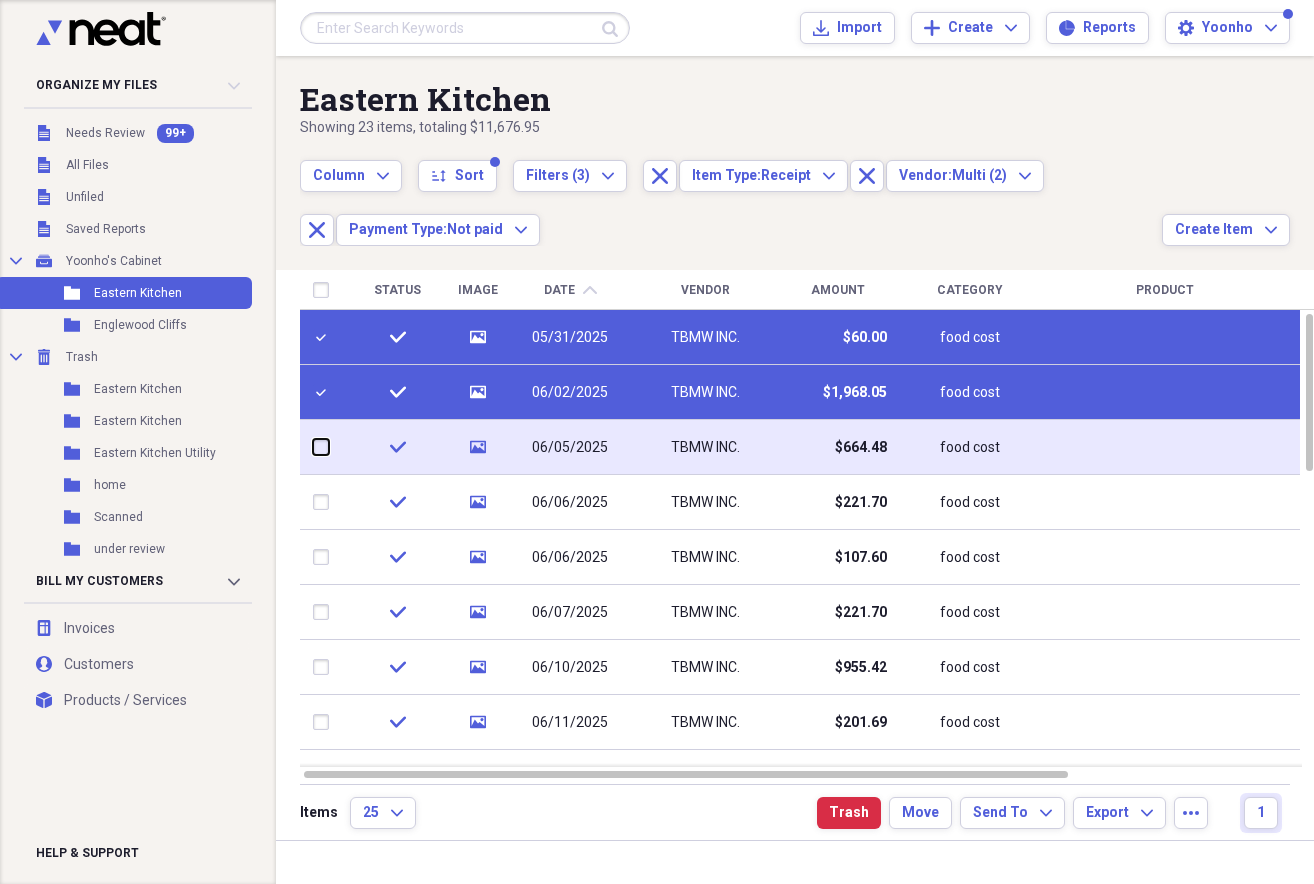 click at bounding box center (313, 447) 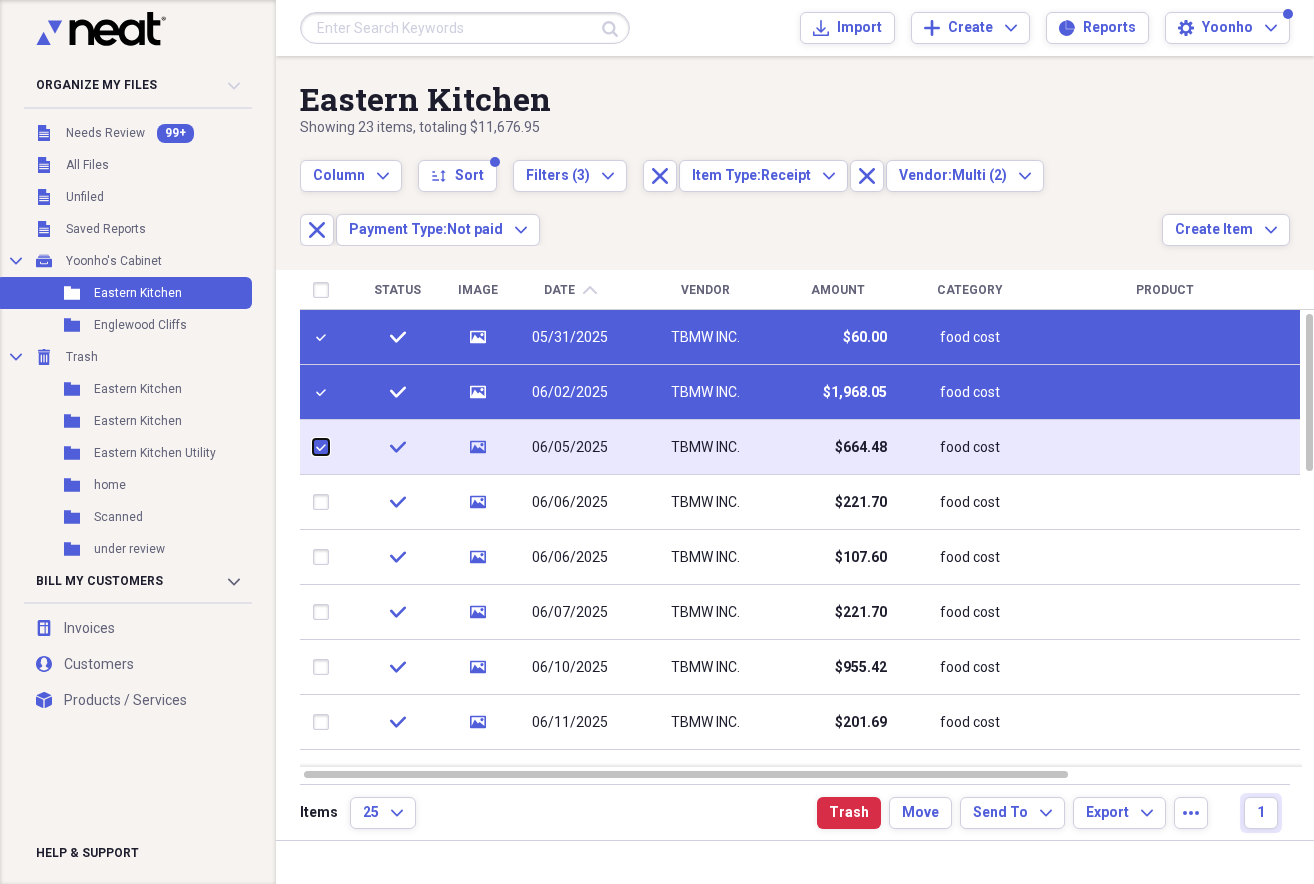 checkbox on "true" 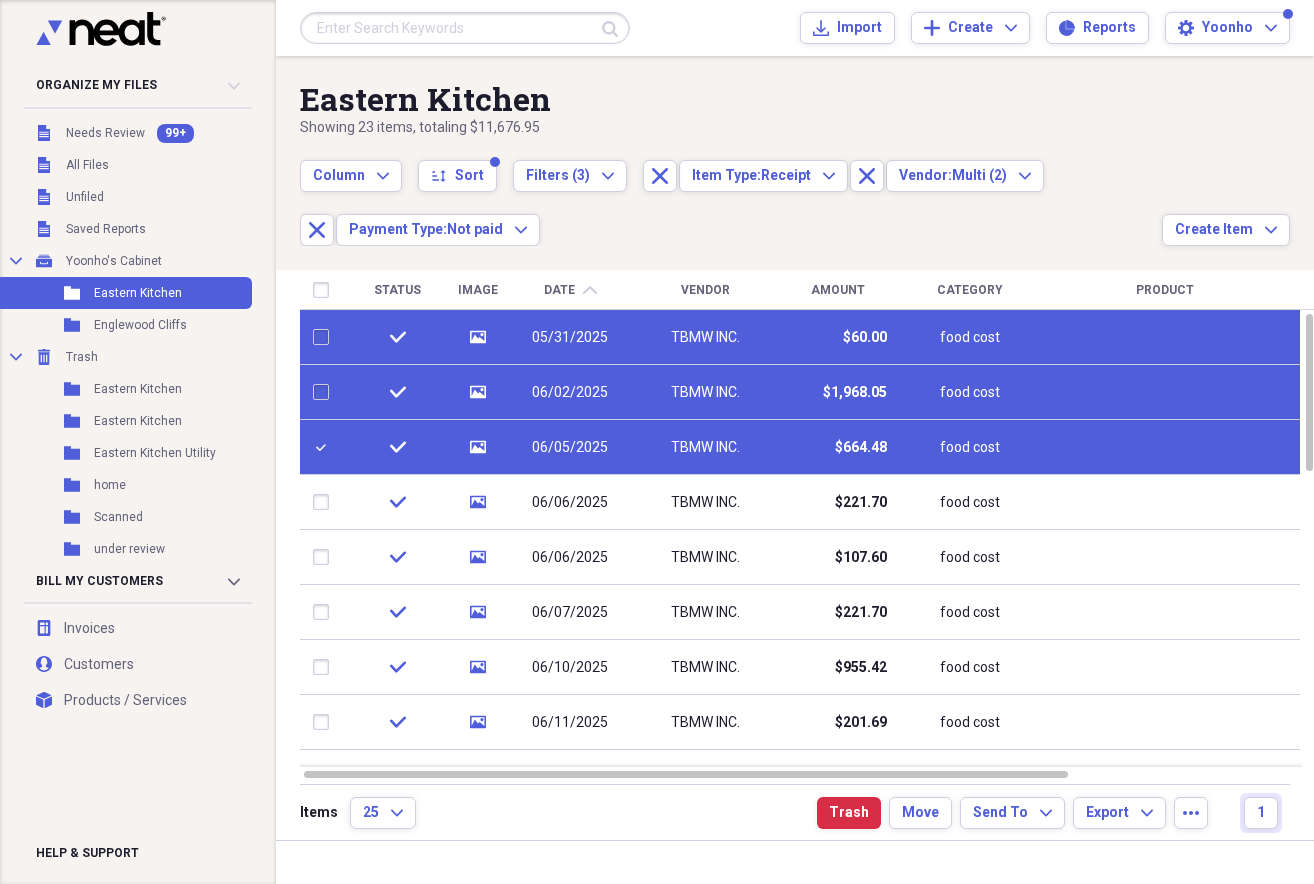 checkbox on "false" 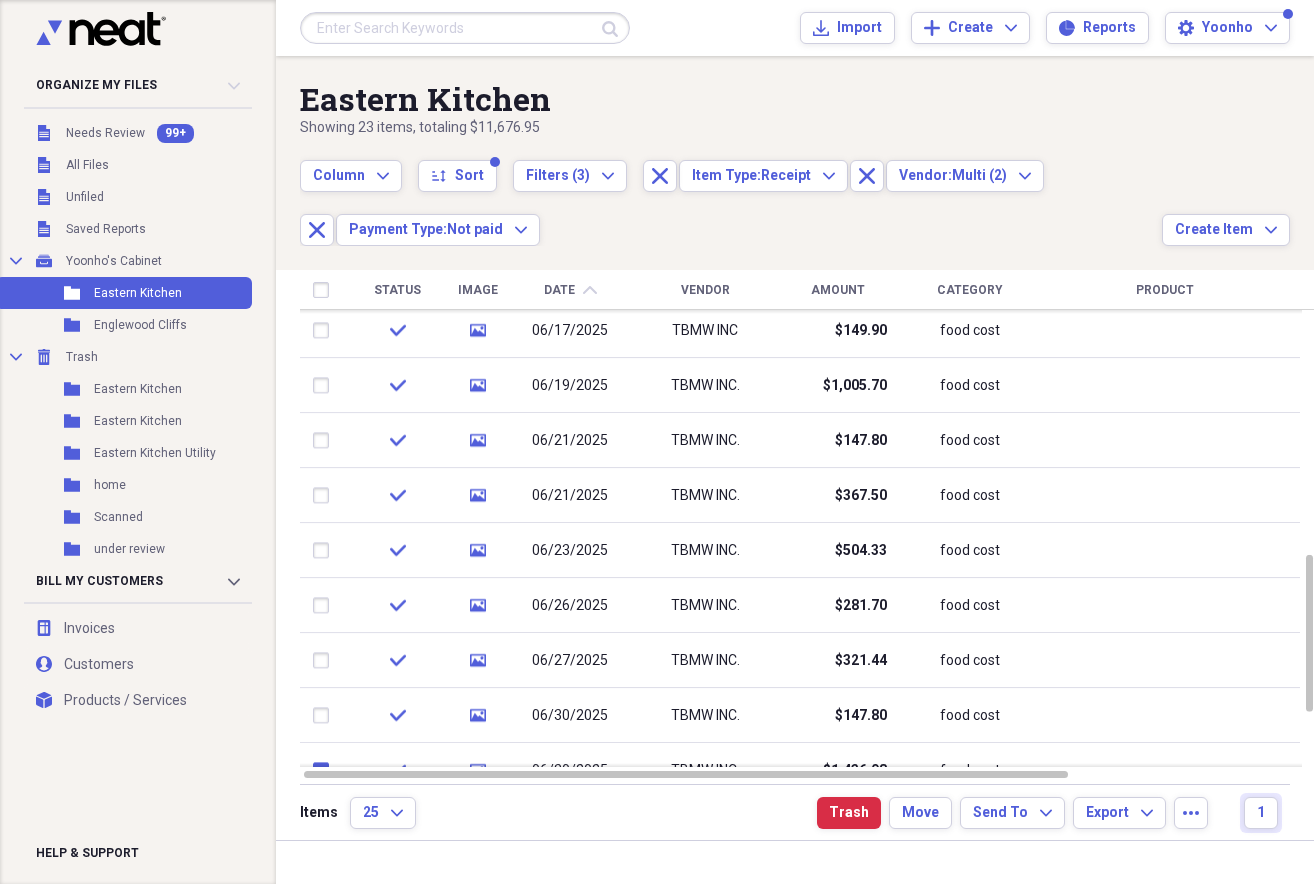 checkbox on "true" 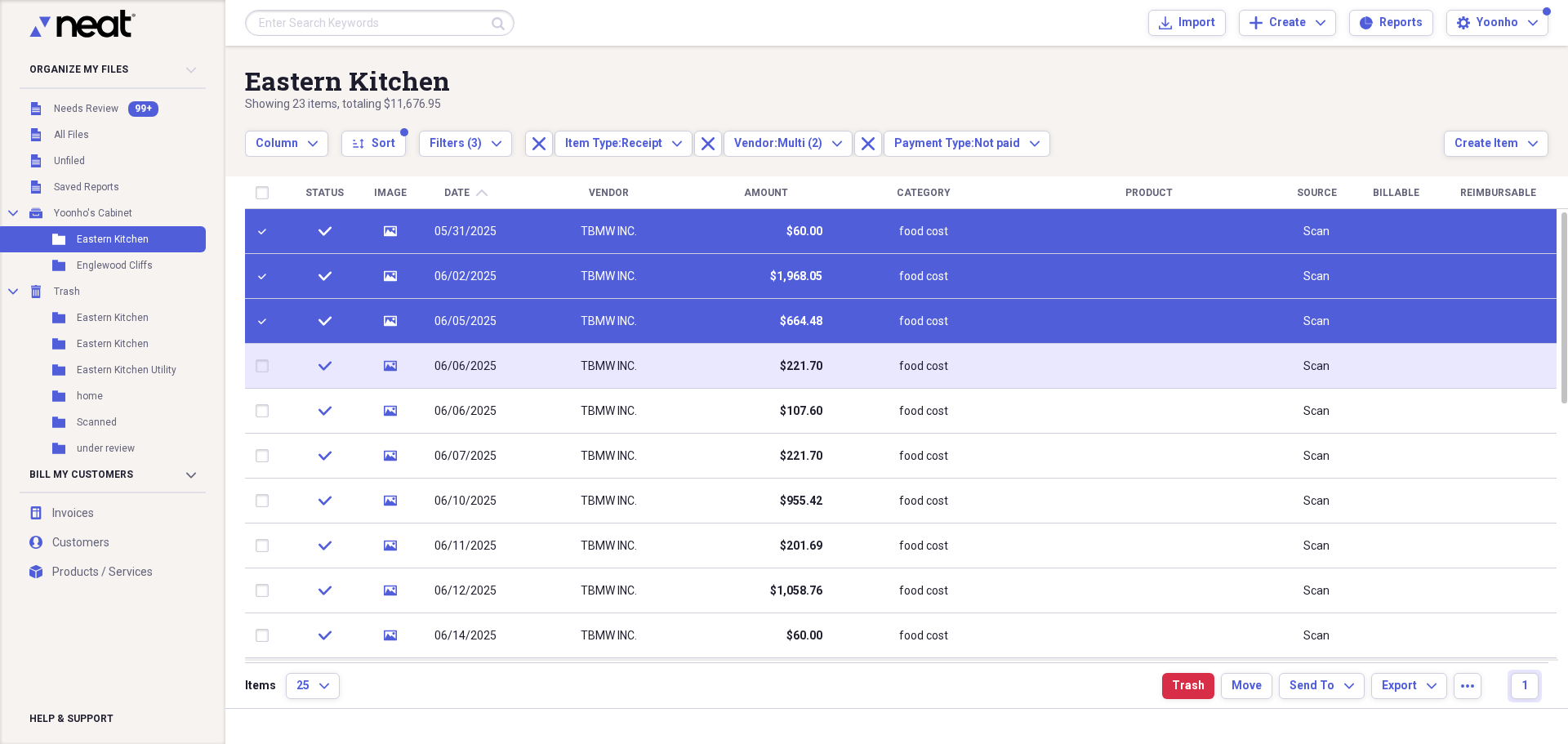 click at bounding box center [265, 366] 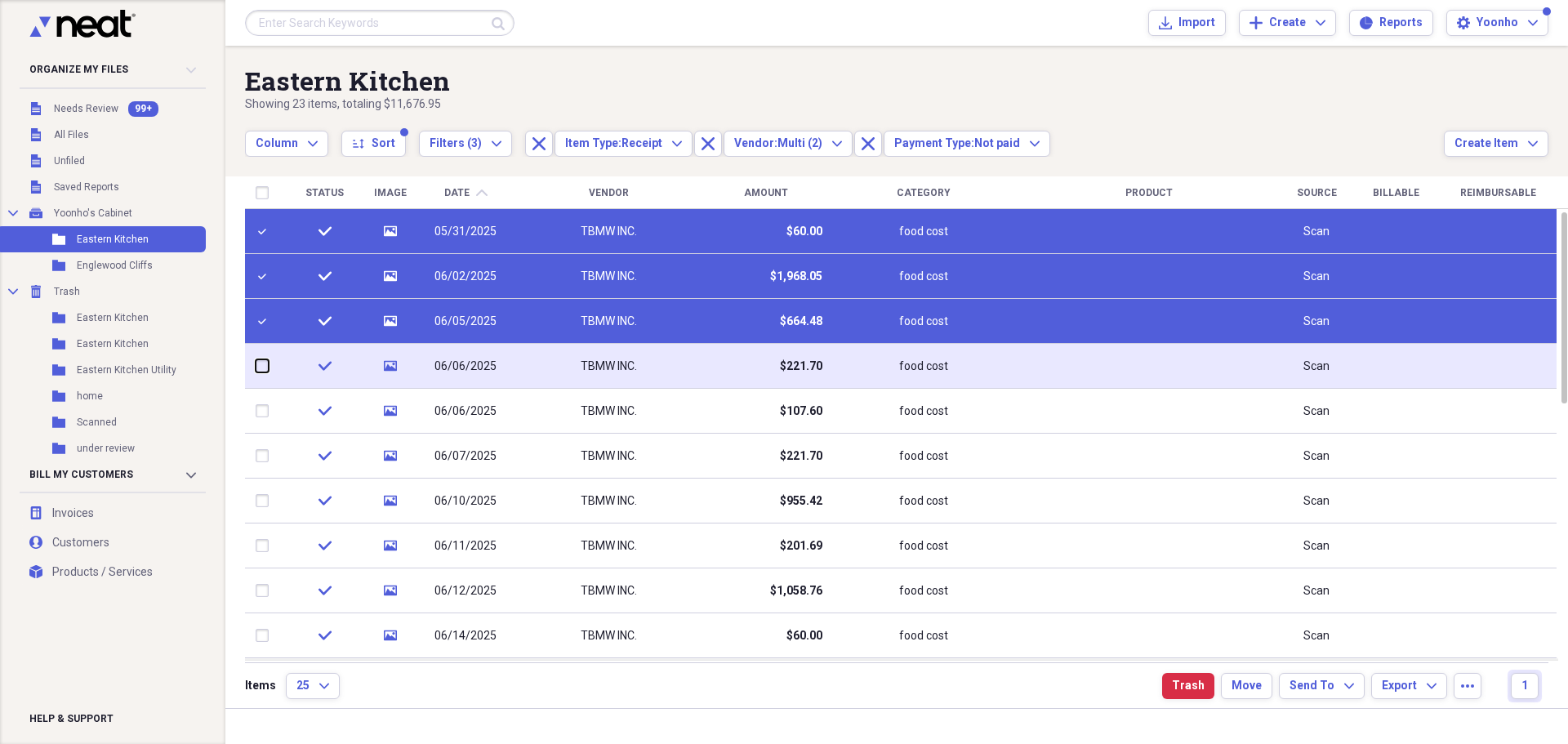 click at bounding box center (256, 366) 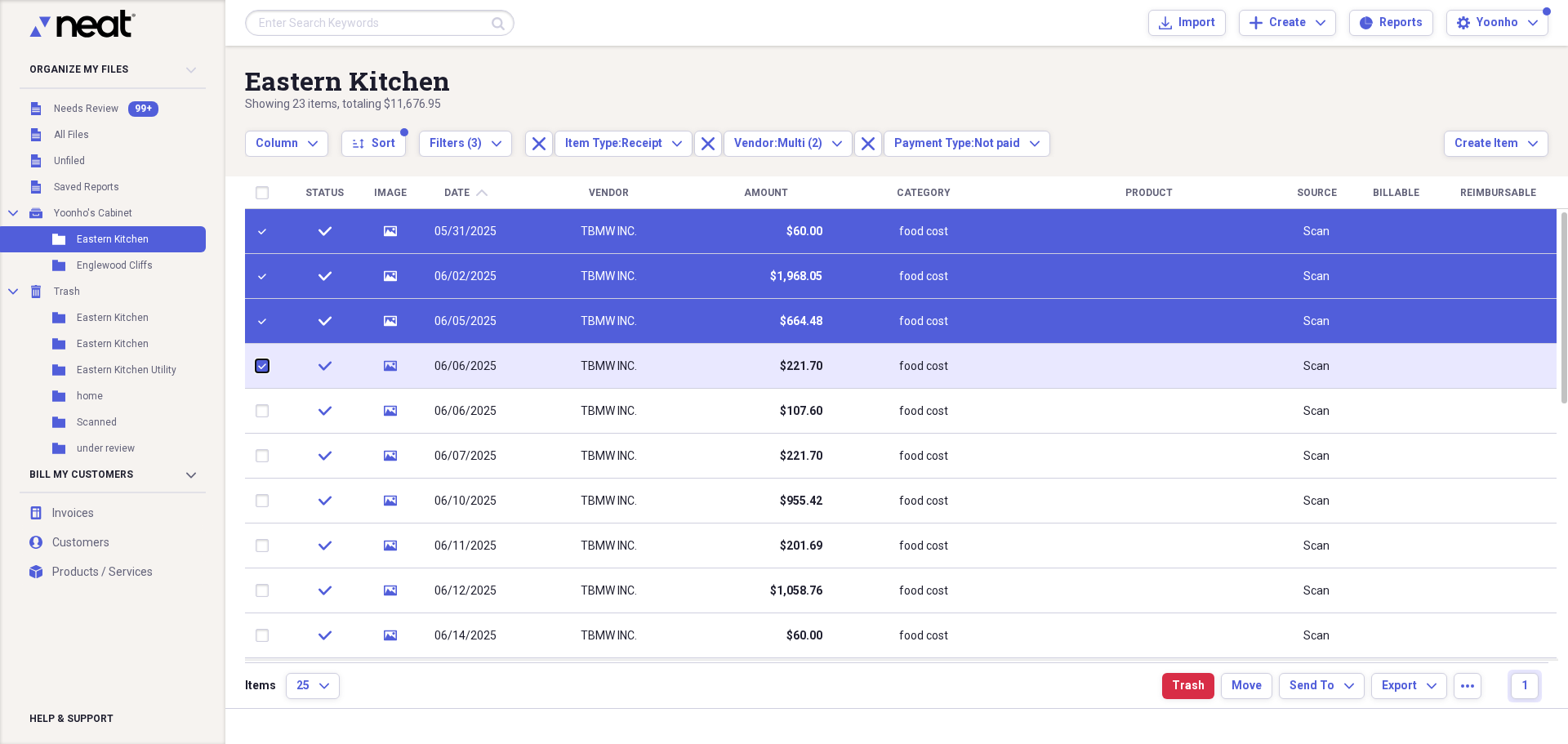 checkbox on "true" 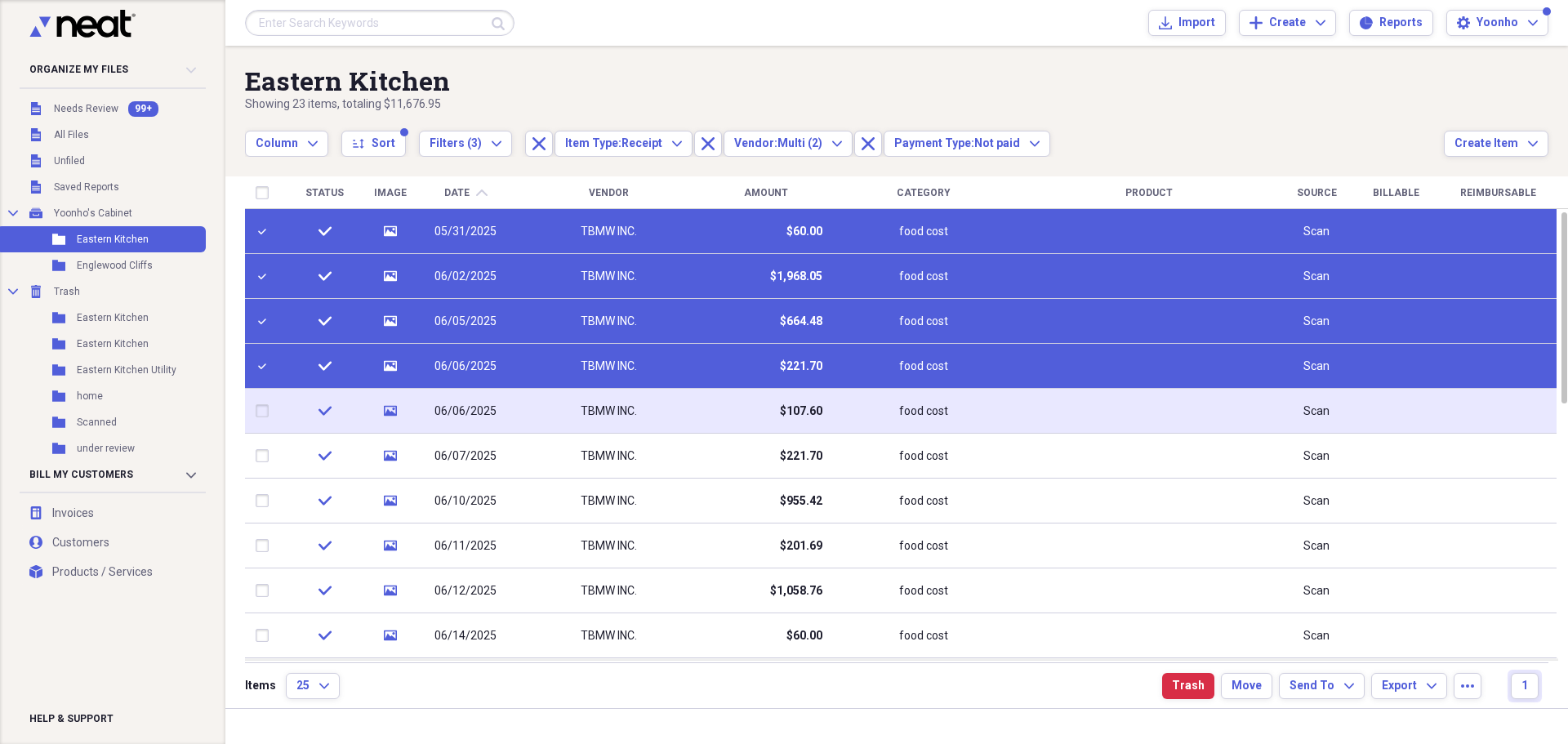 click at bounding box center [265, 411] 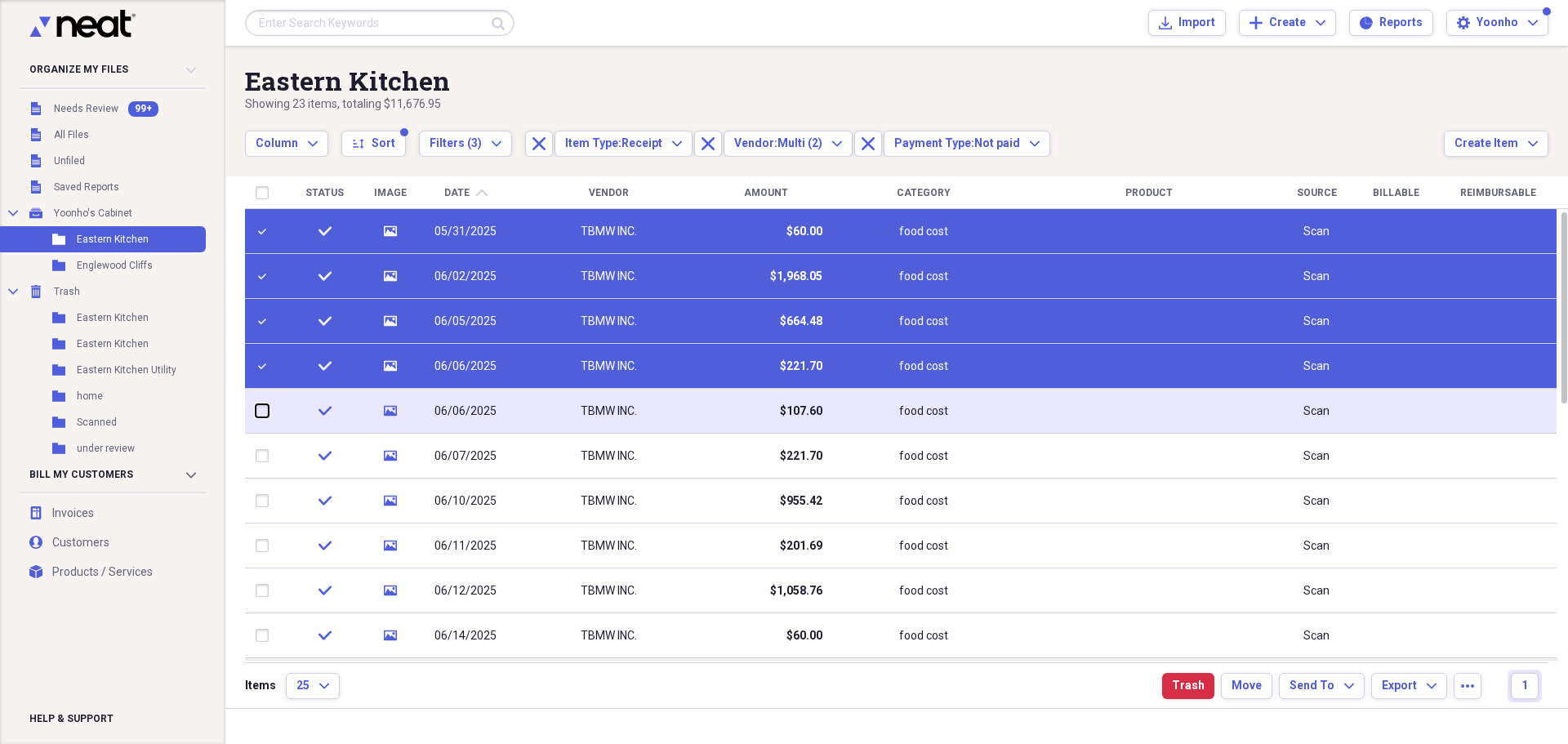 click at bounding box center (256, 411) 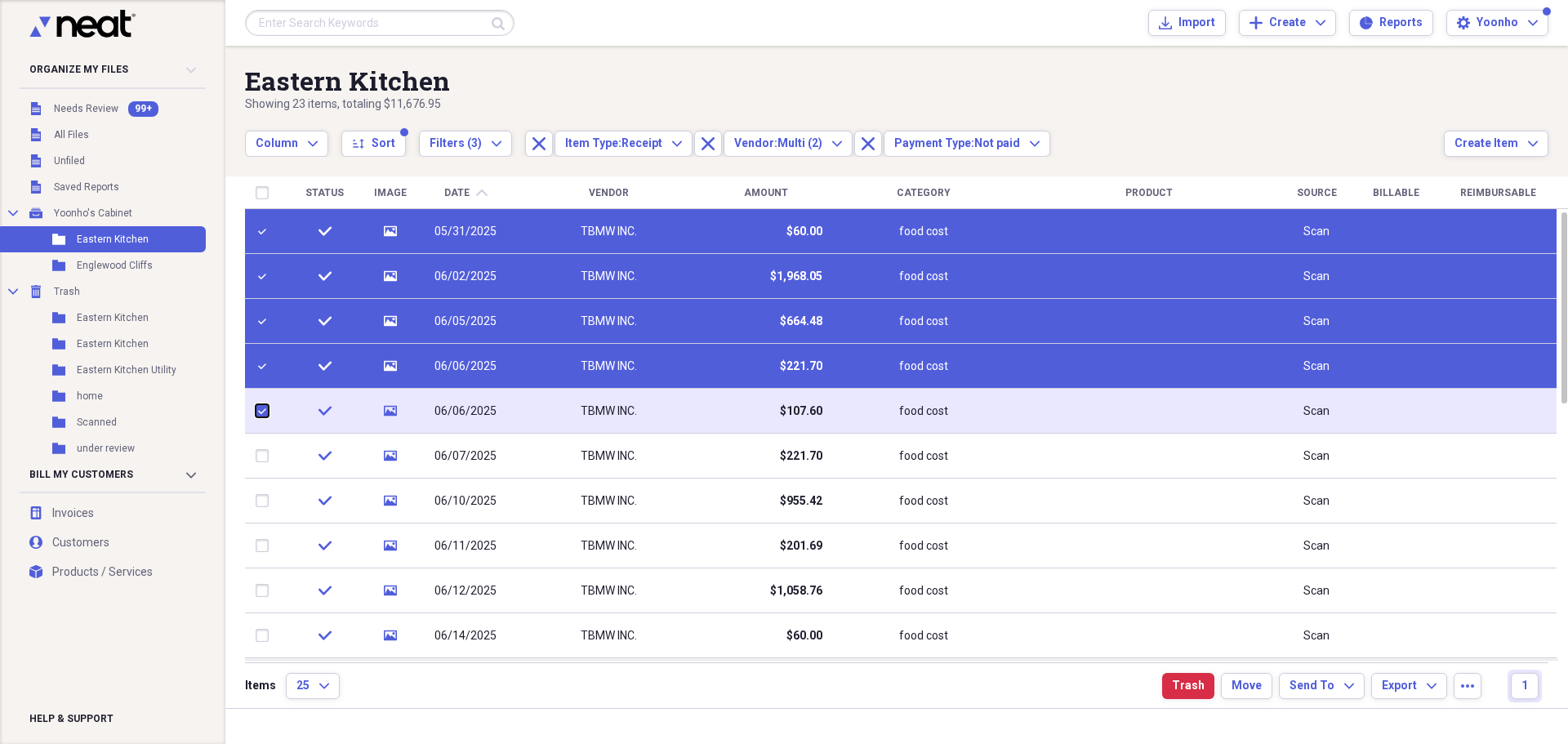 checkbox on "true" 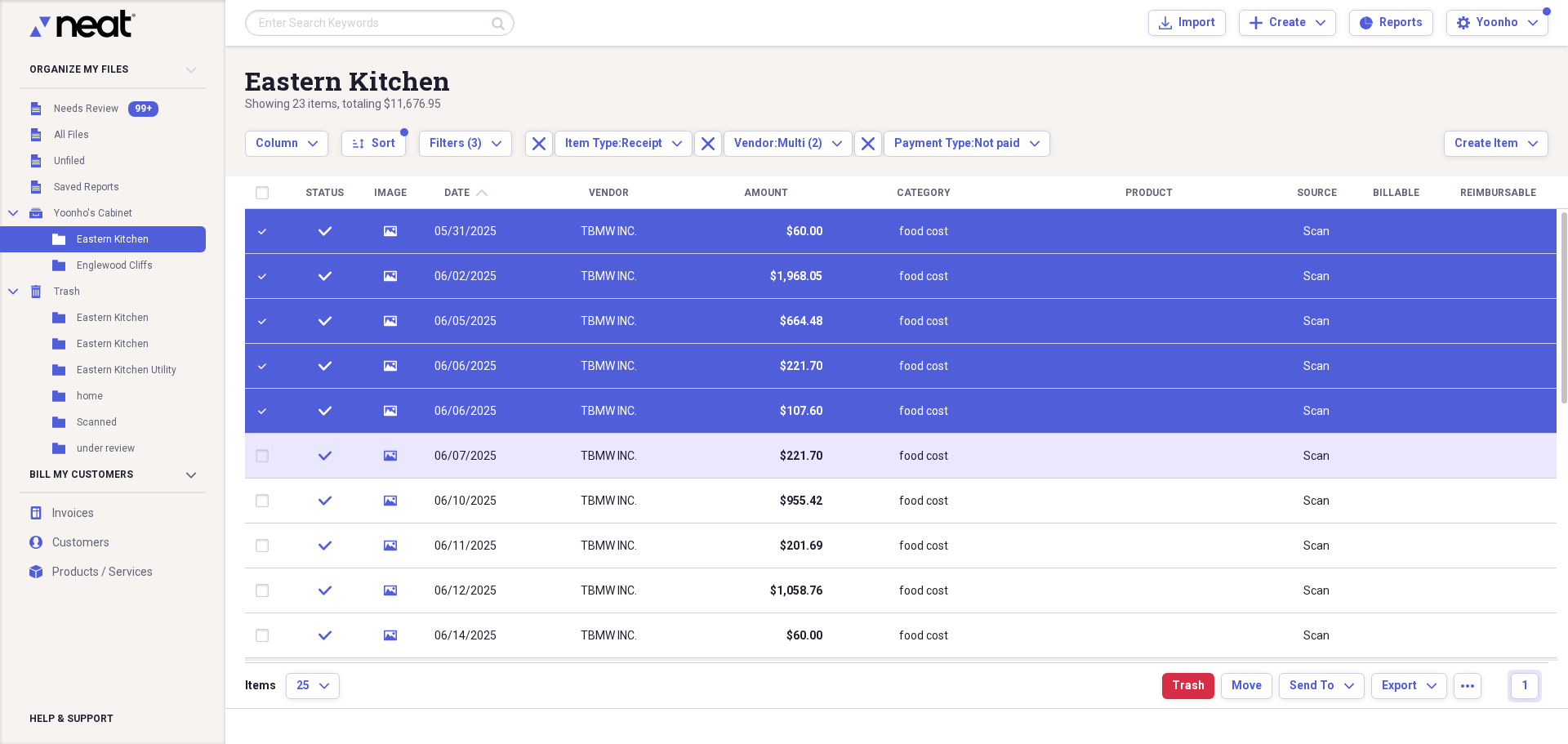 click at bounding box center [265, 456] 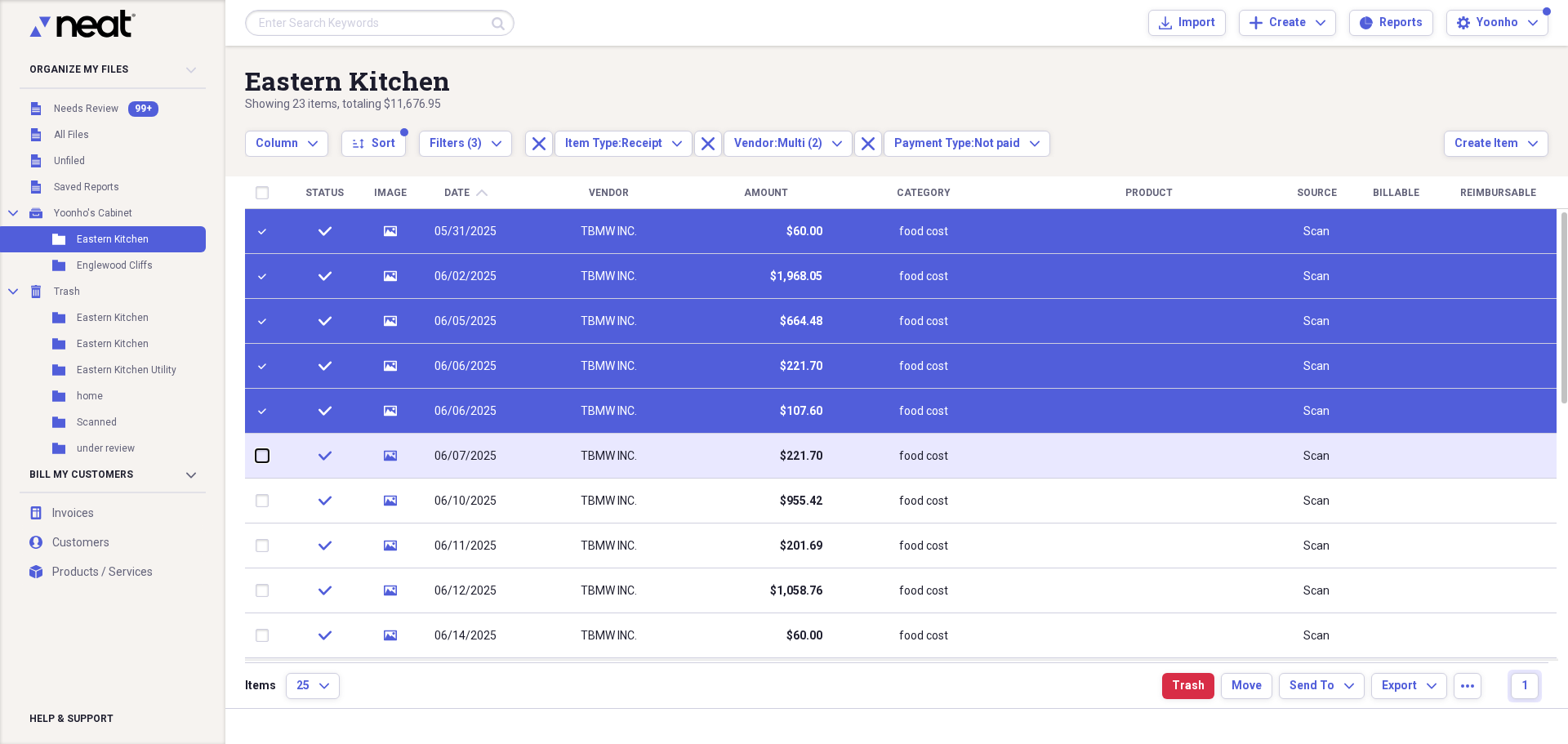 click at bounding box center (256, 456) 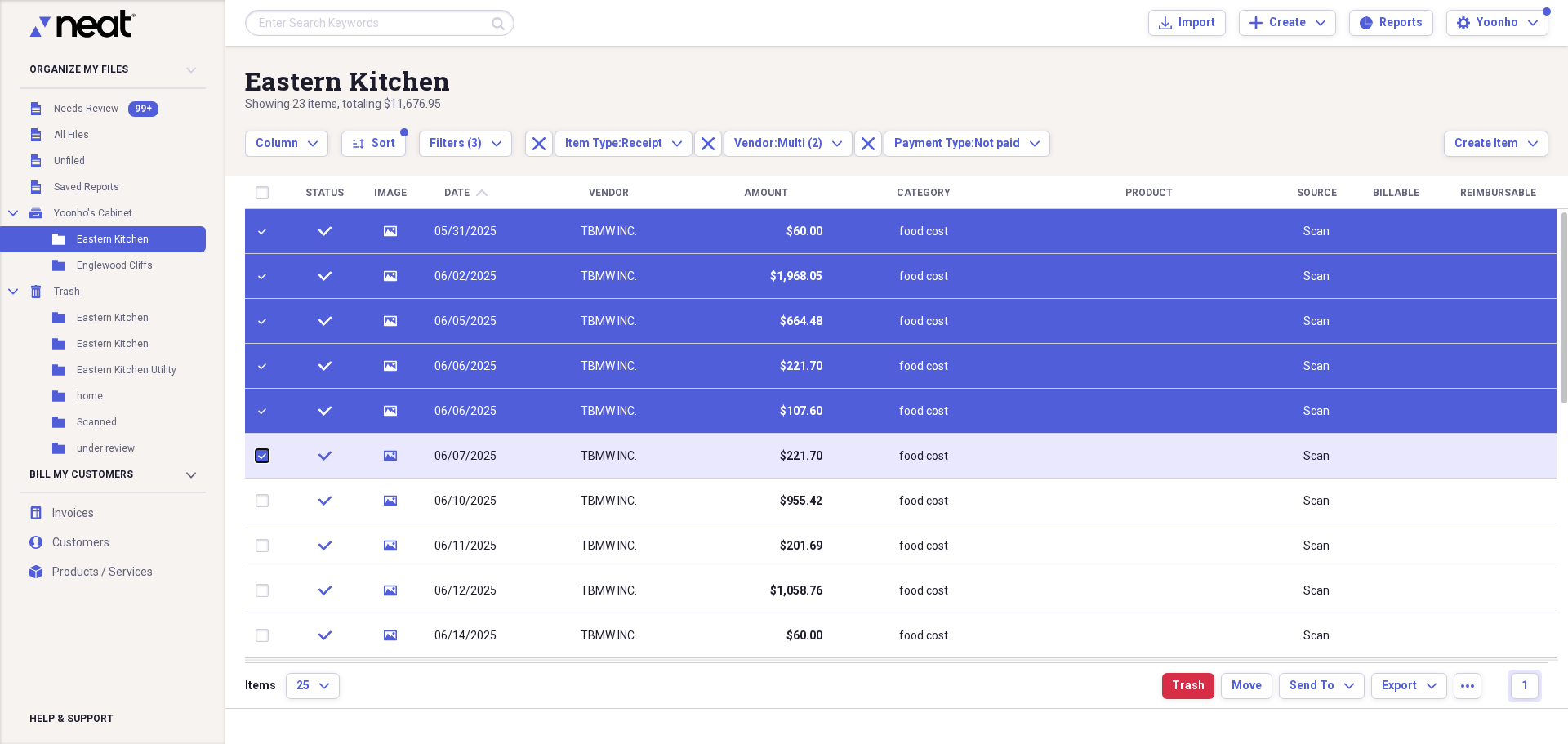 checkbox on "true" 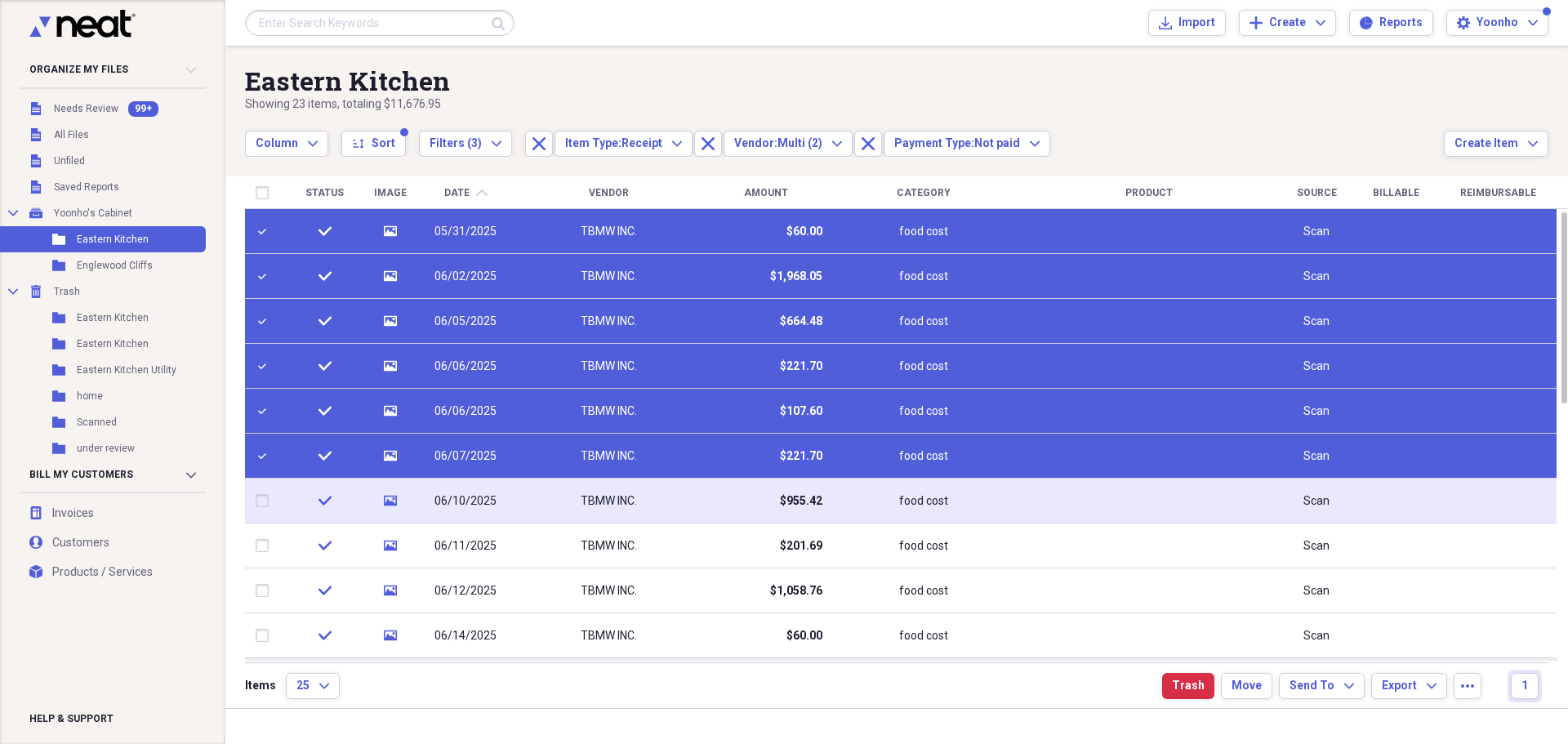 click at bounding box center [265, 501] 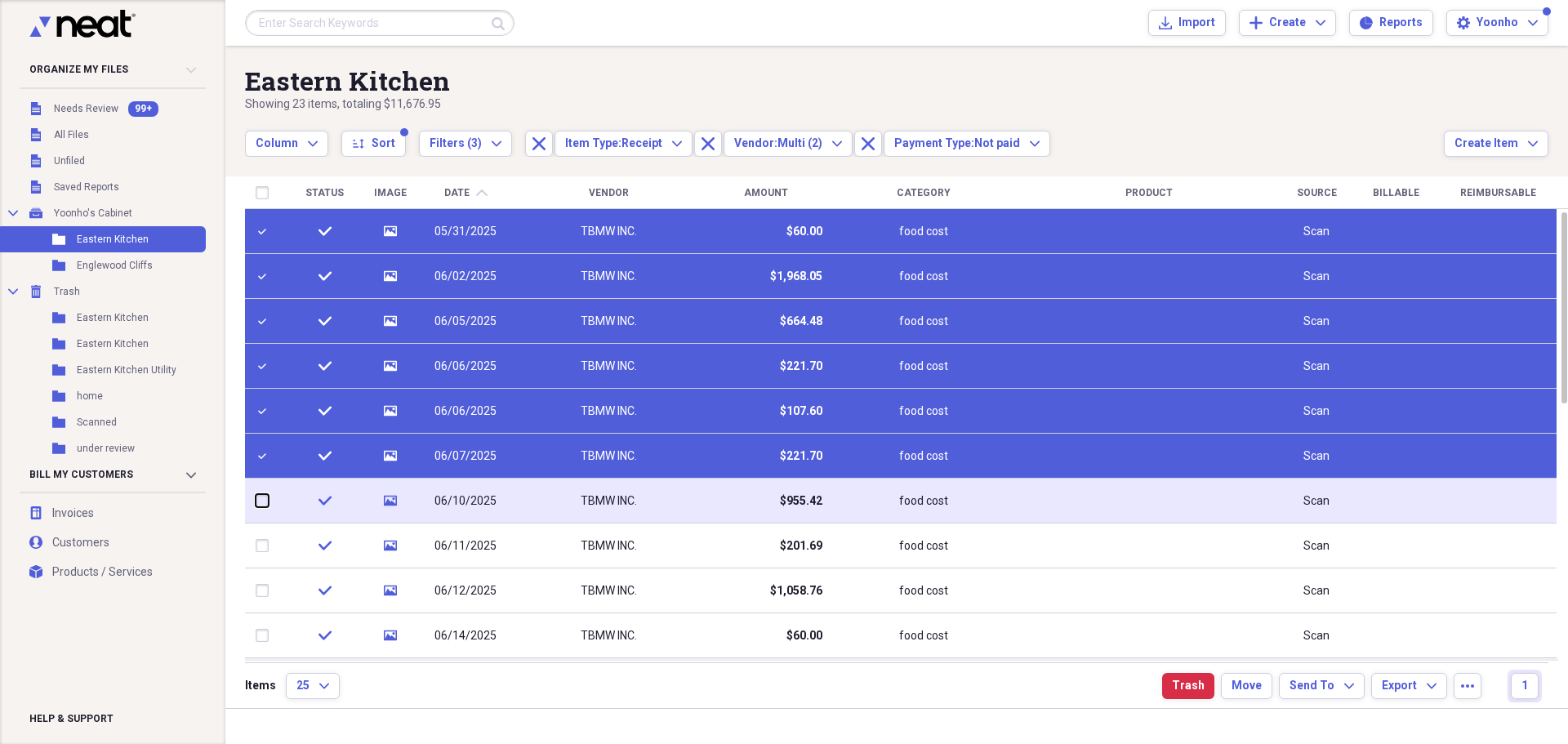 click at bounding box center [256, 501] 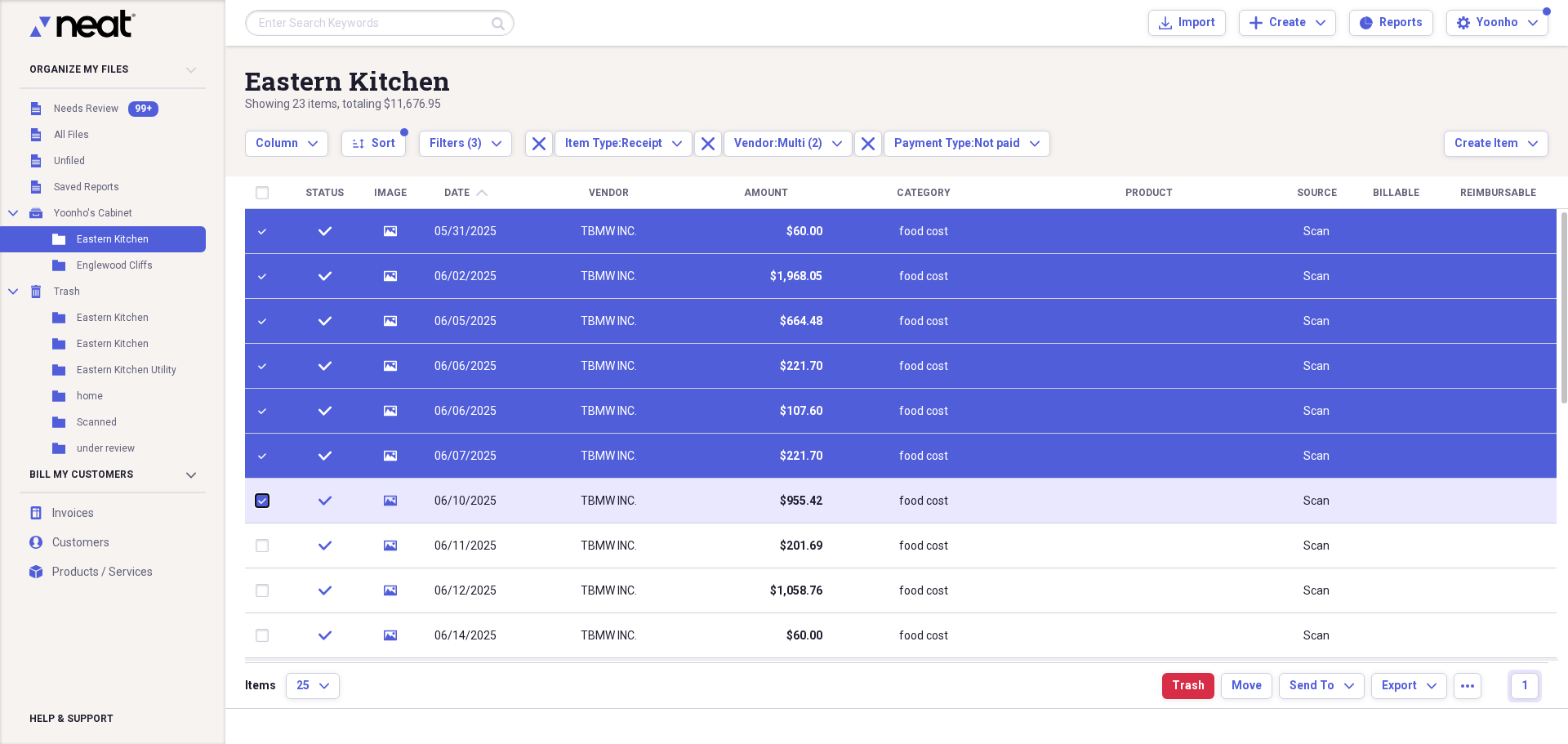checkbox on "true" 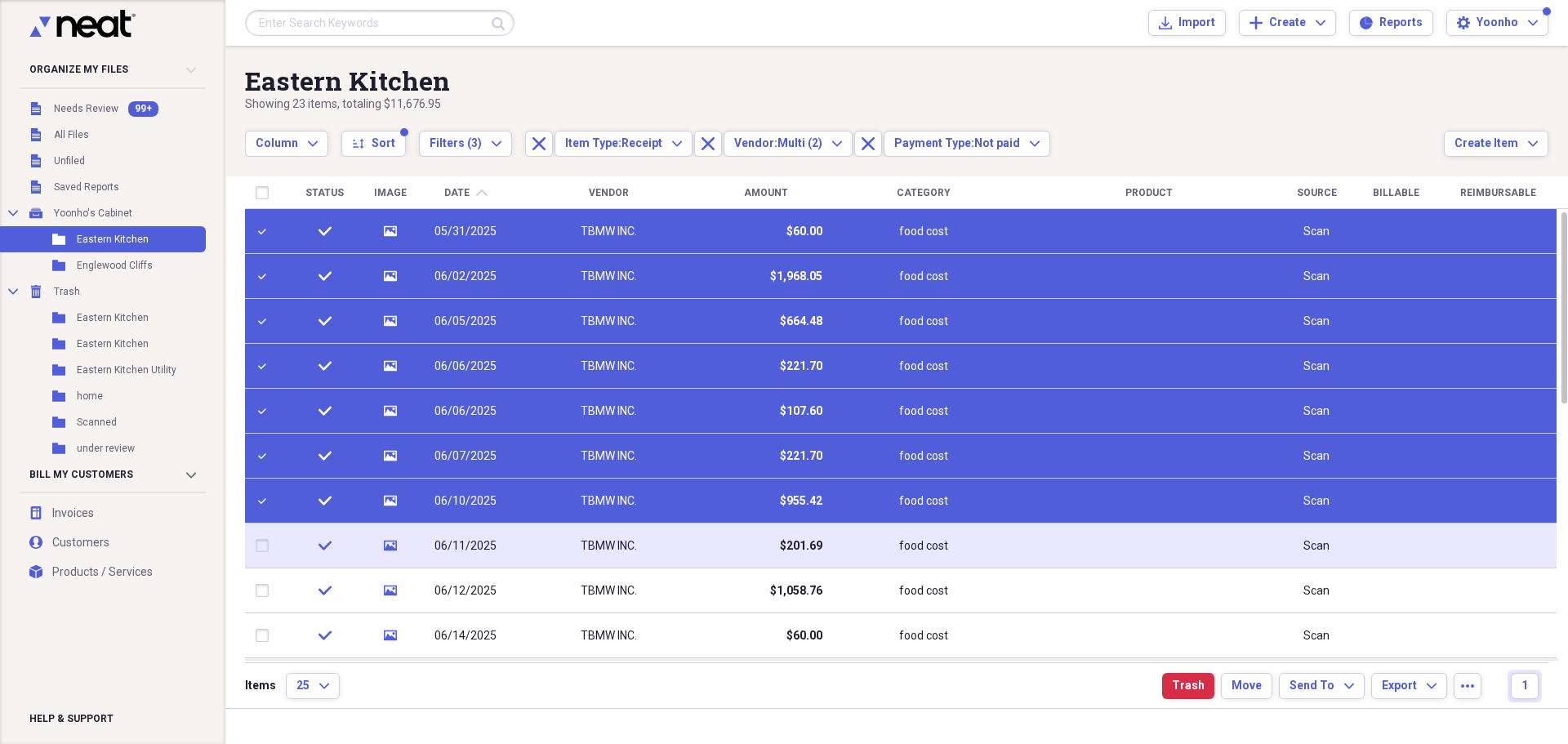 click at bounding box center [265, 546] 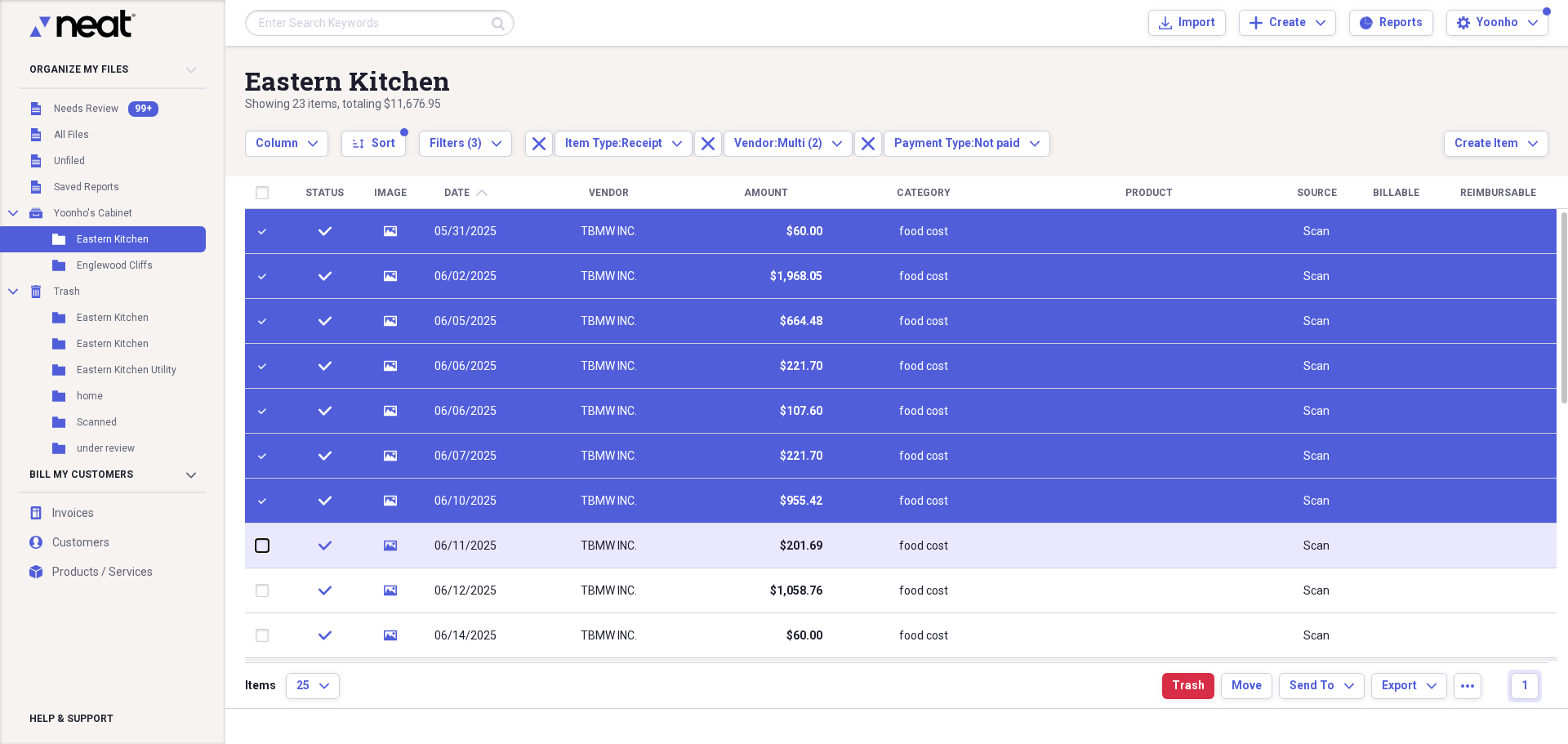 click at bounding box center (256, 546) 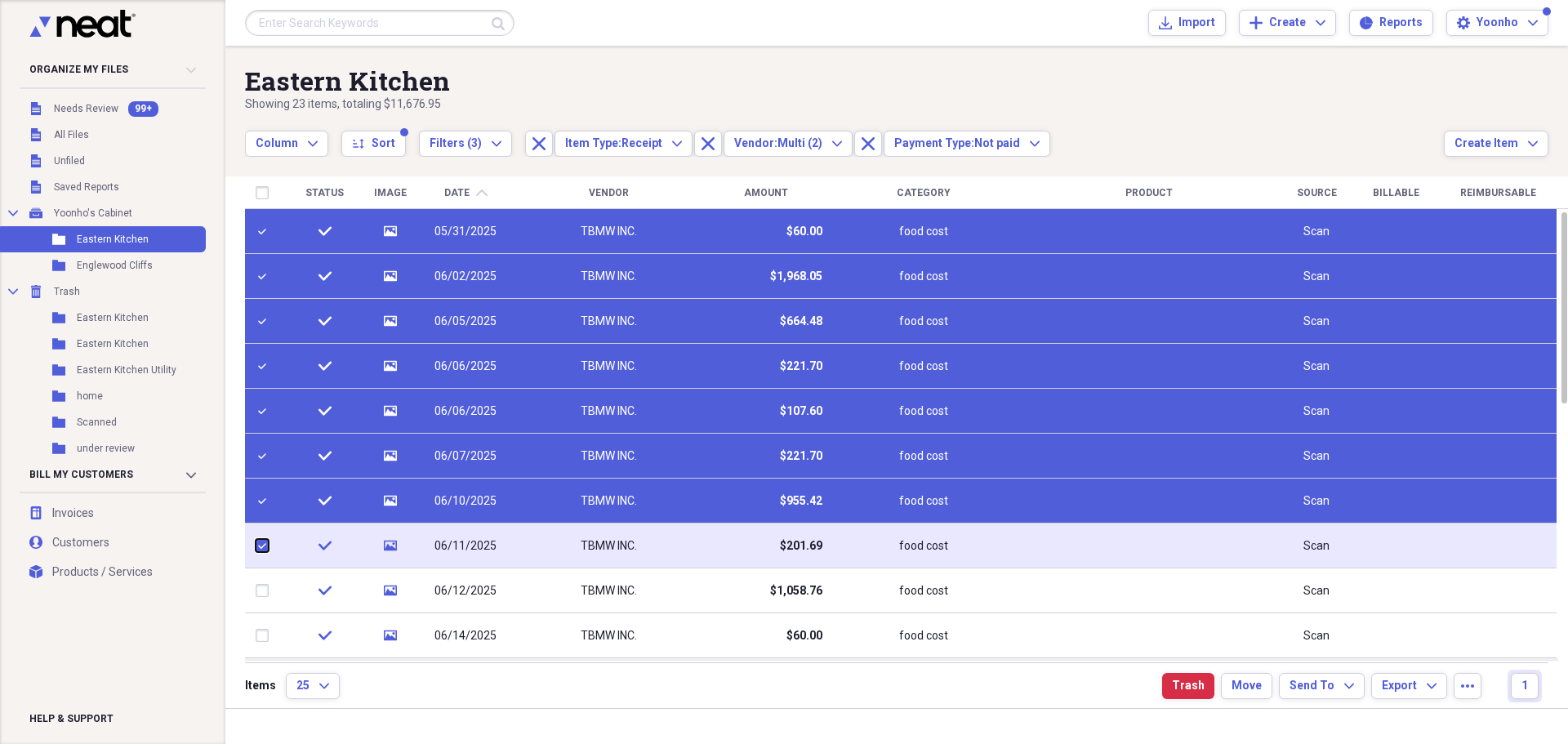 checkbox on "true" 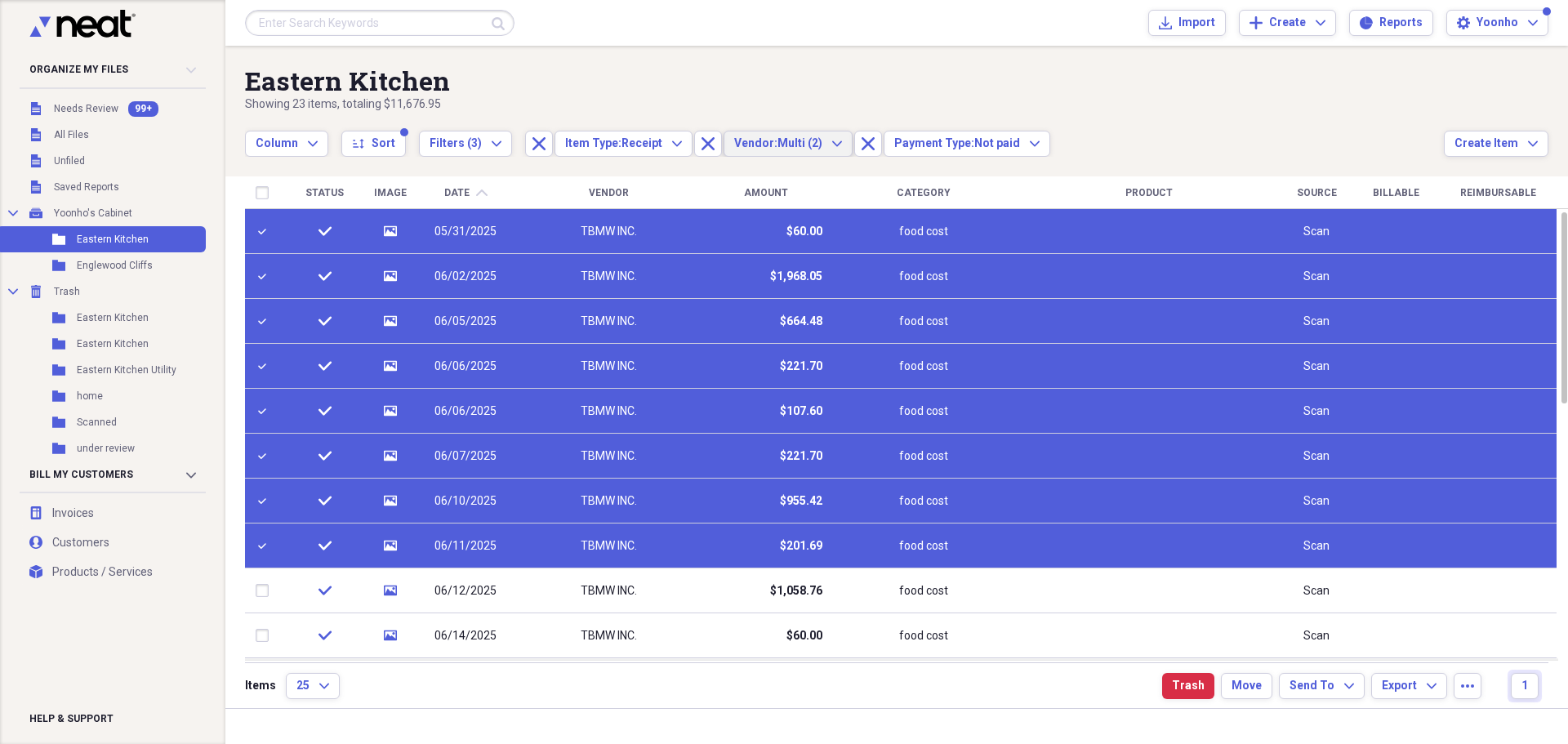 drag, startPoint x: 789, startPoint y: 72, endPoint x: 781, endPoint y: 137, distance: 65.490457 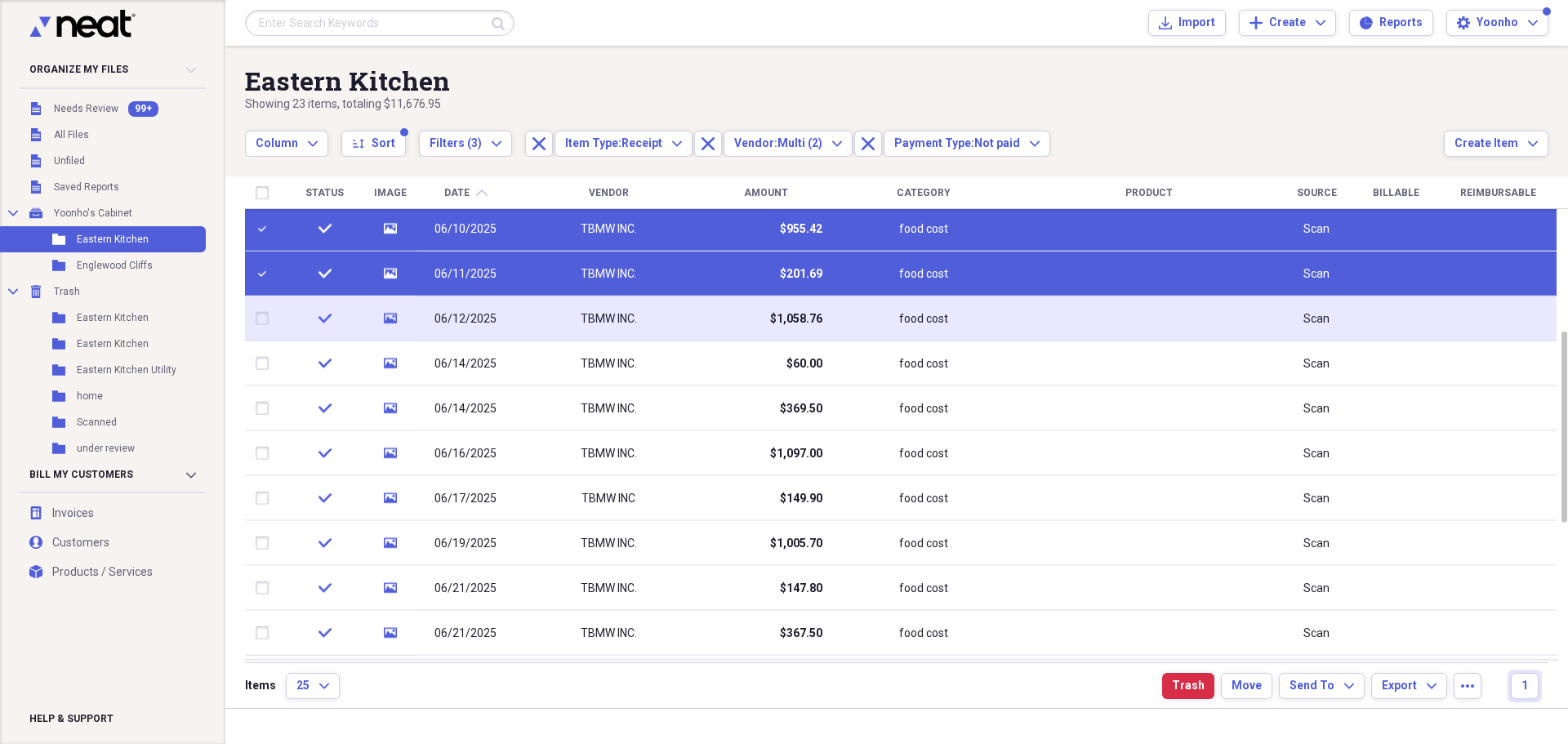 click at bounding box center [265, 319] 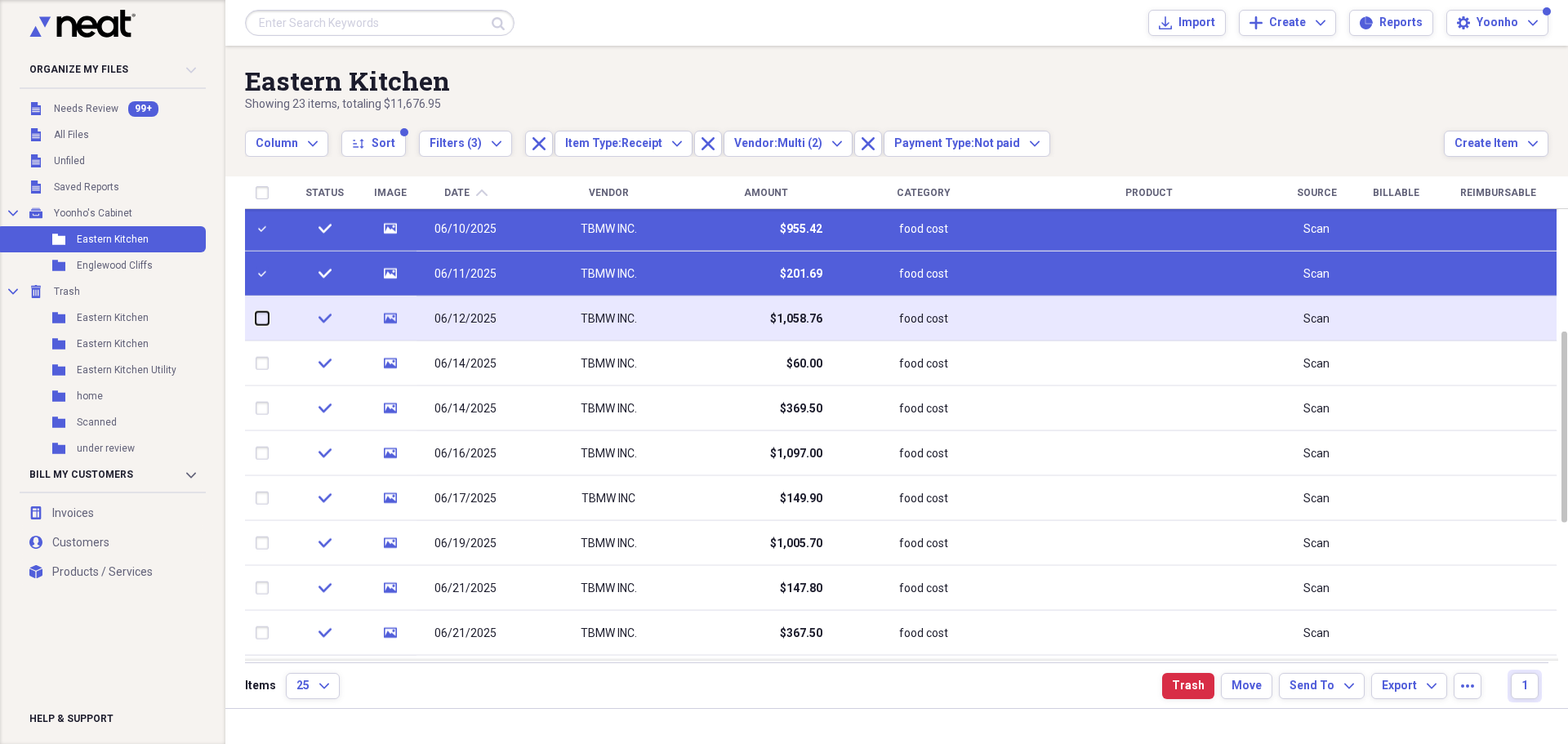 click at bounding box center (256, 319) 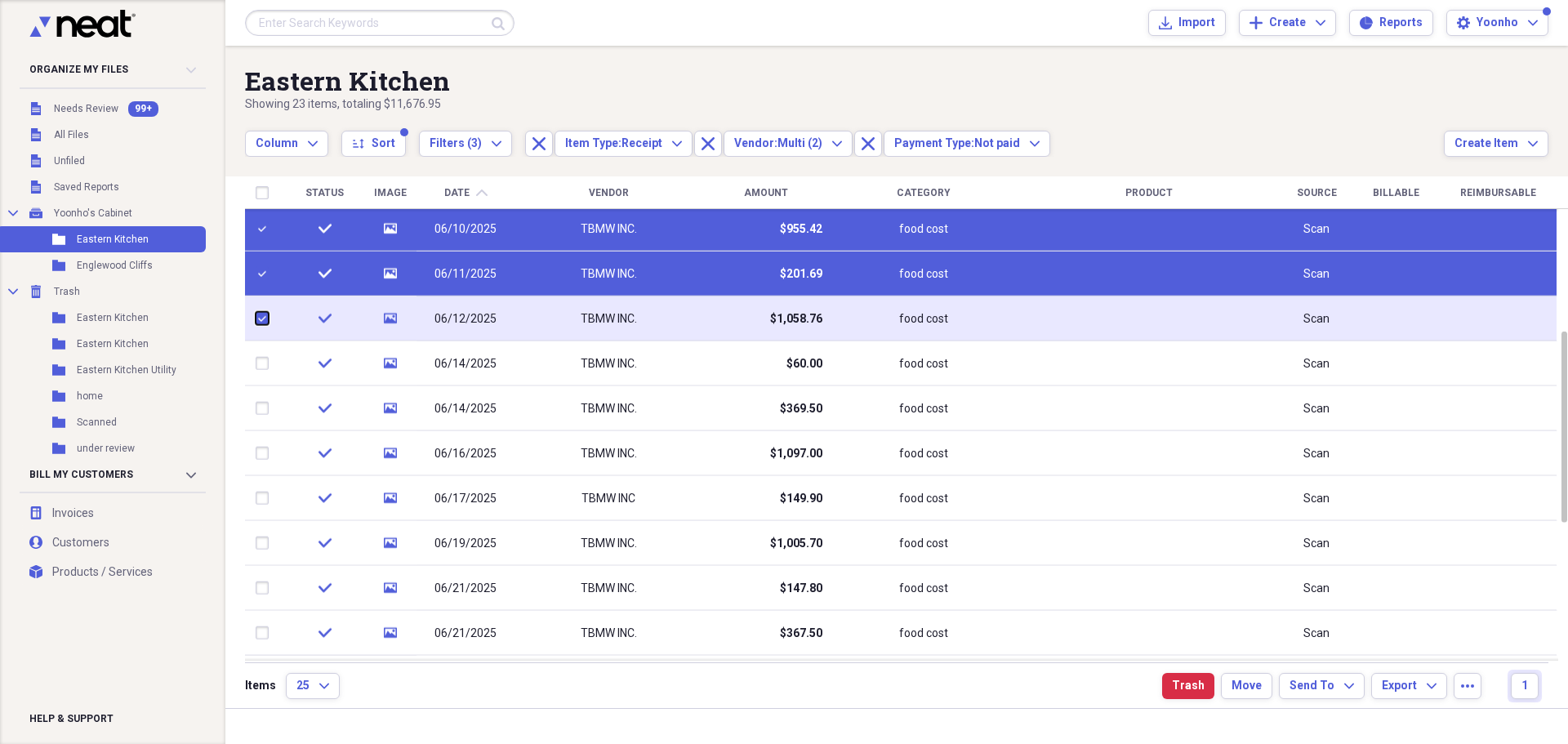 checkbox on "true" 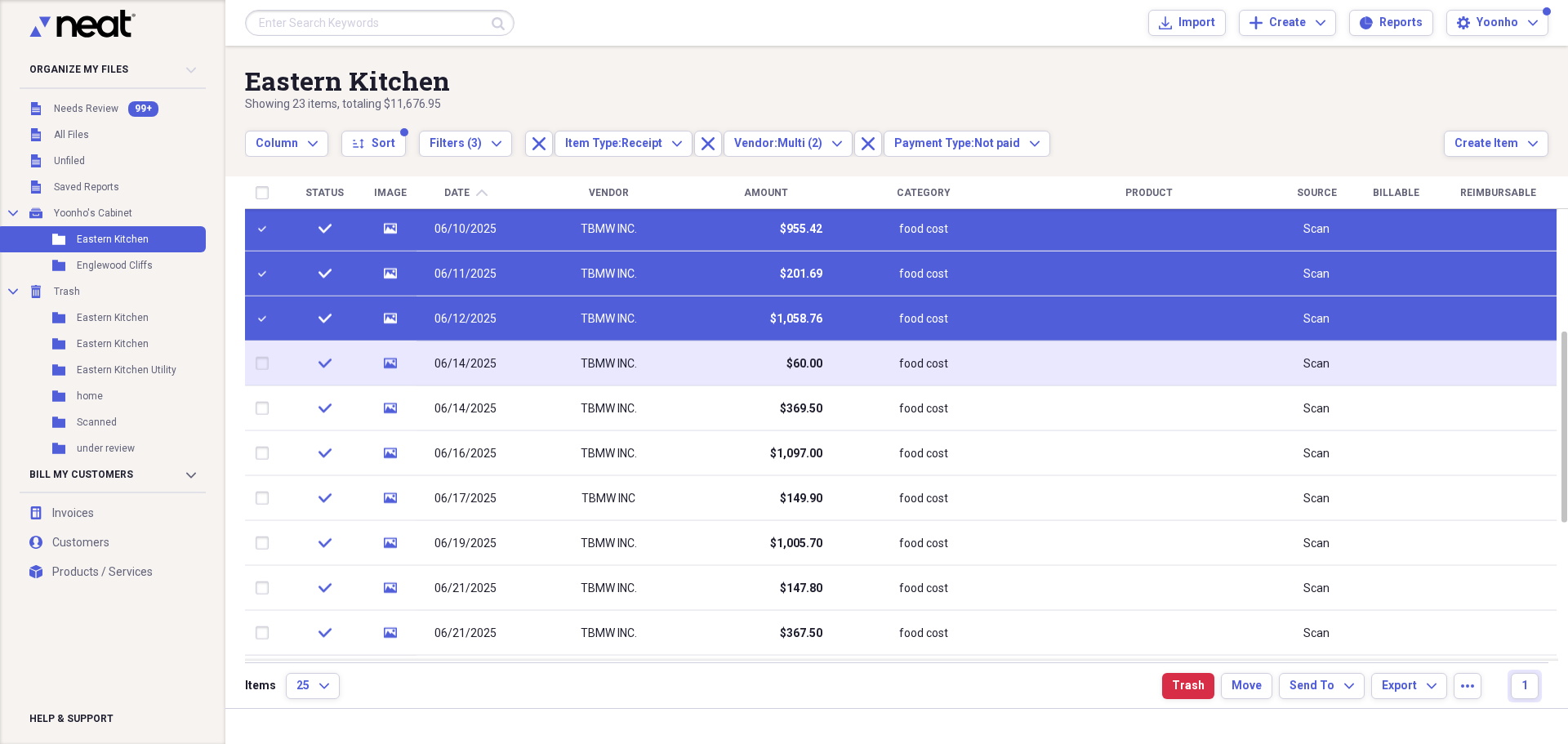 click at bounding box center (265, 363) 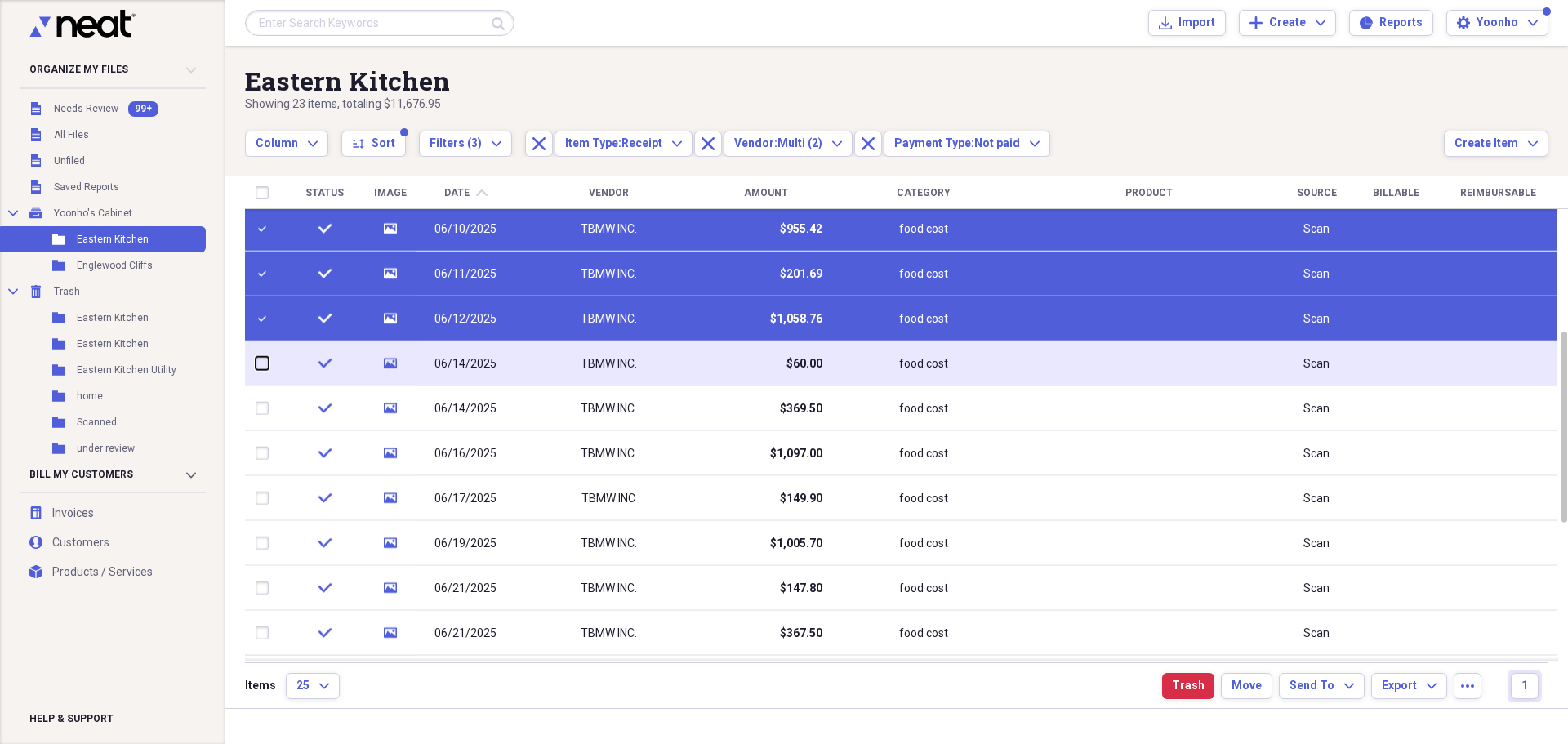 click at bounding box center [256, 363] 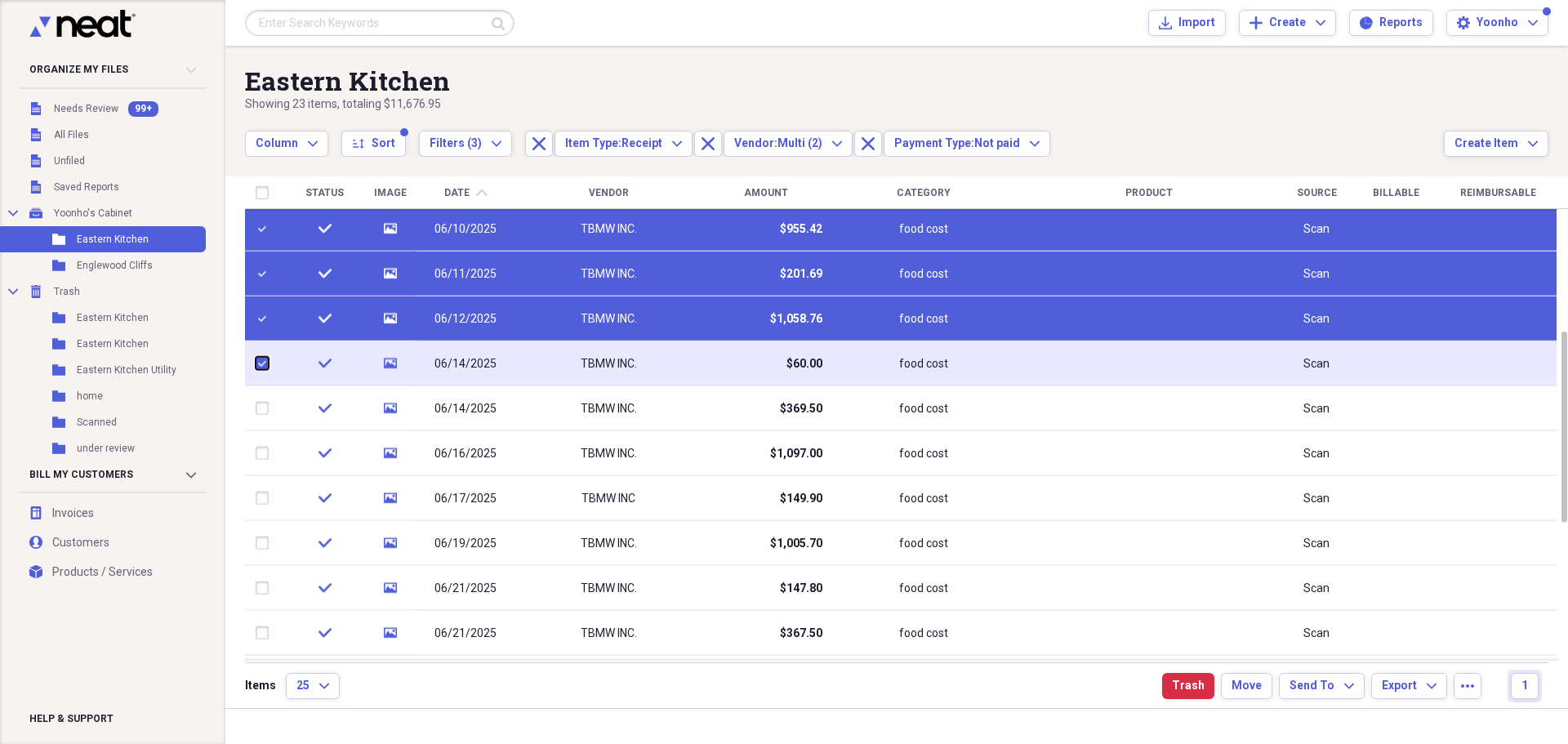 checkbox on "true" 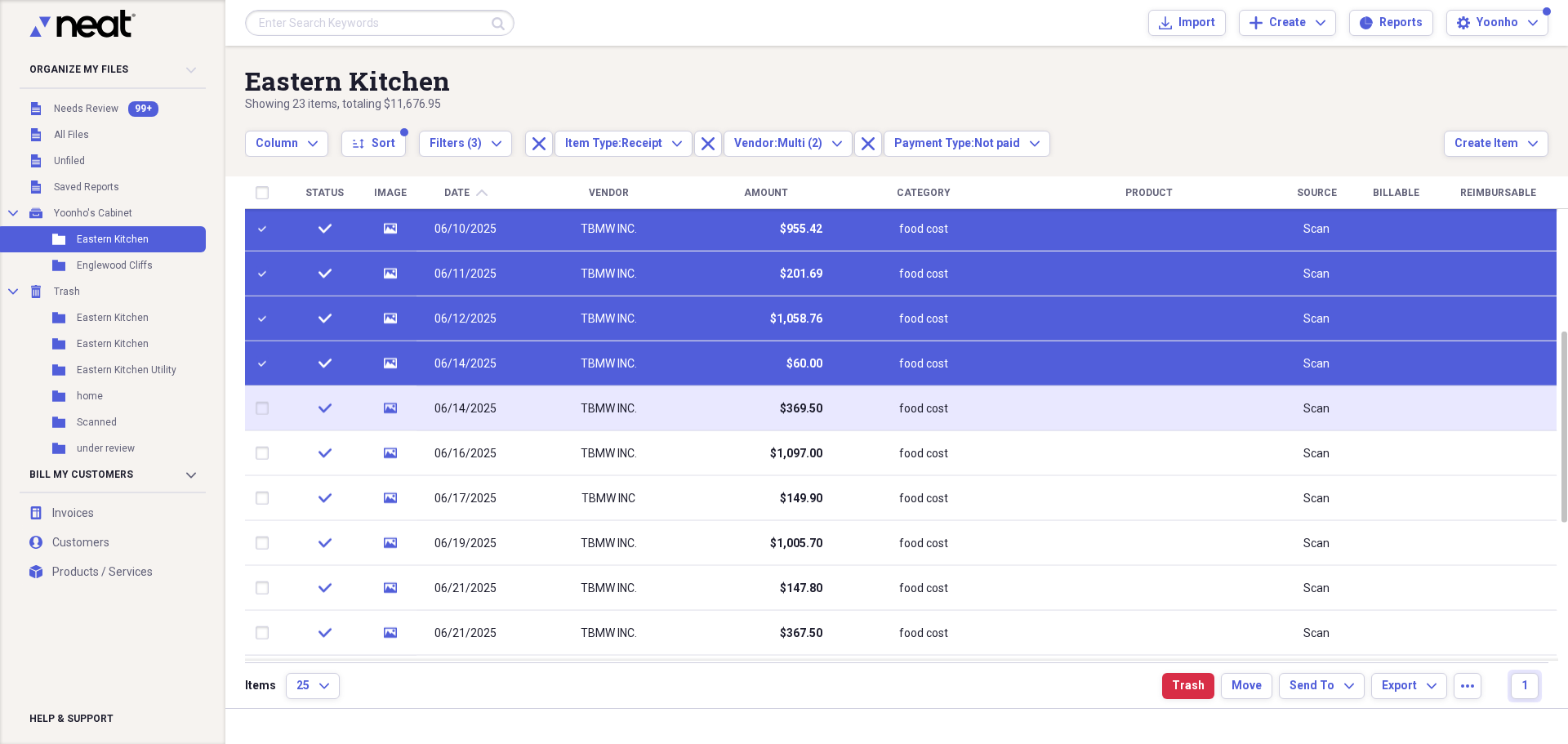 click at bounding box center (265, 408) 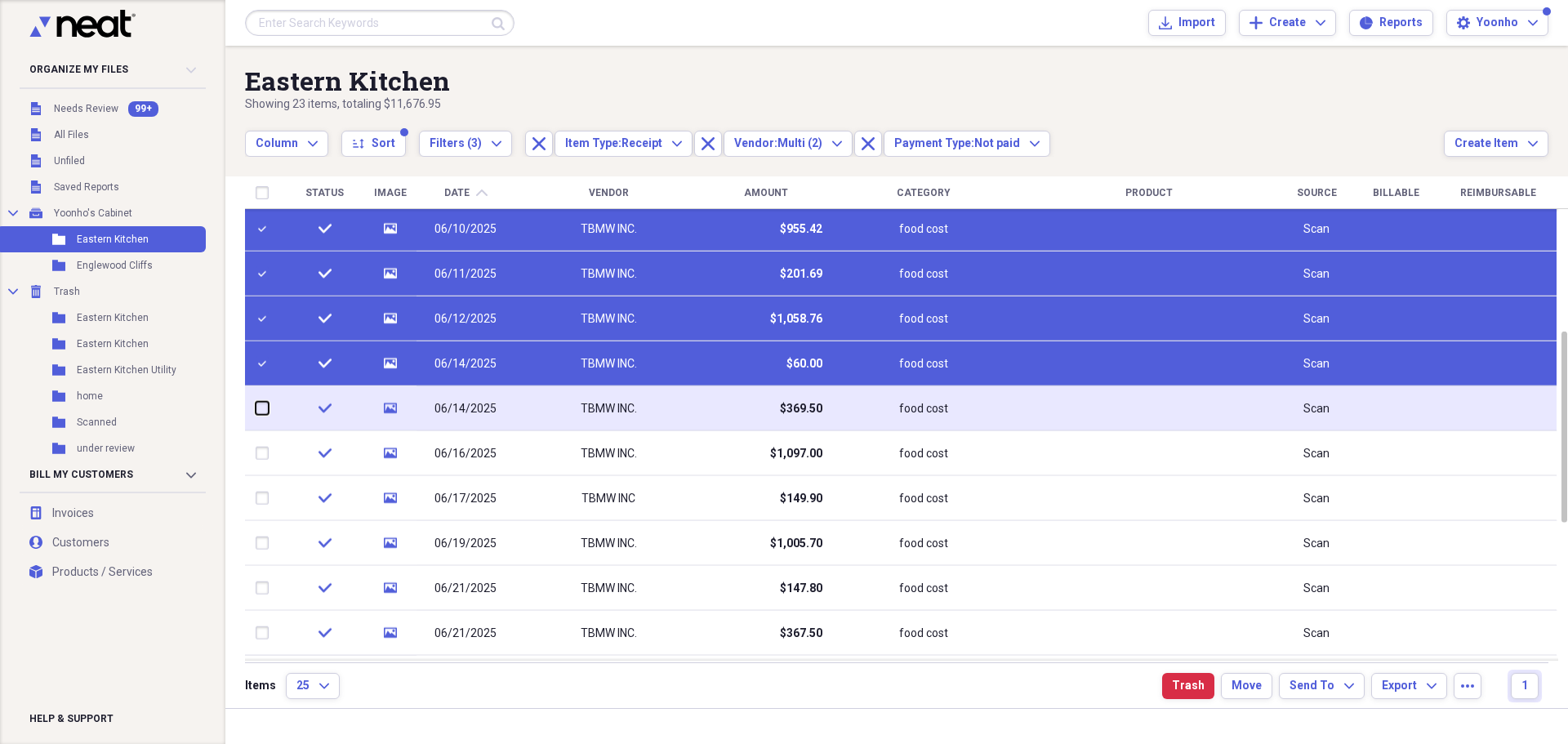 click at bounding box center (256, 408) 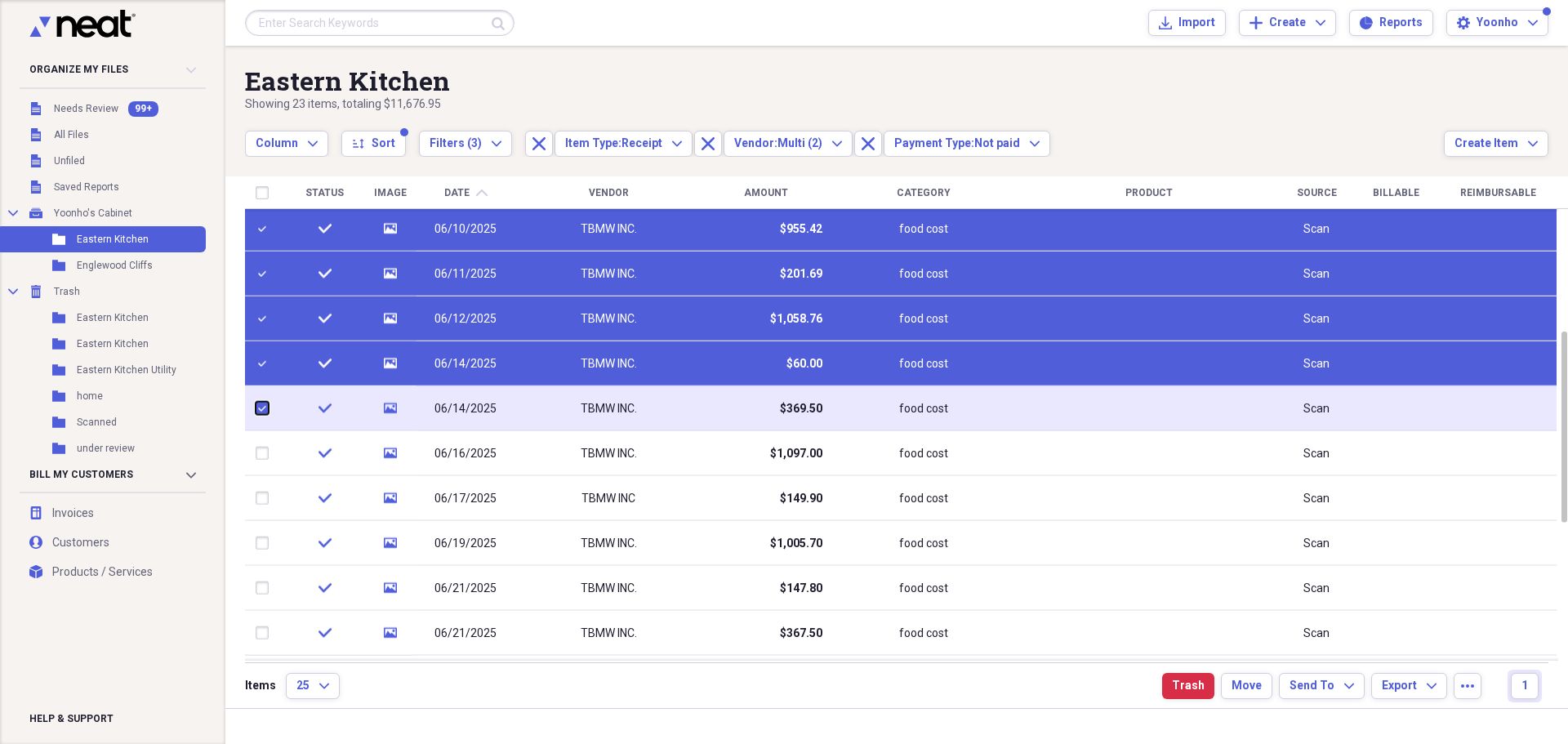 checkbox on "true" 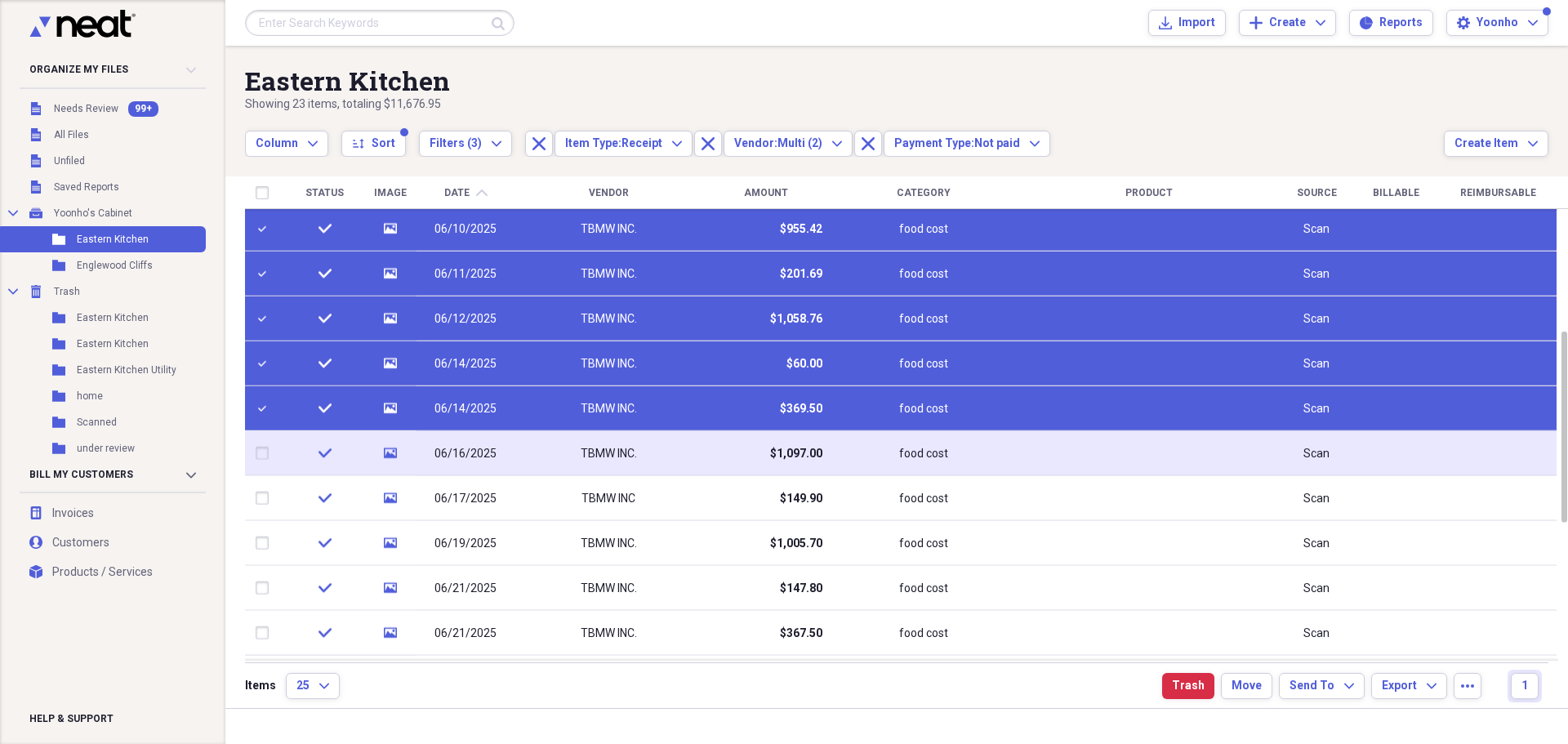 click at bounding box center [265, 453] 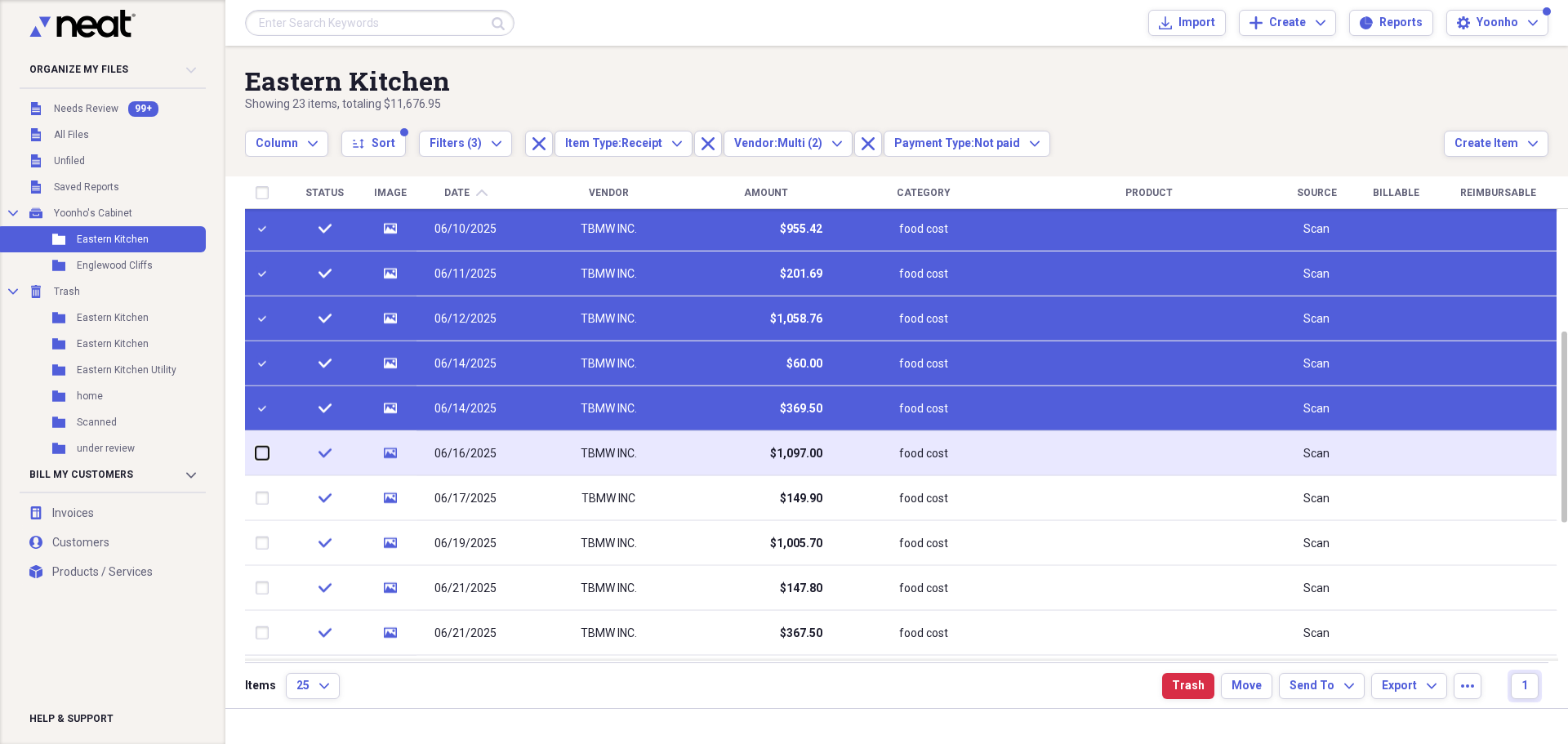 click at bounding box center [256, 453] 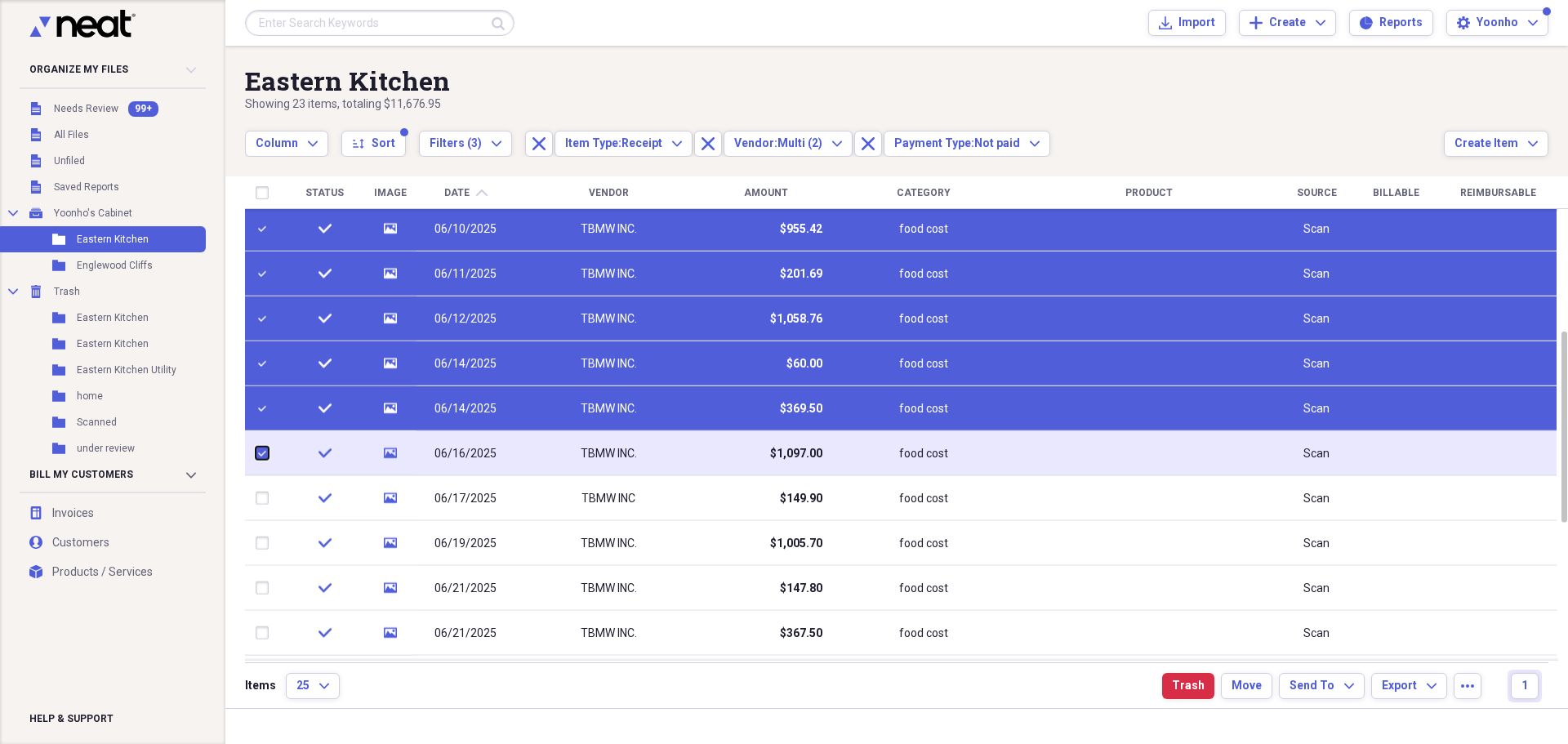 checkbox on "true" 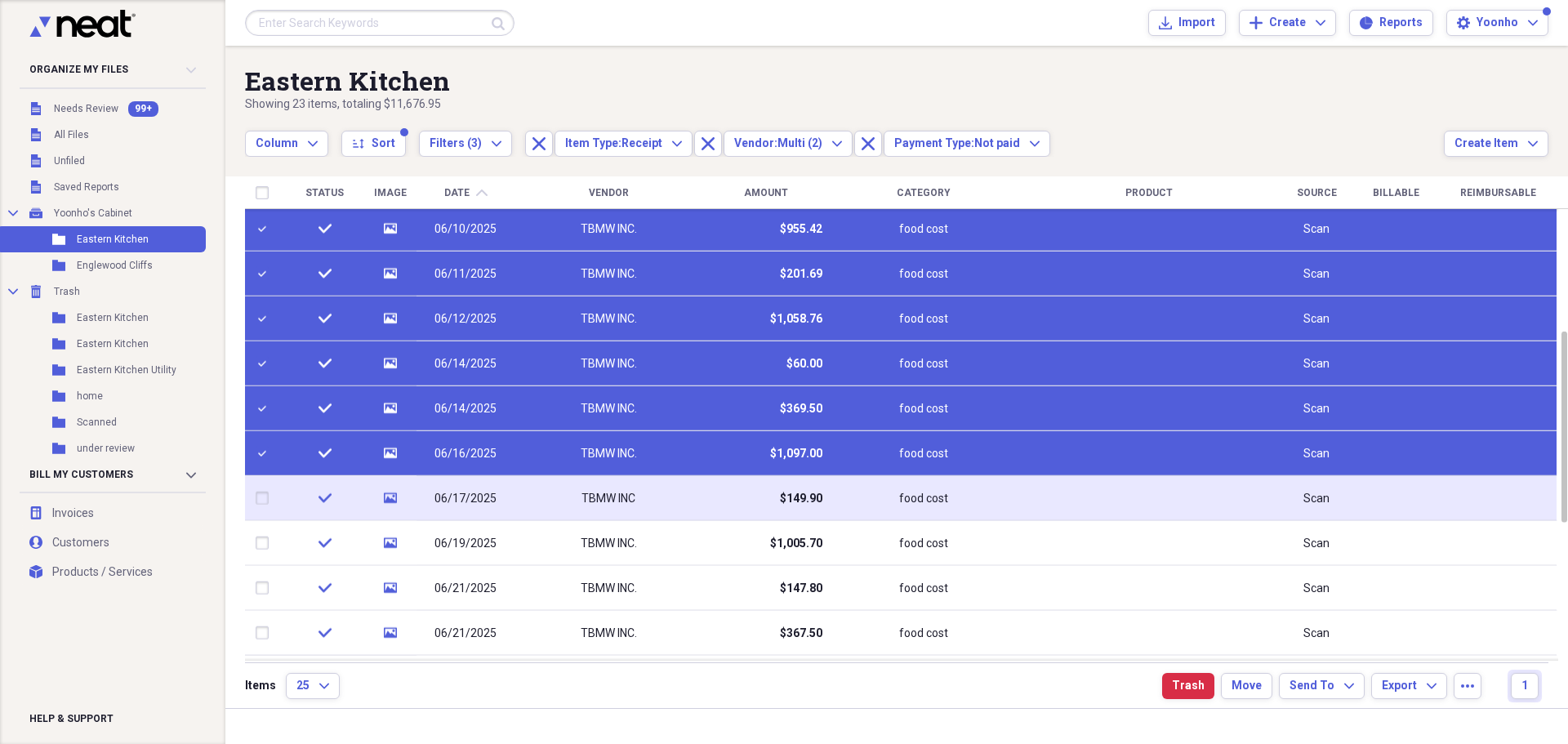 click at bounding box center [265, 498] 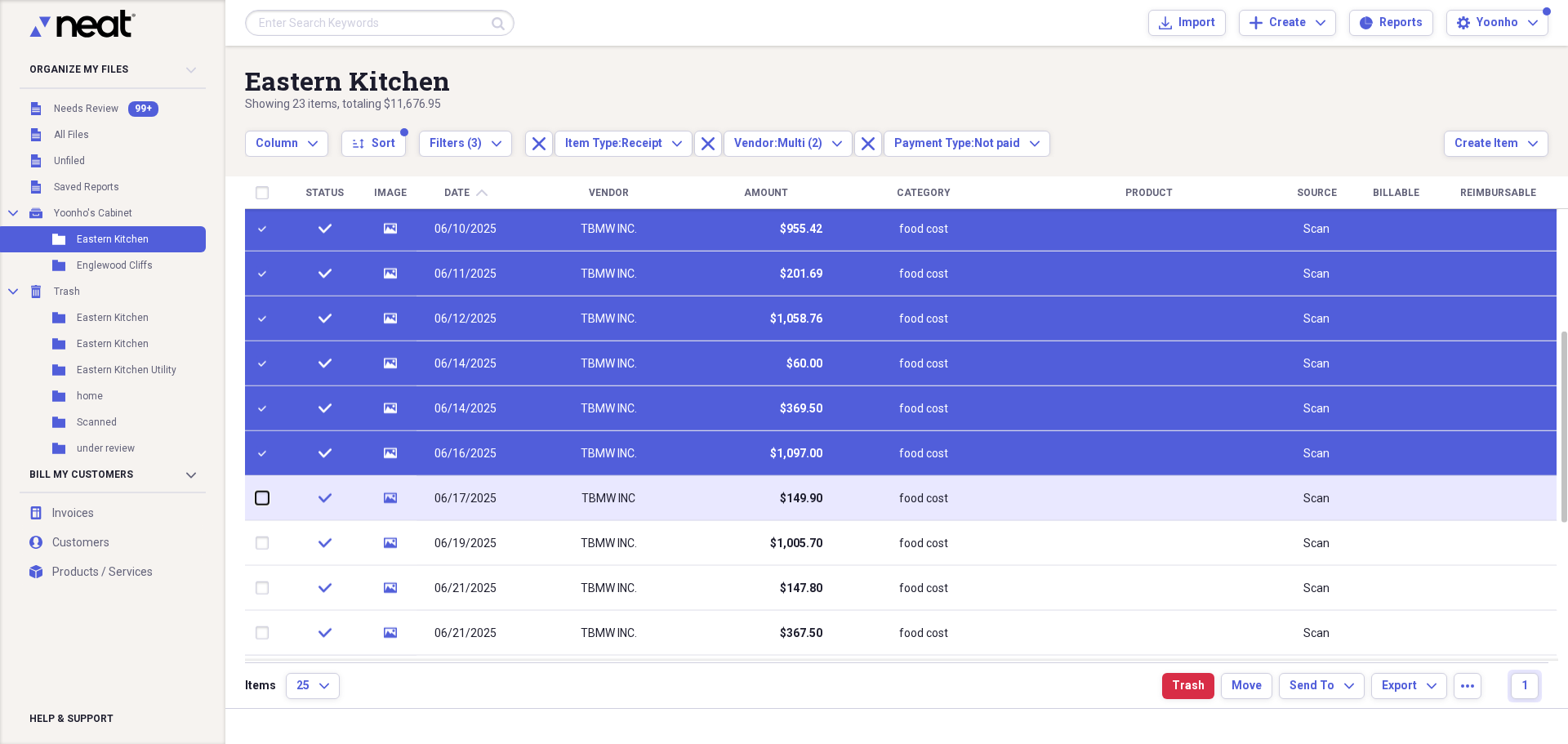 click at bounding box center (256, 498) 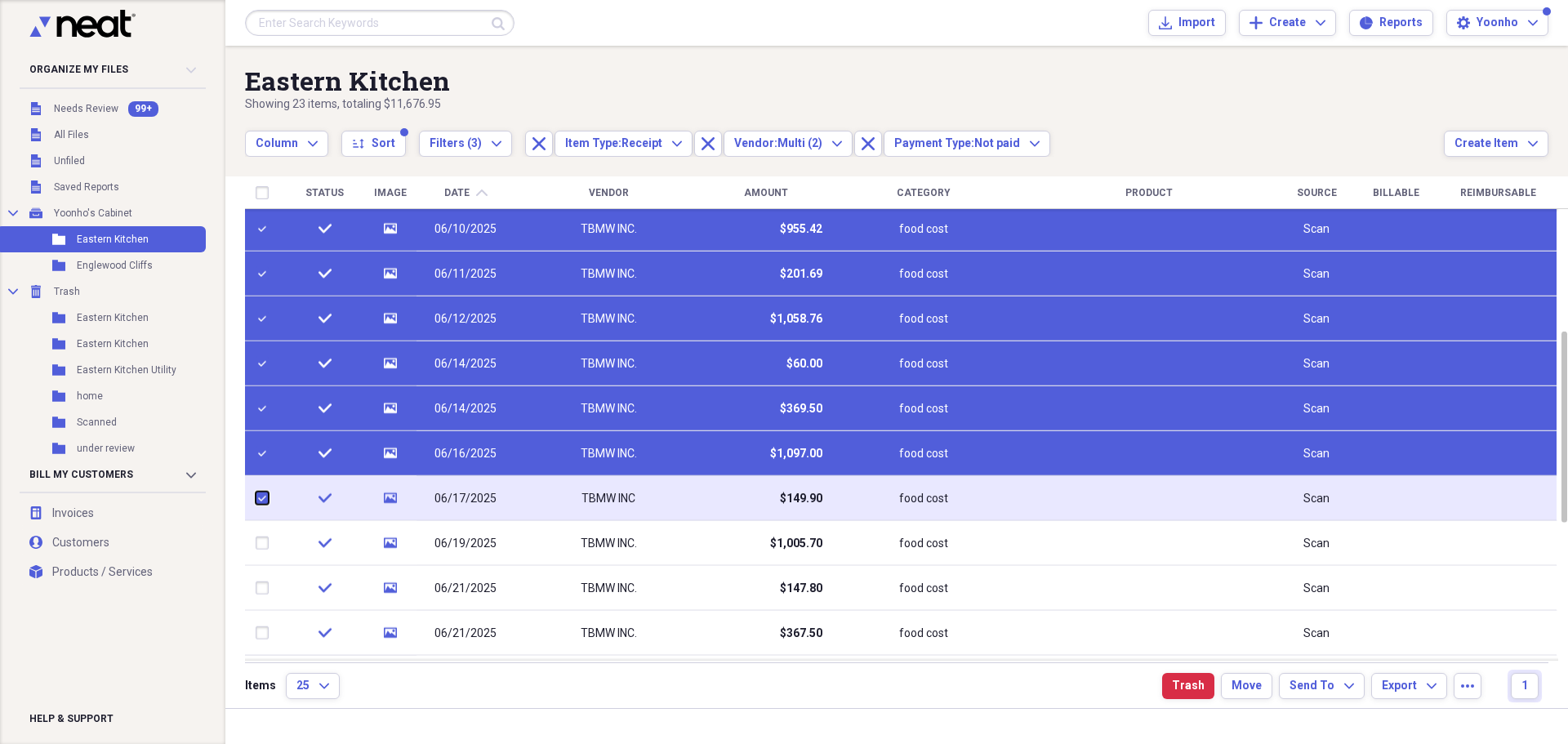 checkbox on "true" 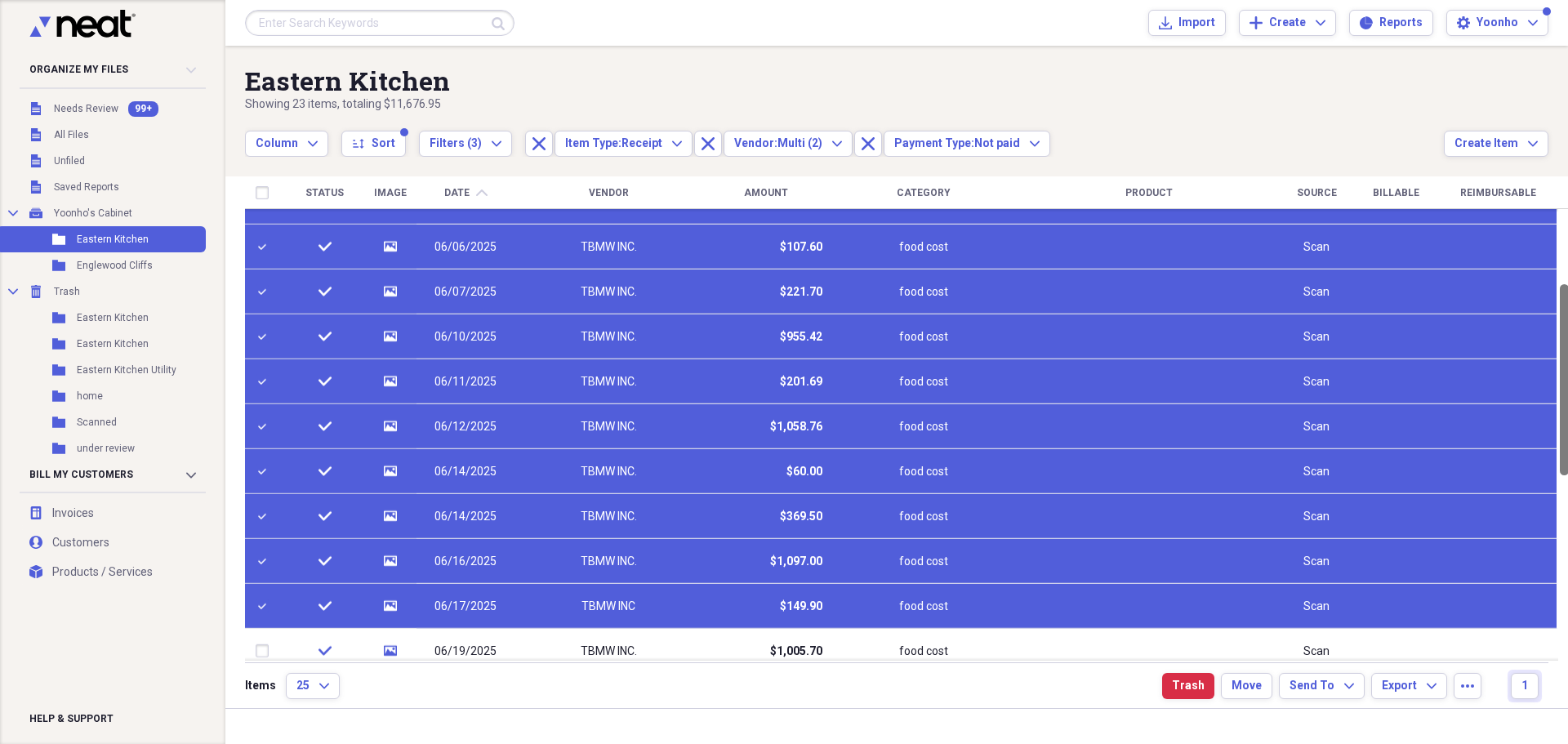 drag, startPoint x: 1564, startPoint y: 451, endPoint x: 1538, endPoint y: 367, distance: 87.931792 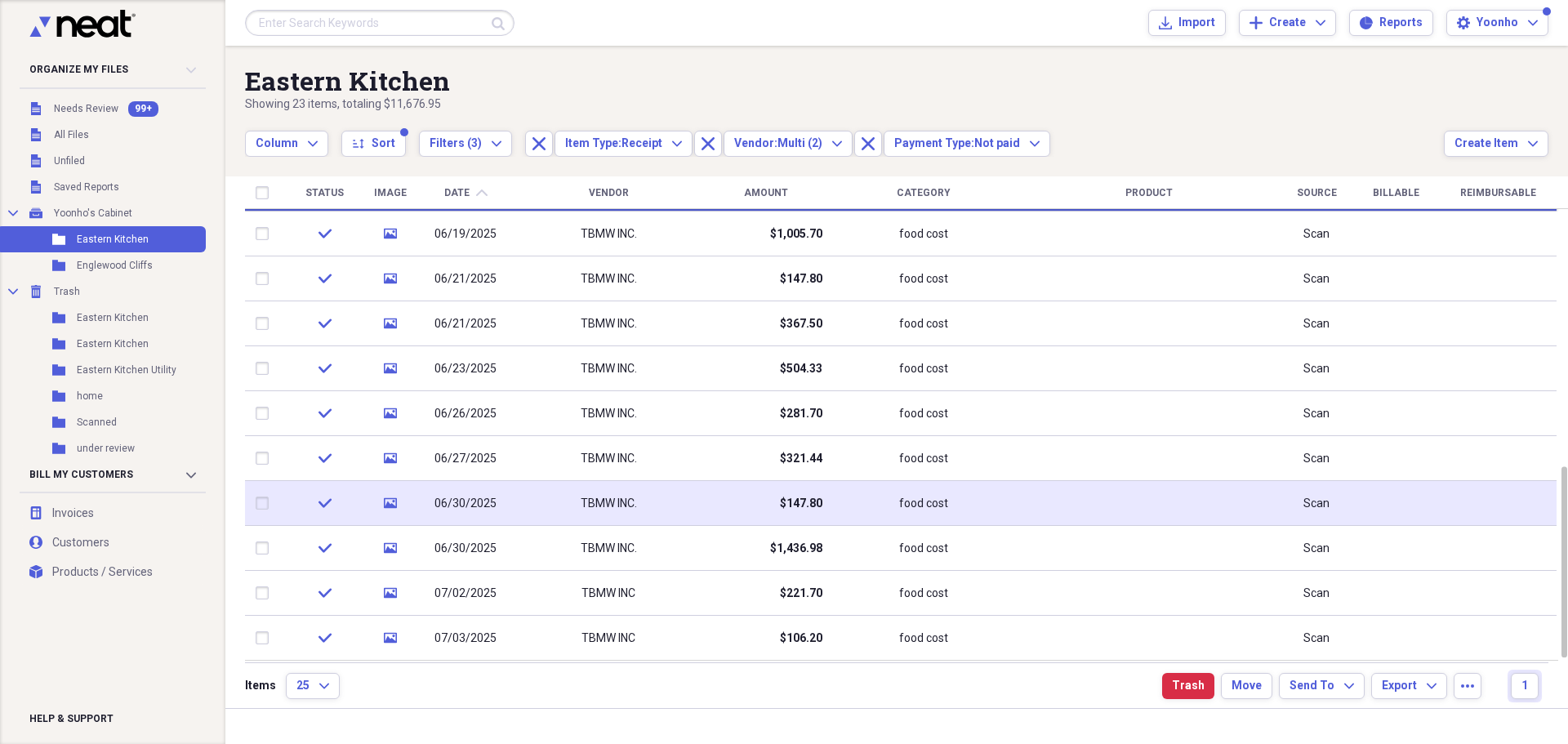 click at bounding box center (265, 503) 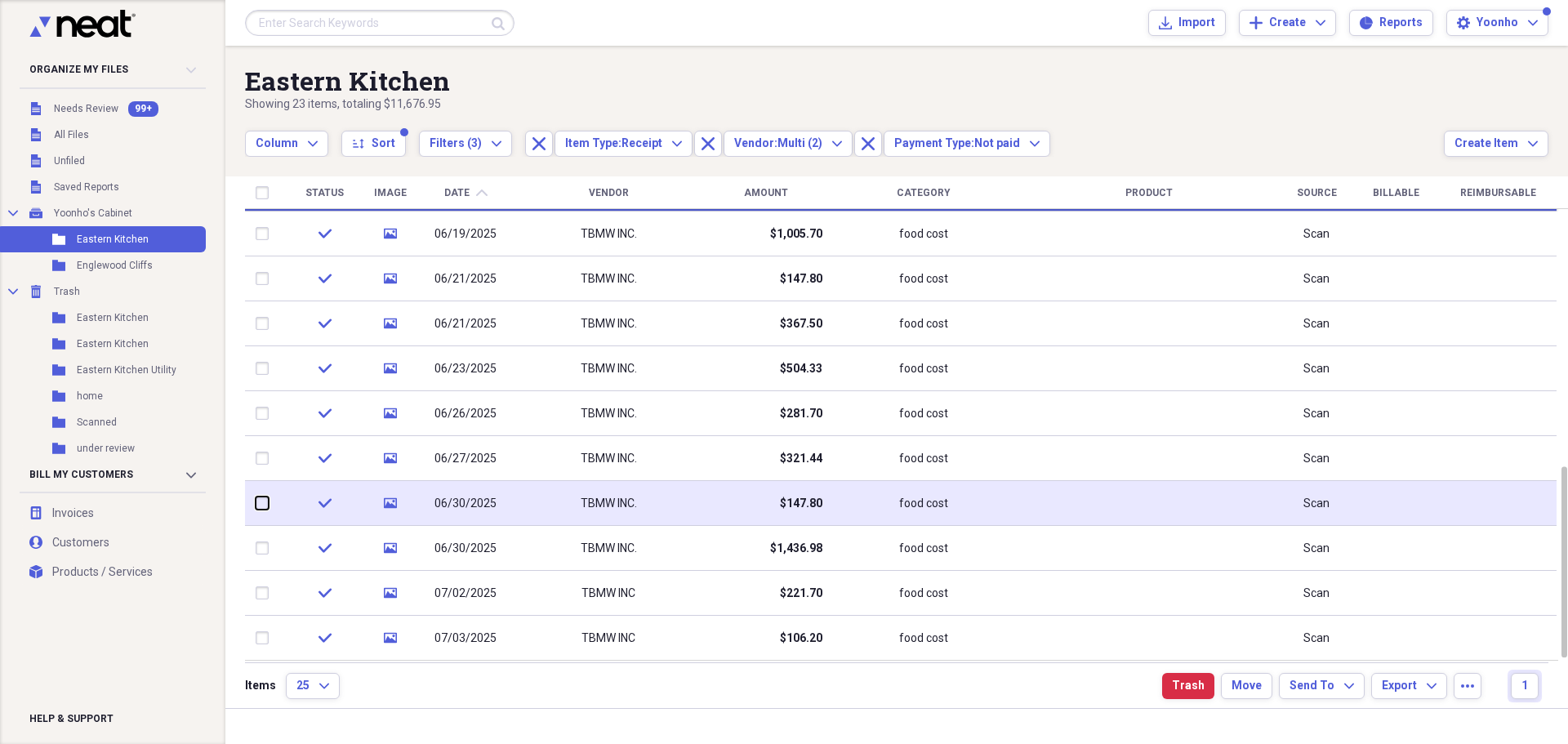 click at bounding box center (256, 503) 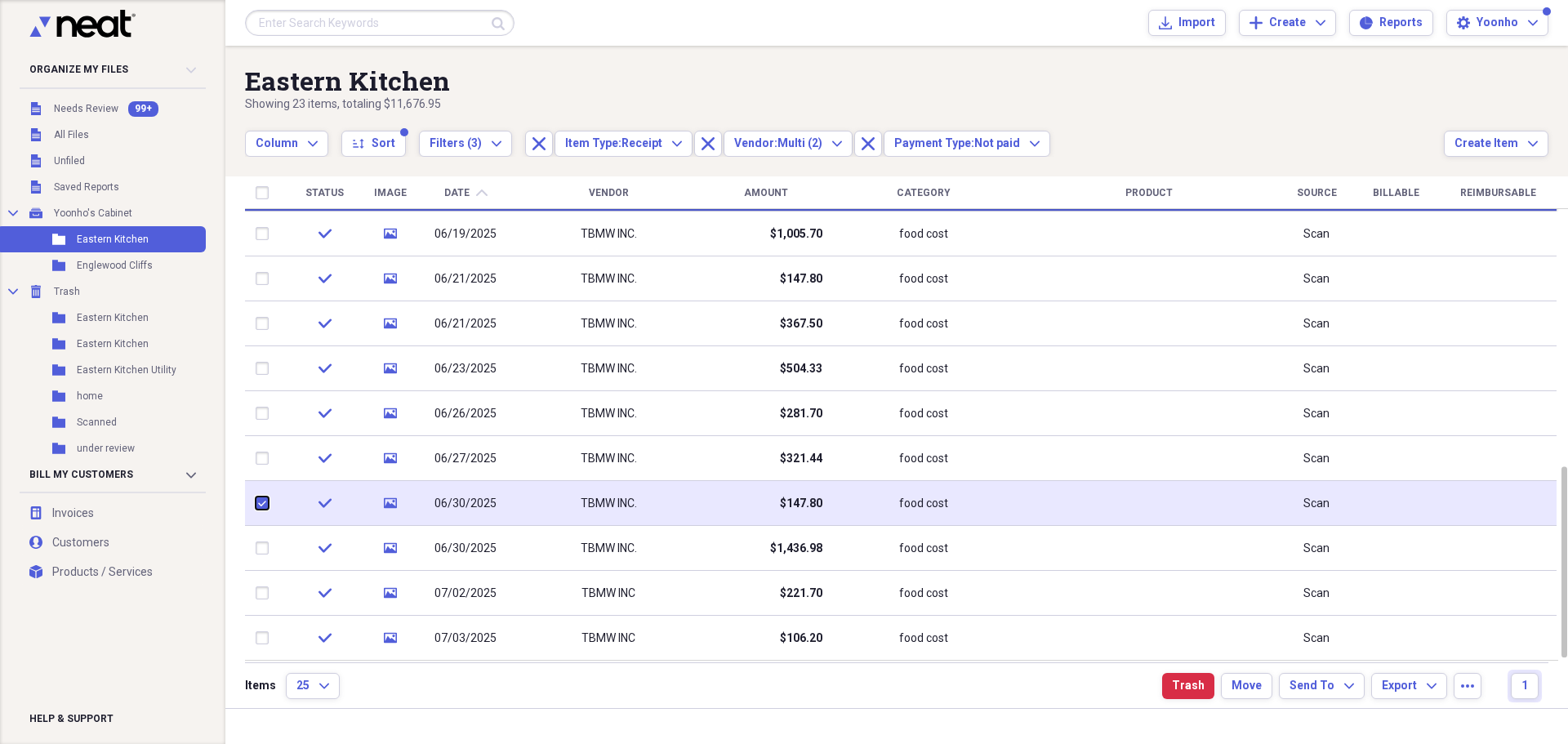 checkbox on "true" 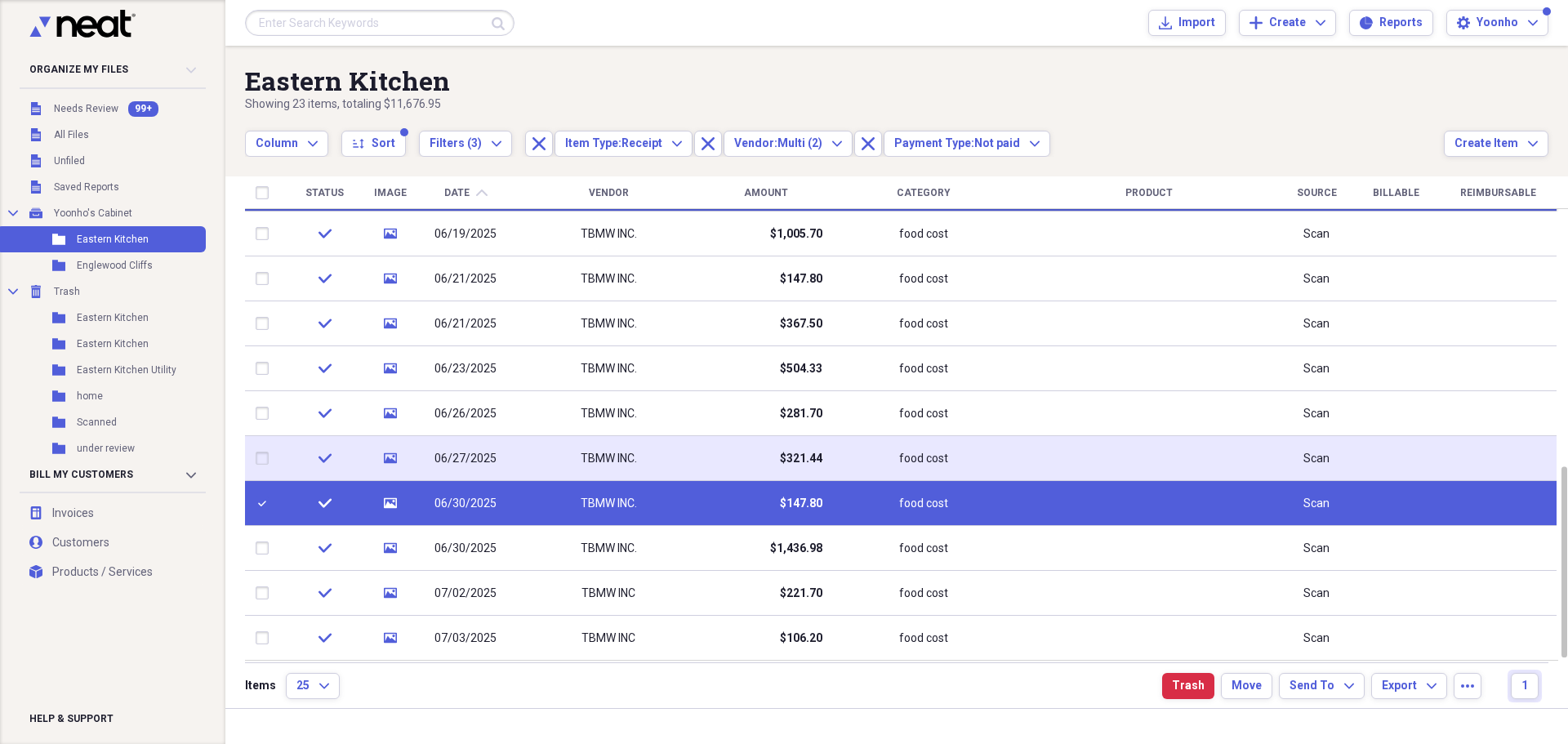 click at bounding box center [265, 458] 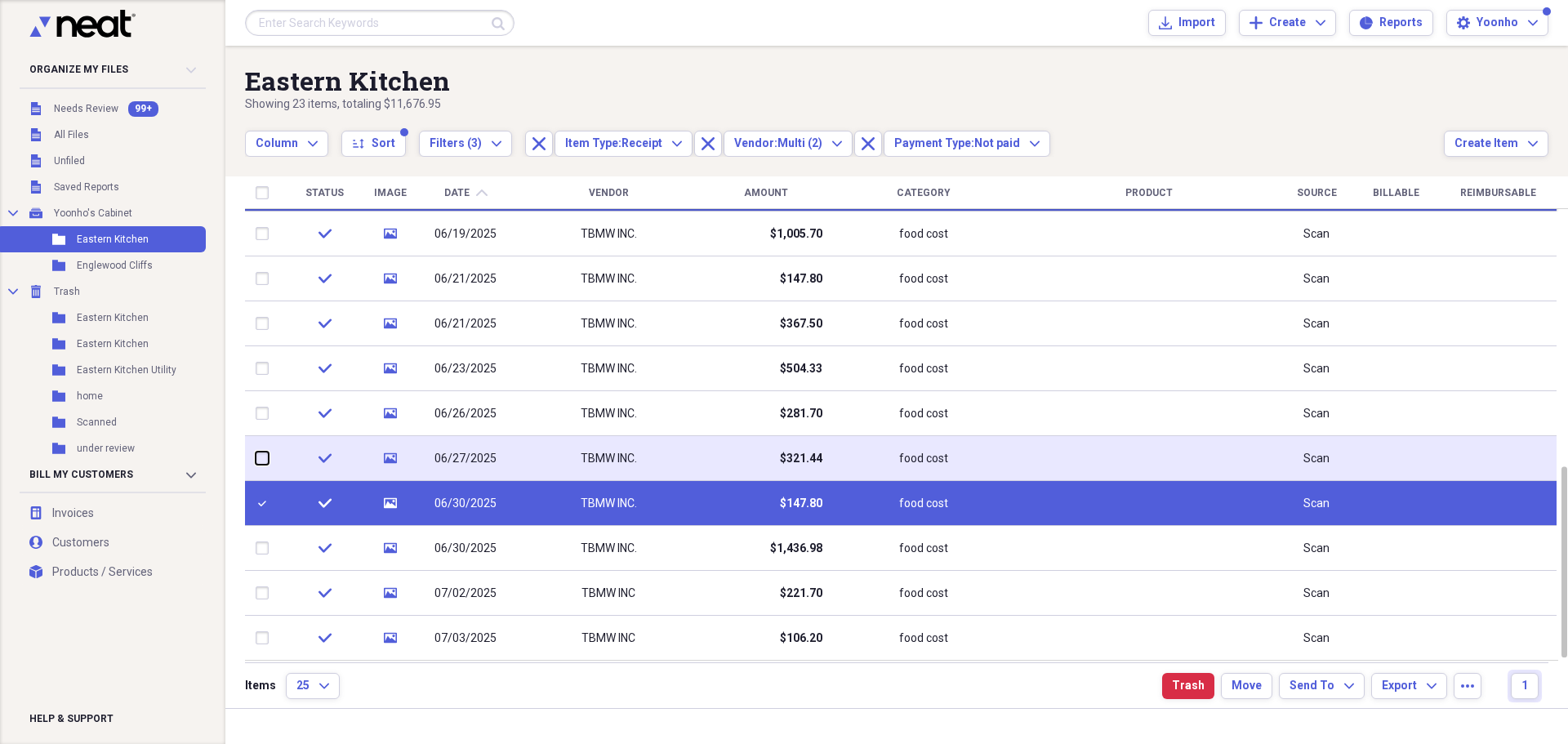 click at bounding box center (256, 458) 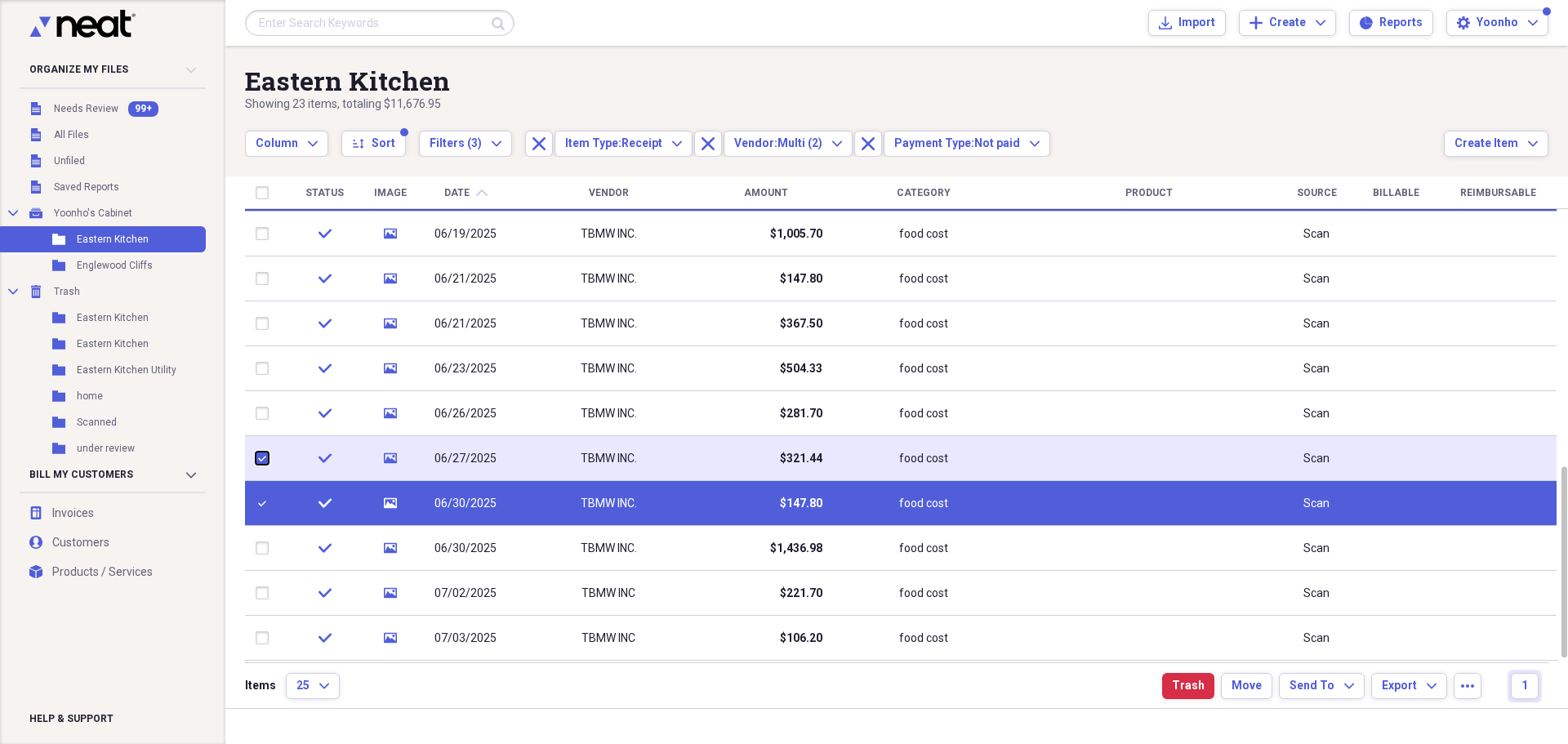 checkbox on "true" 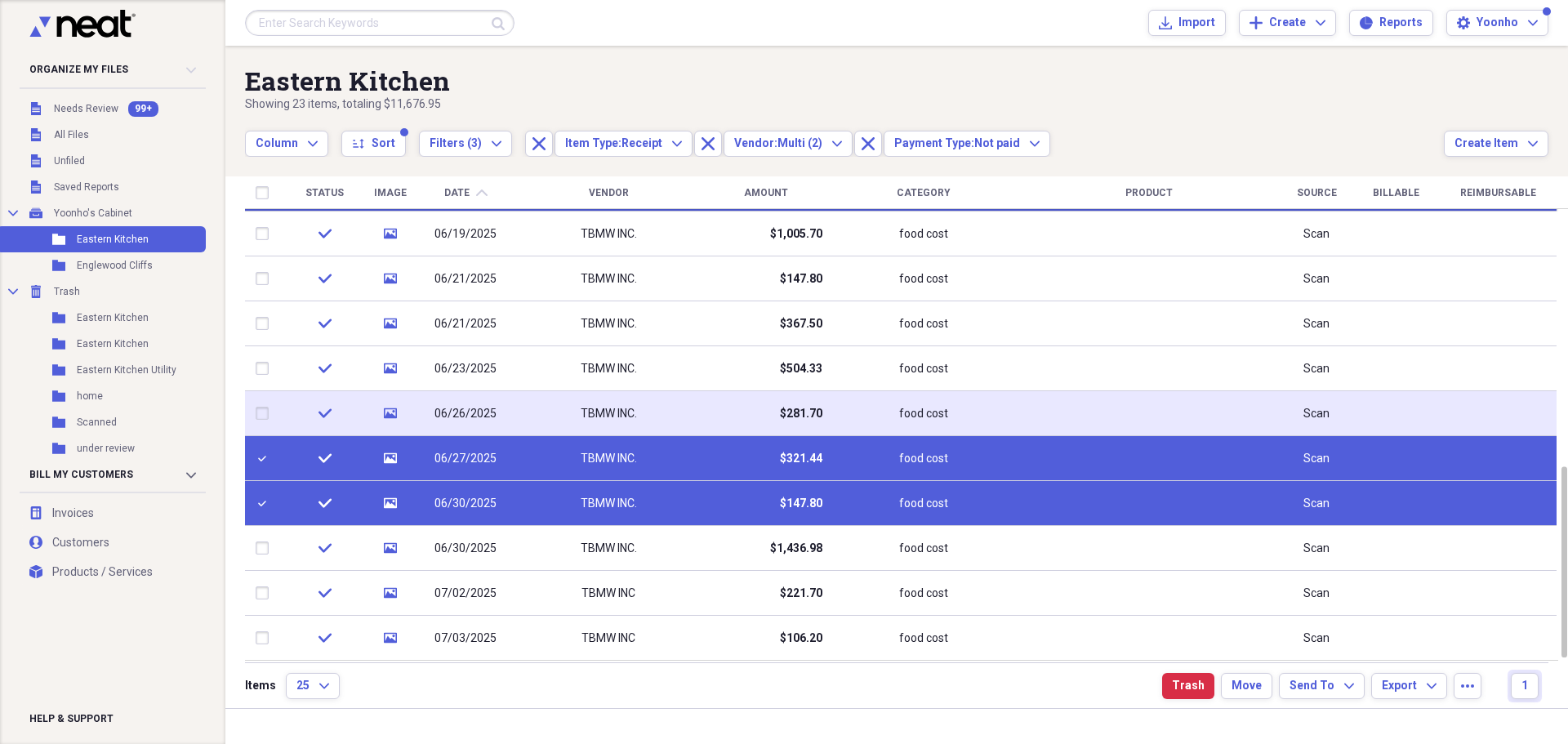 click at bounding box center [265, 413] 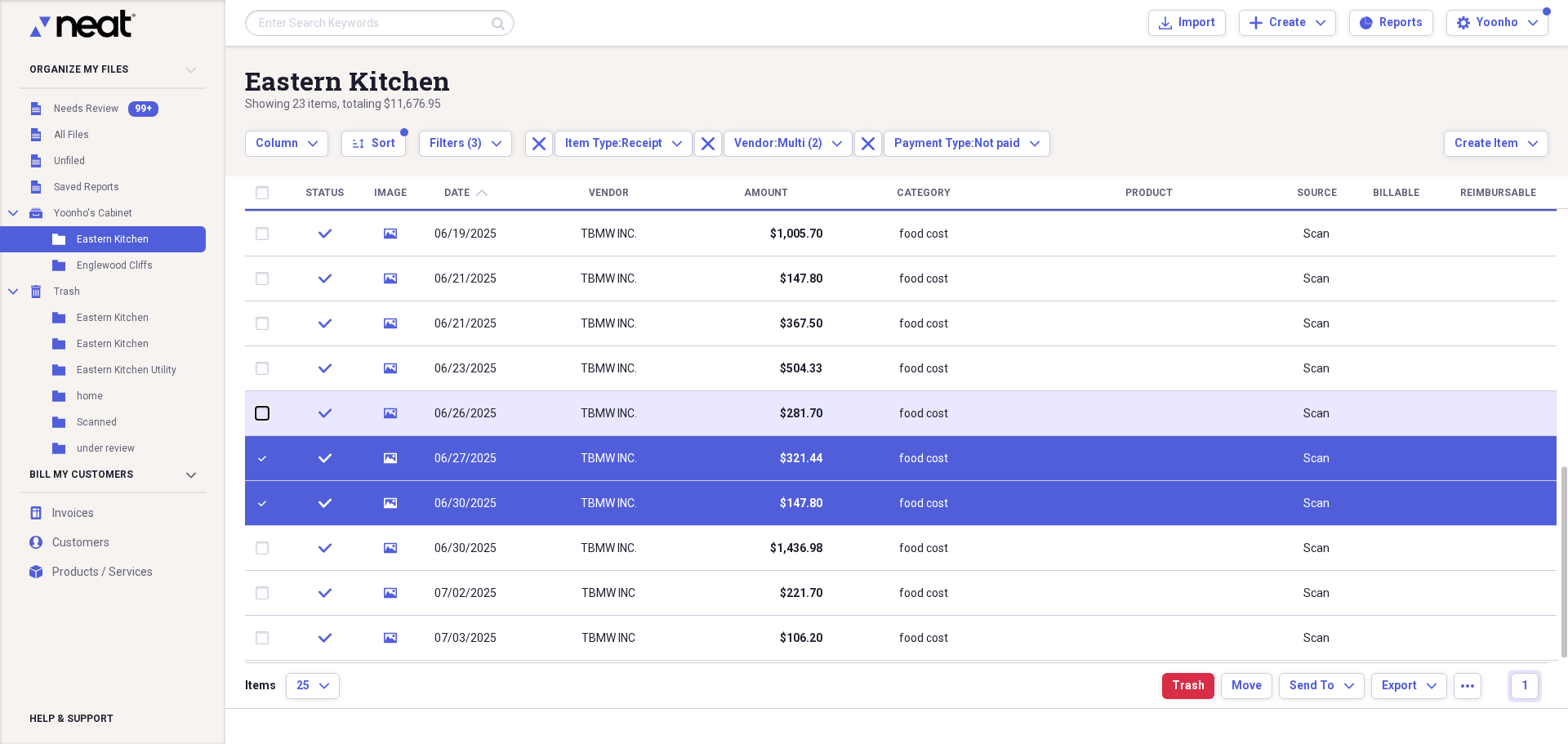click at bounding box center [256, 413] 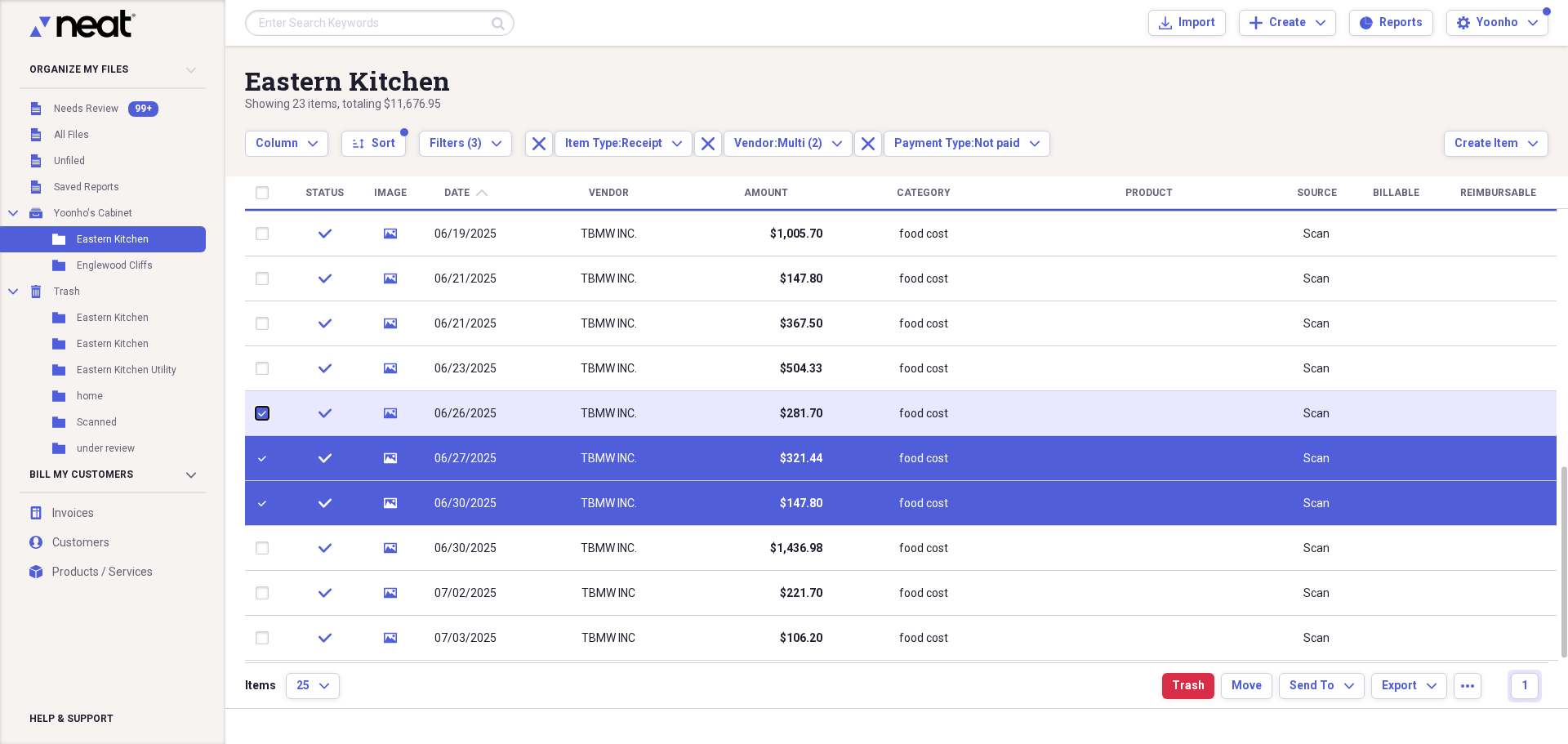 checkbox on "true" 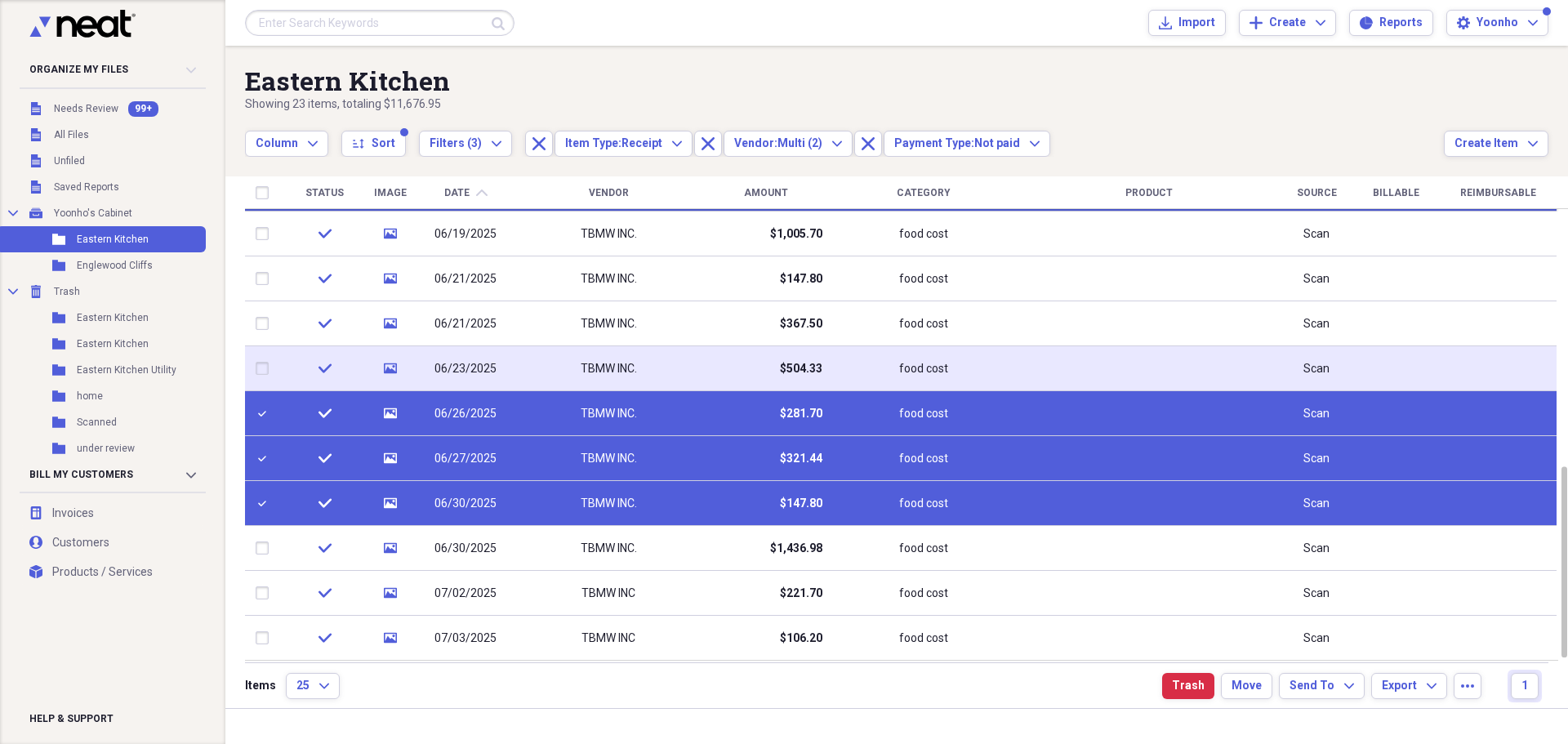 click at bounding box center (265, 368) 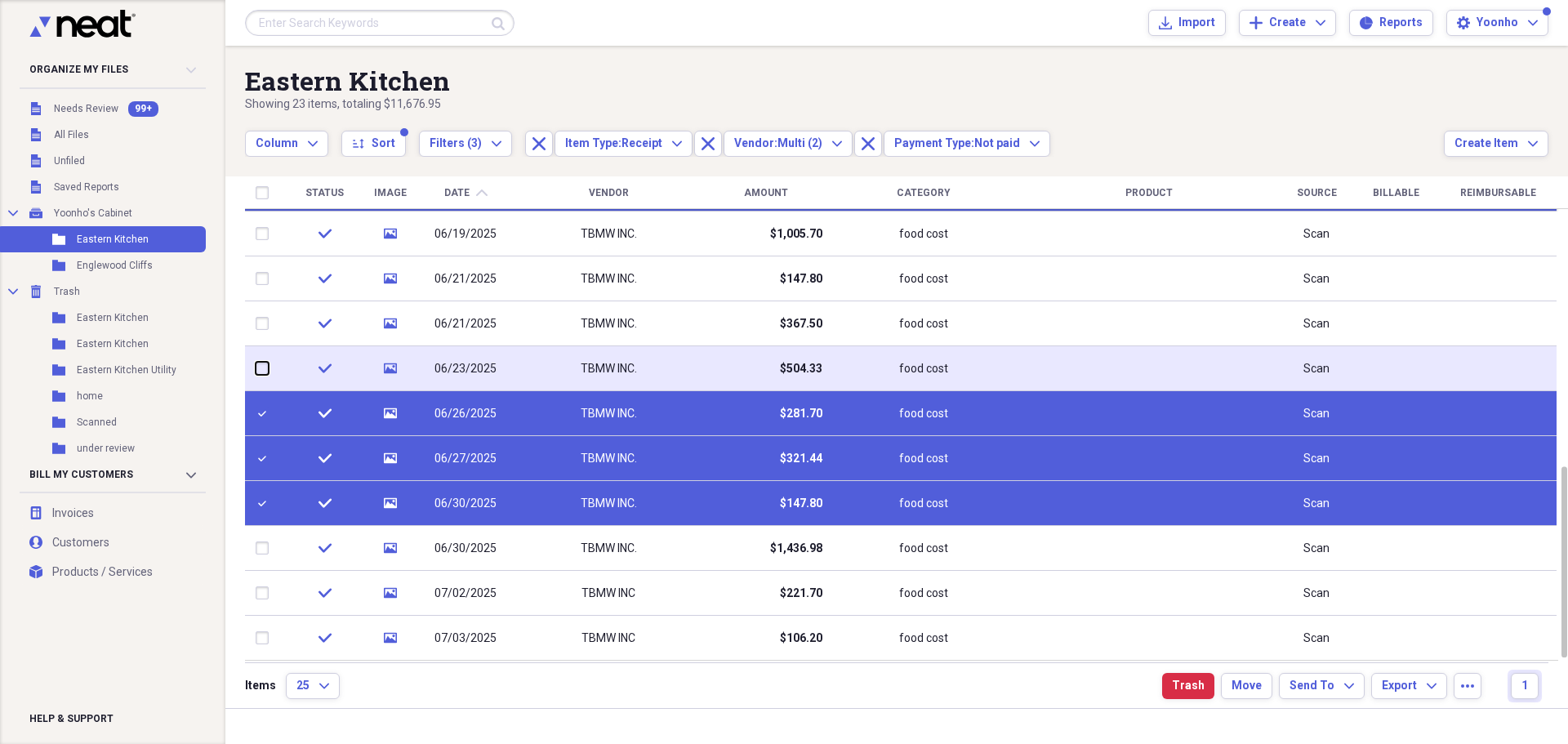 click at bounding box center (256, 368) 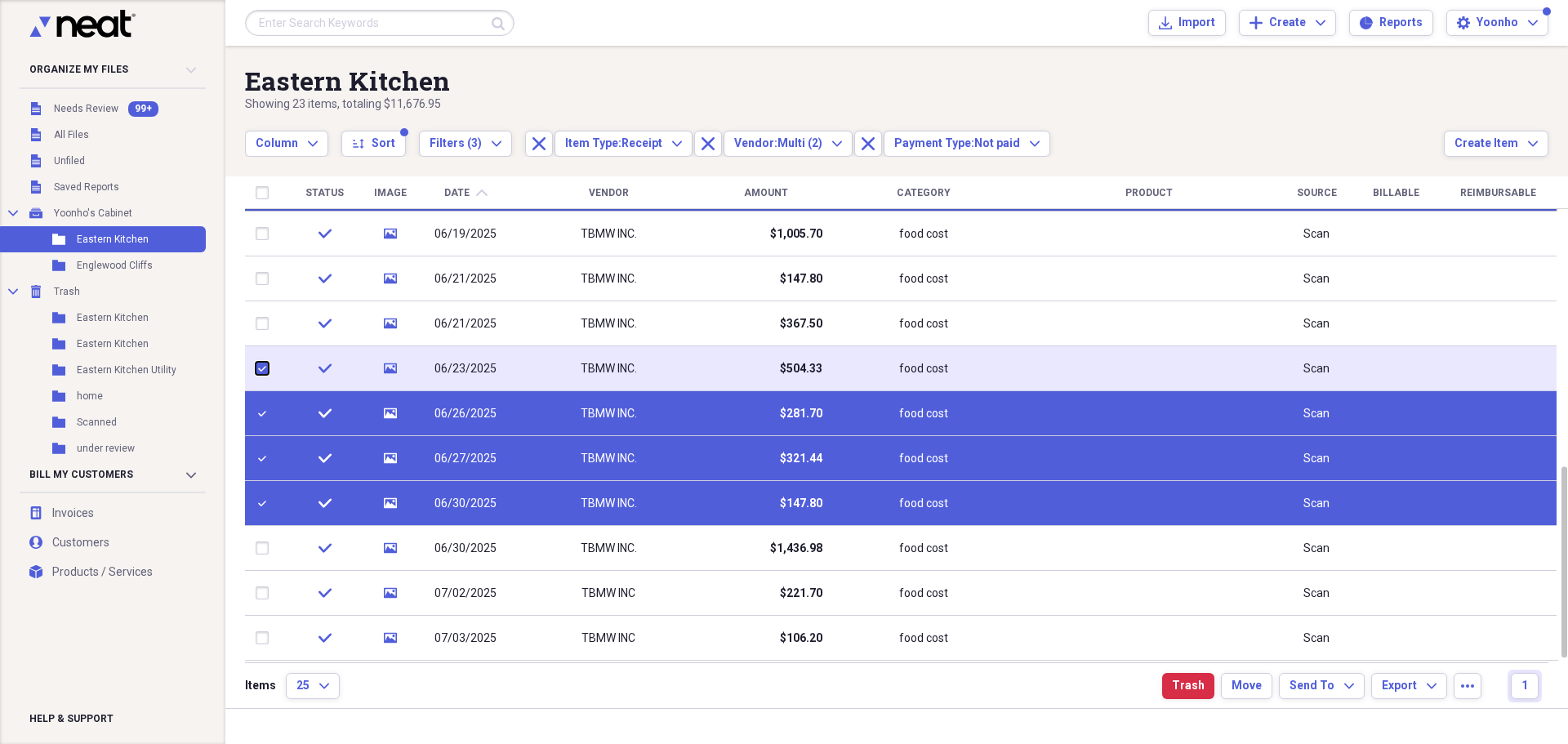 checkbox on "true" 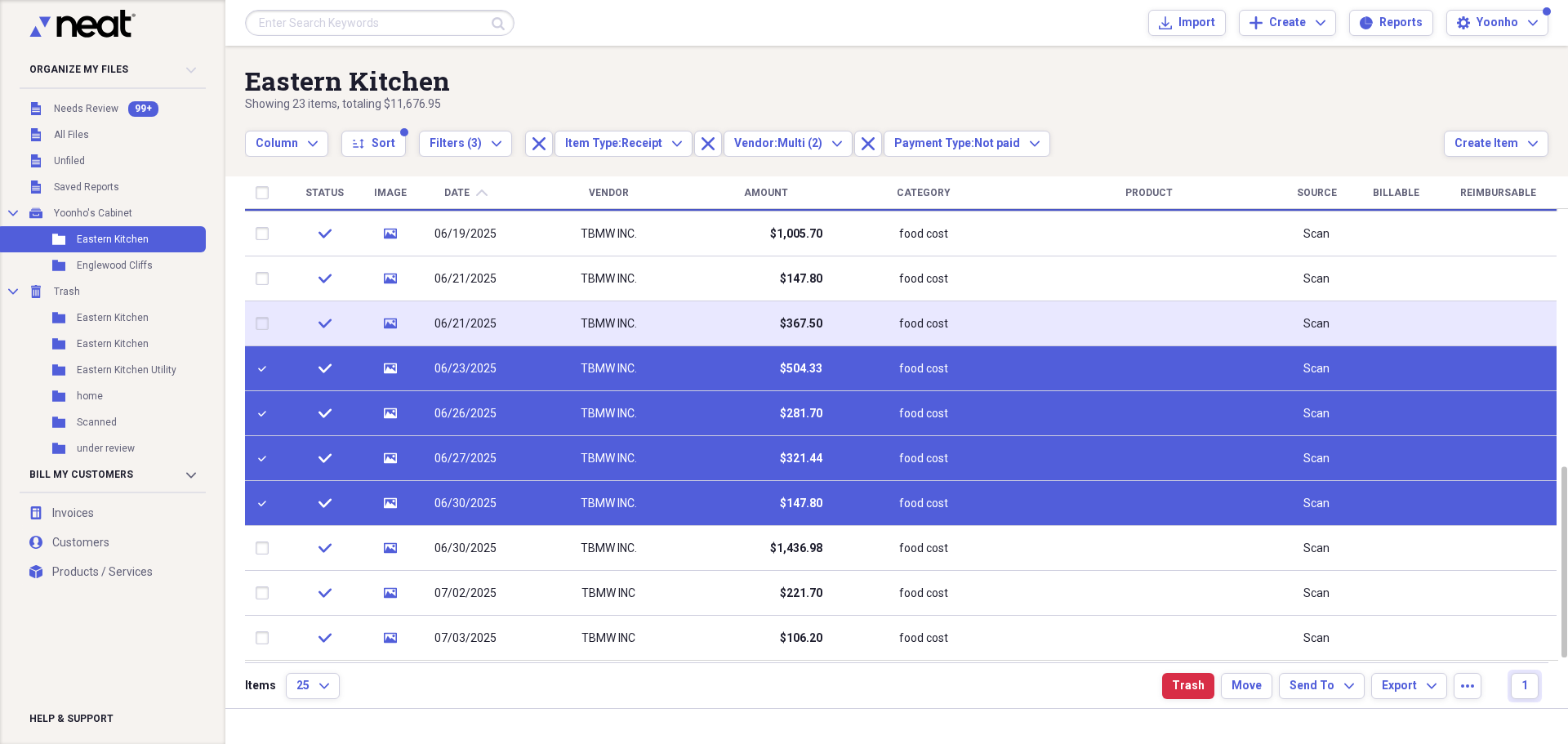 click at bounding box center [265, 323] 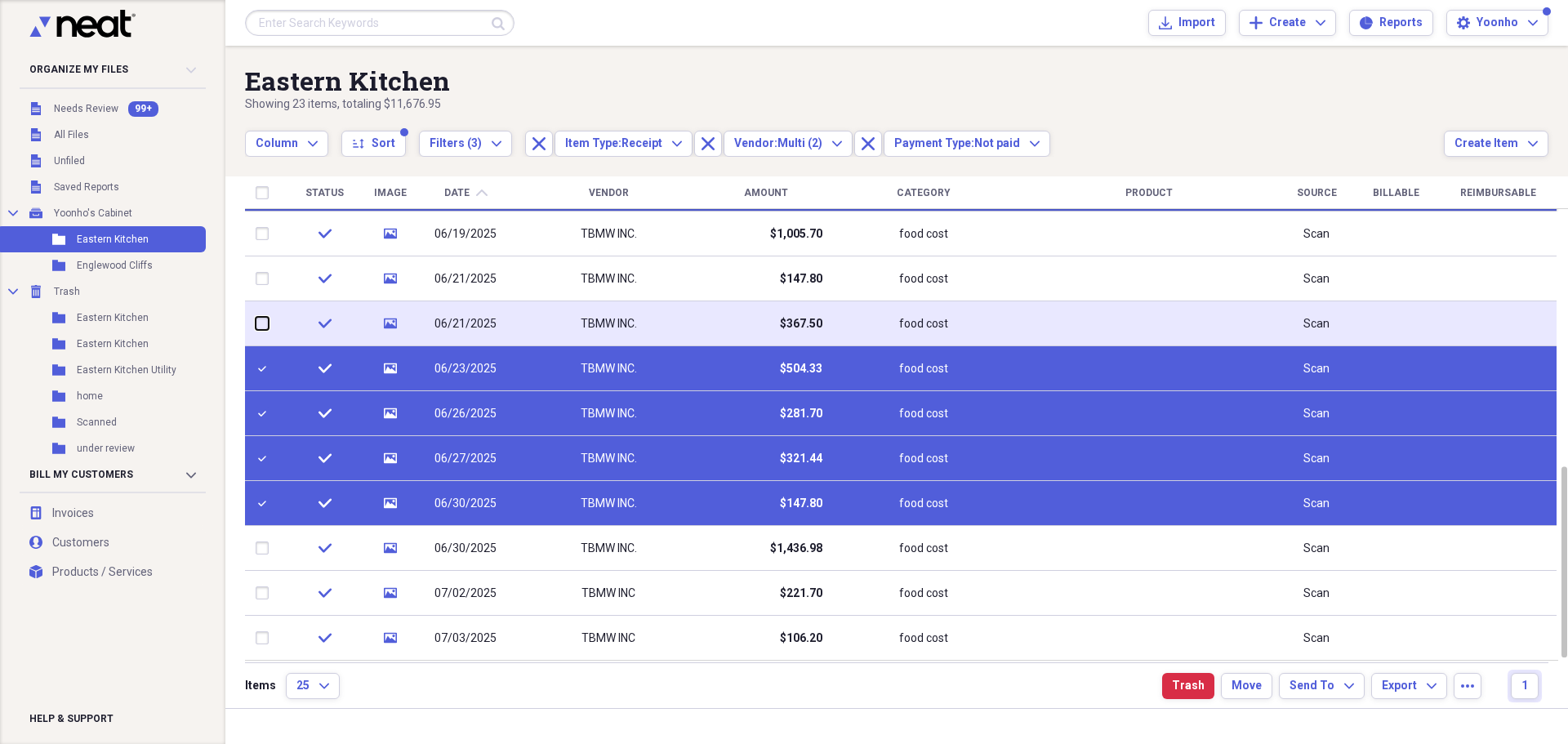 click at bounding box center [256, 323] 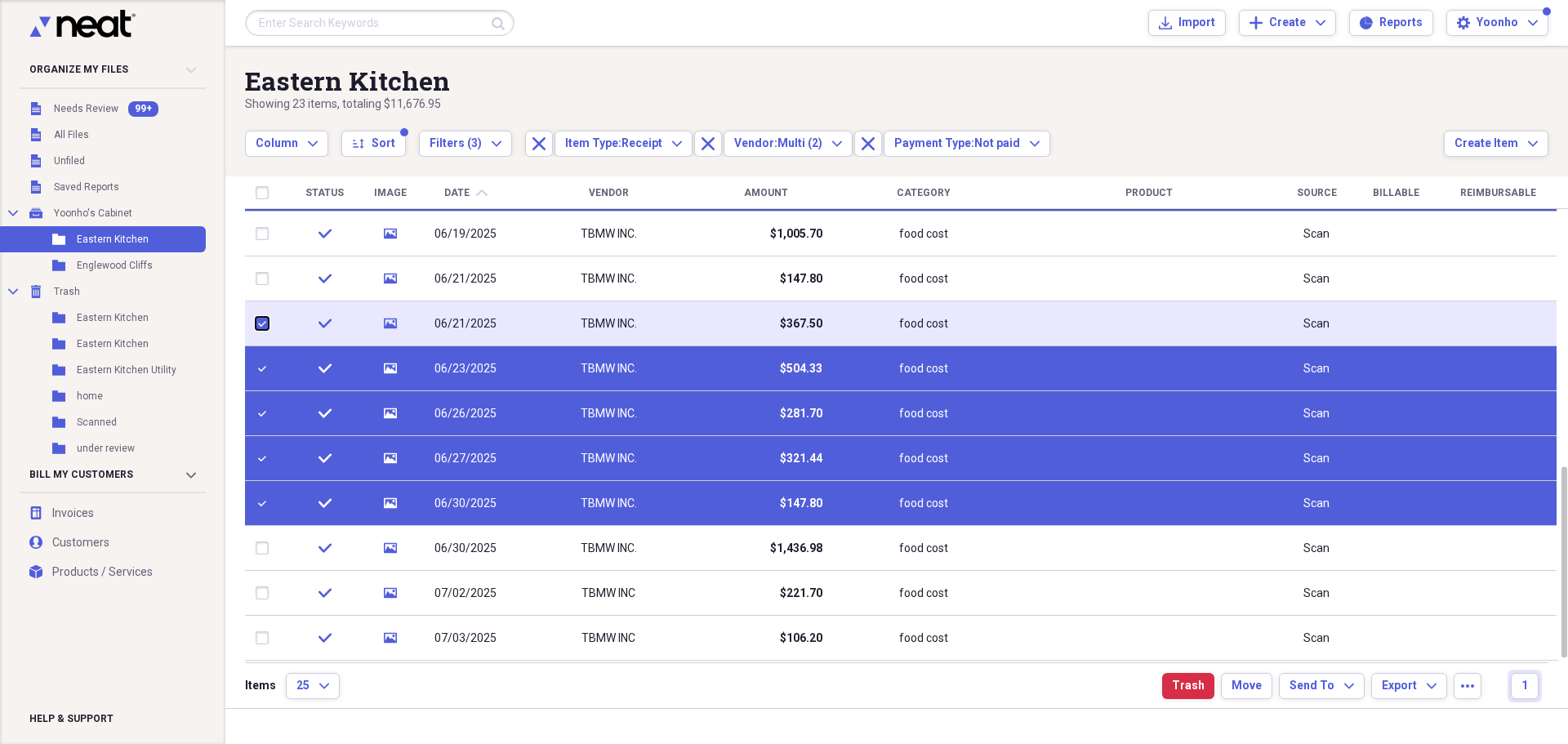 checkbox on "true" 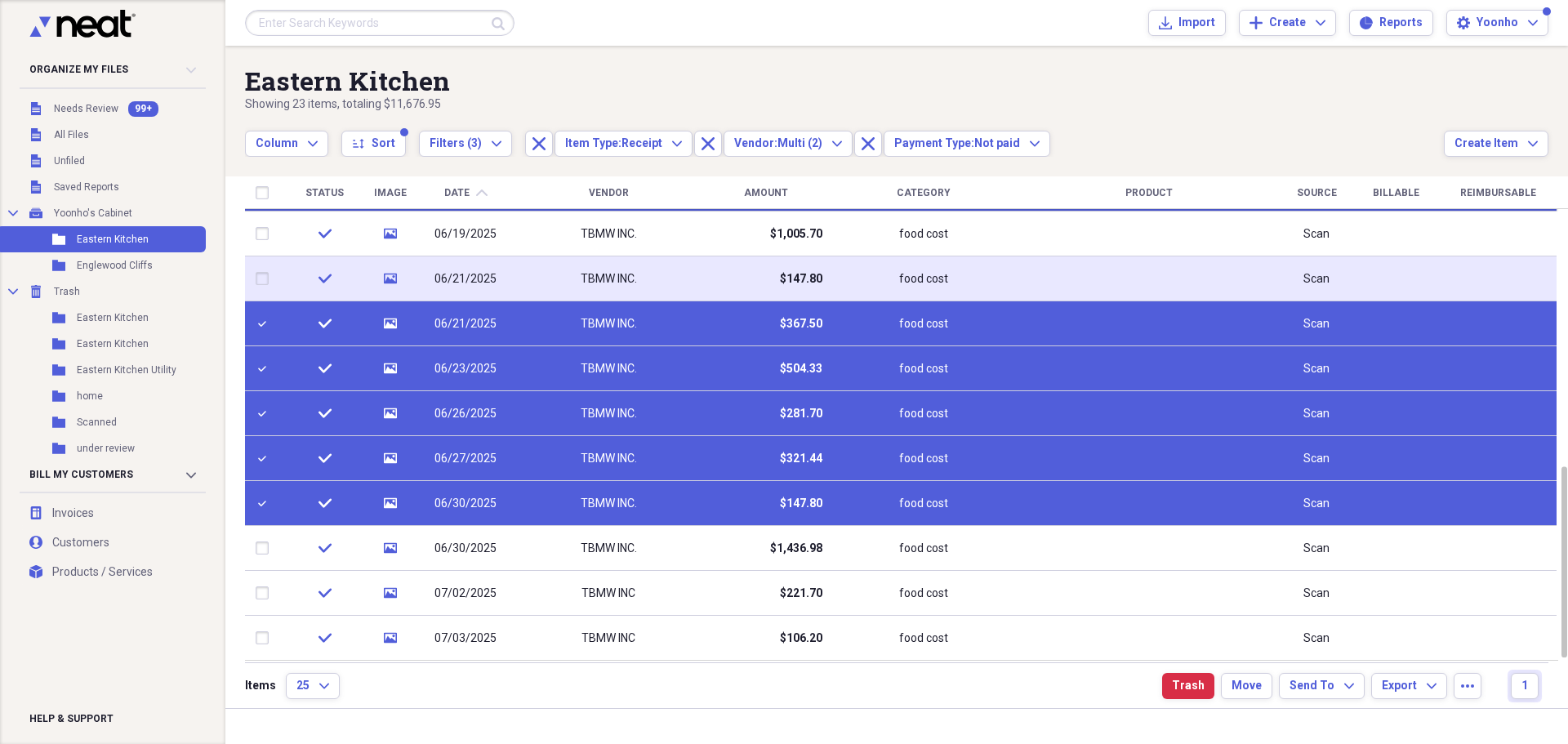 click at bounding box center (265, 278) 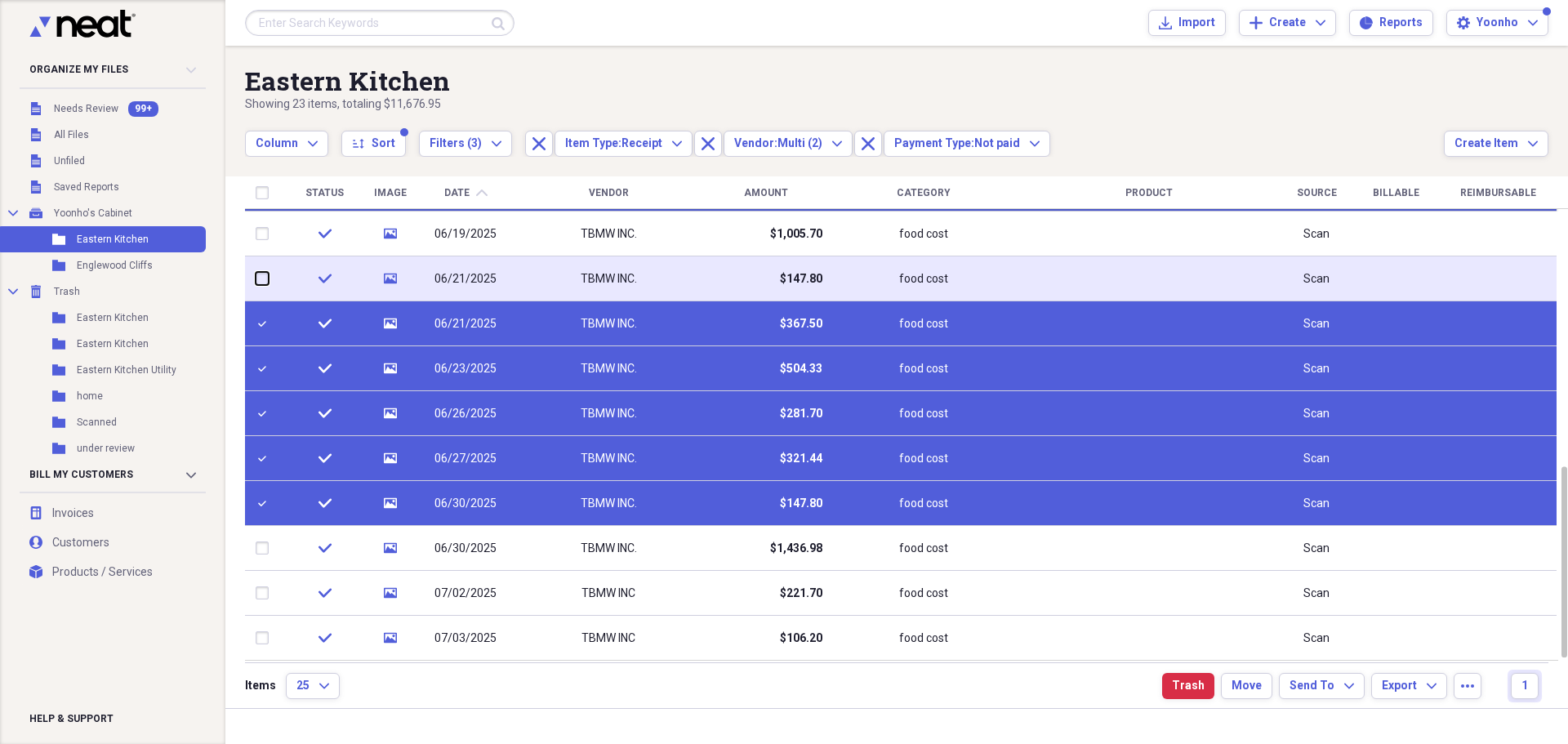 click at bounding box center [256, 278] 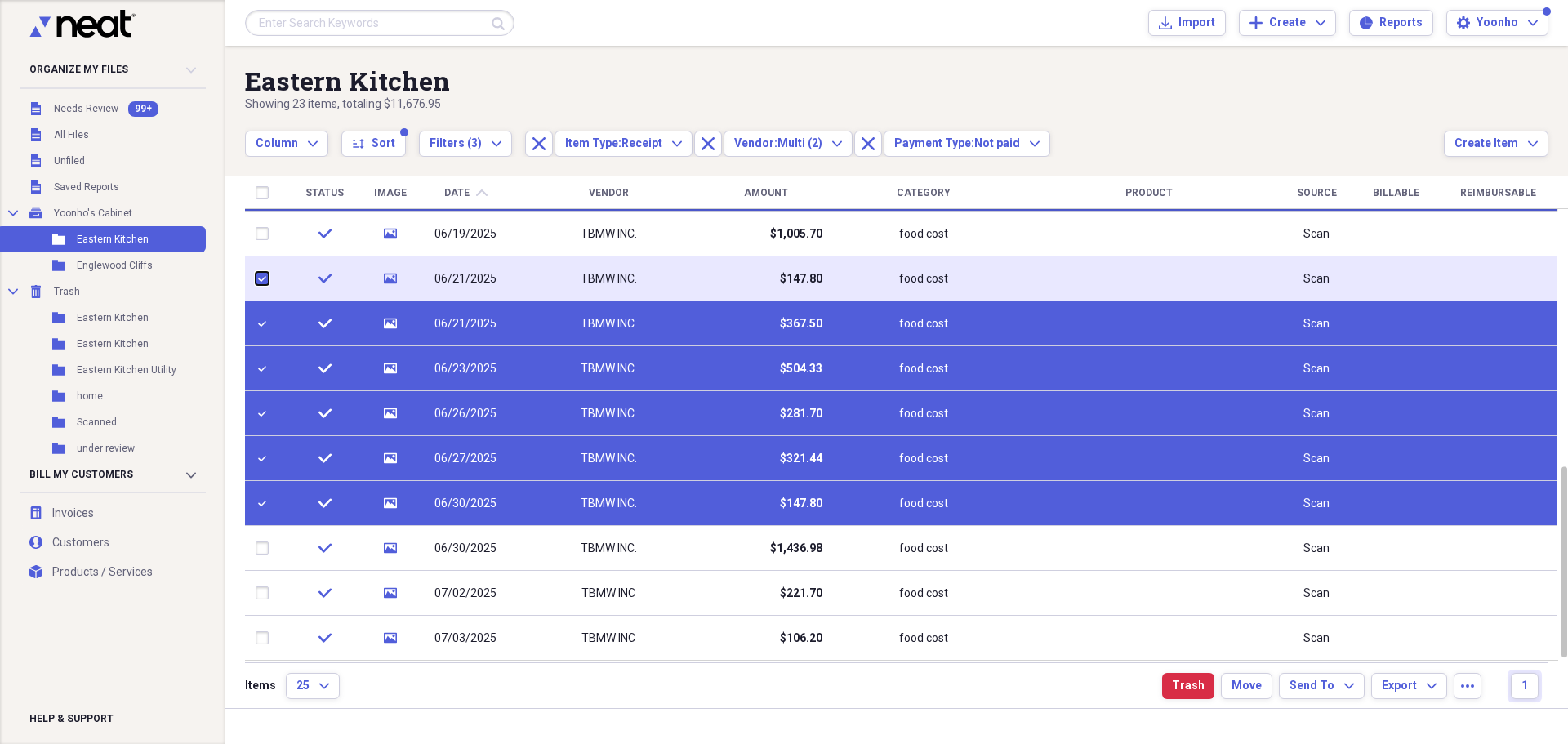 checkbox on "true" 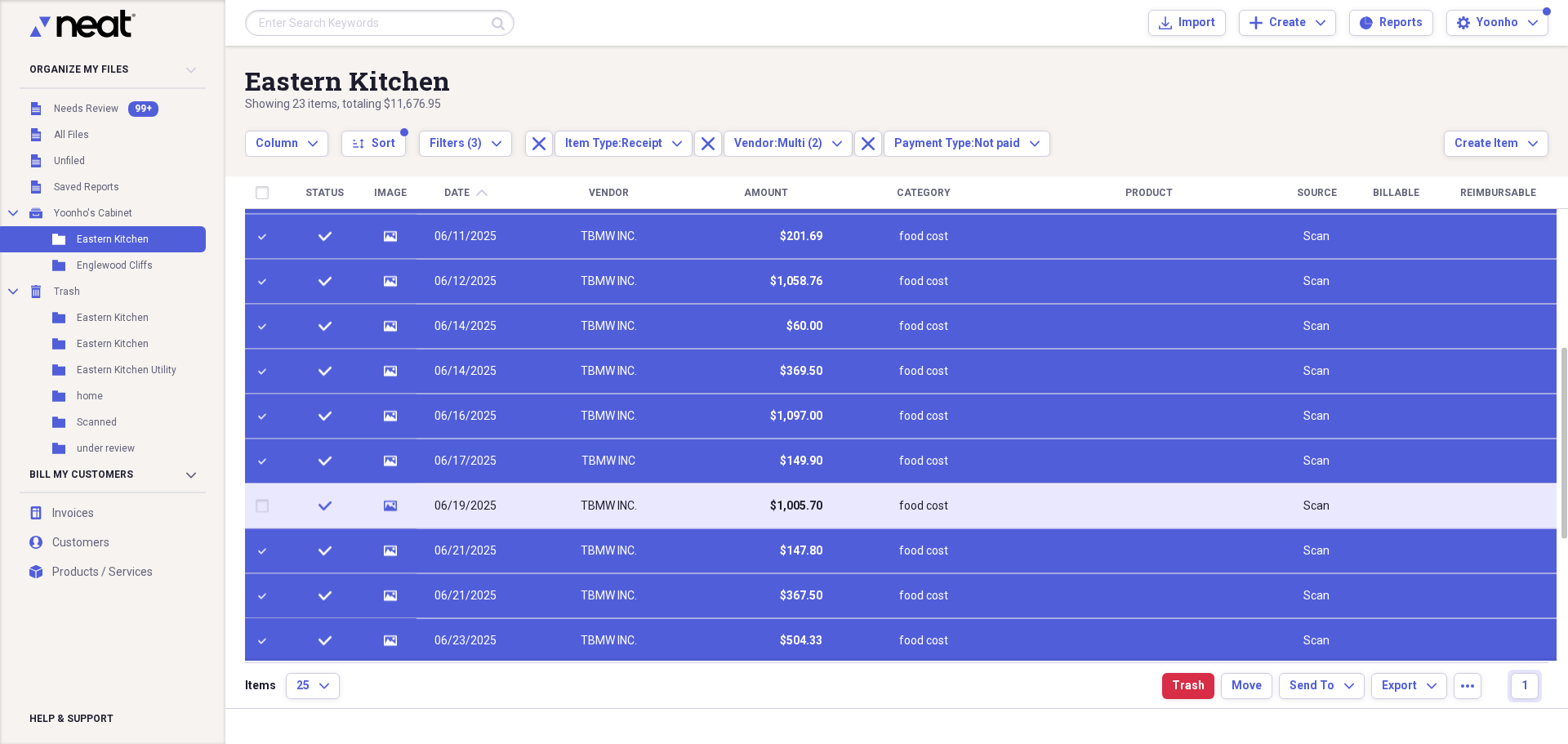 click at bounding box center (265, 506) 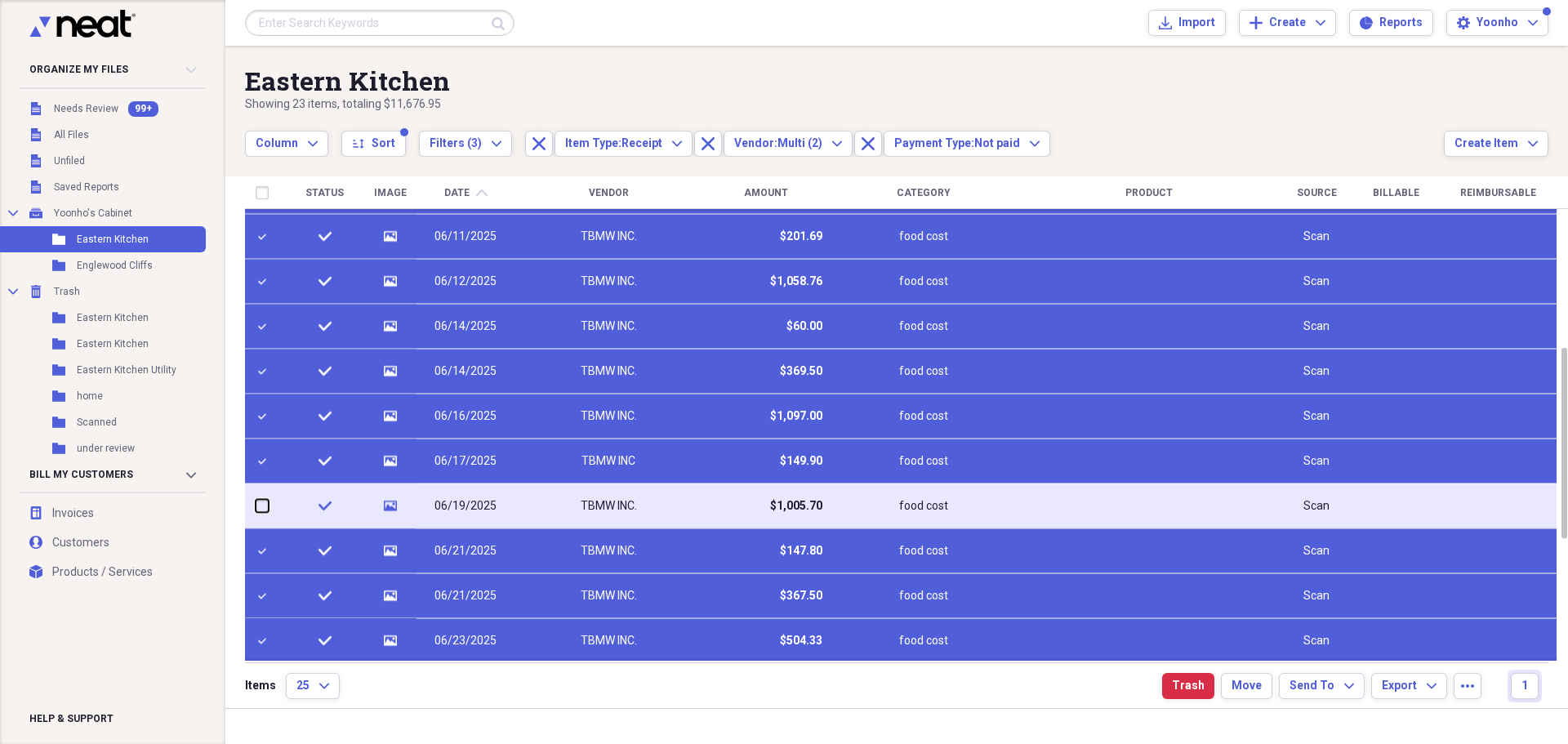 click at bounding box center (256, 506) 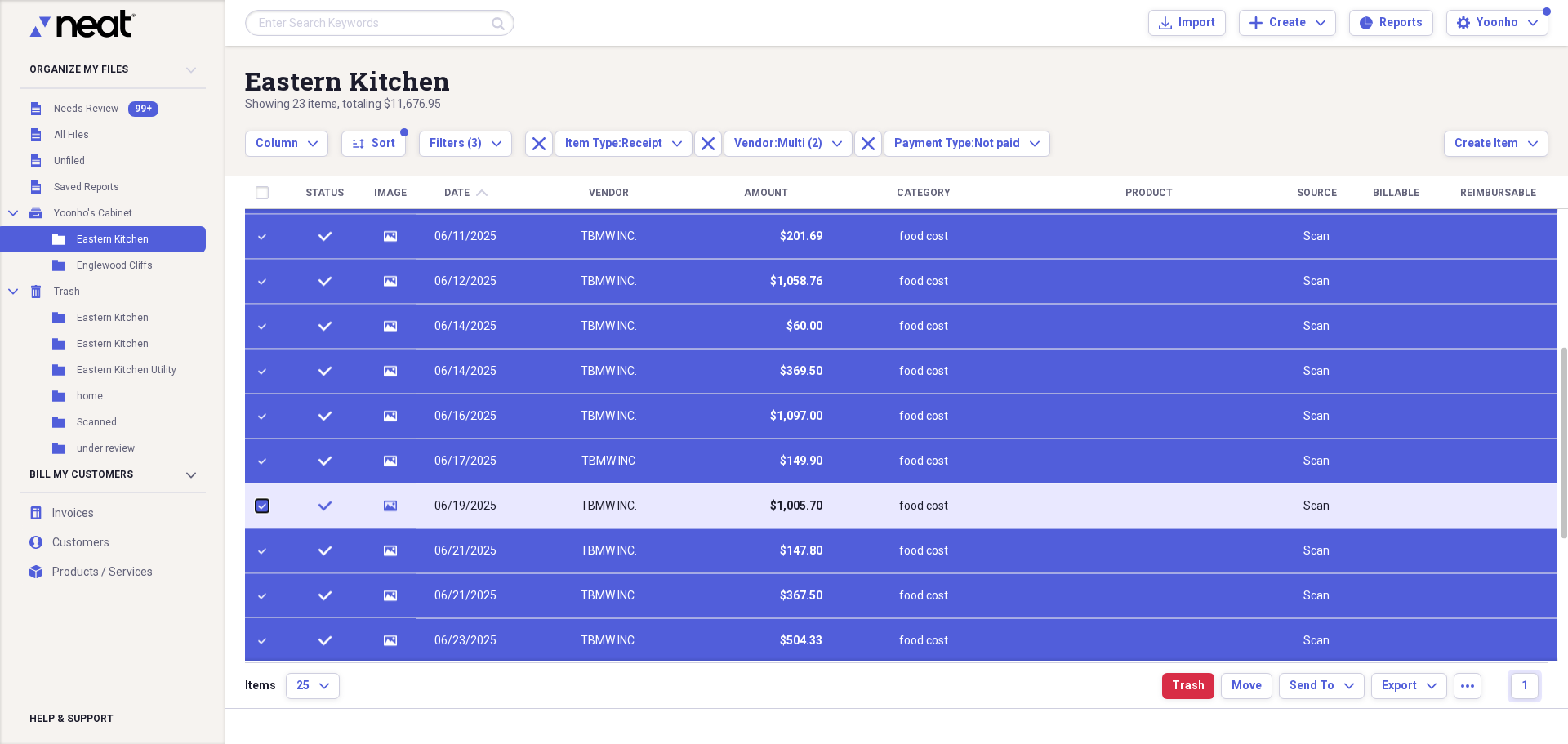 checkbox on "true" 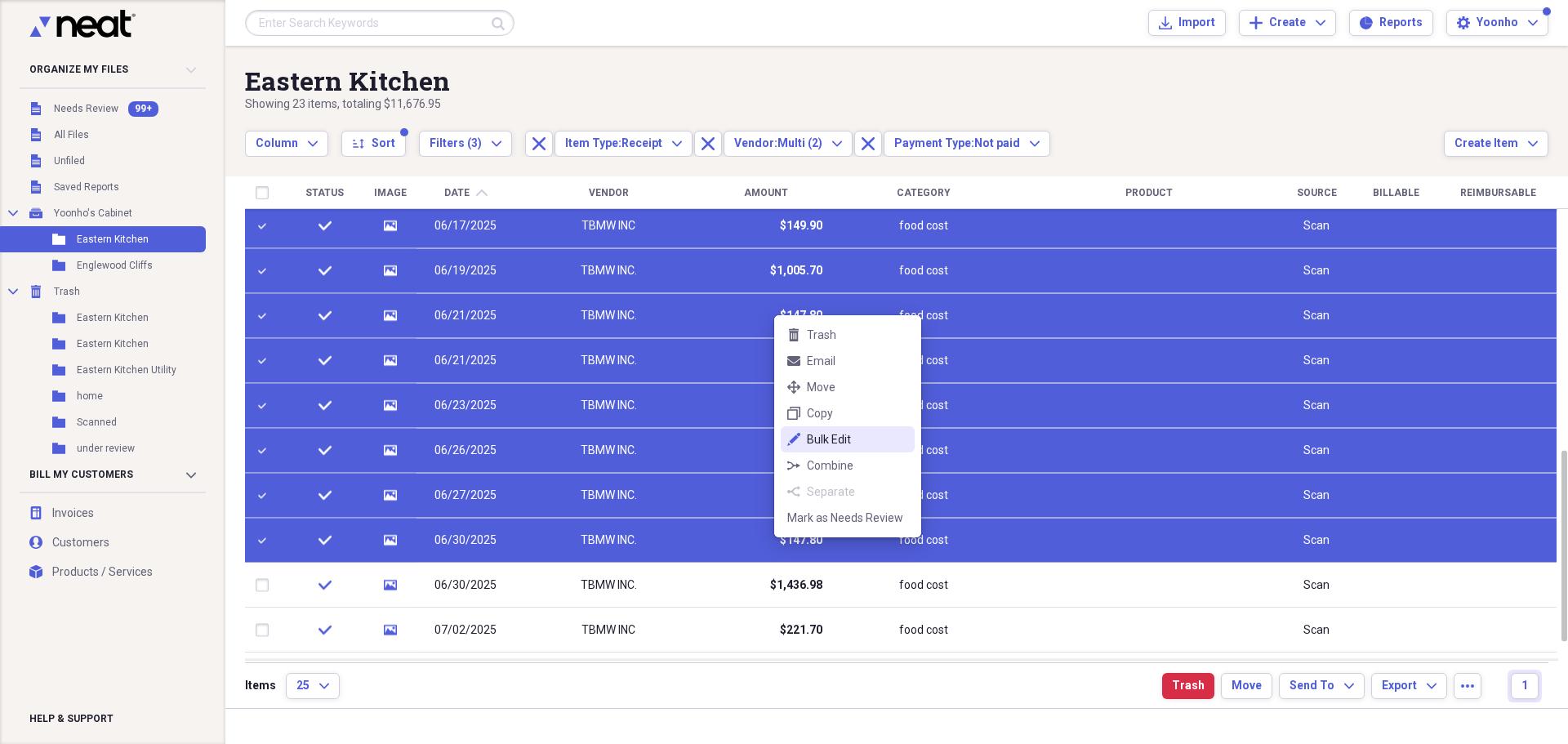 click on "Bulk Edit" at bounding box center [858, 439] 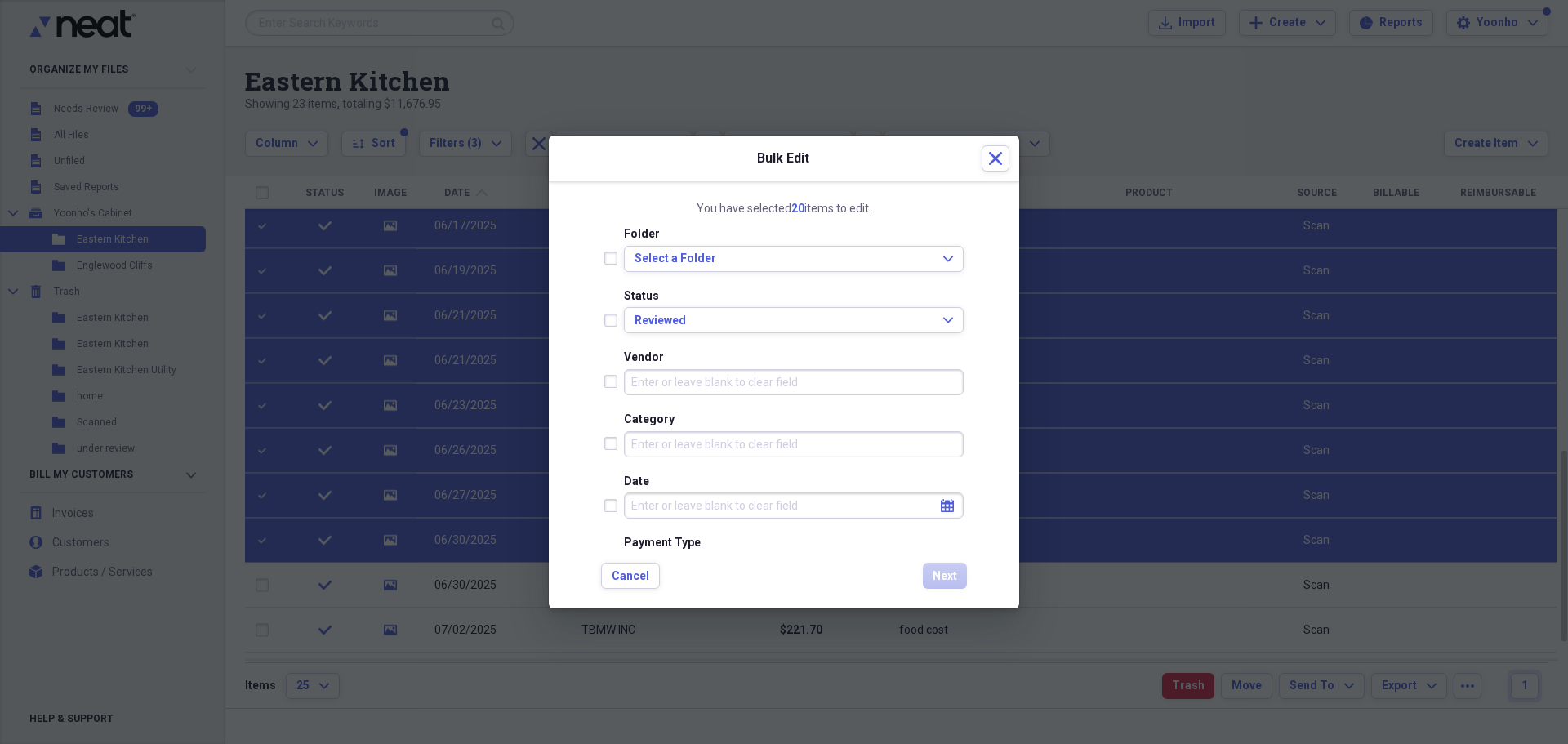 click on "Vendor" at bounding box center [794, 382] 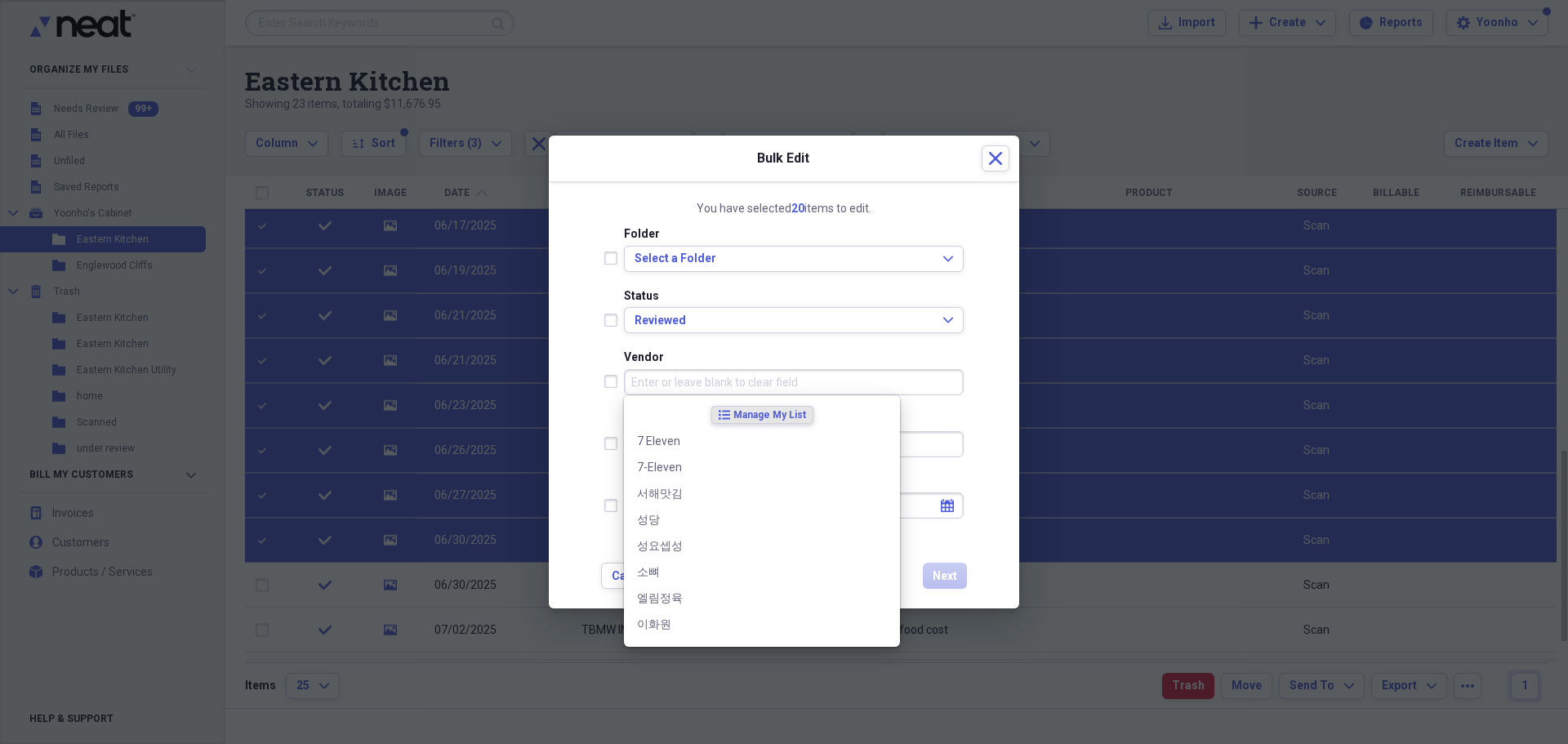 click on "You have selected 20 items to edit. Folder Select a Folder Expand Status Reviewed Expand Vendor Category Date calendar Calendar Payment Type Currency USD Expand Reimbursable Yes Expand Billable Yes Expand Tax Category No Form - Non-deductible Expand Customer Project Product Location Class Notes Cancel Next" at bounding box center (784, 395) 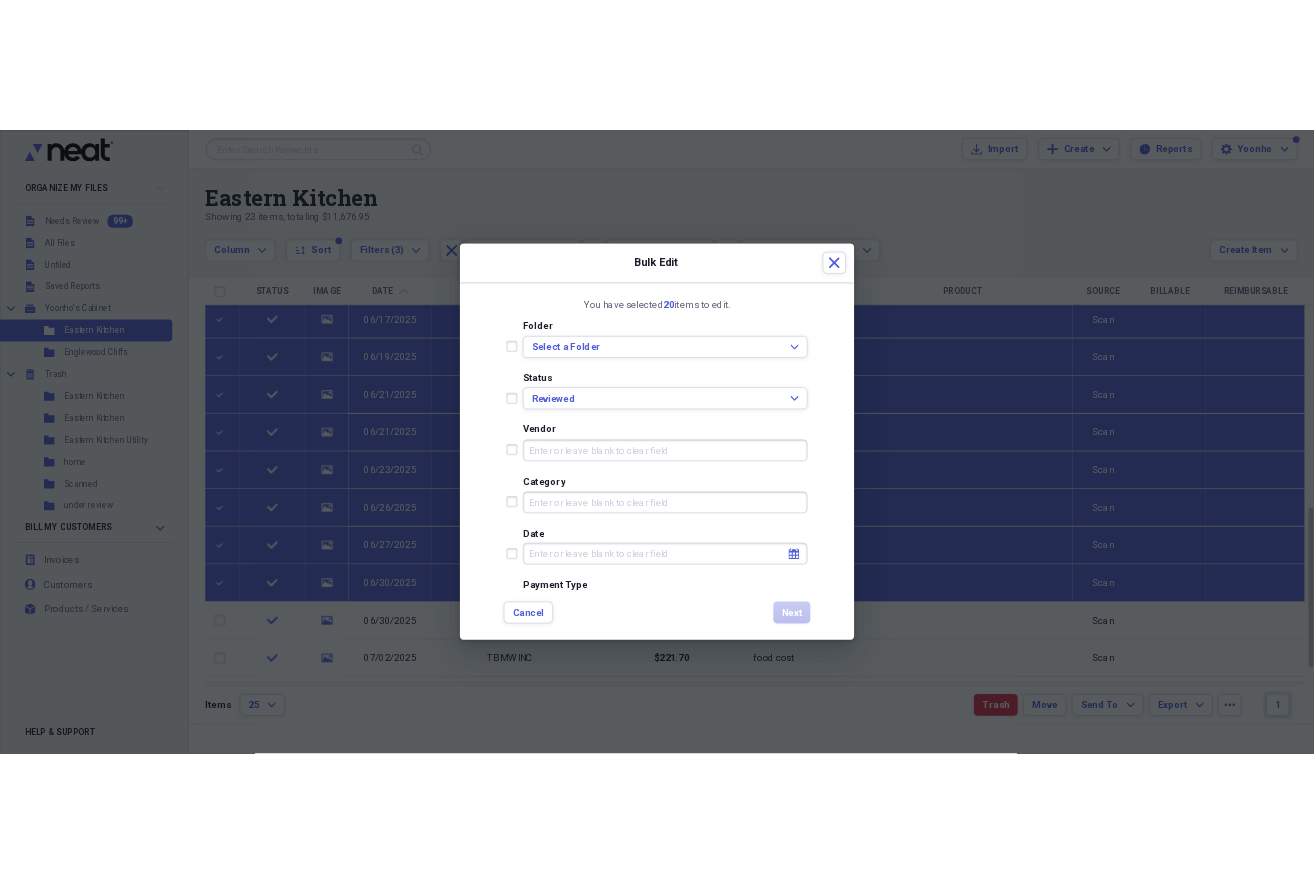 scroll, scrollTop: 333, scrollLeft: 0, axis: vertical 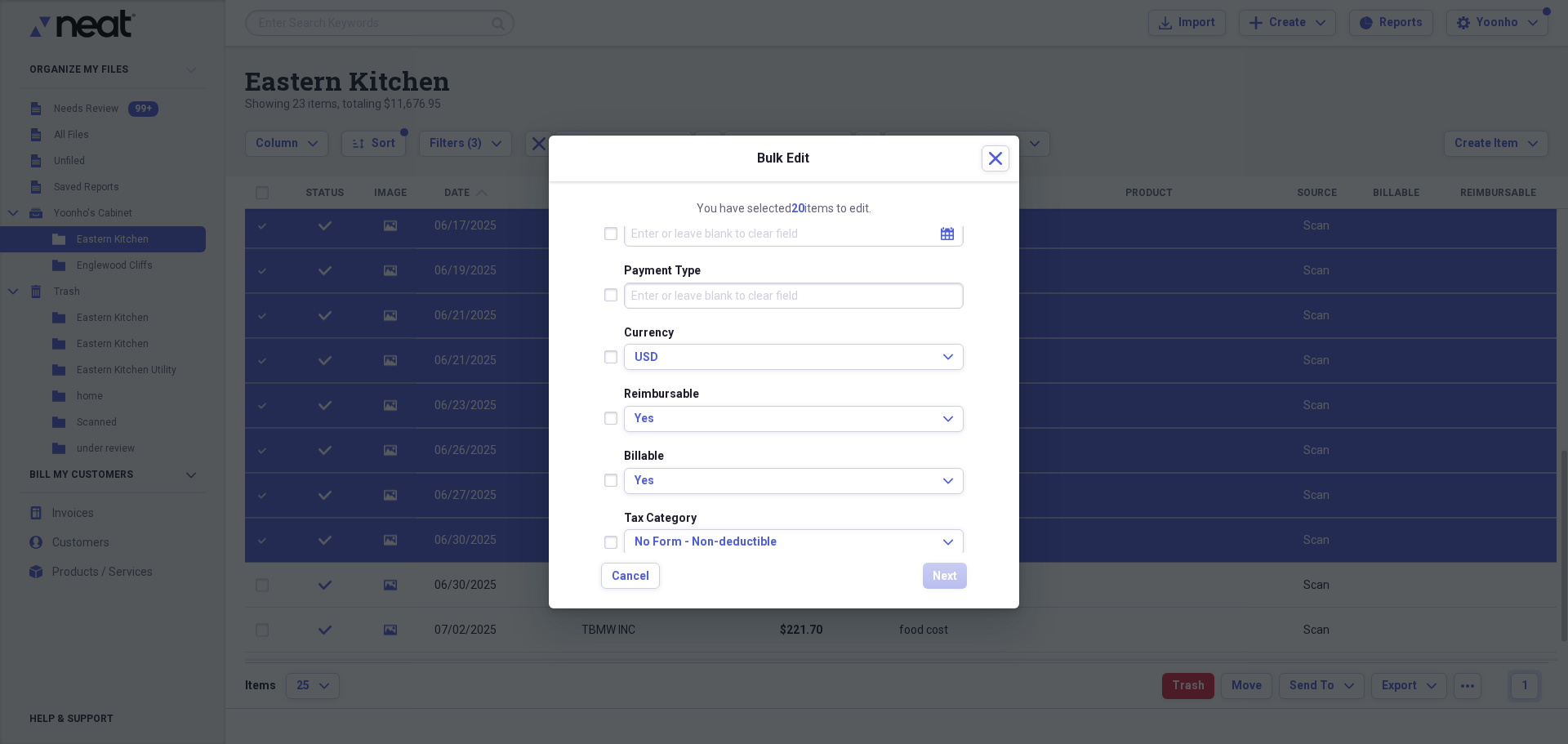 click on "Payment Type" at bounding box center [794, 296] 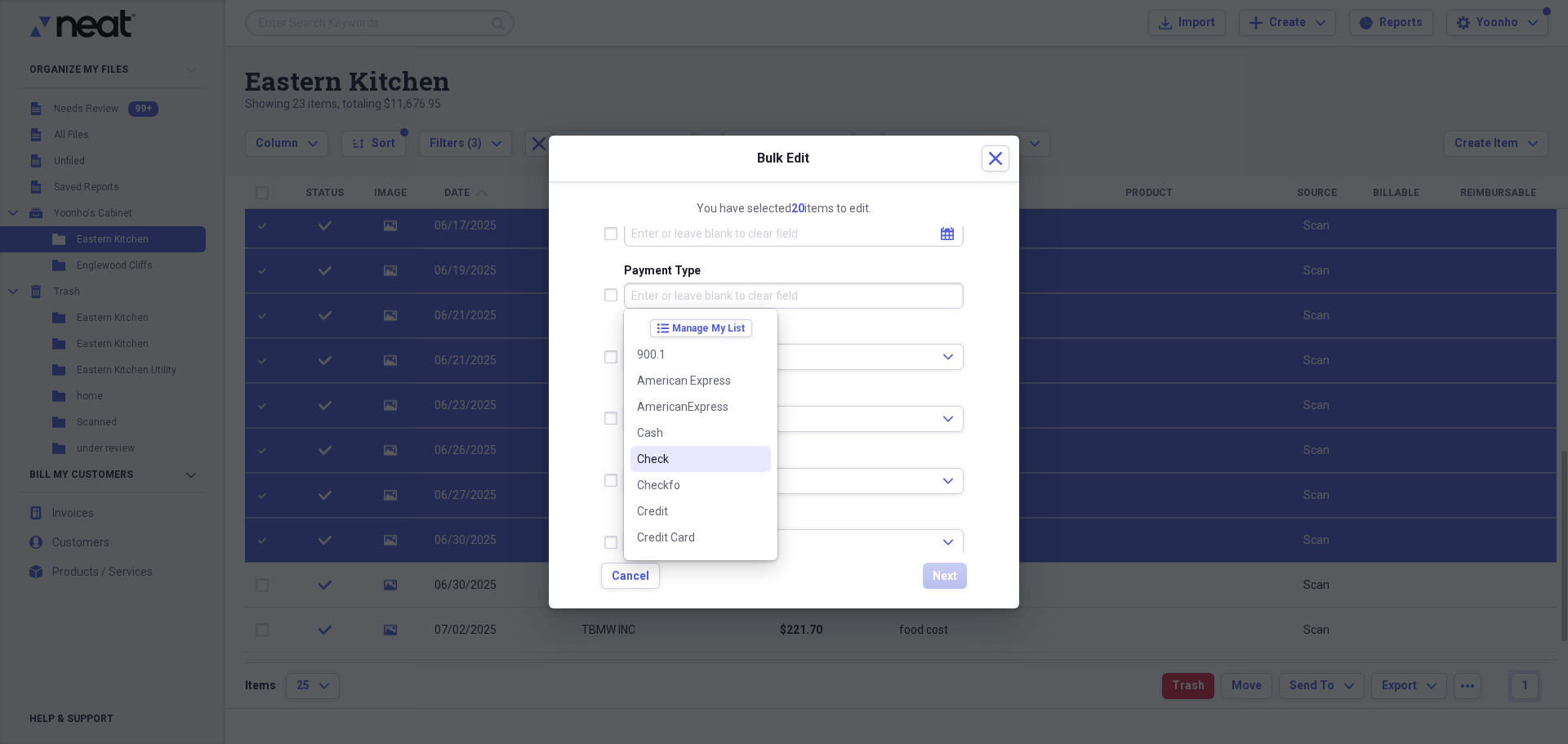 click on "Check" at bounding box center (691, 459) 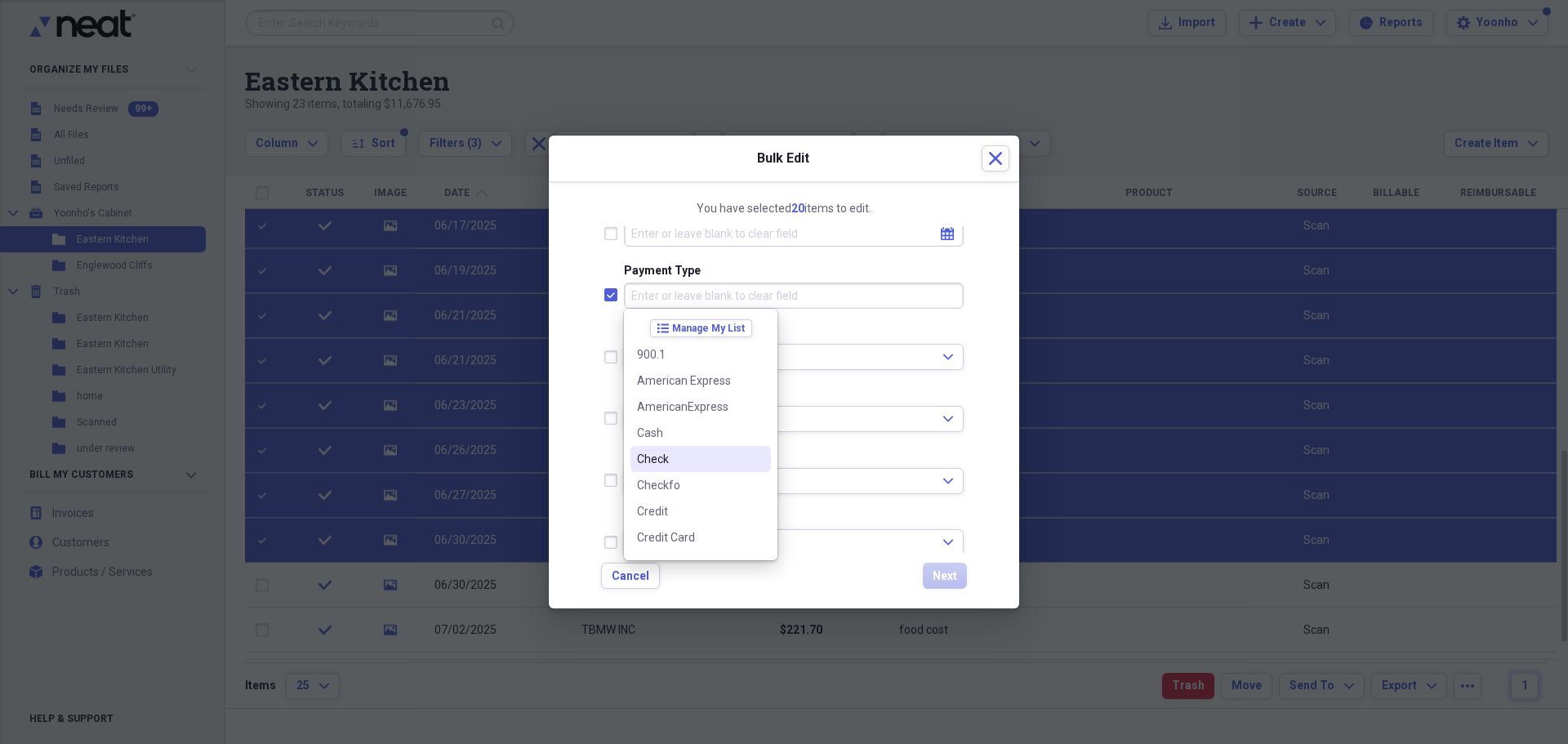 checkbox on "true" 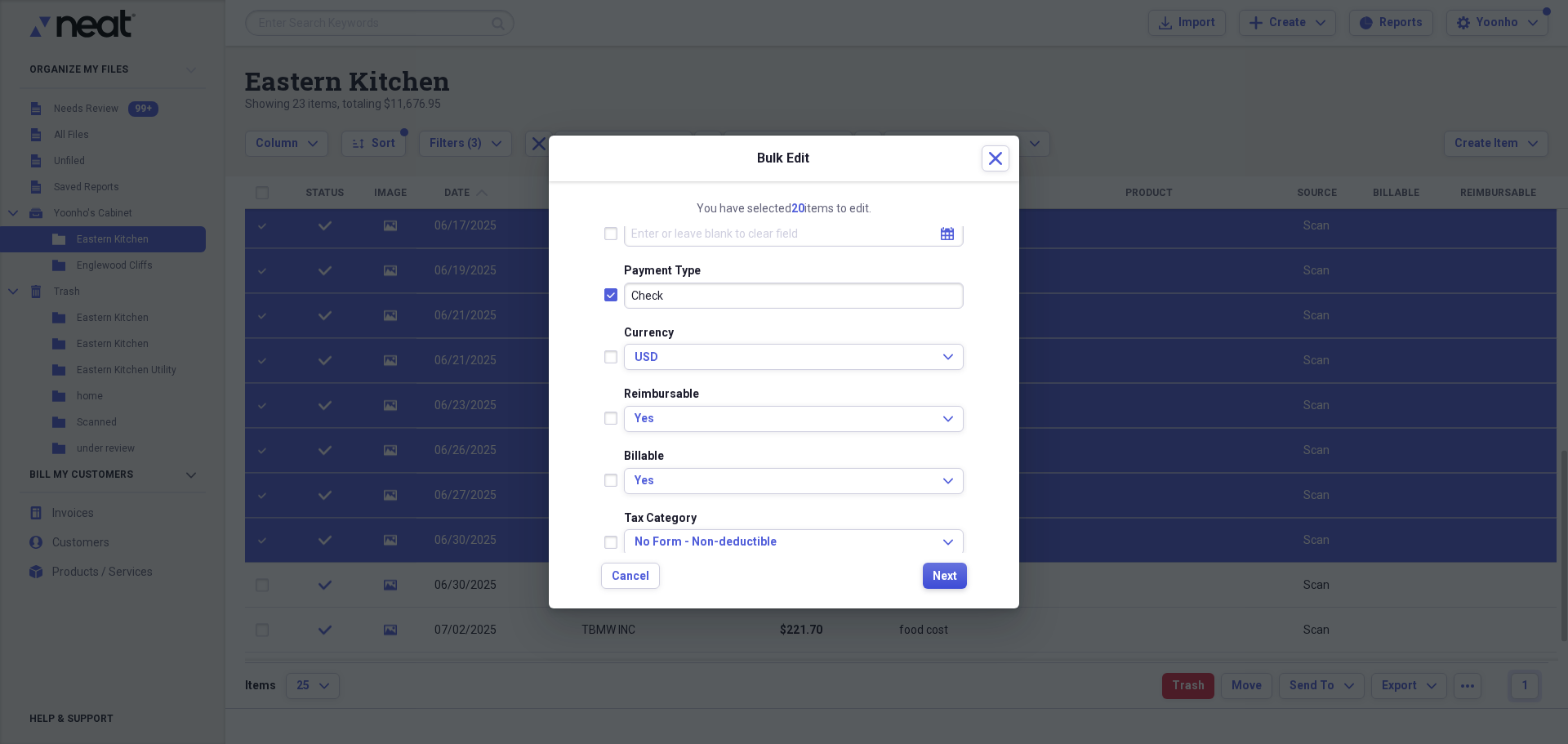 click on "Next" at bounding box center (945, 577) 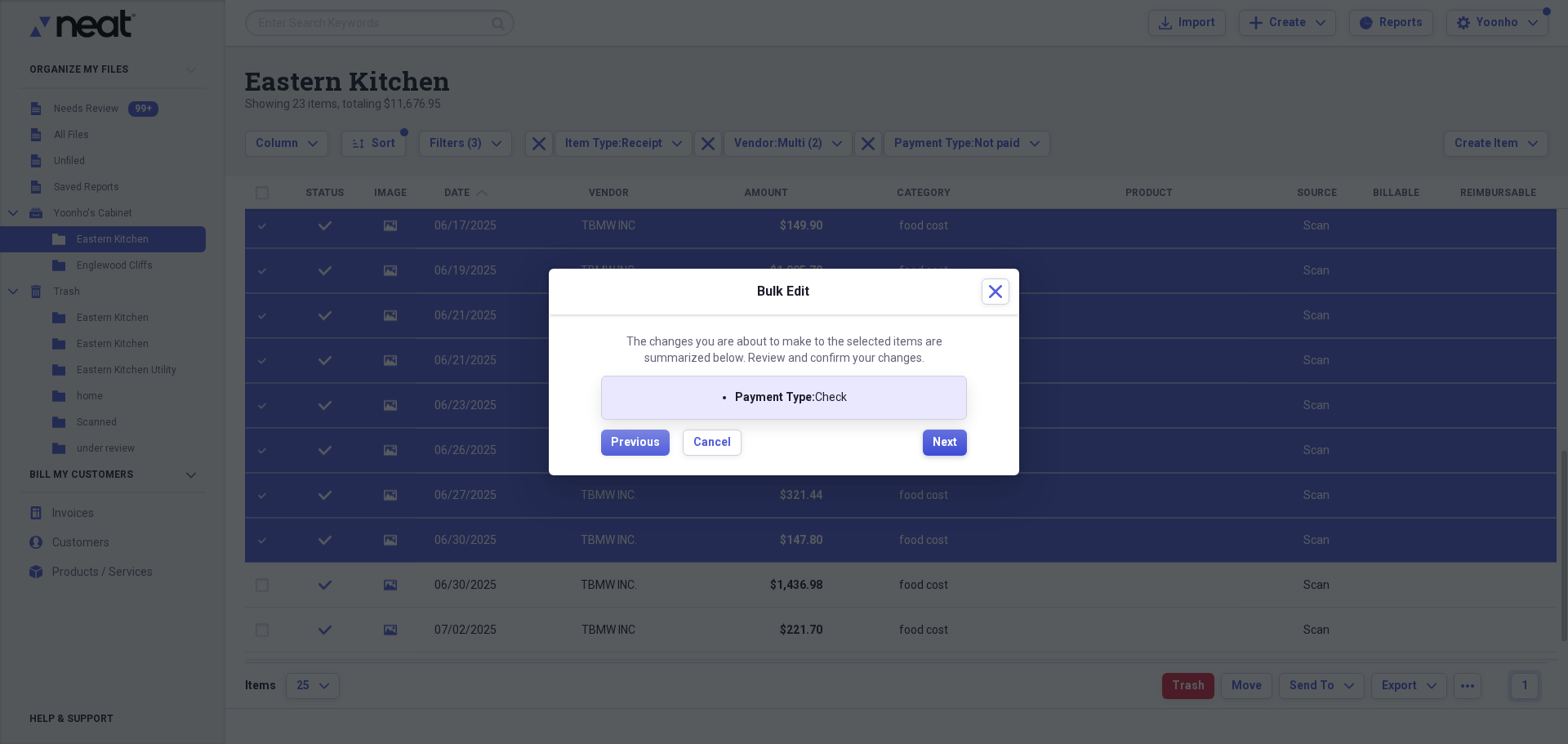 click on "Next" at bounding box center [945, 443] 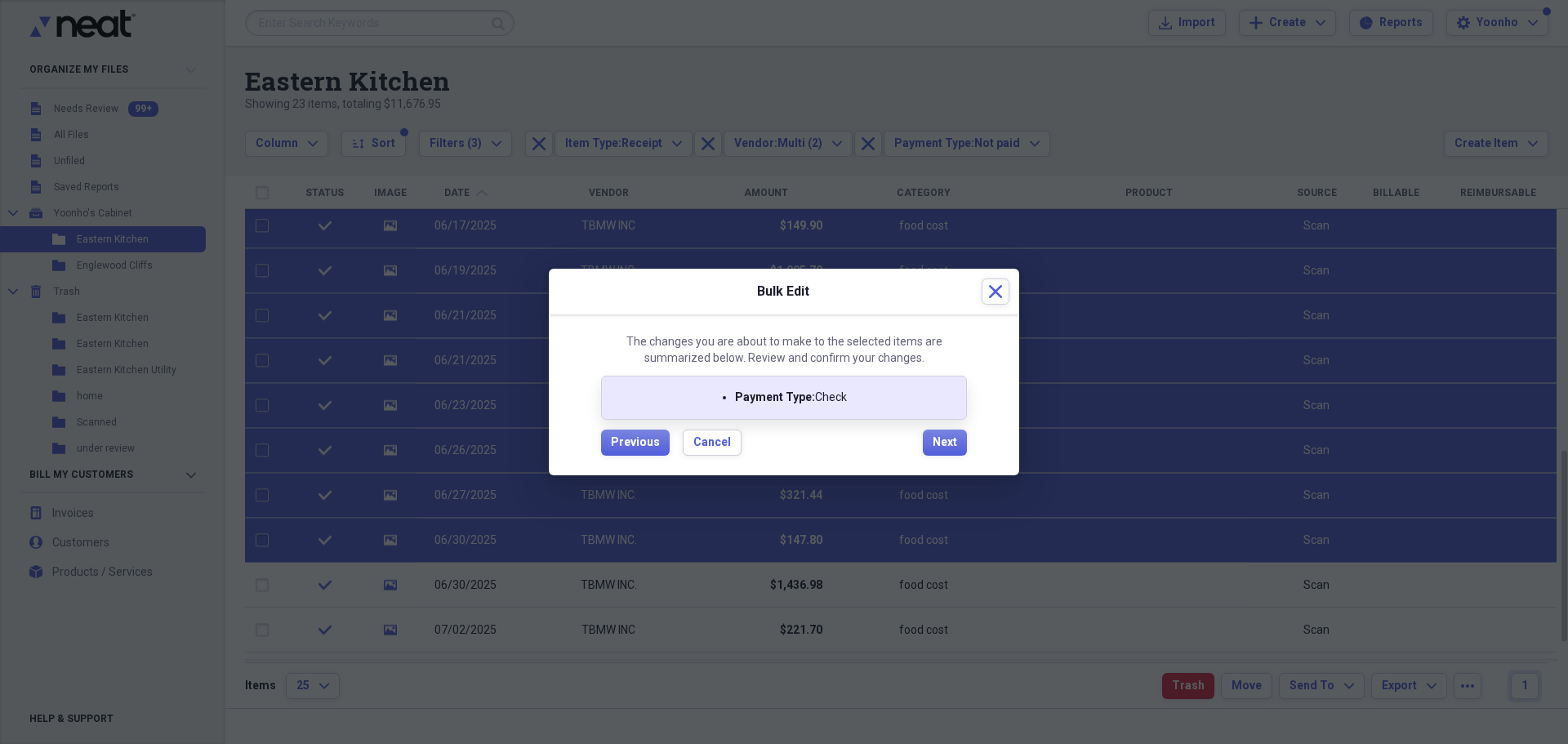 checkbox on "false" 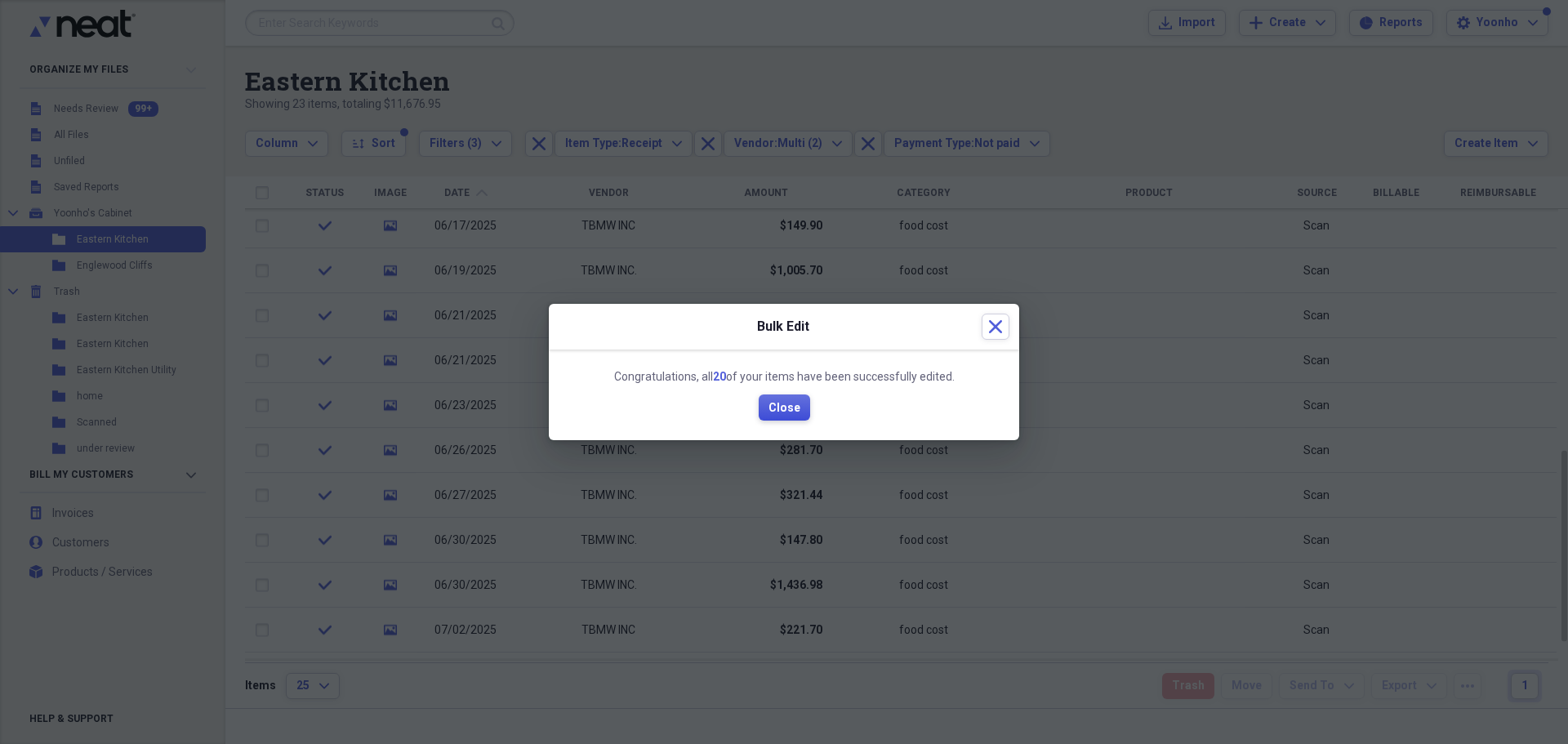 click on "Close" at bounding box center [784, 408] 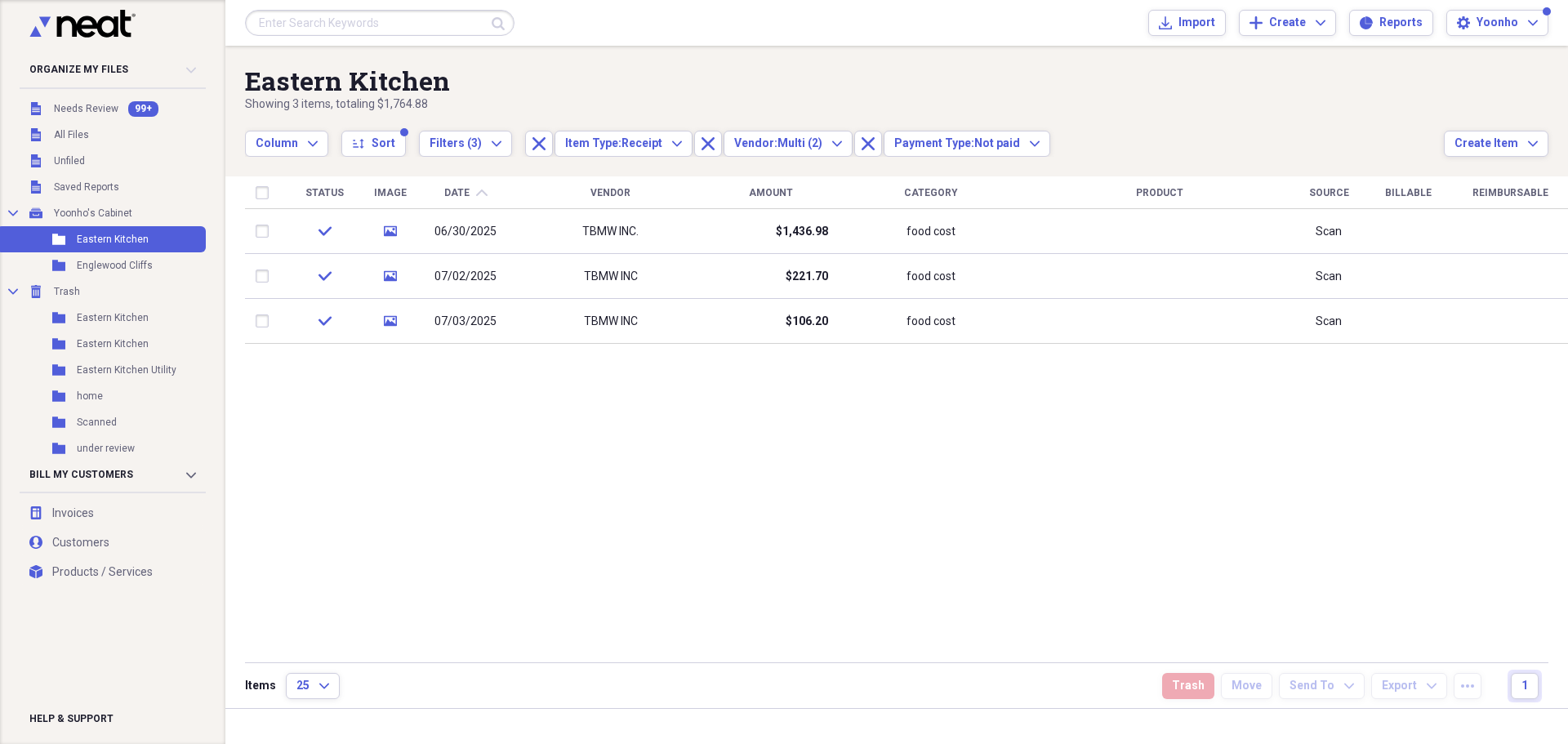 click on "Status Image Date chevron-up Vendor Amount Category Product Source Billable Reimbursable check media [DATE] [PERSON] $[NUMBER] food cost Scan check media [DATE] [PERSON] $[NUMBER] food cost Scan check media [DATE] [PERSON] $[NUMBER] food cost Scan" at bounding box center (907, 418) 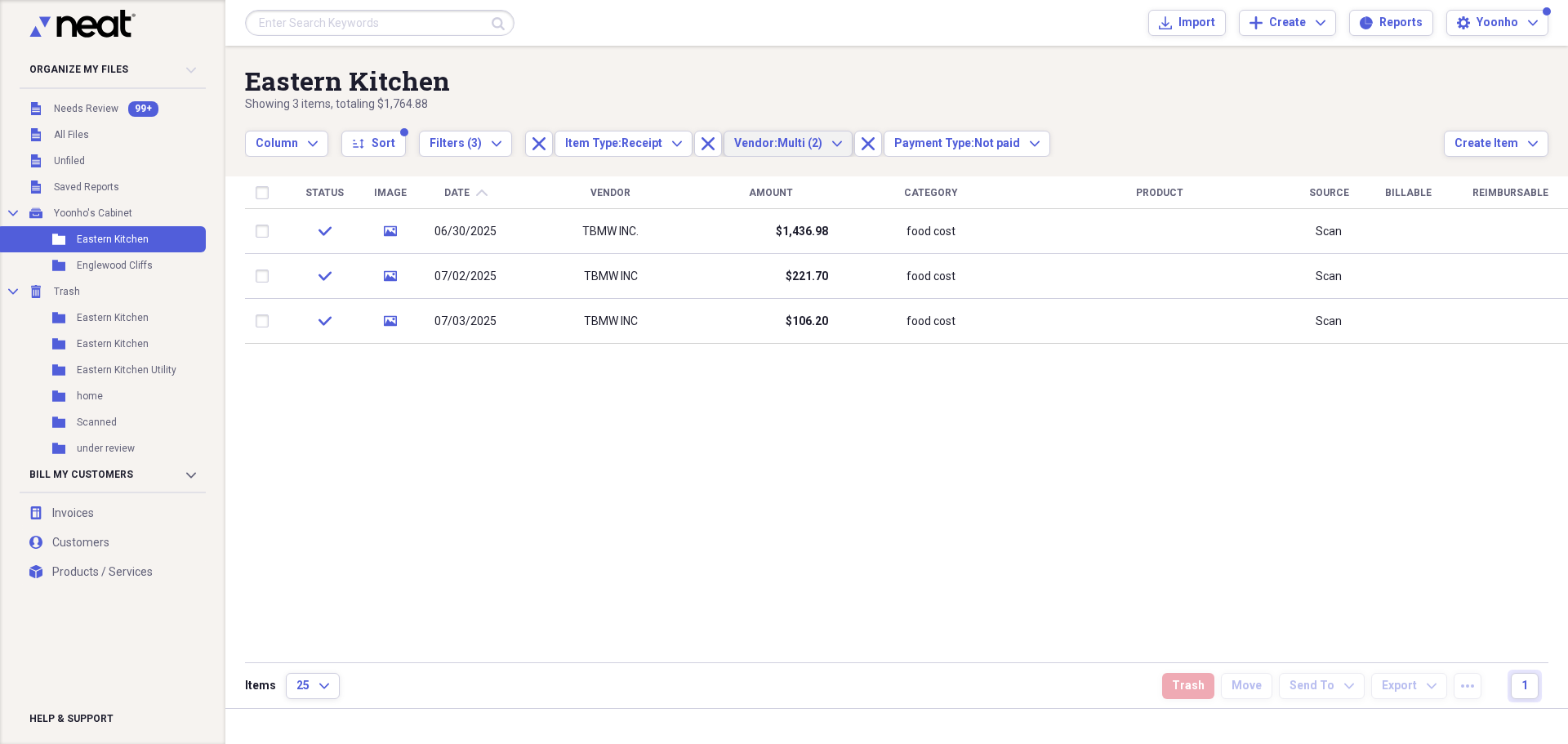 click on "Vendor:  Multi (2) Expand" at bounding box center [788, 144] 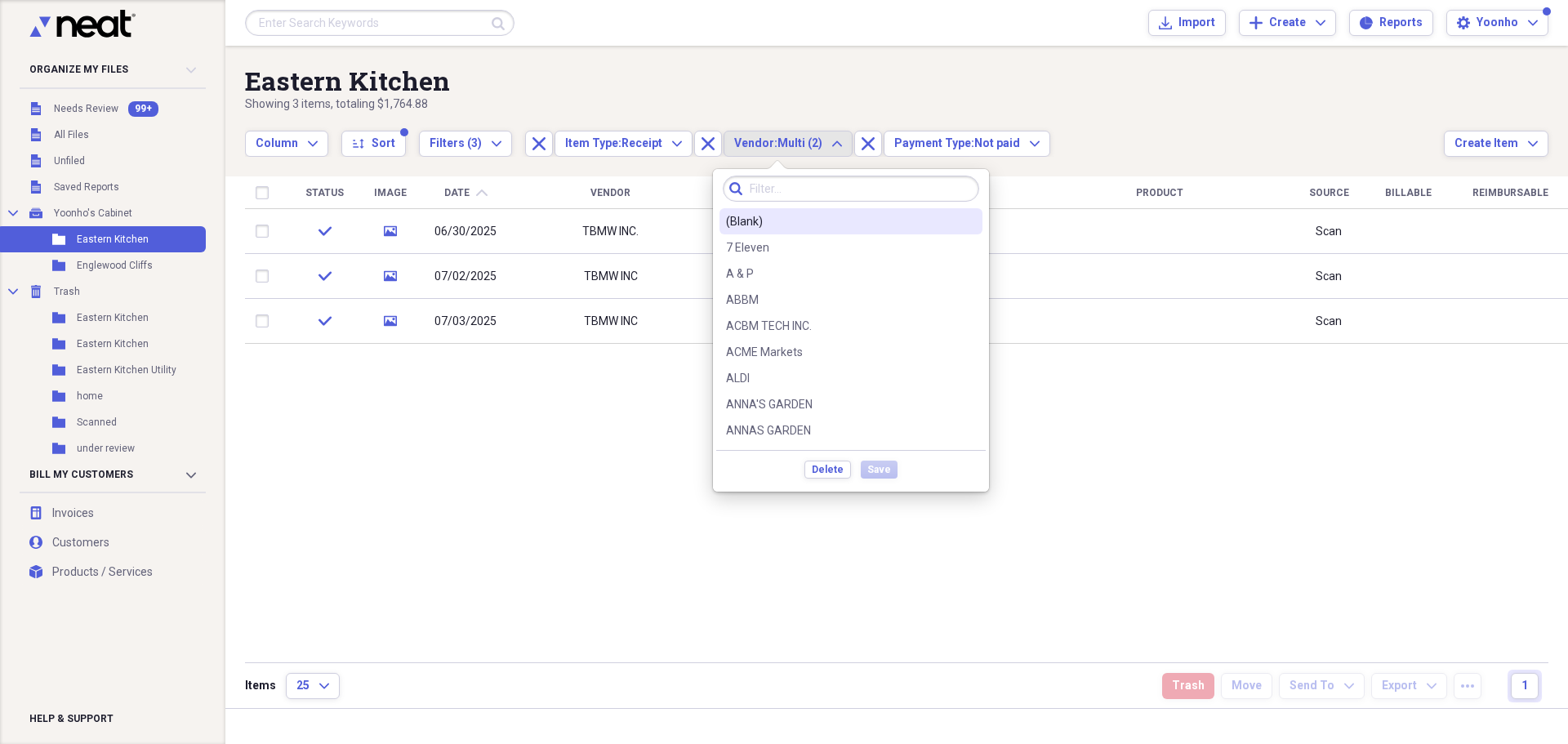 click at bounding box center [851, 189] 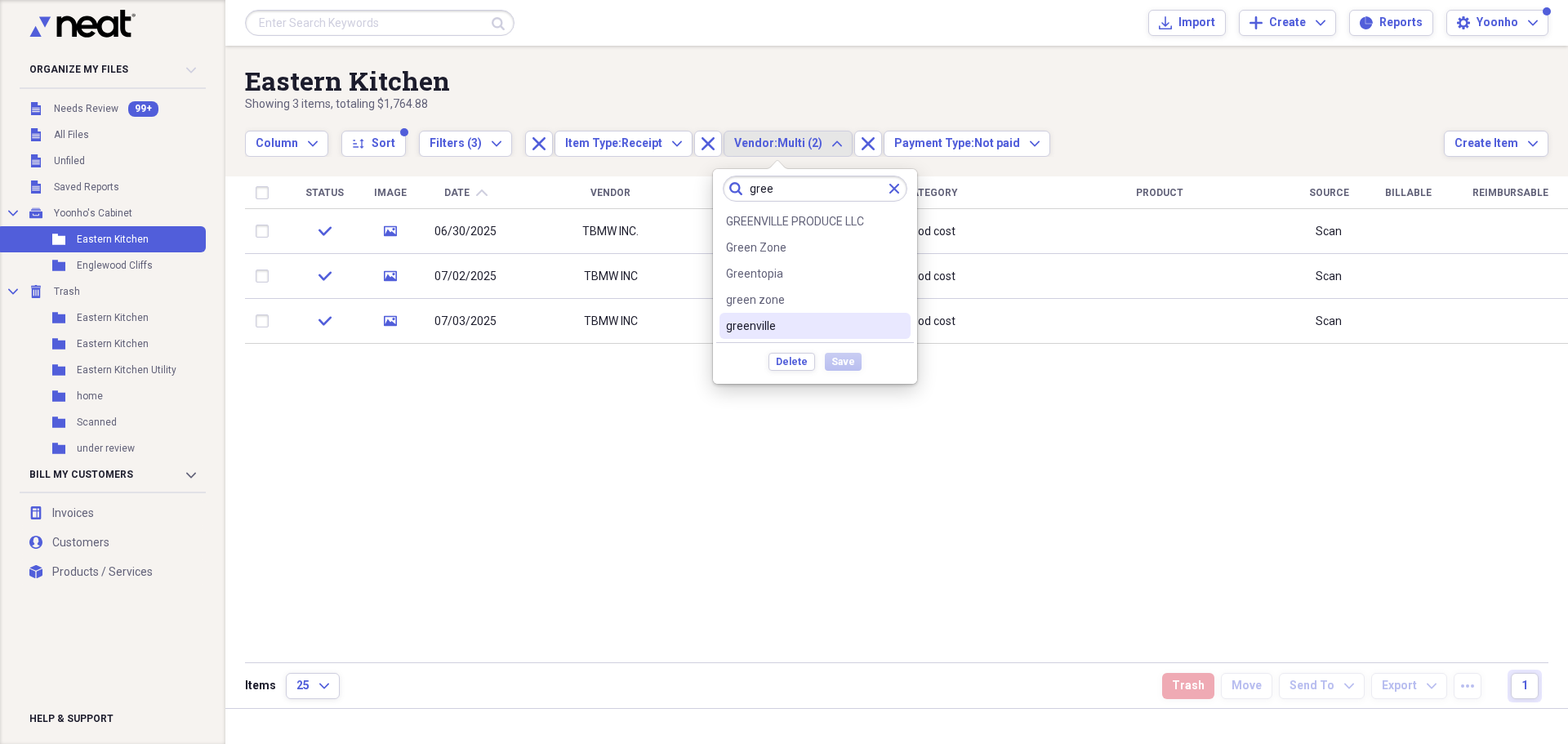 click on "greenville" at bounding box center (815, 326) 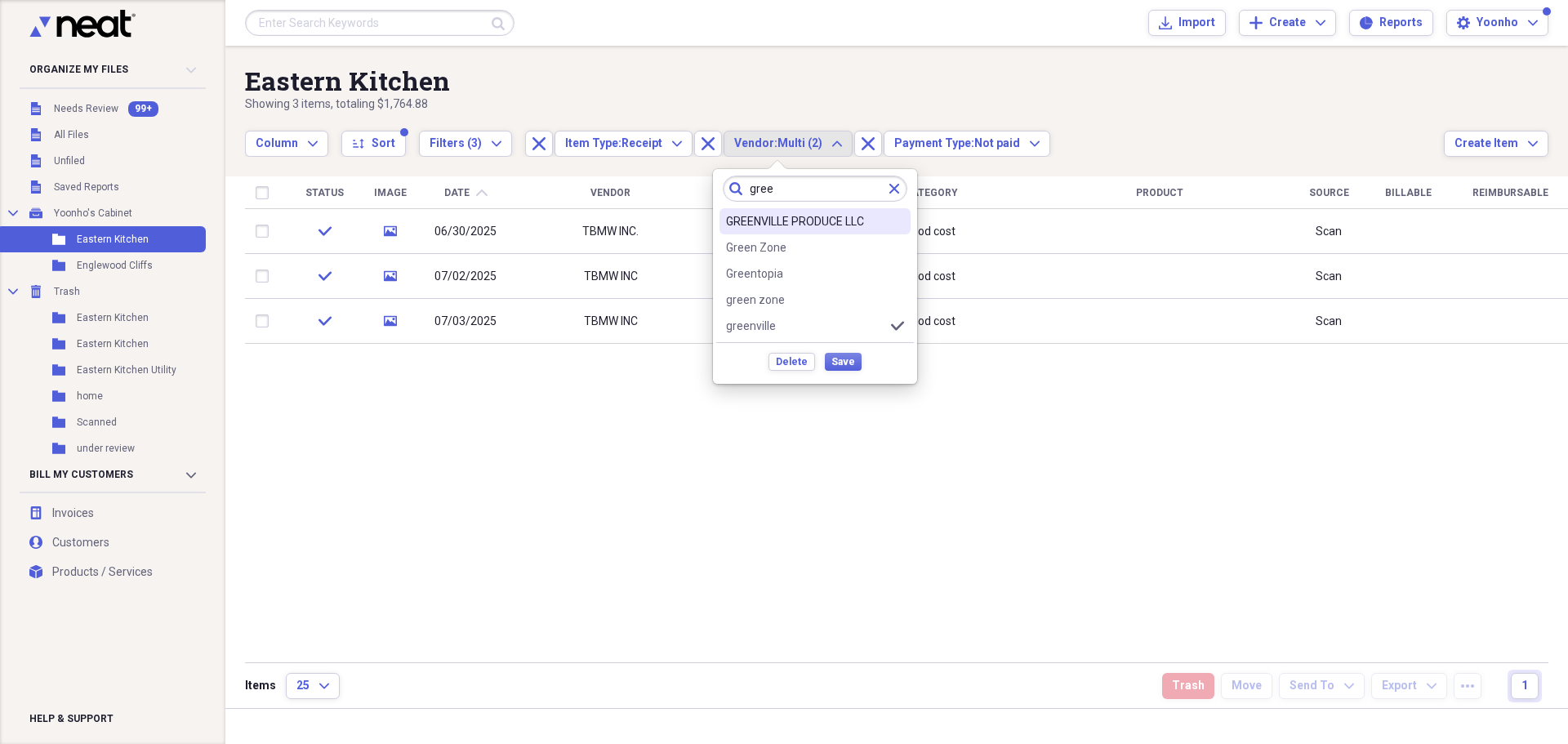 click on "gree" at bounding box center (815, 189) 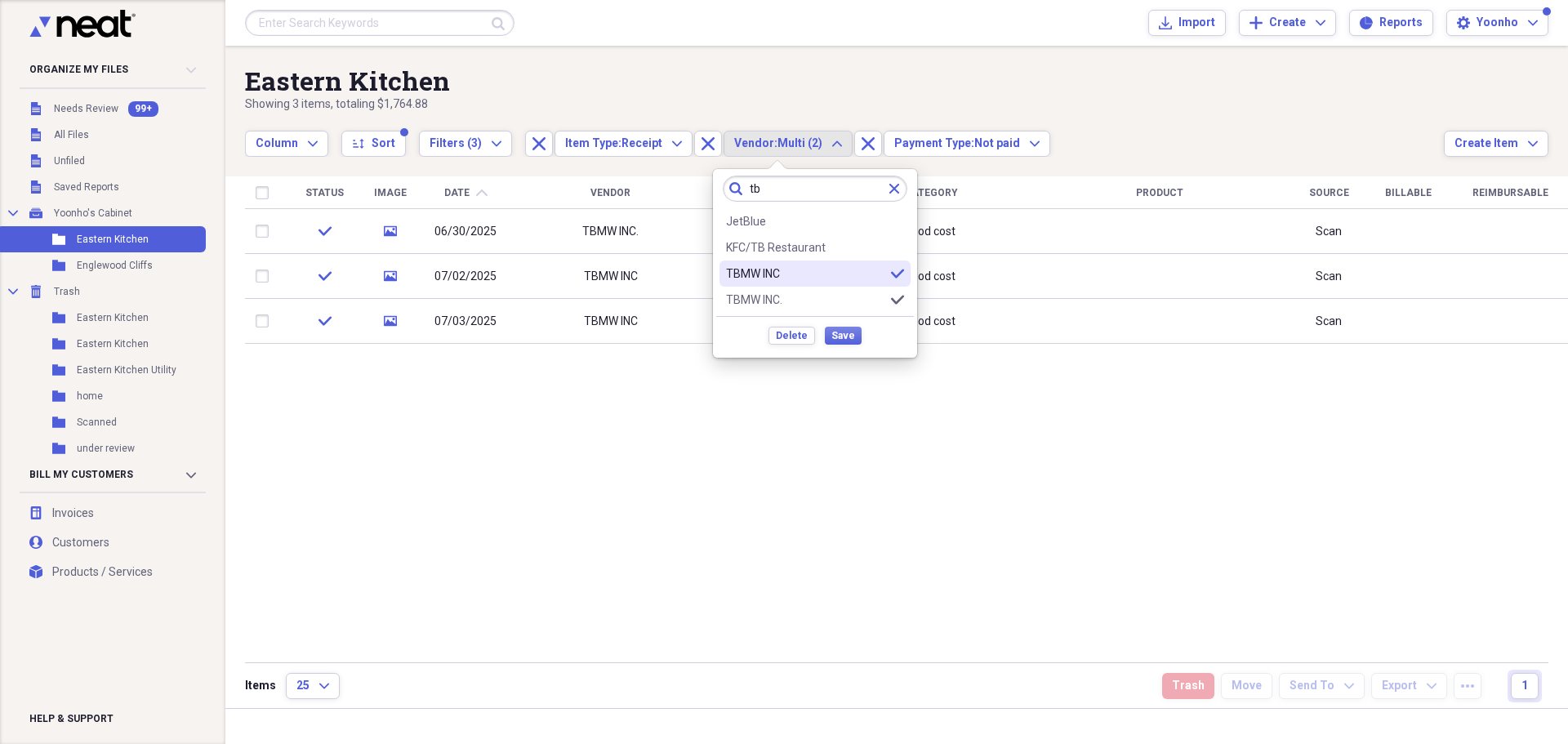type on "tb" 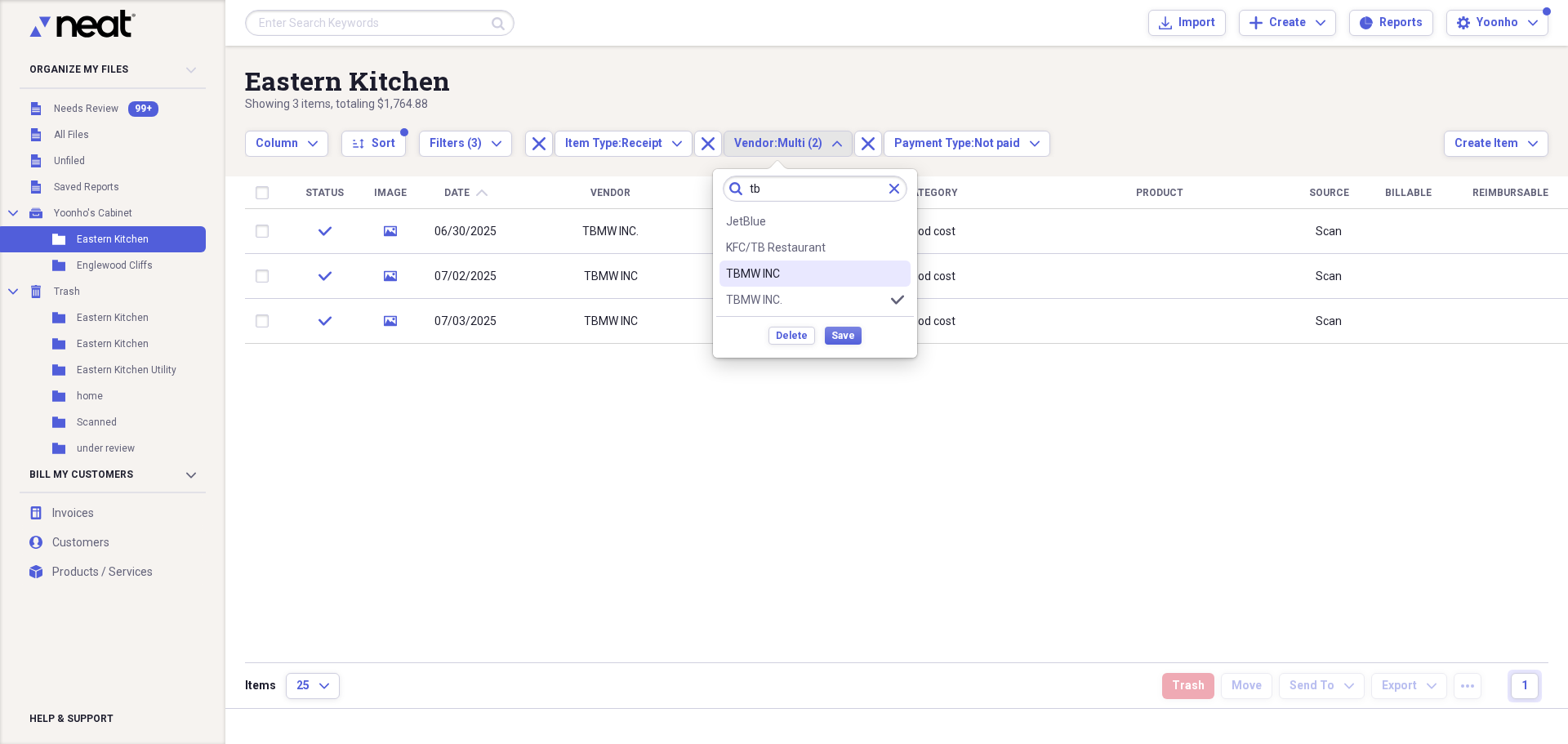 click on "TBMW INC. selected" at bounding box center (815, 300) 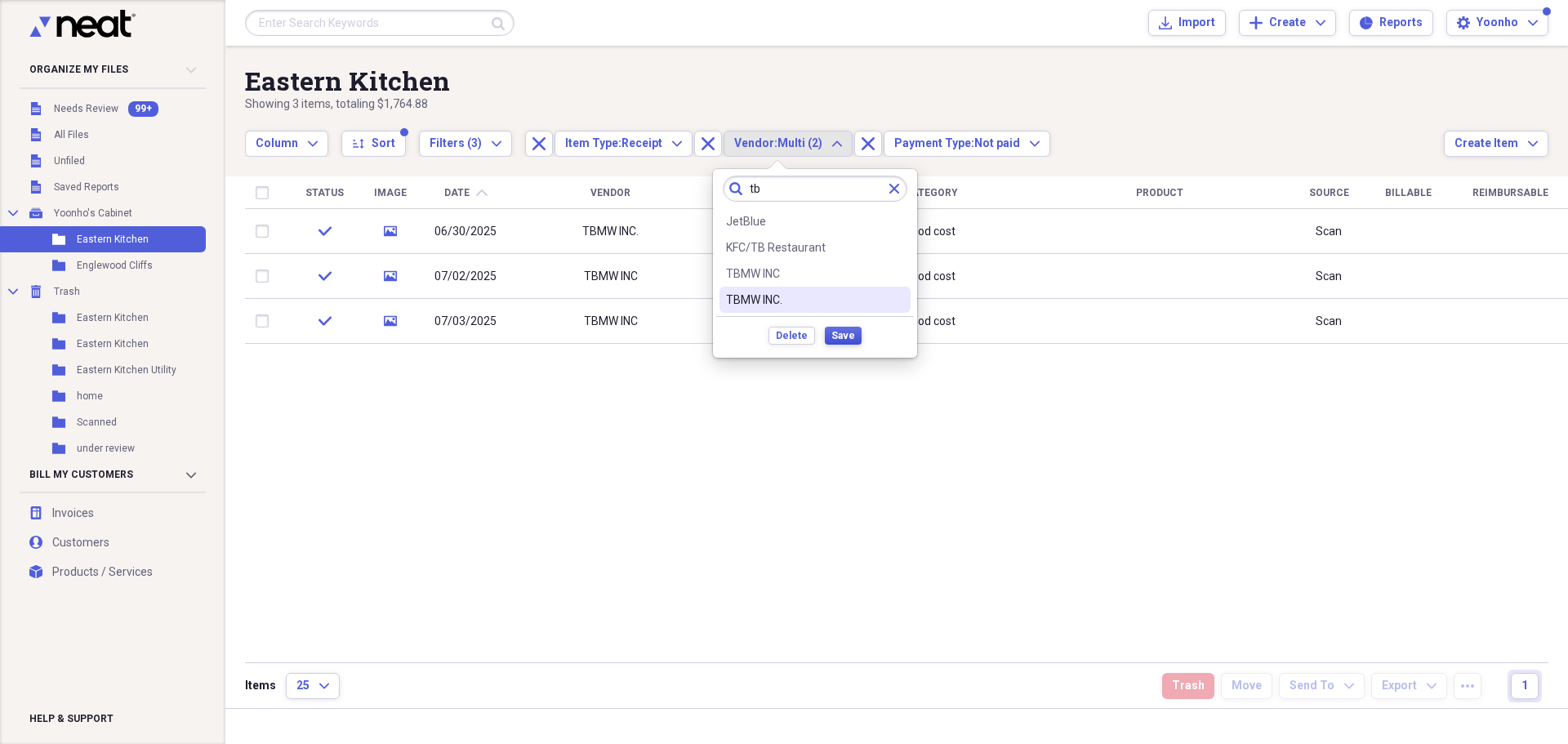 click on "Save" at bounding box center (843, 336) 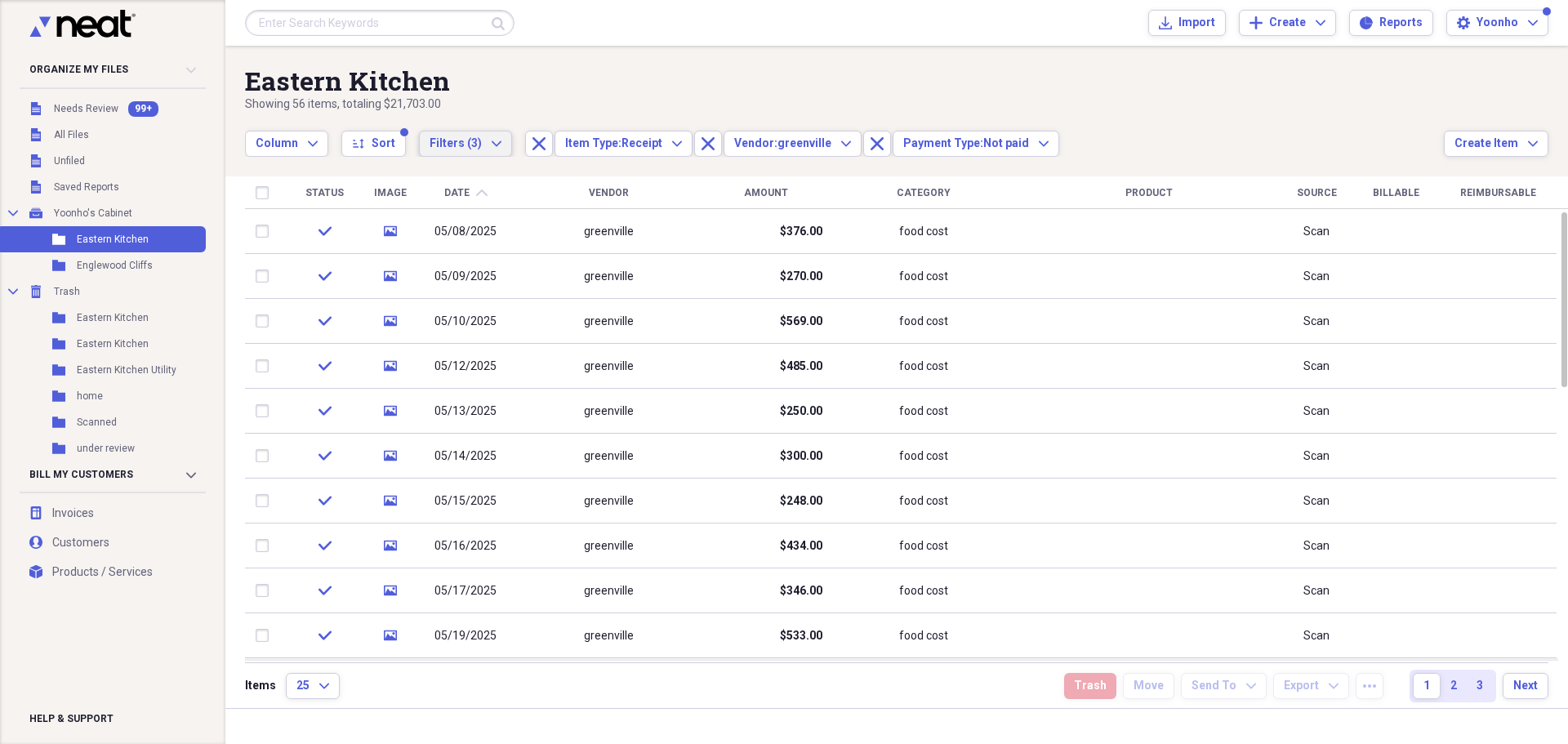 click on "Filters (3)" at bounding box center (456, 143) 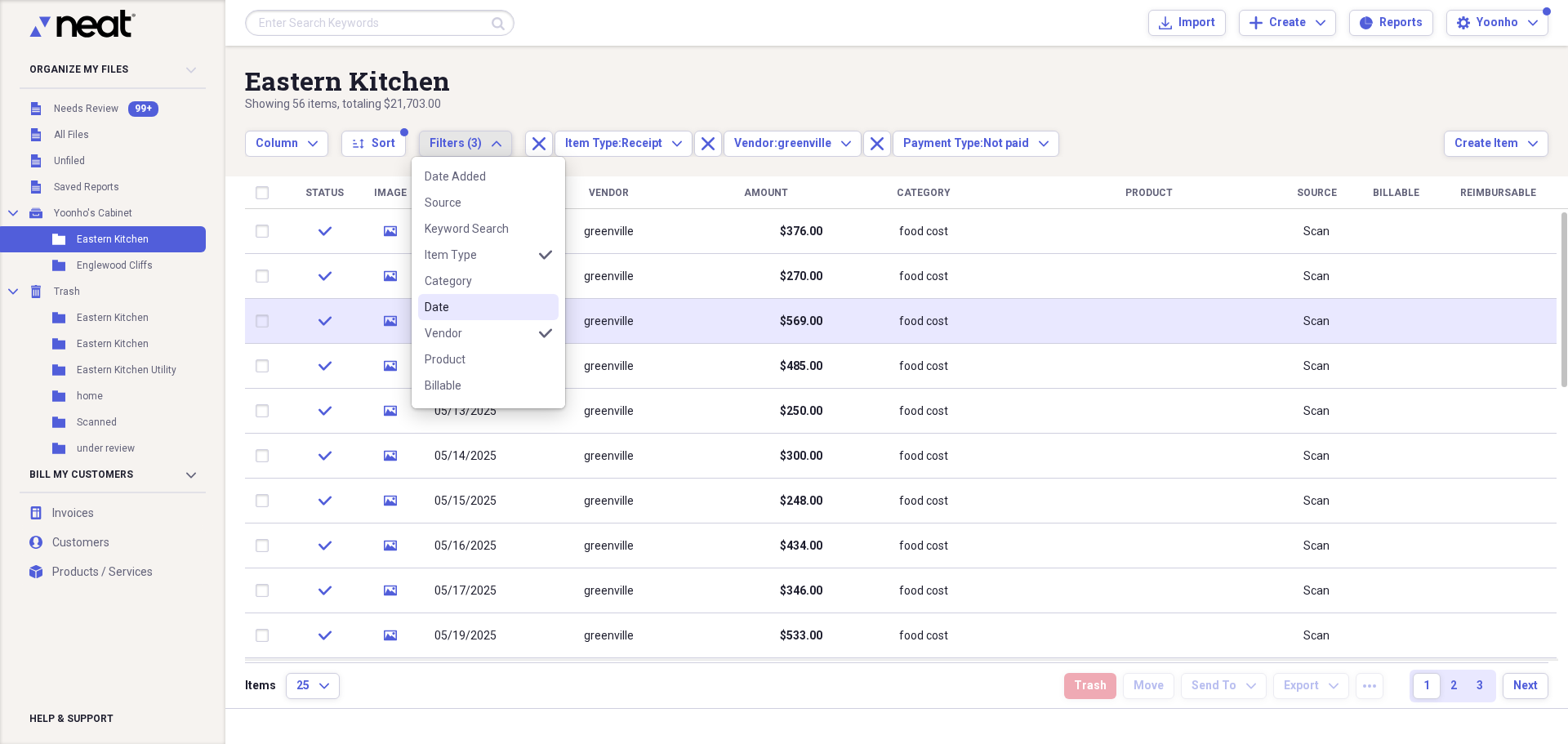 click on "Date" at bounding box center [479, 307] 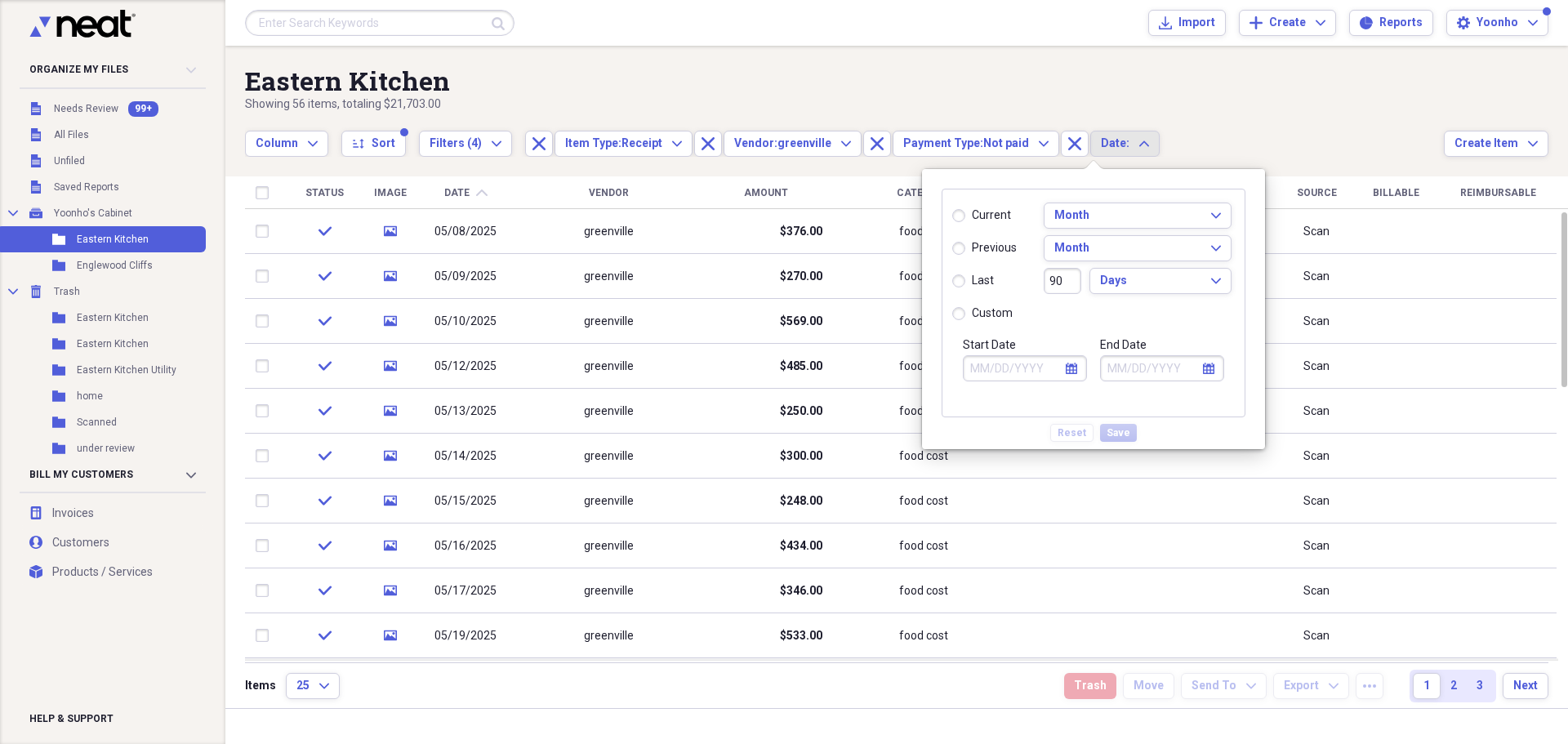 click on "Start Date" at bounding box center (1025, 368) 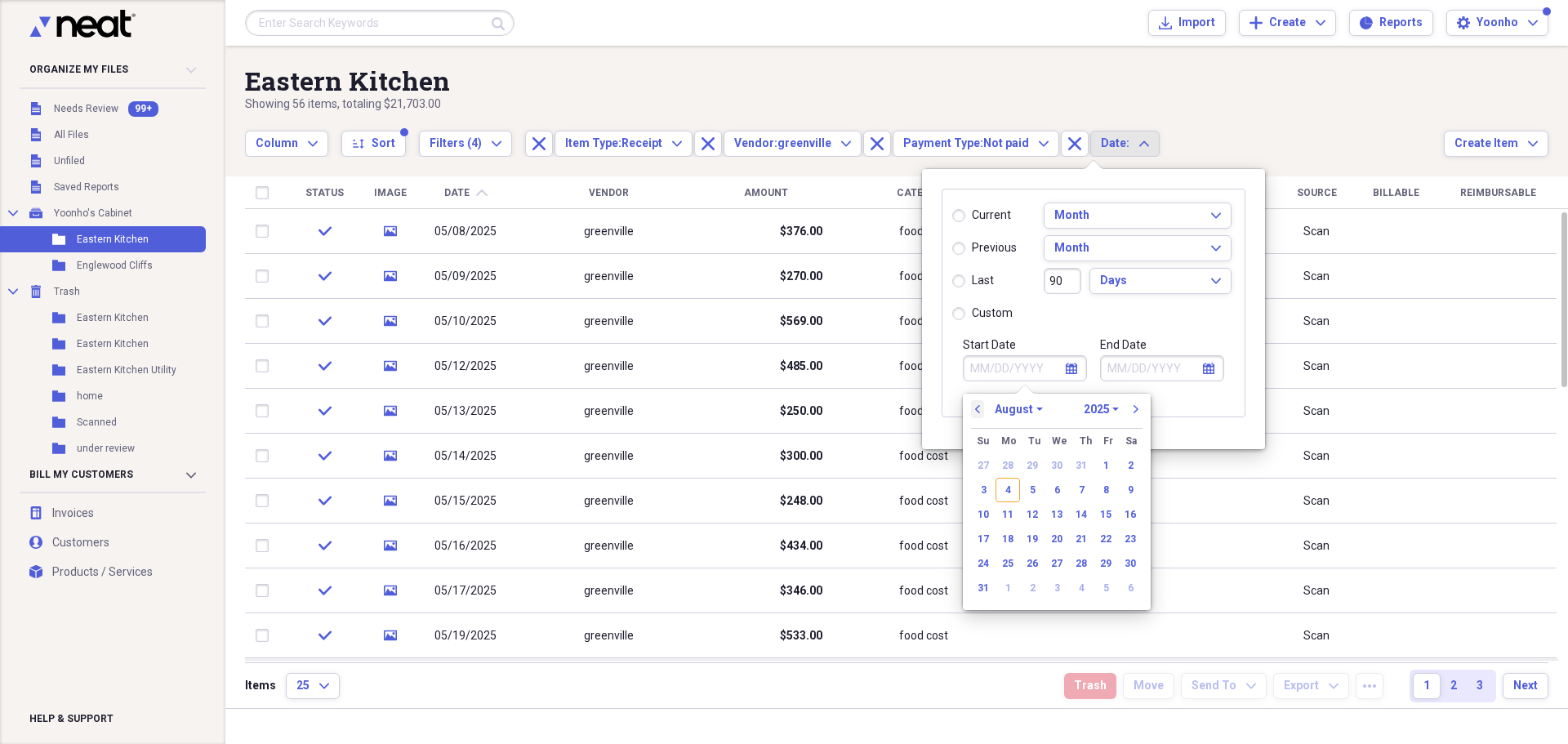 click on "previous" at bounding box center [978, 409] 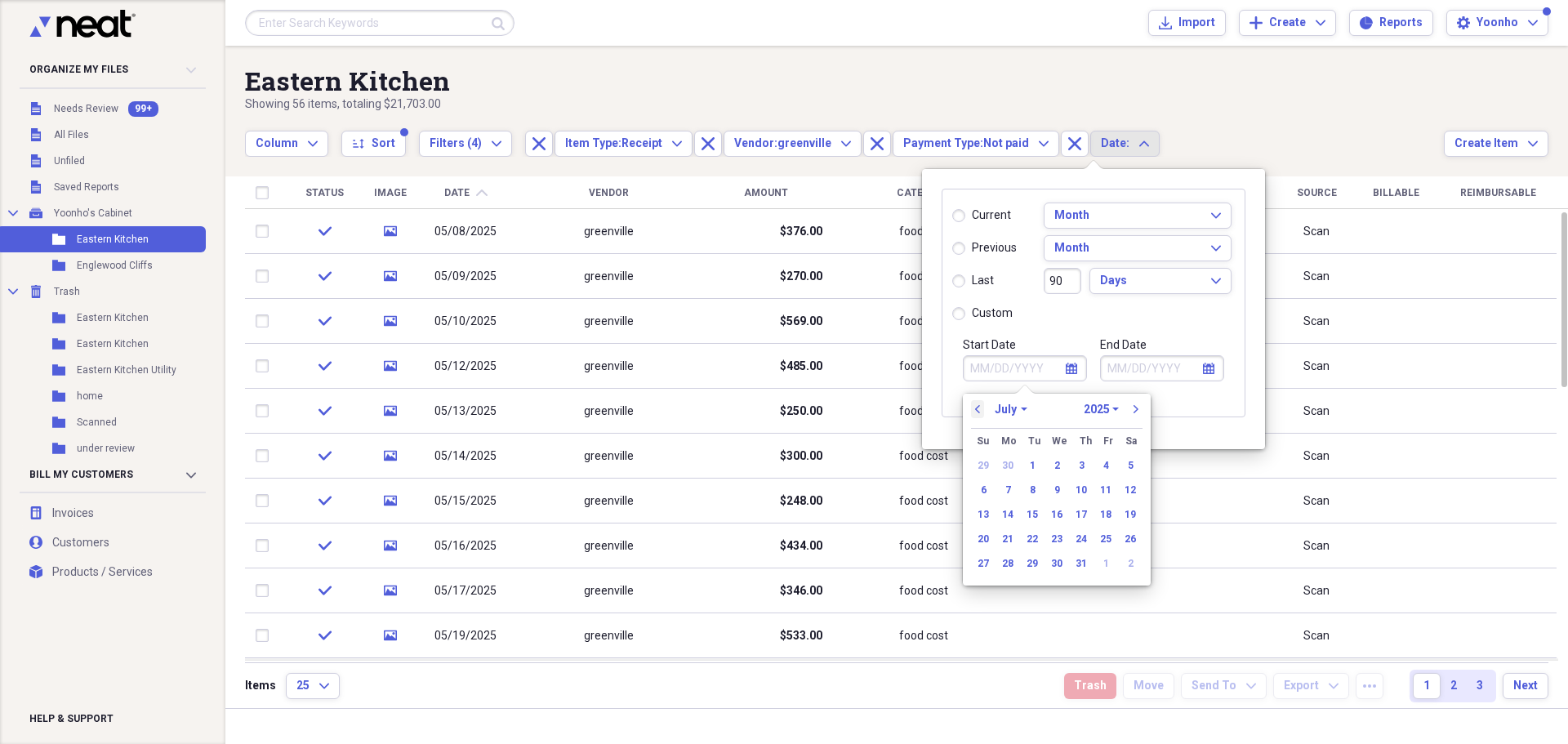 click on "previous" at bounding box center (978, 409) 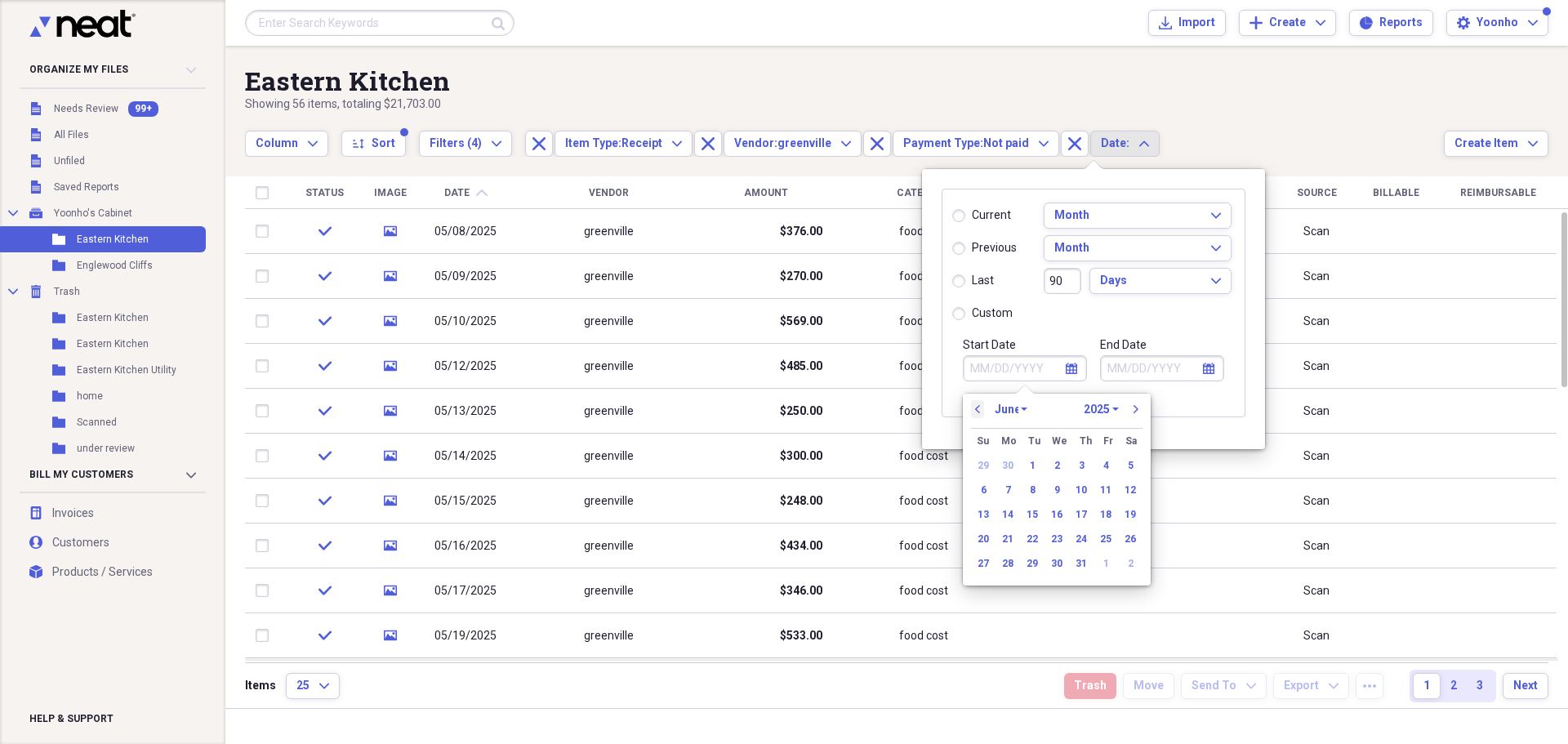 click on "previous" at bounding box center (978, 409) 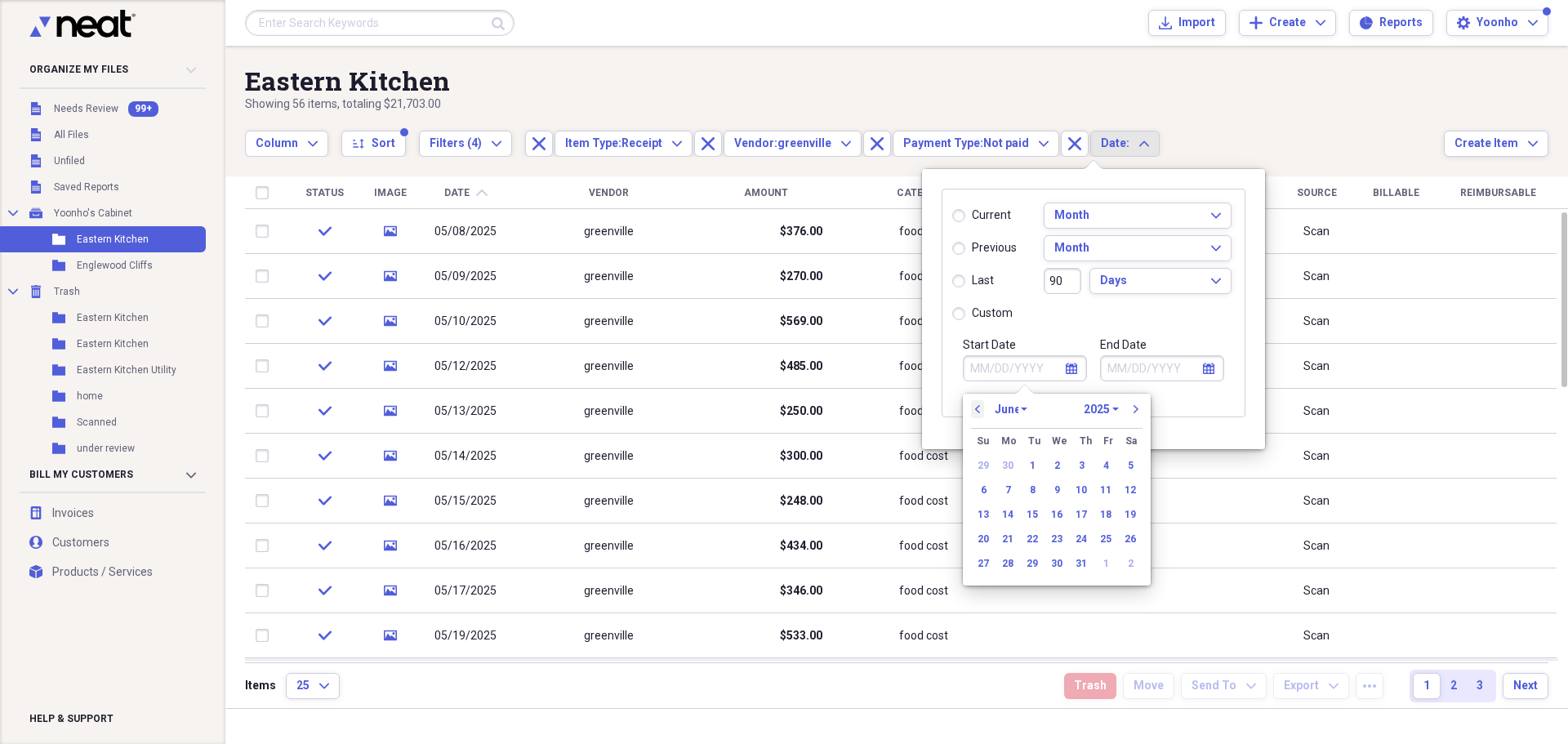 select on "4" 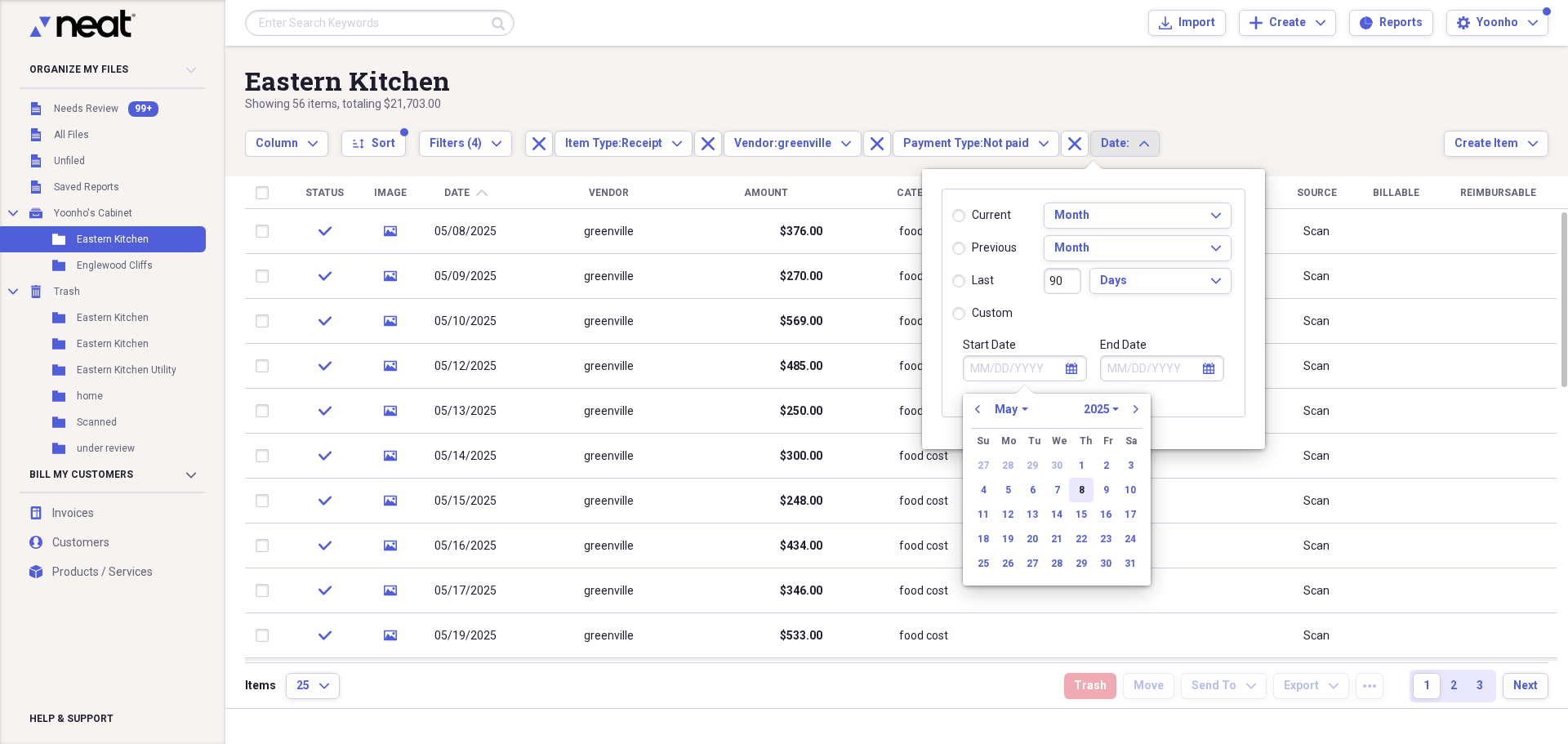 click on "8" at bounding box center (1081, 490) 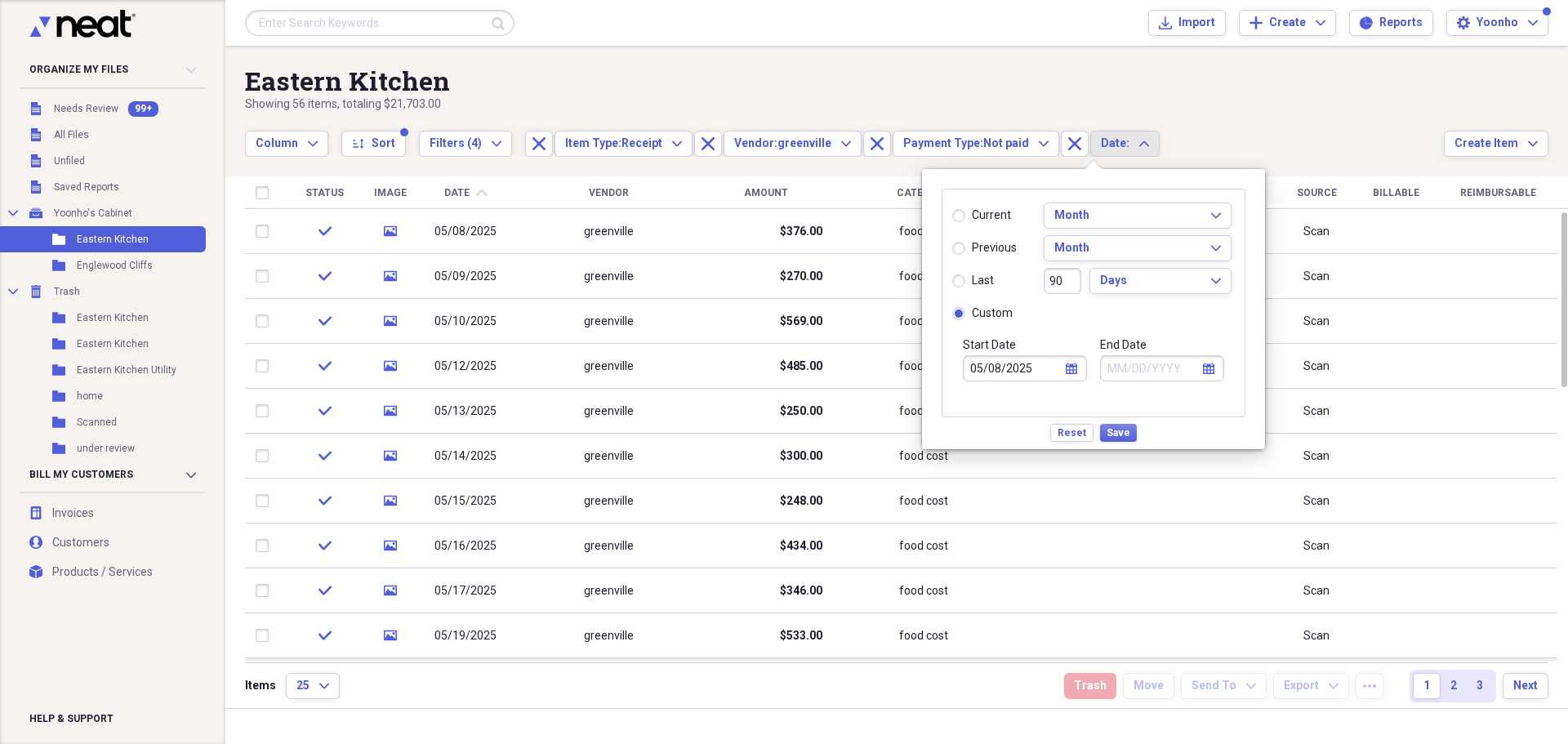 click on "End Date" at bounding box center [1162, 368] 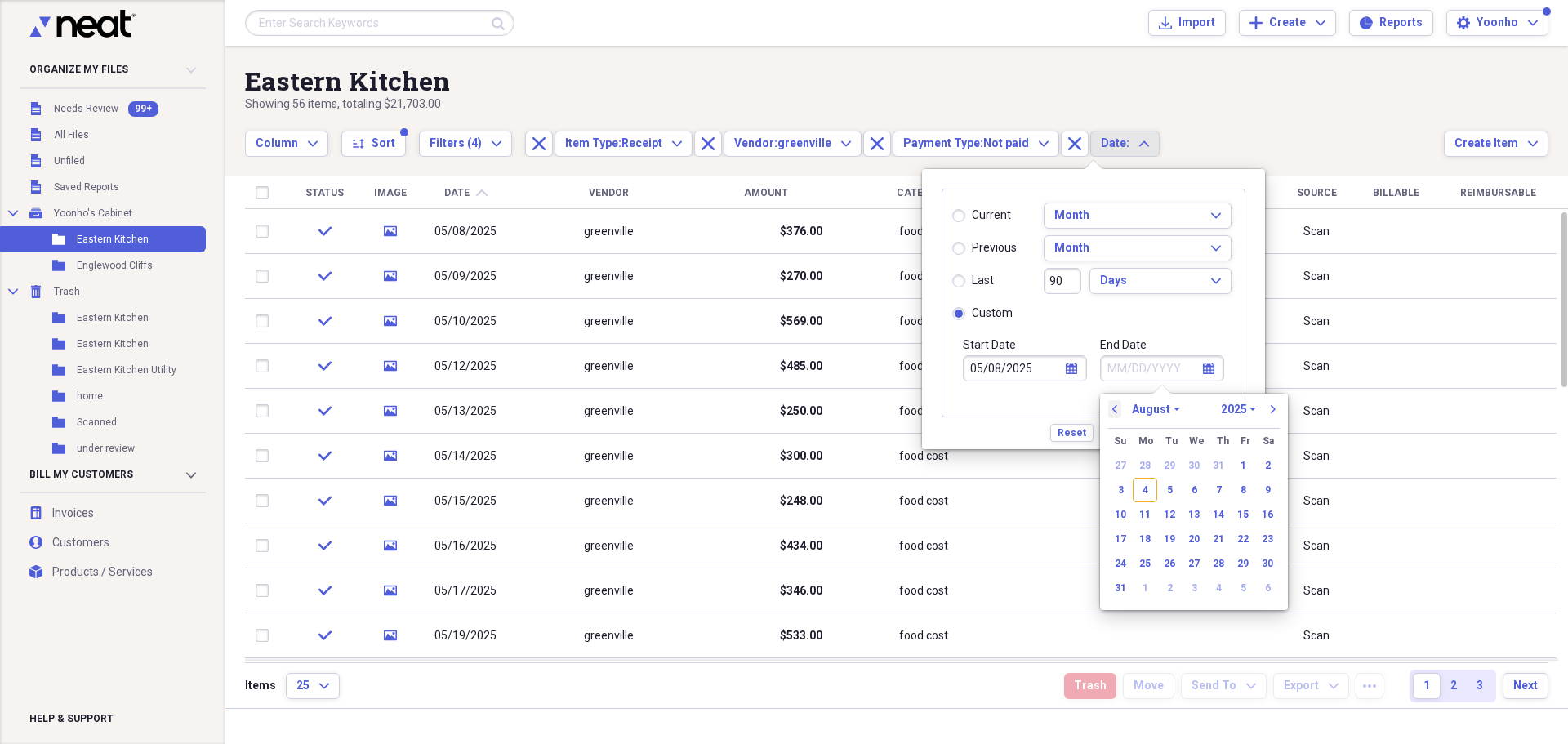 click on "previous" at bounding box center (1115, 409) 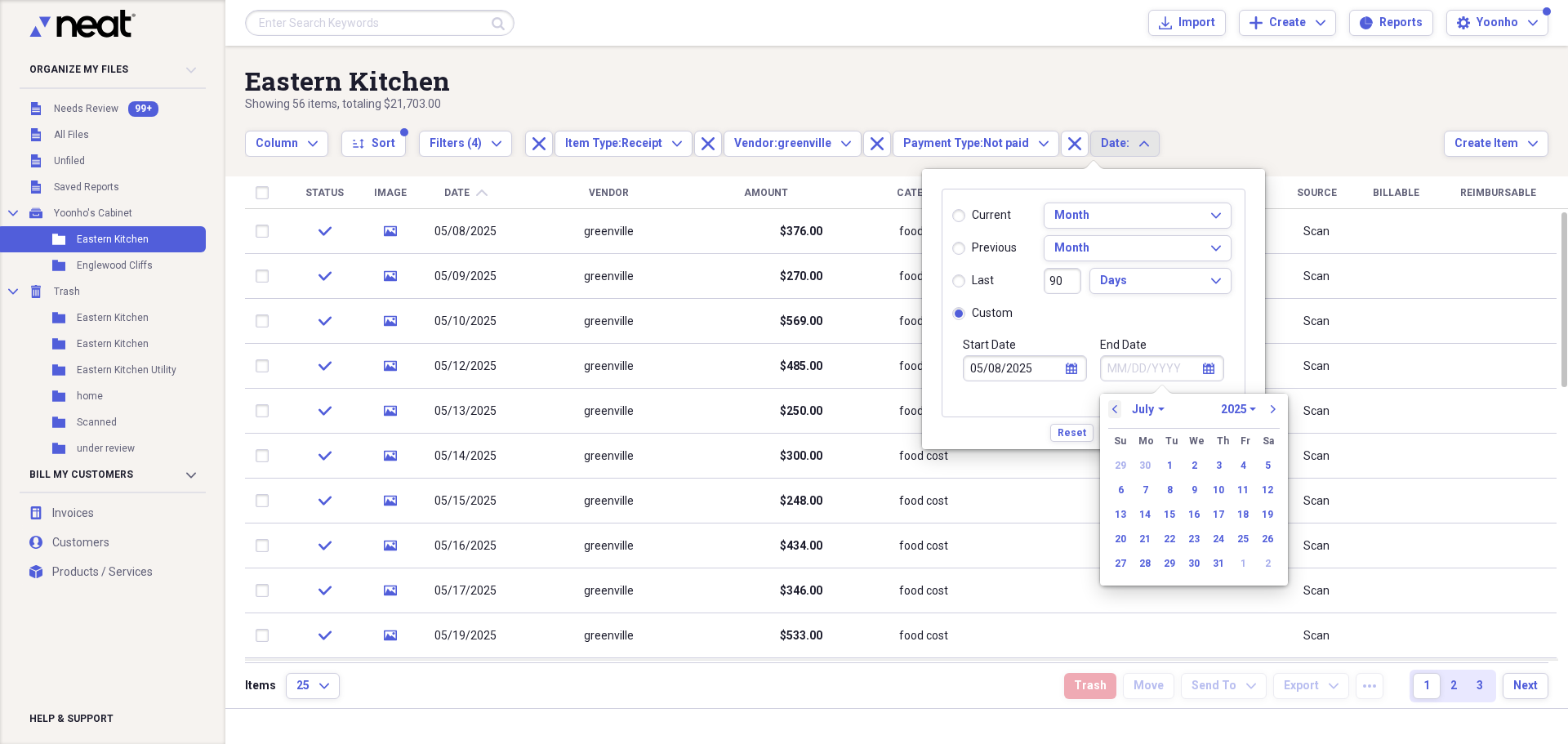 click on "previous" at bounding box center [1115, 409] 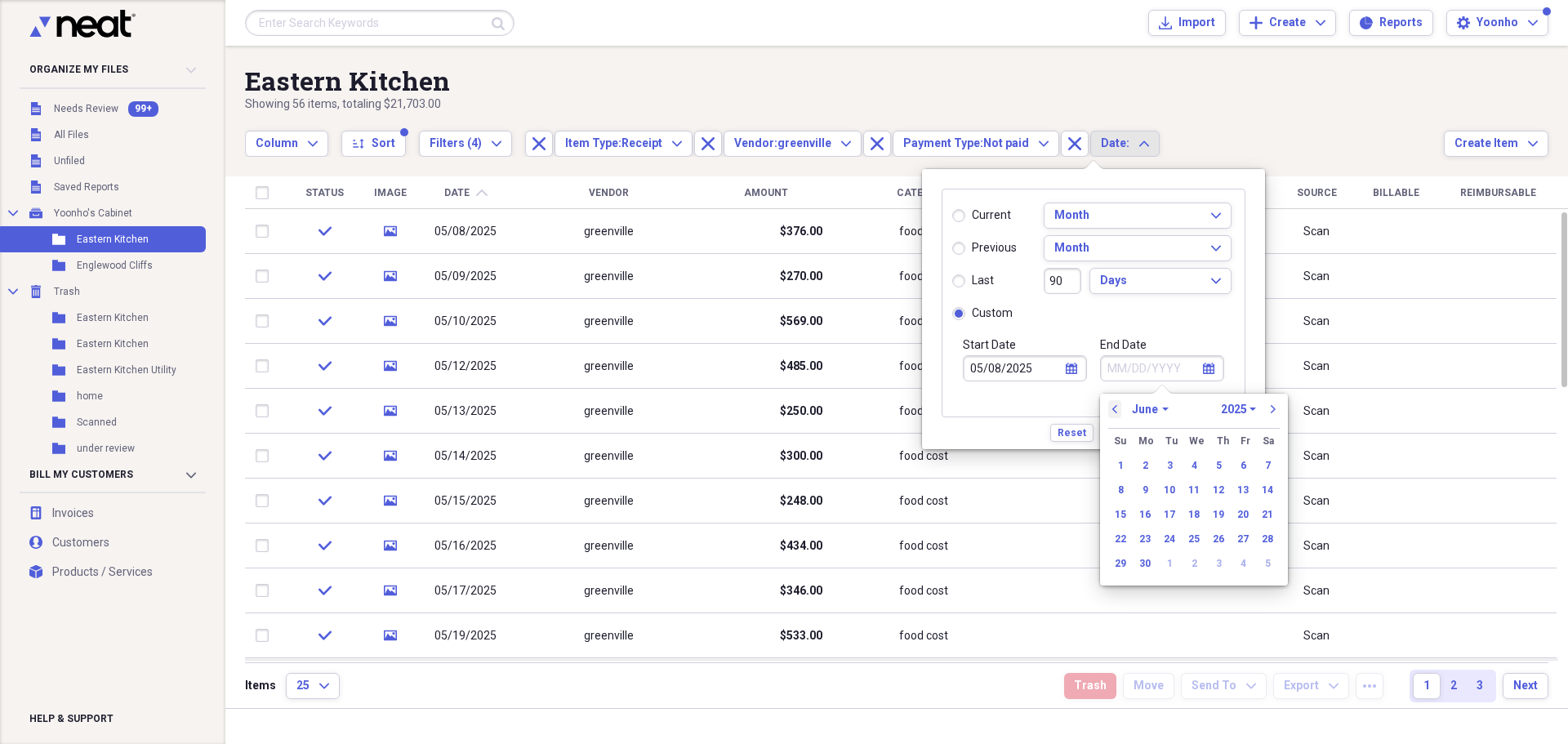 click on "previous" at bounding box center (1115, 409) 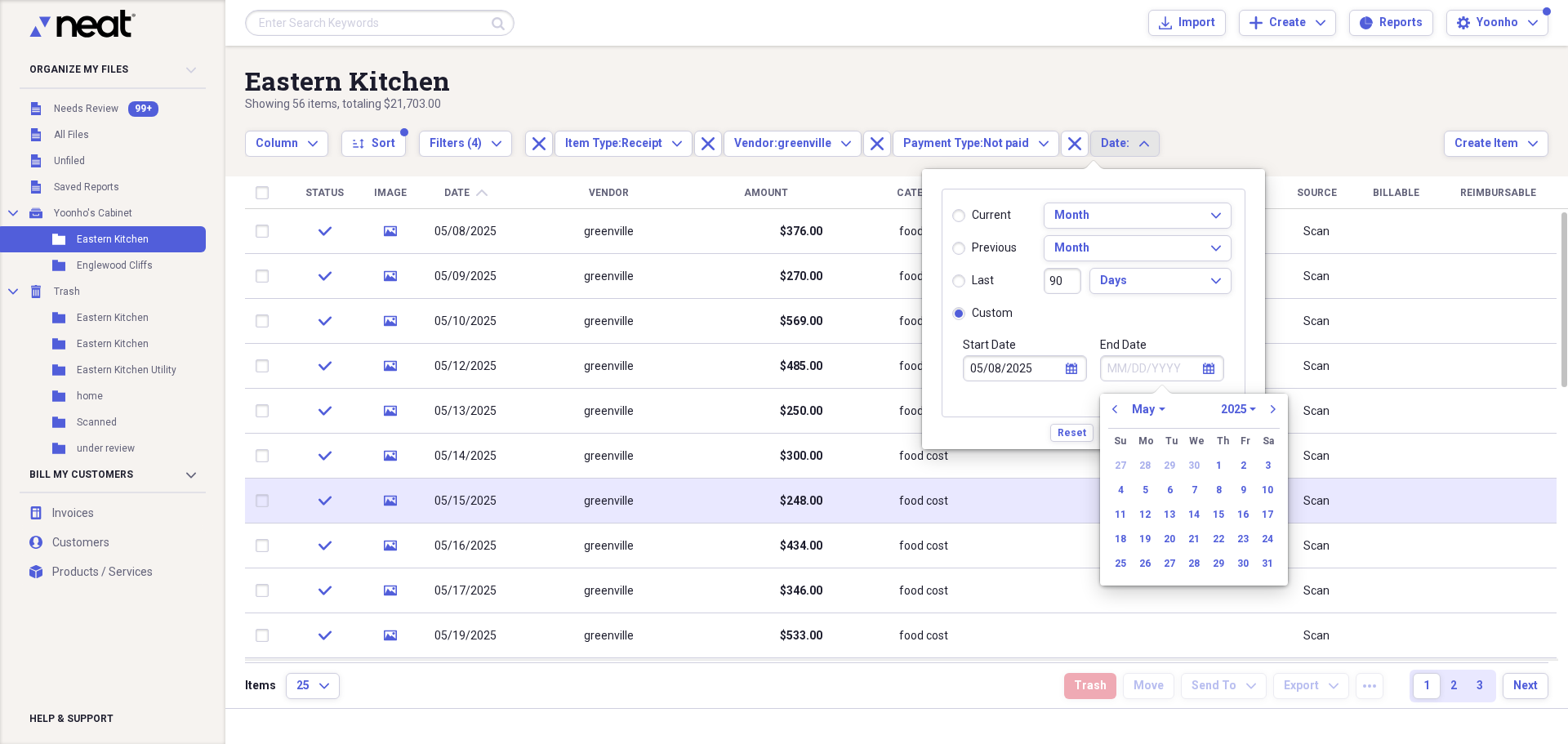 click on "14" at bounding box center (1194, 515) 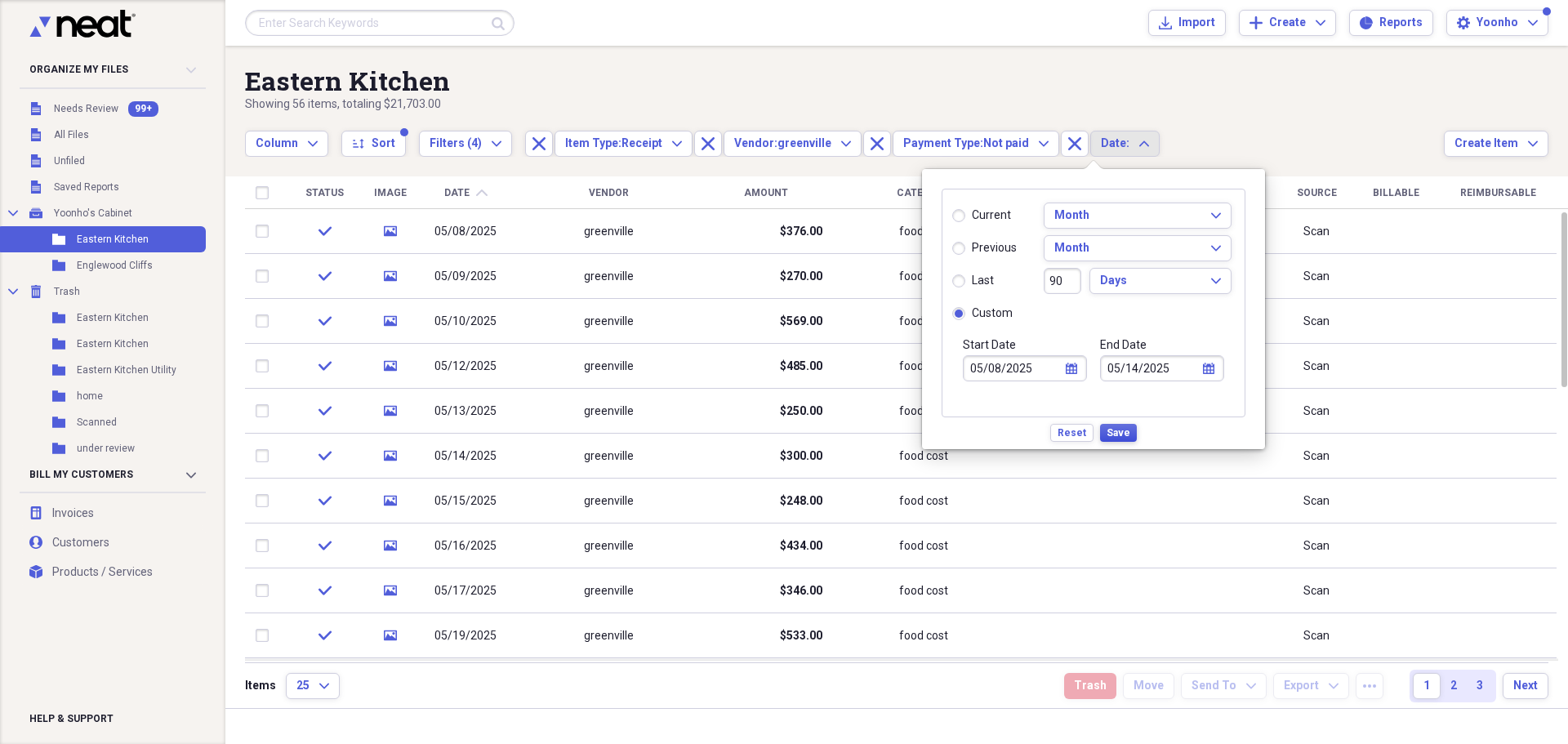 click on "Save" at bounding box center (1118, 433) 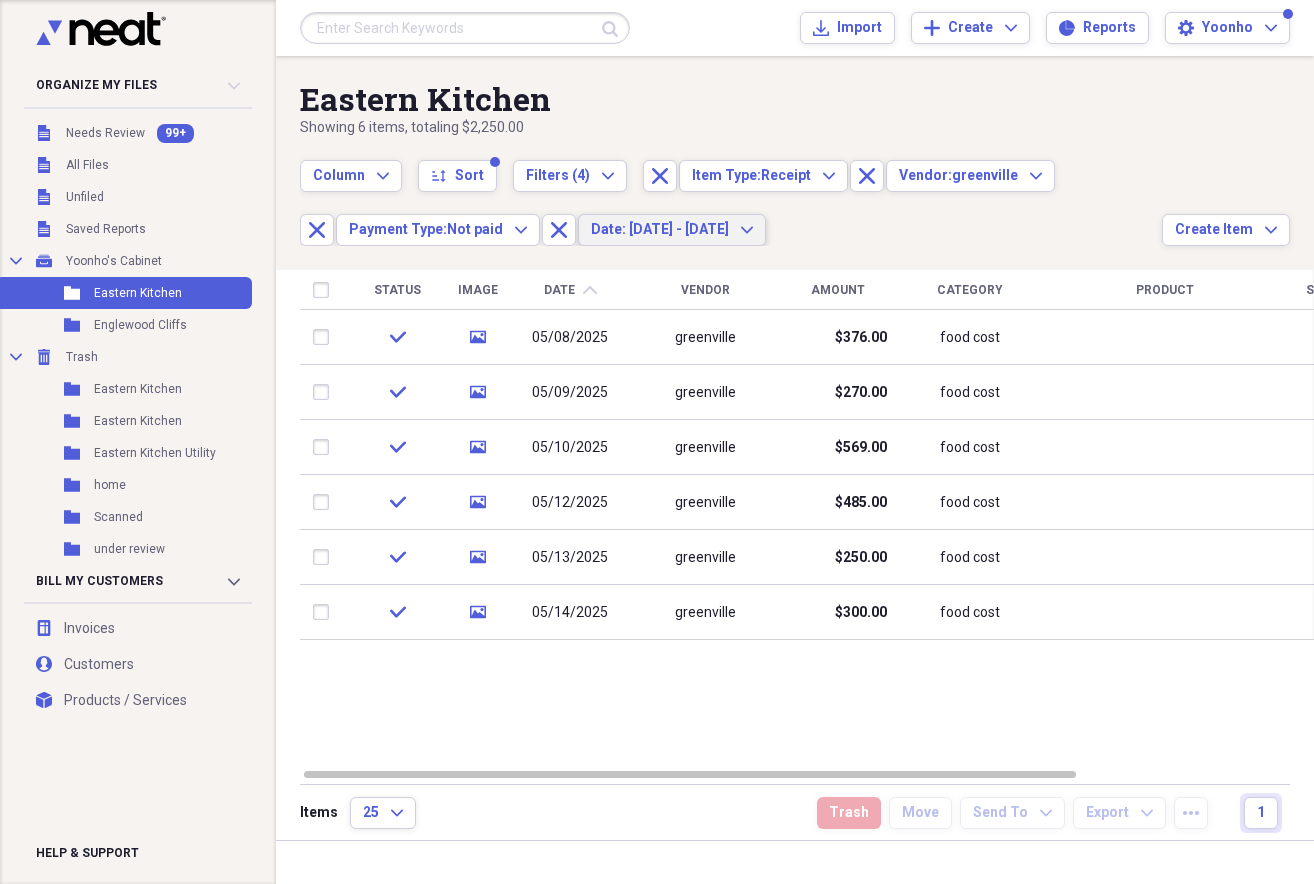click on "Date: [DATE] - [DATE]" at bounding box center (660, 229) 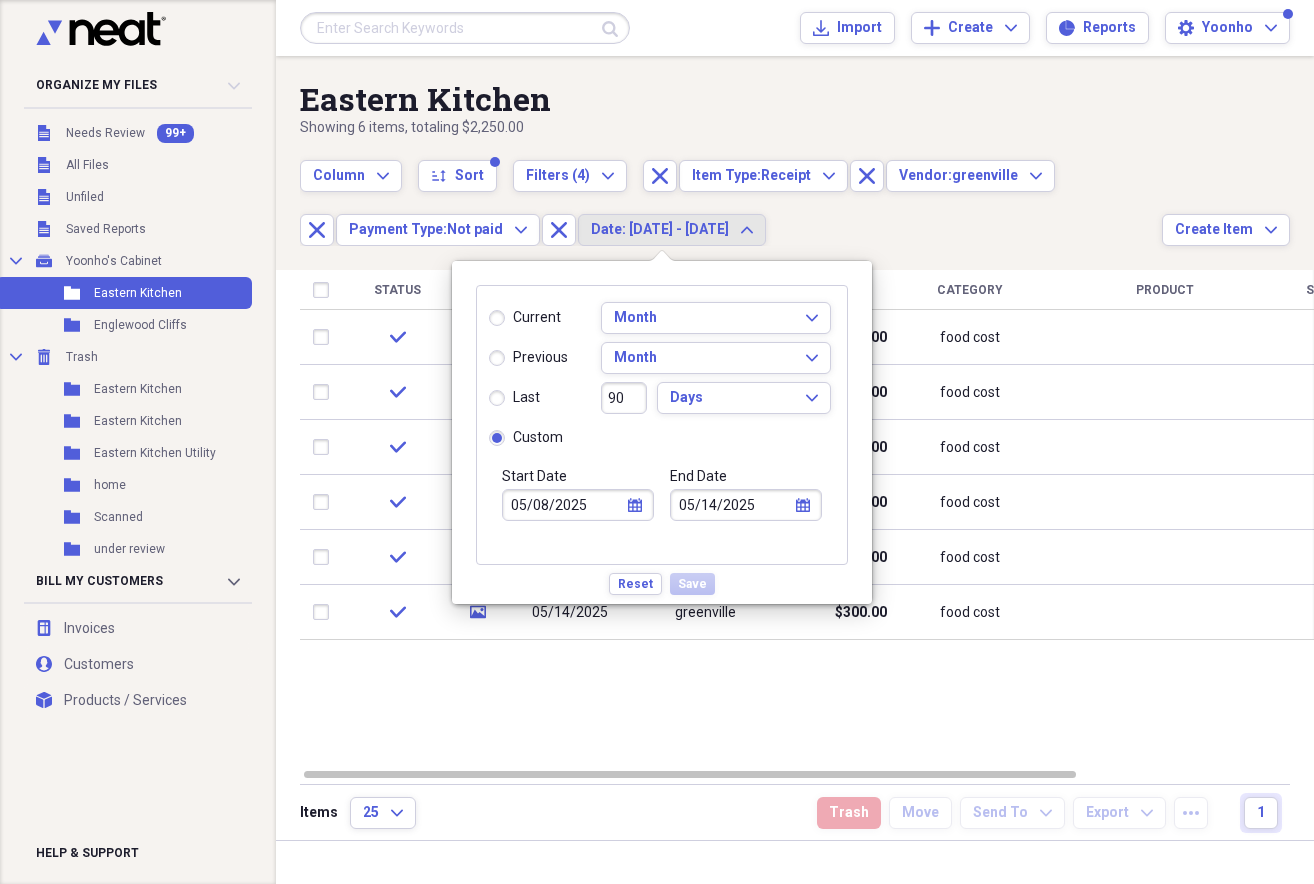 click on "05/14/2025" at bounding box center [746, 505] 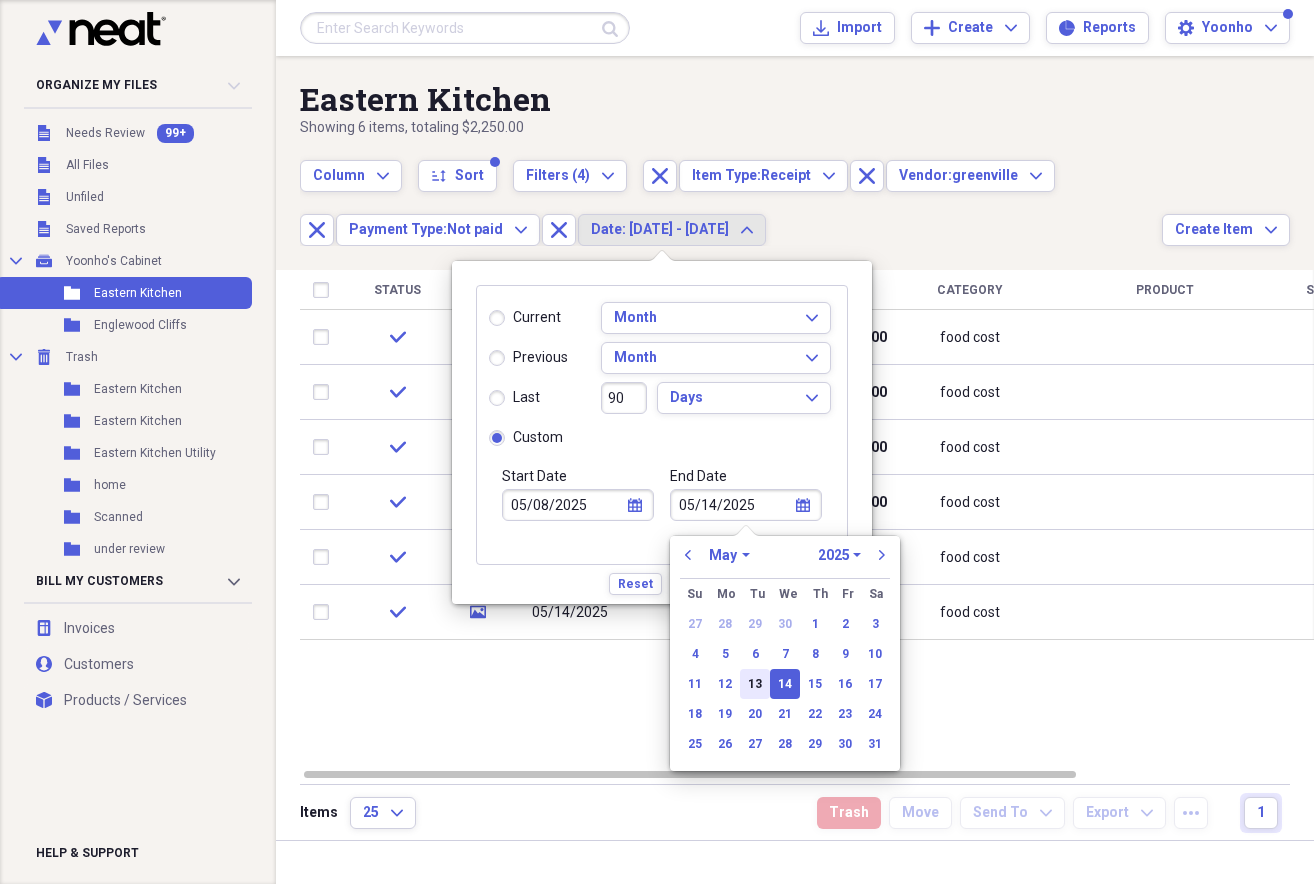 click on "13" at bounding box center (755, 684) 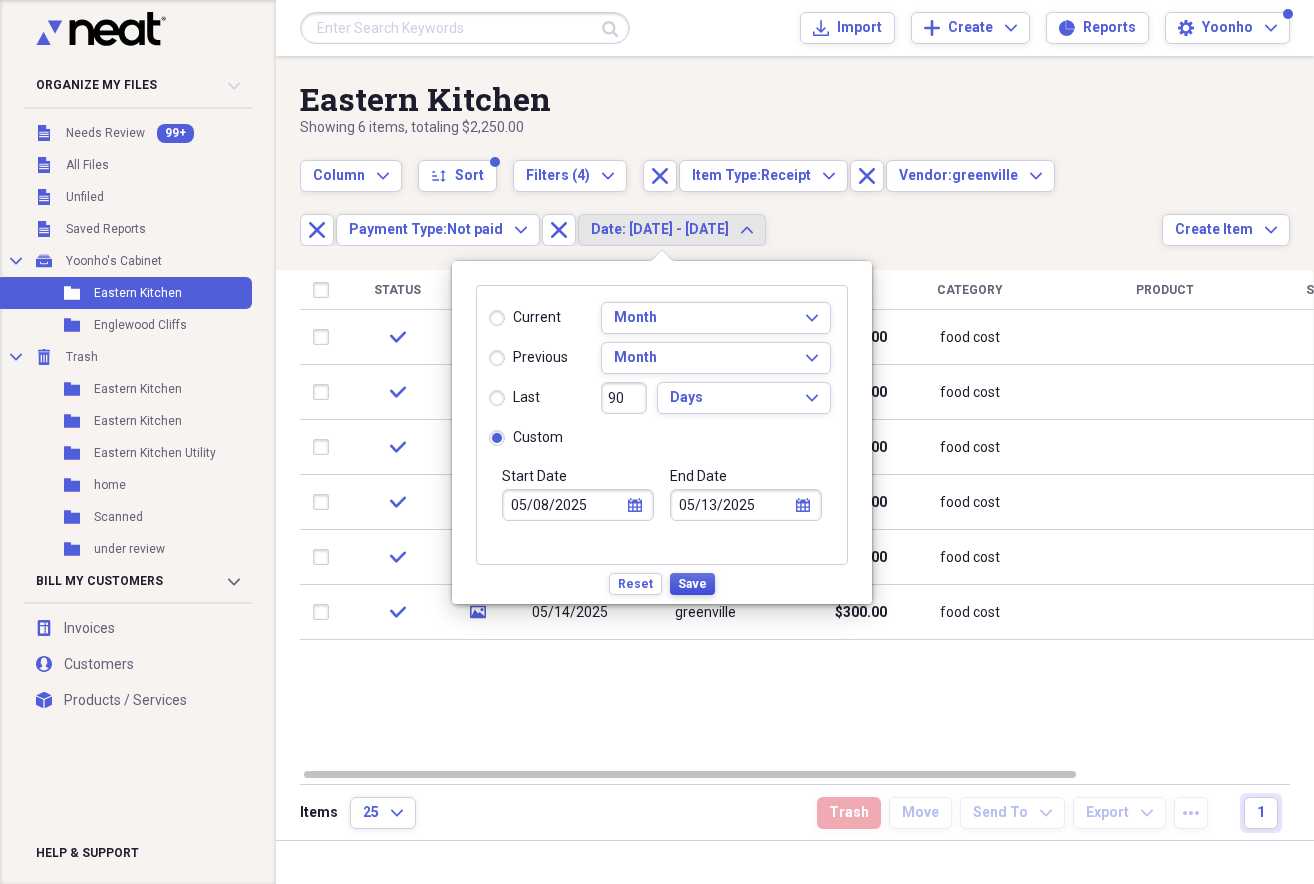 click on "Save" at bounding box center (692, 584) 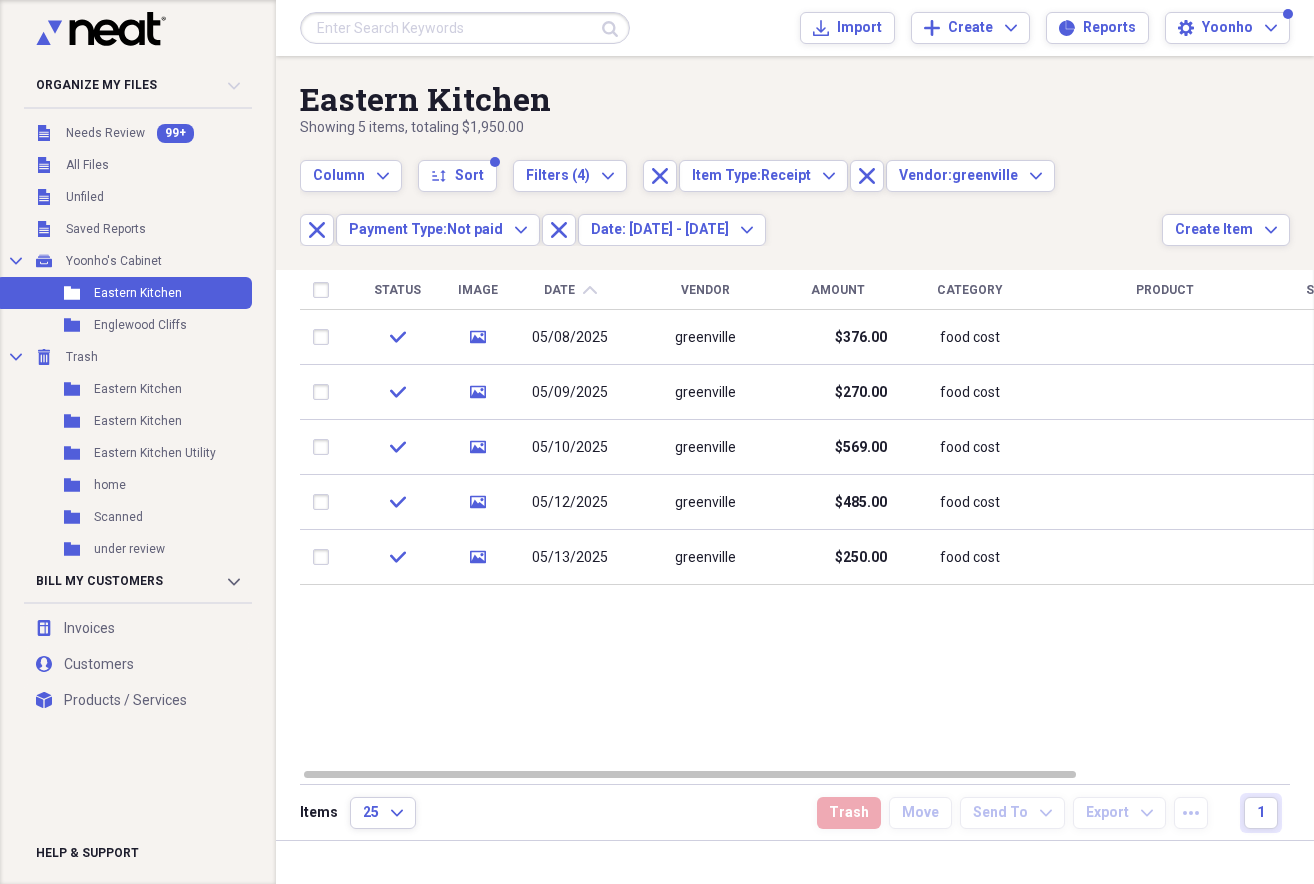 click on "Status Image Date chevron-up Vendor Amount Category Product Source Billable Reimbursable check media [DATE] [PERSON] $[NUMBER] food cost Scan check media [DATE] [PERSON] $[NUMBER] food cost Scan check media [DATE] [PERSON] $[NUMBER] food cost Scan check media [DATE] [PERSON] $[NUMBER] food cost Scan check media [DATE] [PERSON] $[NUMBER] food cost Scan" at bounding box center (808, 518) 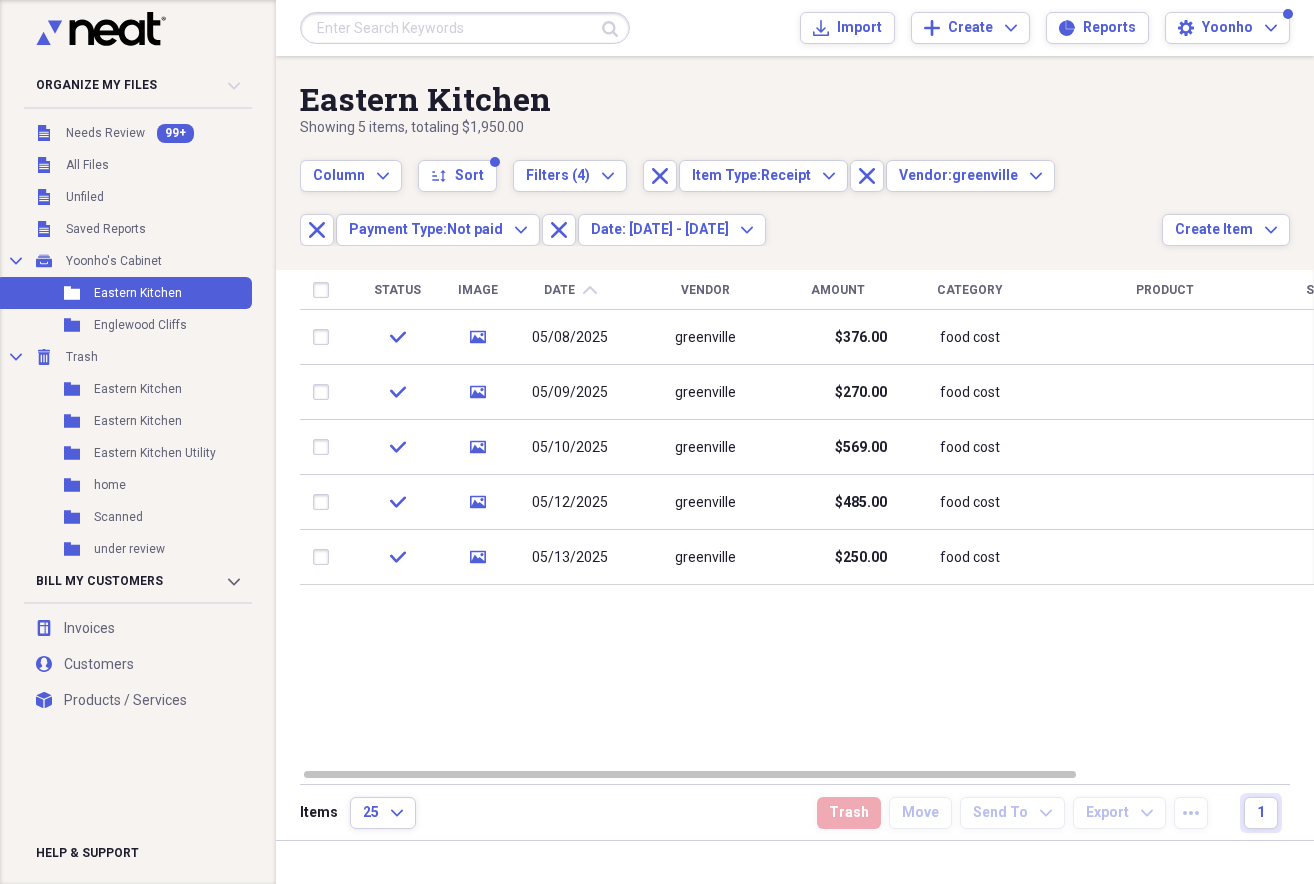 click at bounding box center [325, 290] 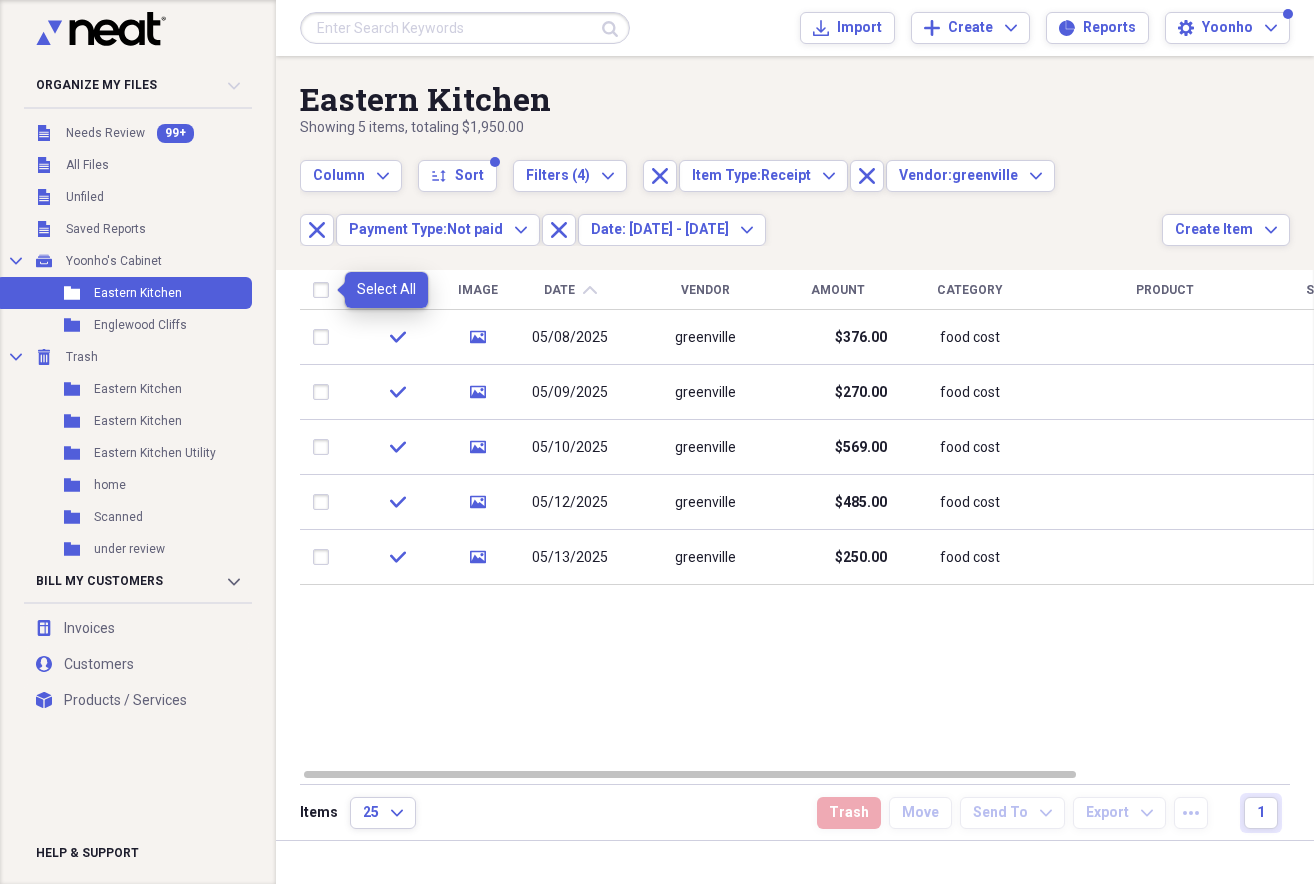 click at bounding box center (325, 290) 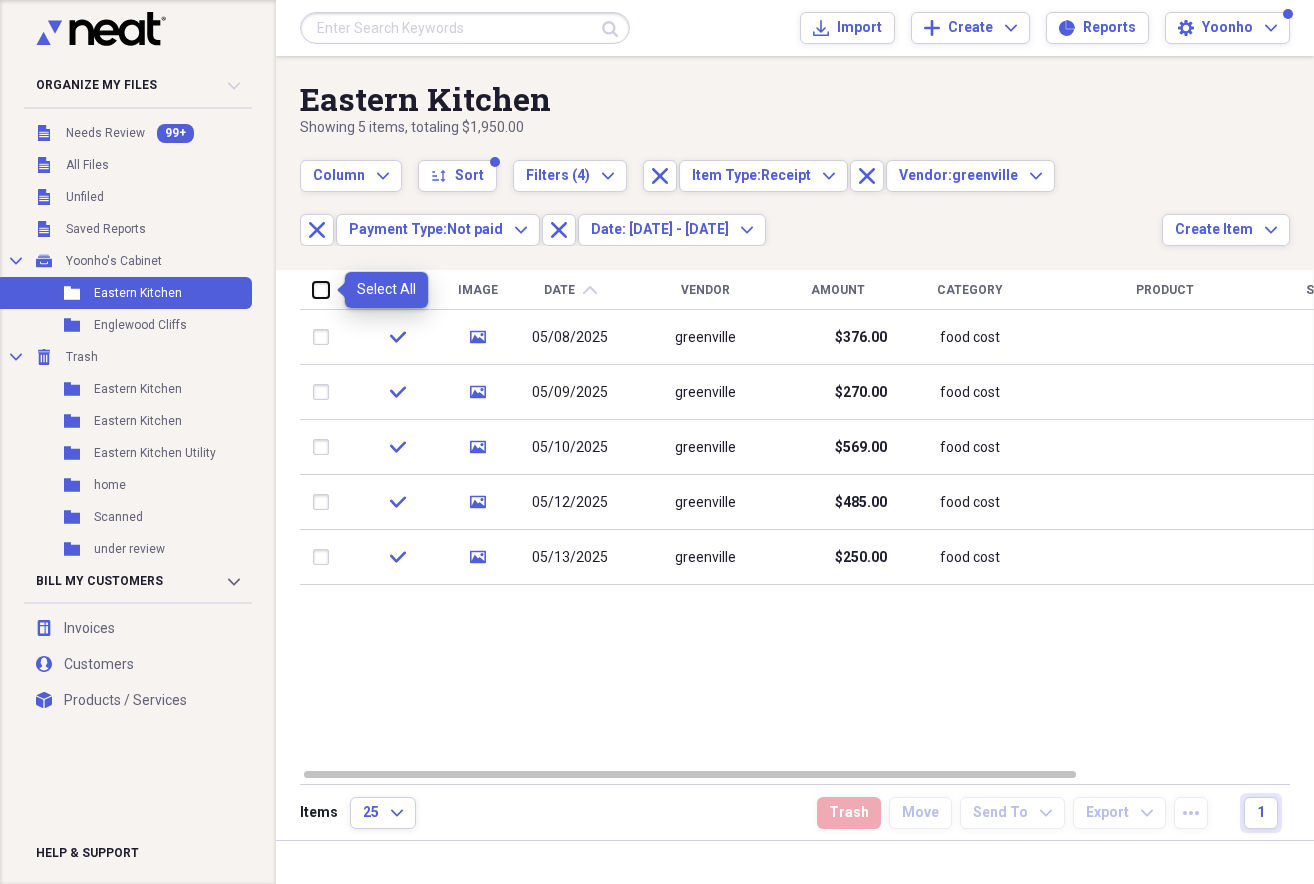 click at bounding box center (313, 289) 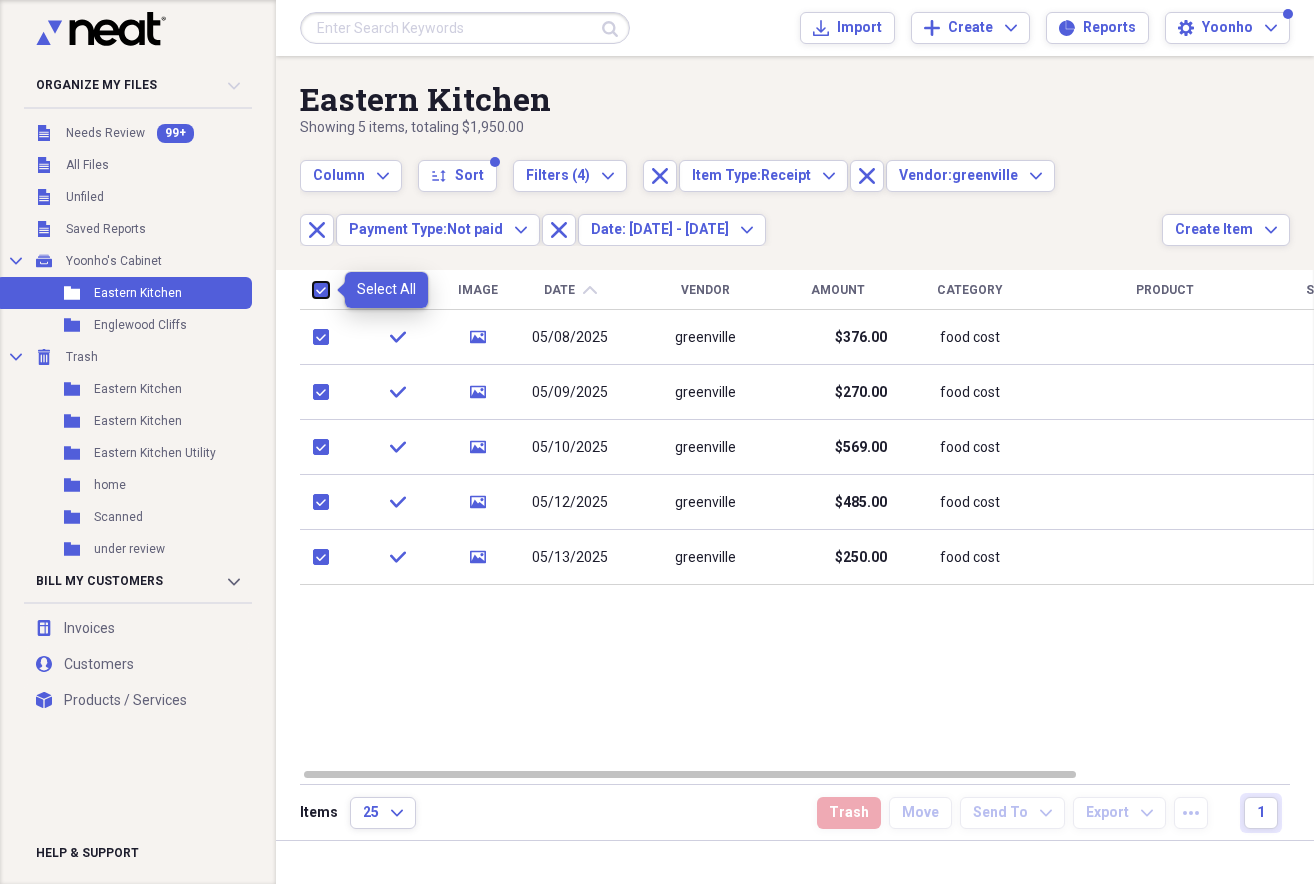 checkbox on "true" 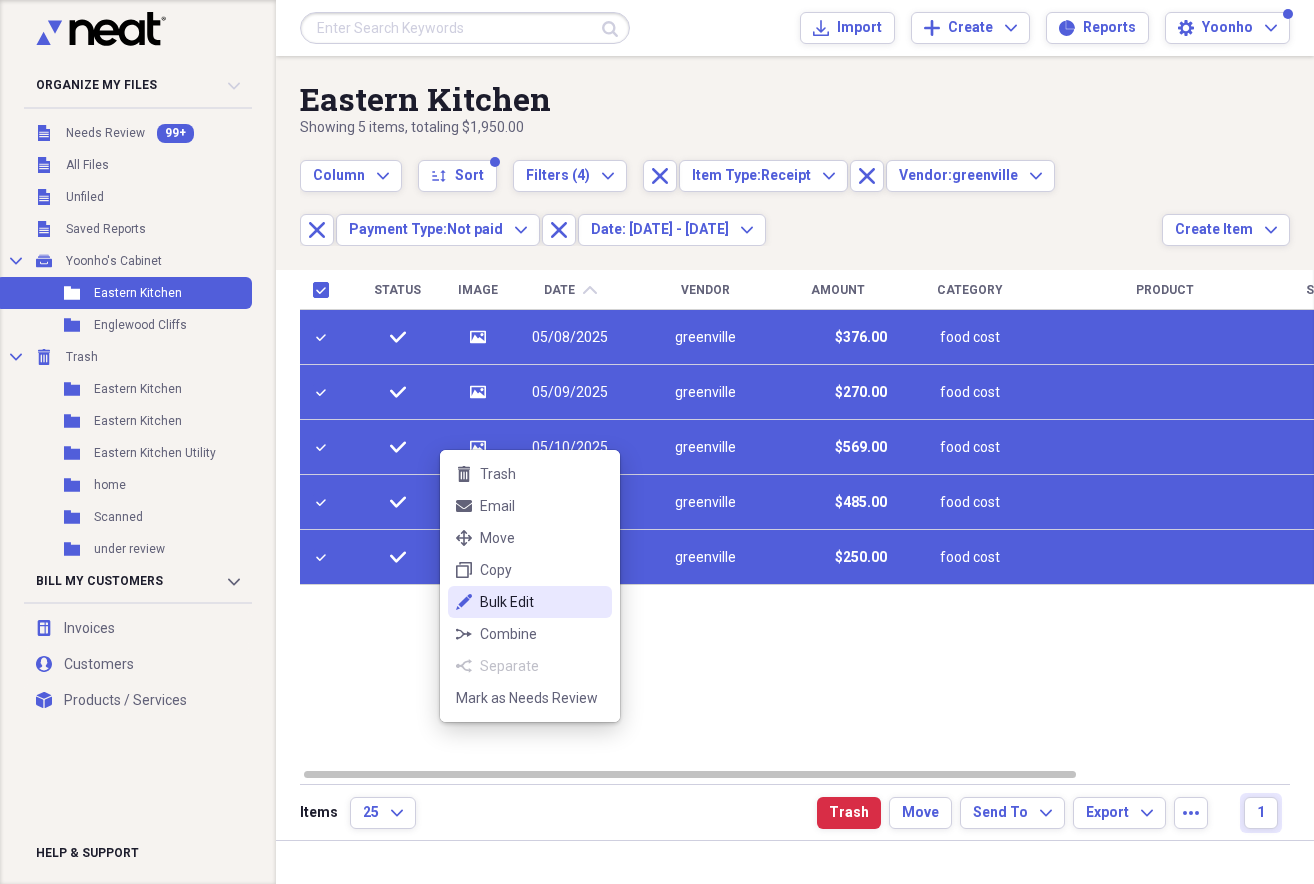 click on "Bulk Edit" at bounding box center [542, 602] 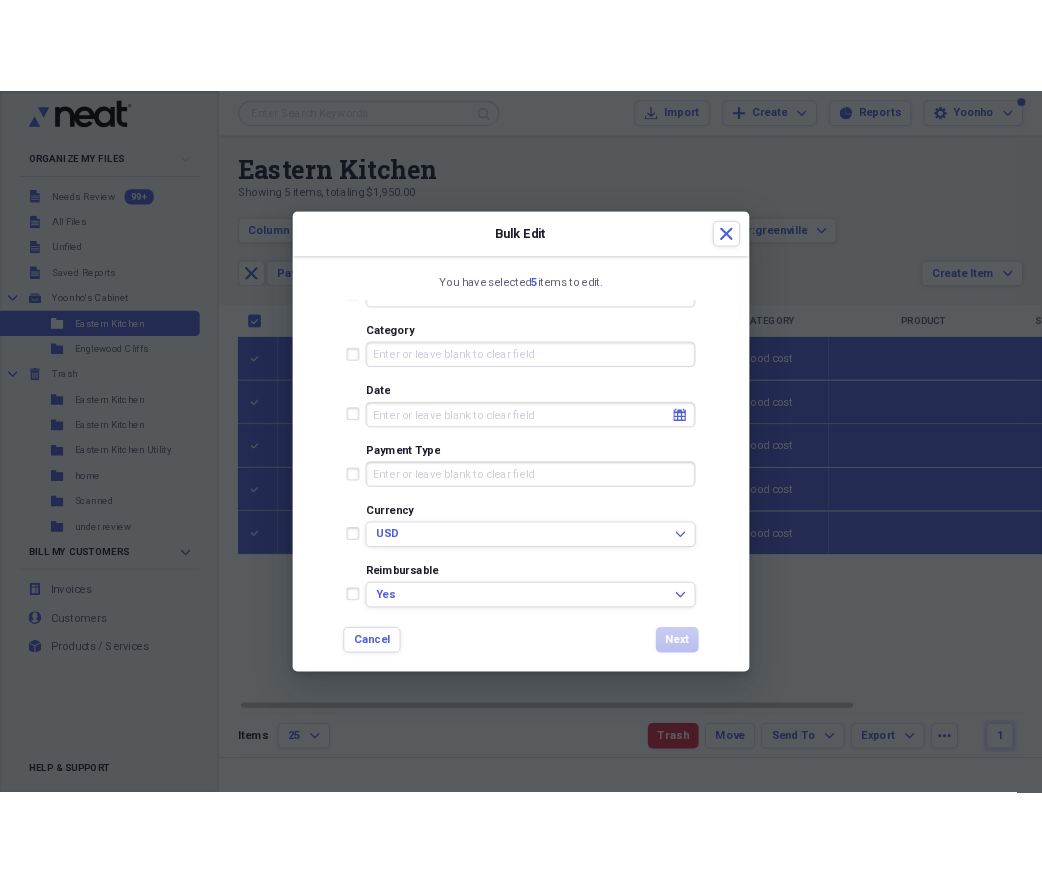 scroll, scrollTop: 333, scrollLeft: 0, axis: vertical 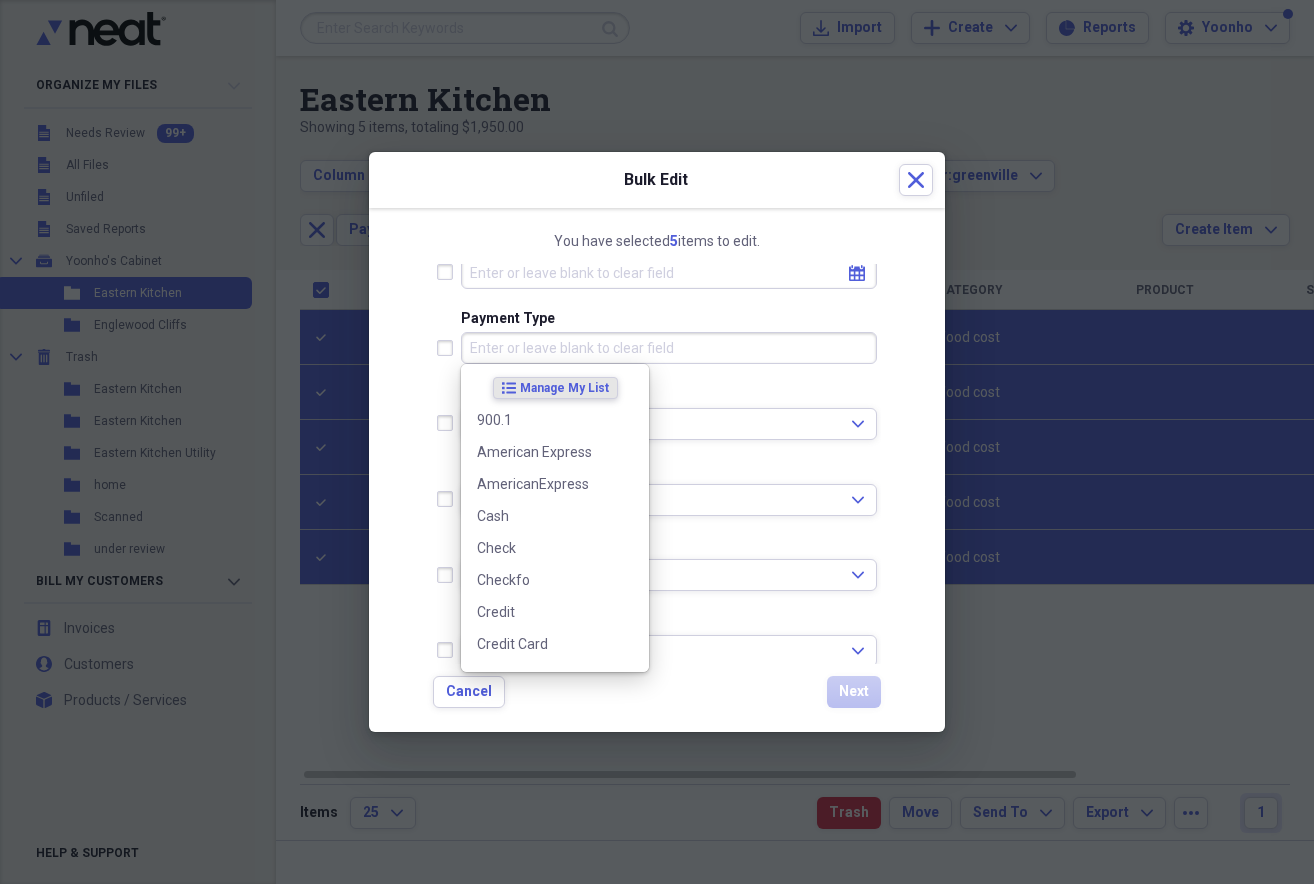 click on "Payment Type" at bounding box center [669, 348] 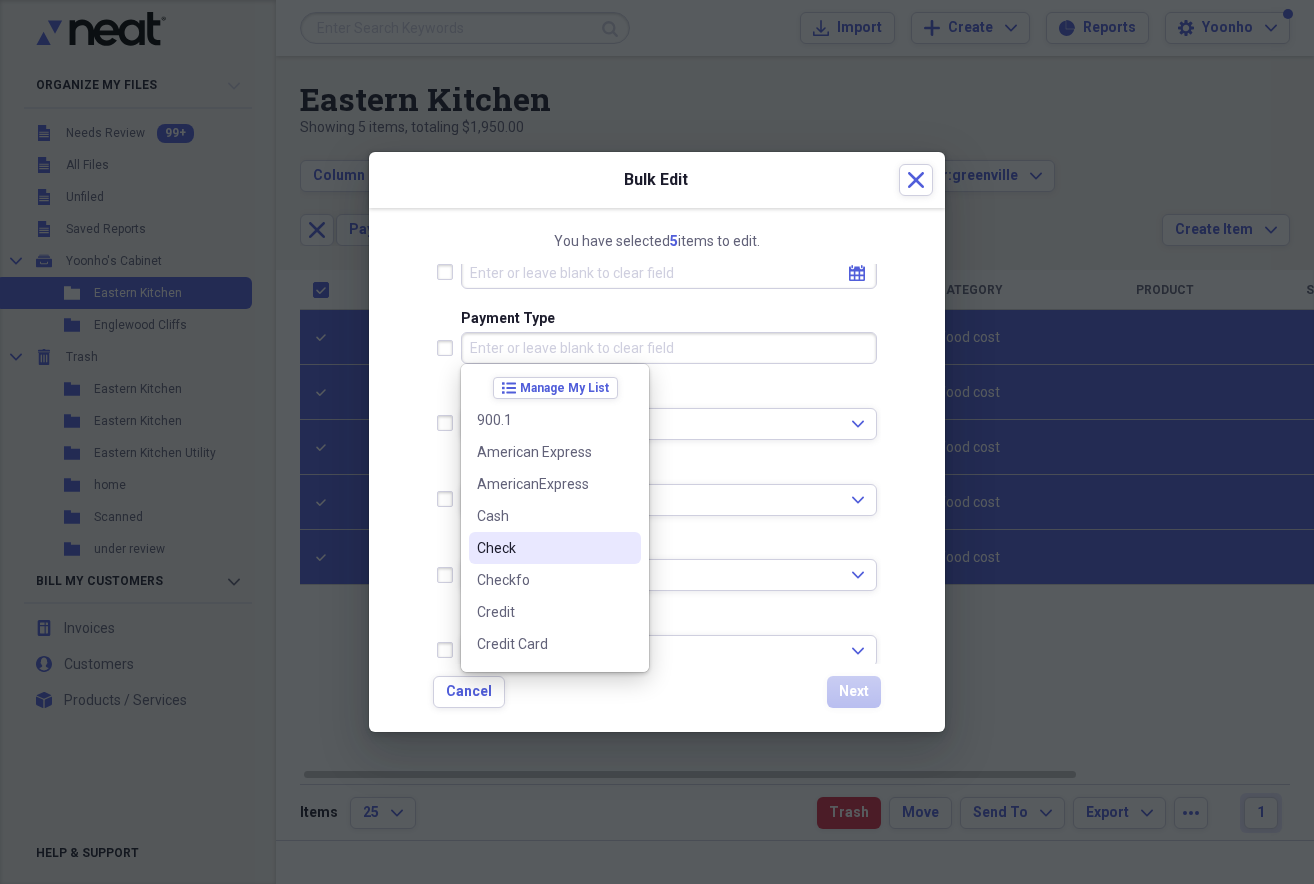 click on "Check" at bounding box center (543, 548) 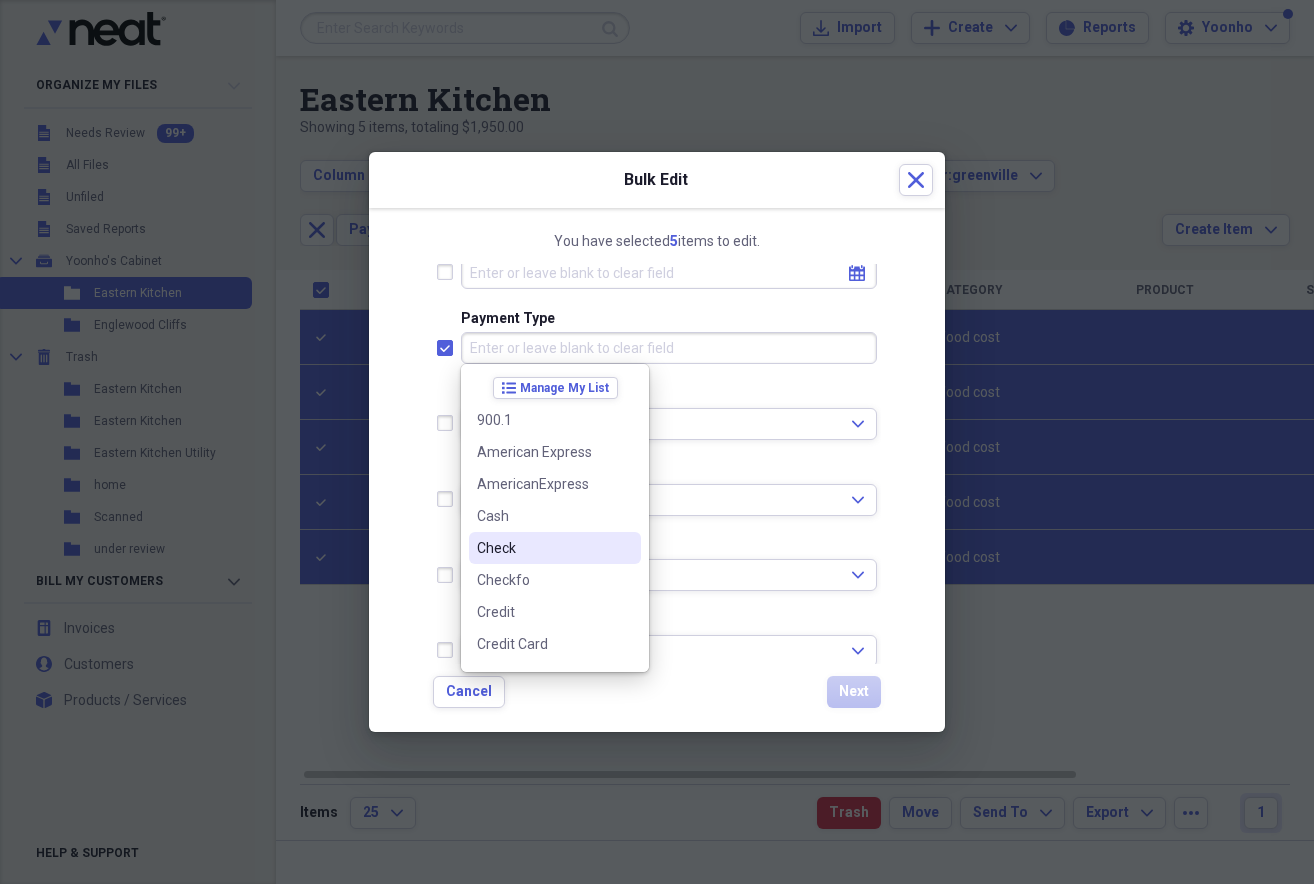checkbox on "true" 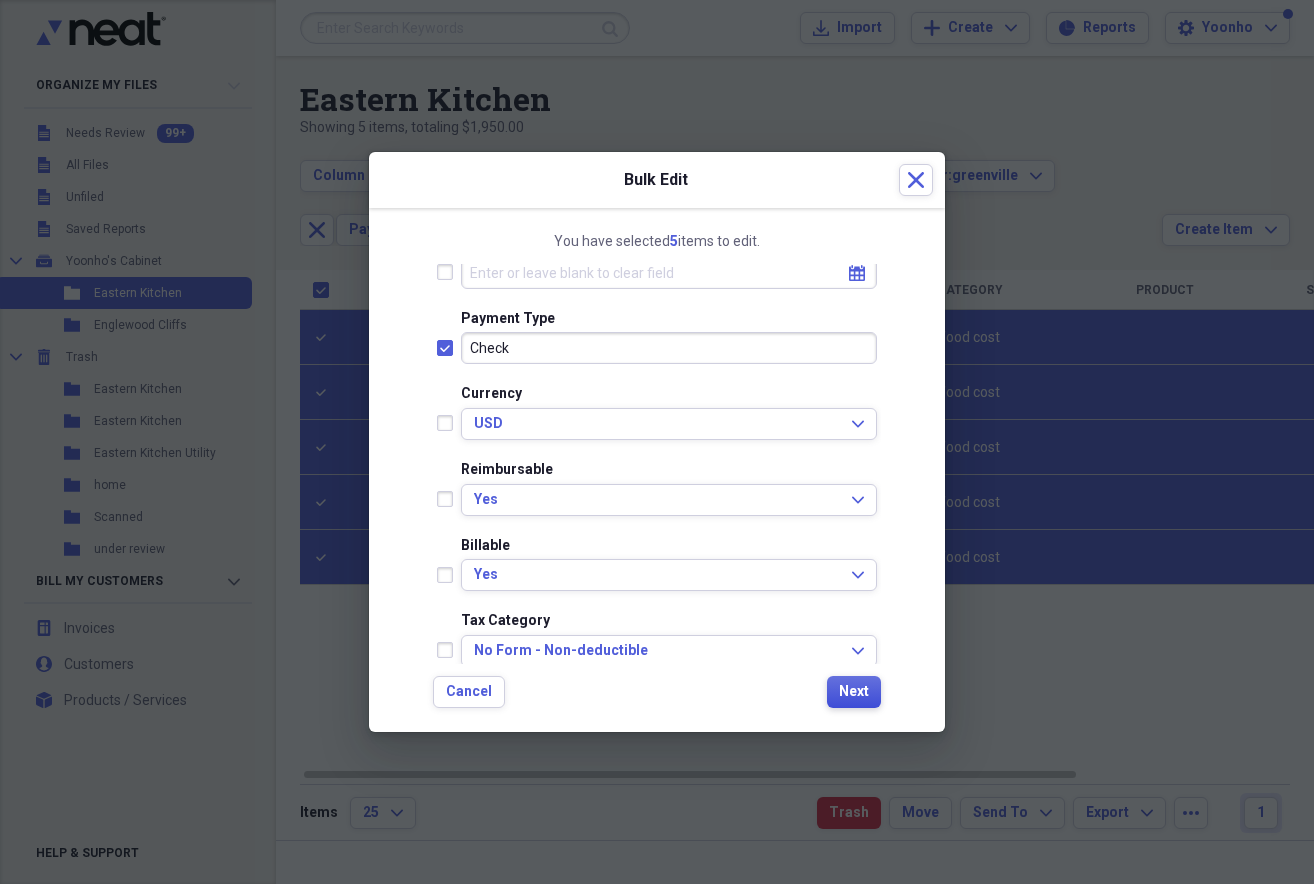click on "Next" at bounding box center [854, 692] 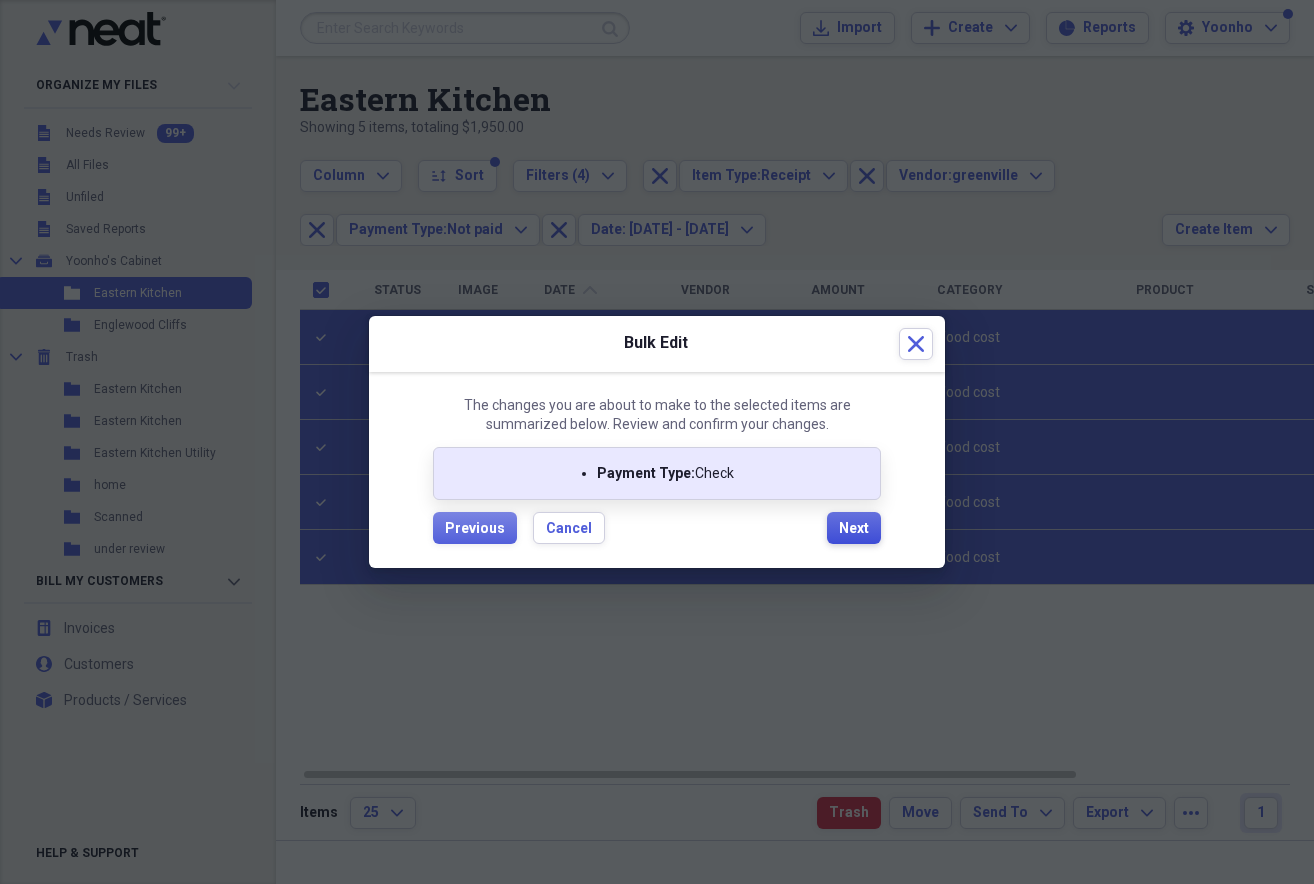 click on "Next" at bounding box center [854, 529] 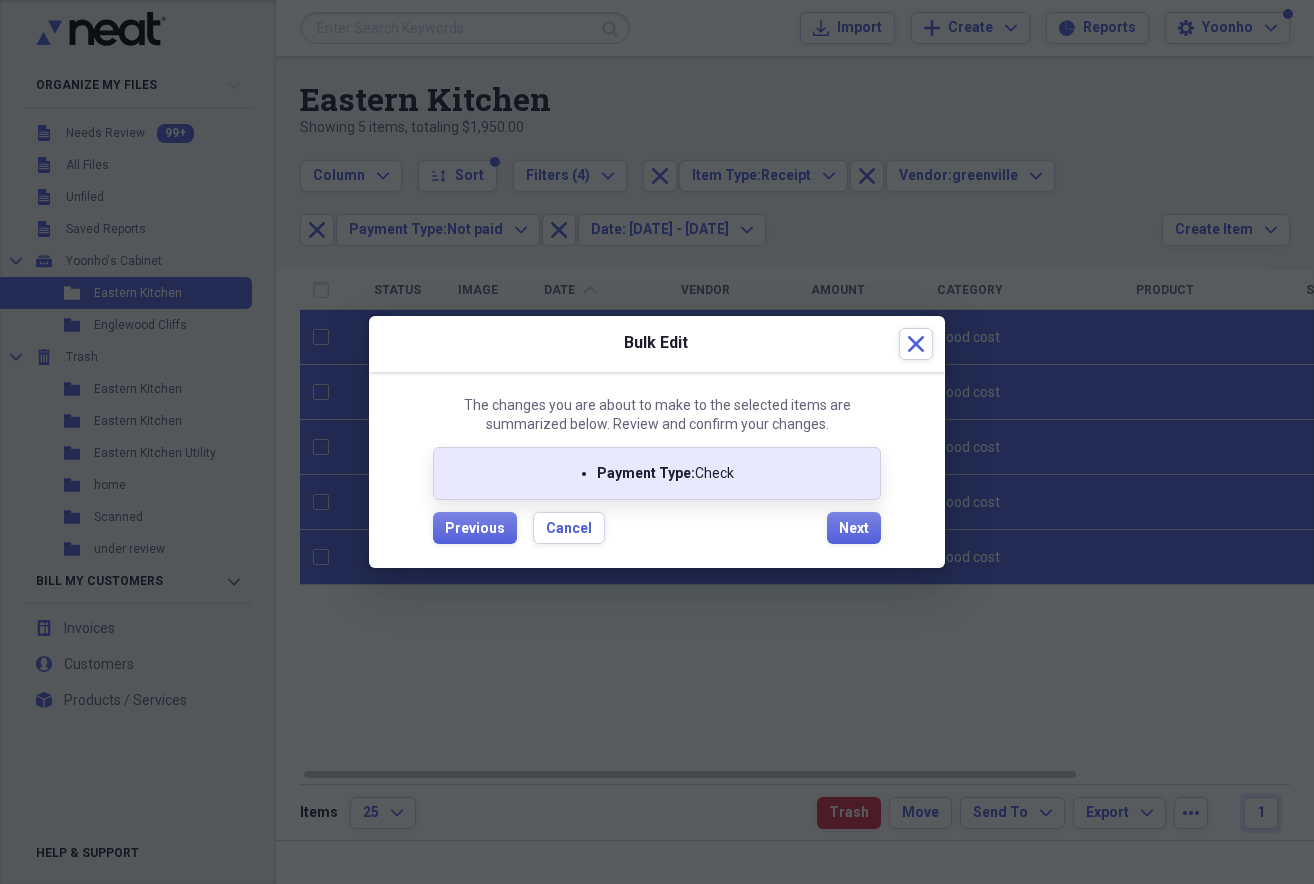 checkbox on "false" 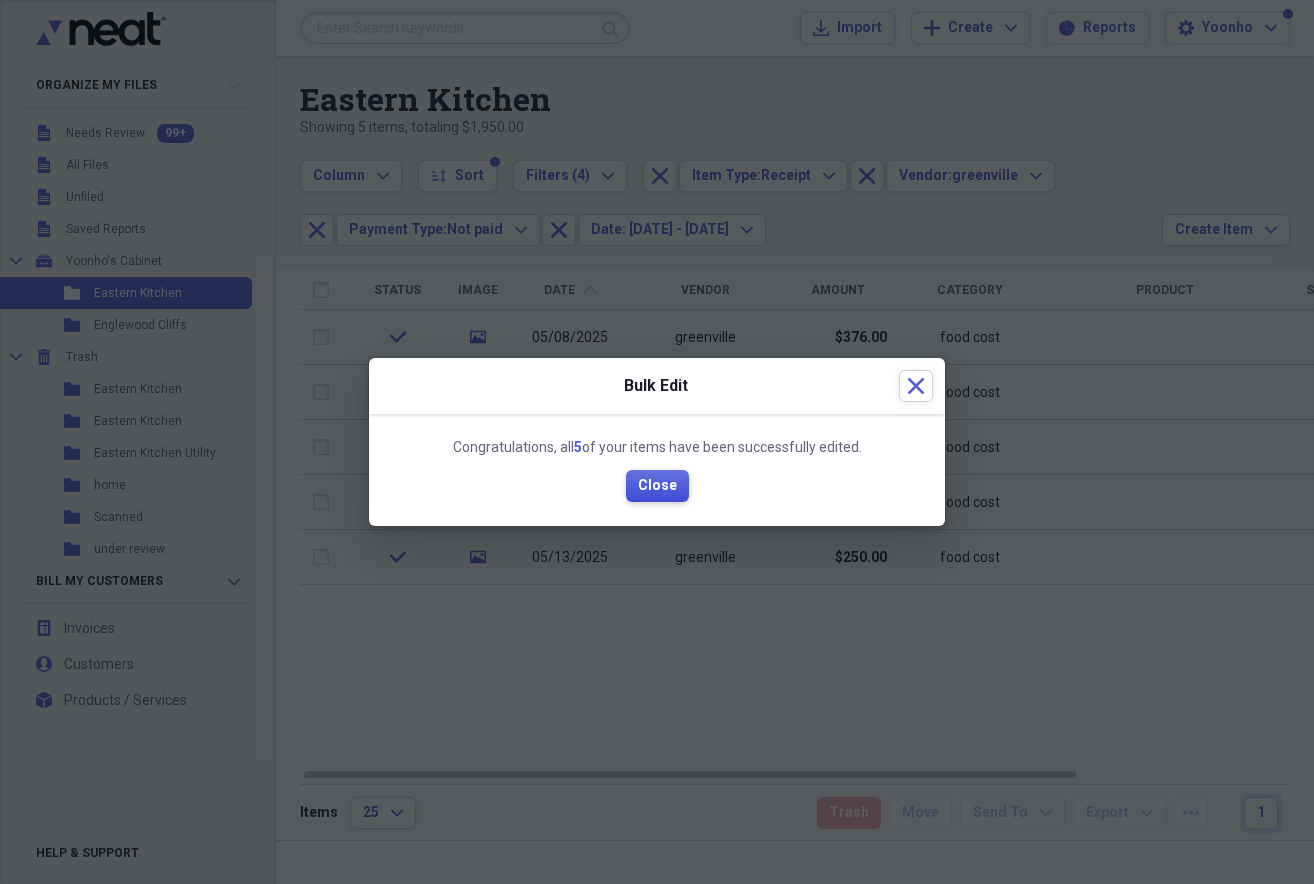 click on "Close" at bounding box center [657, 486] 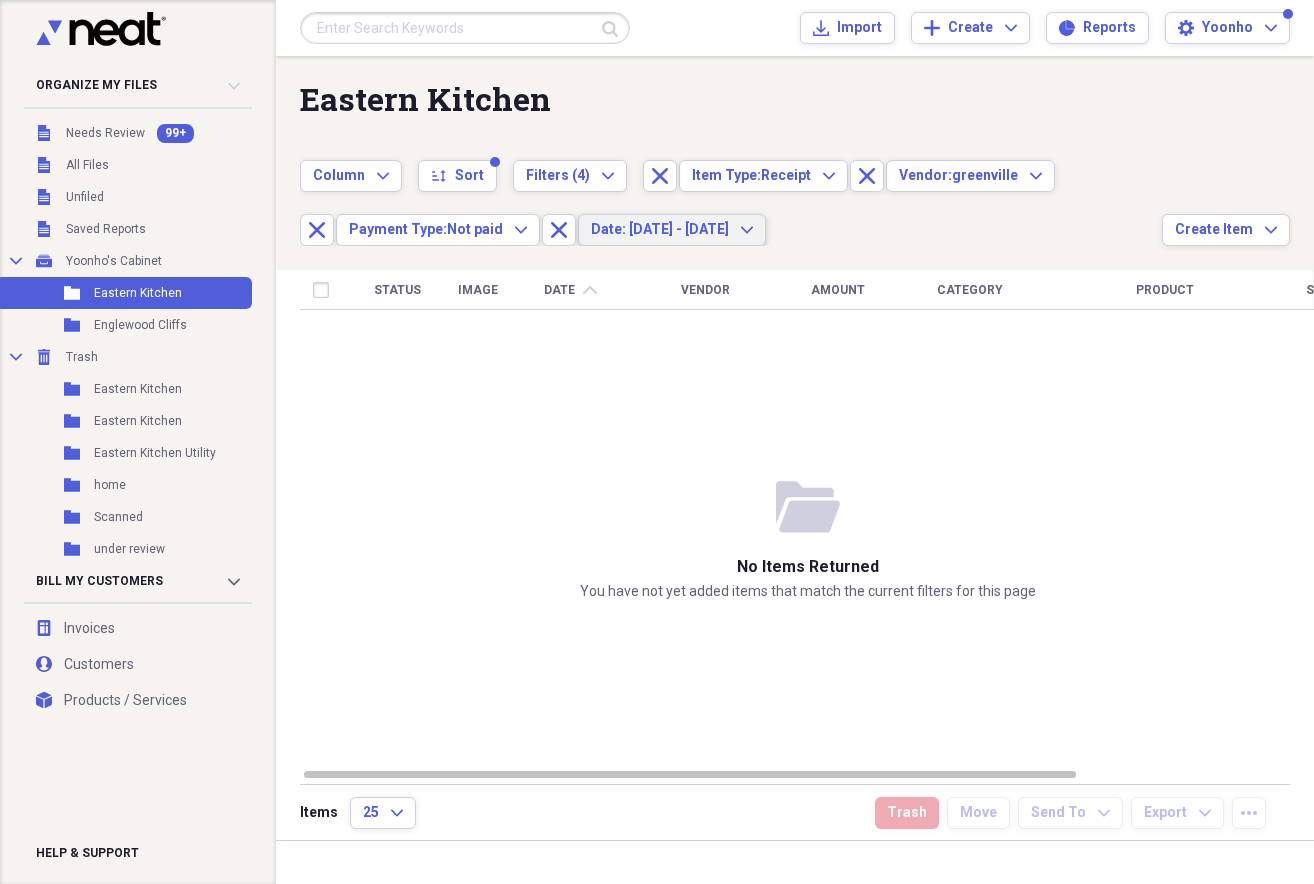 click on "Date: [DATE] - [DATE]" at bounding box center (660, 229) 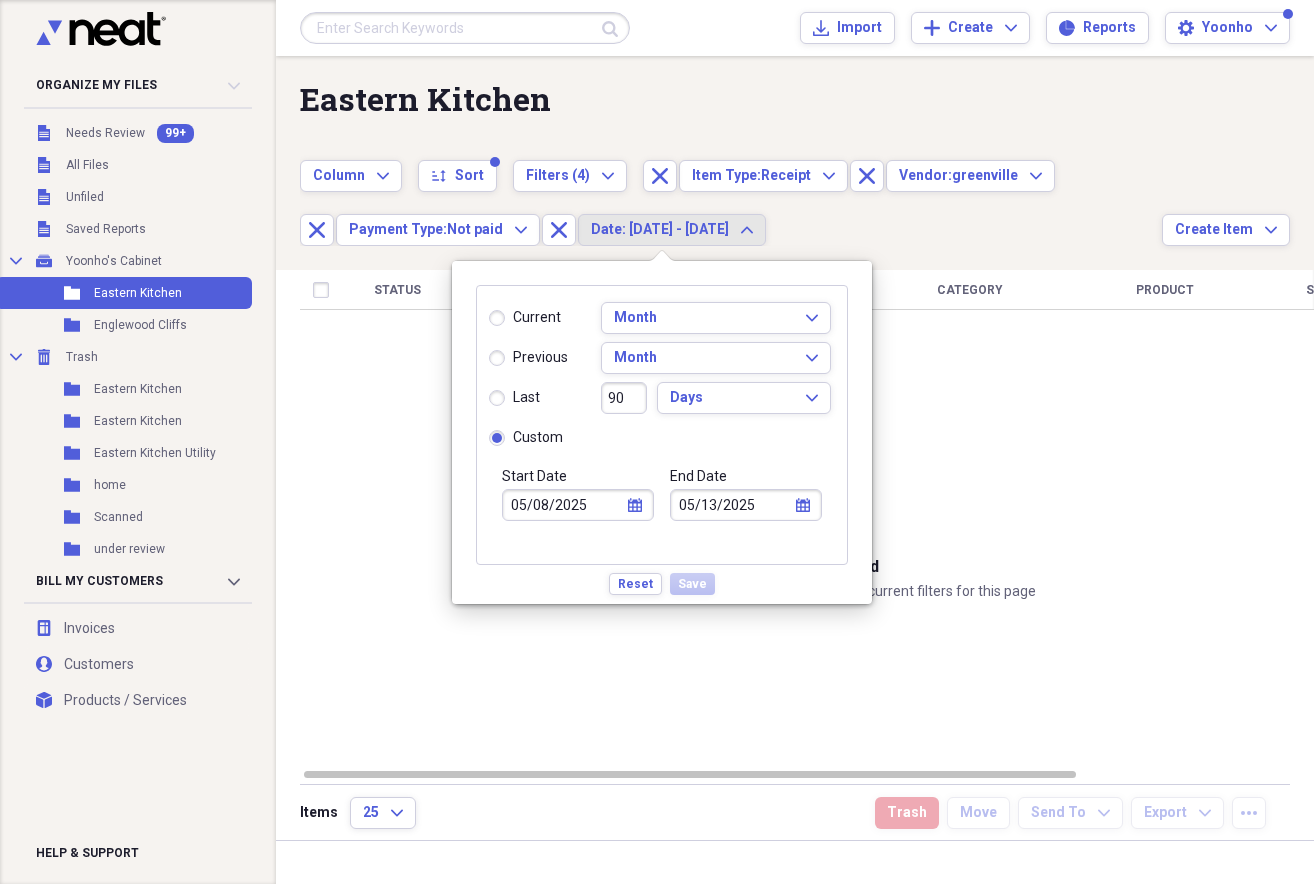 click on "05/08/2025" at bounding box center [578, 505] 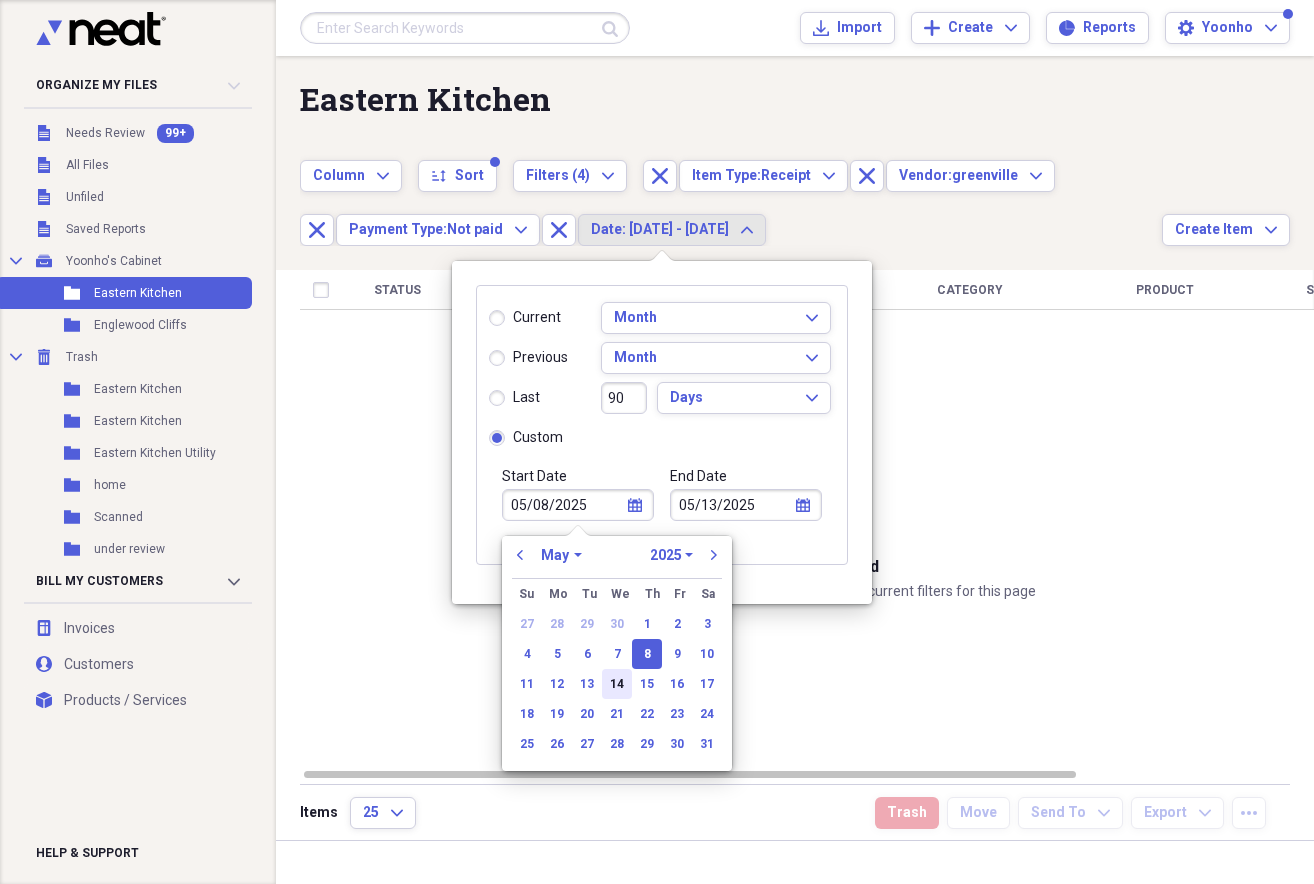 click on "14" at bounding box center (617, 684) 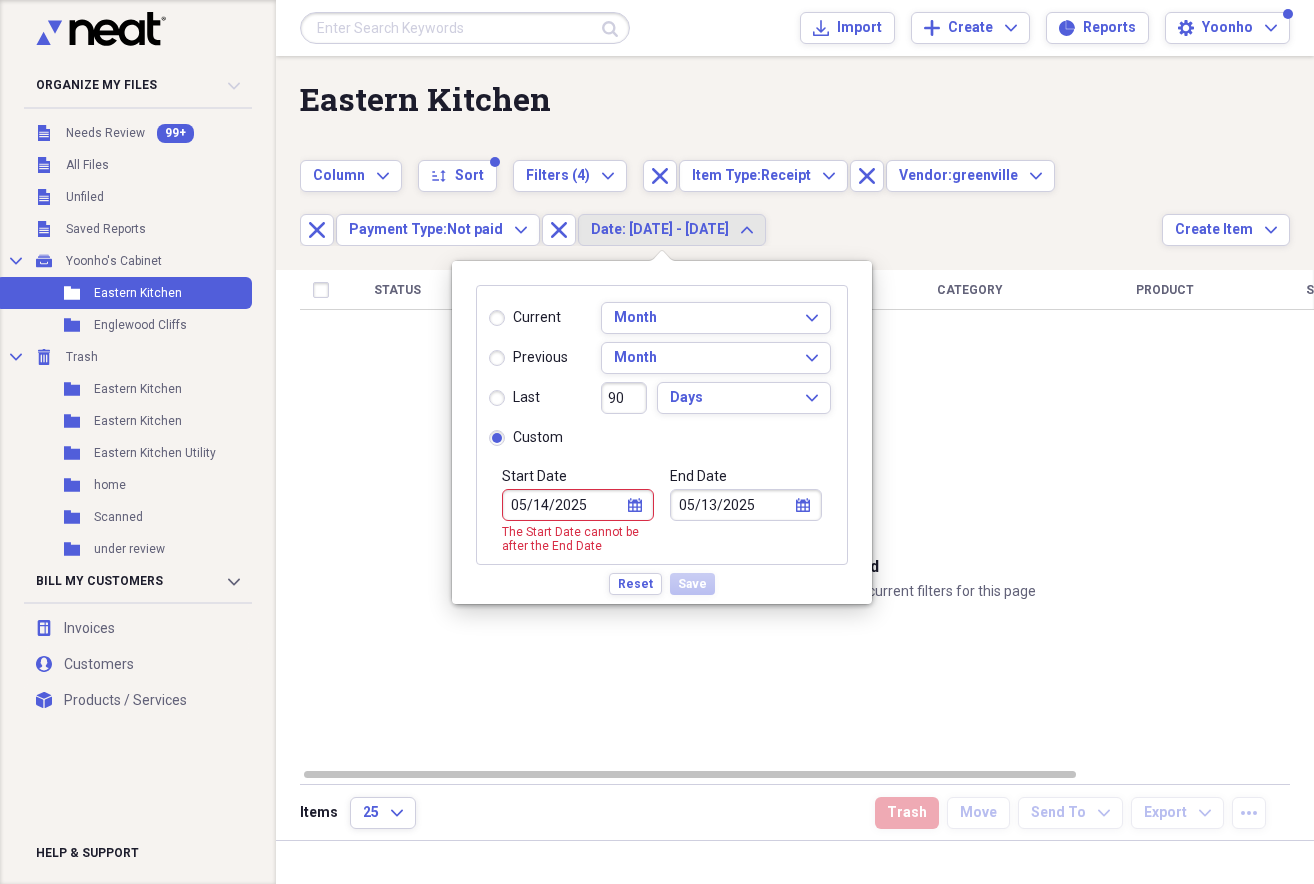 select on "4" 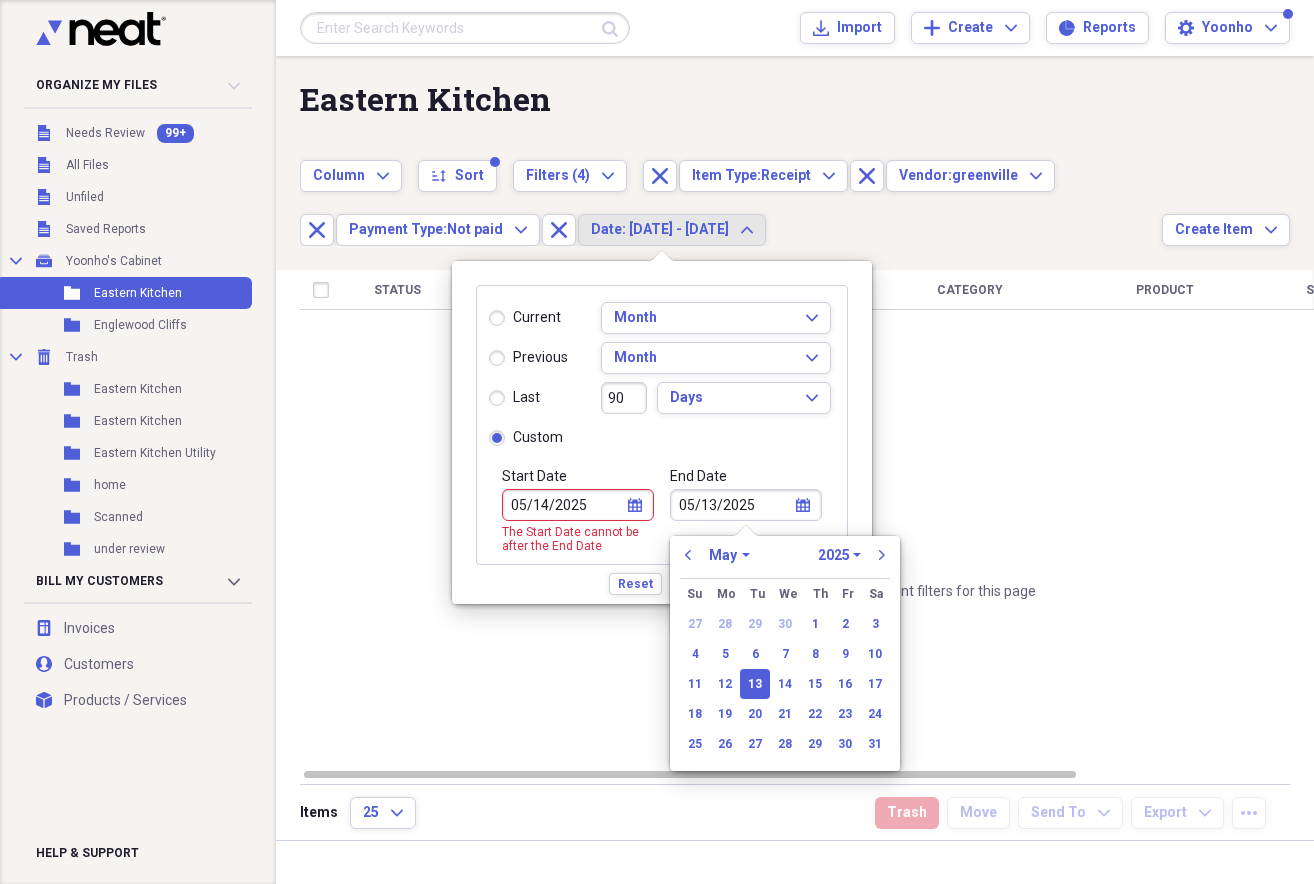 click on "05/13/2025" at bounding box center (746, 505) 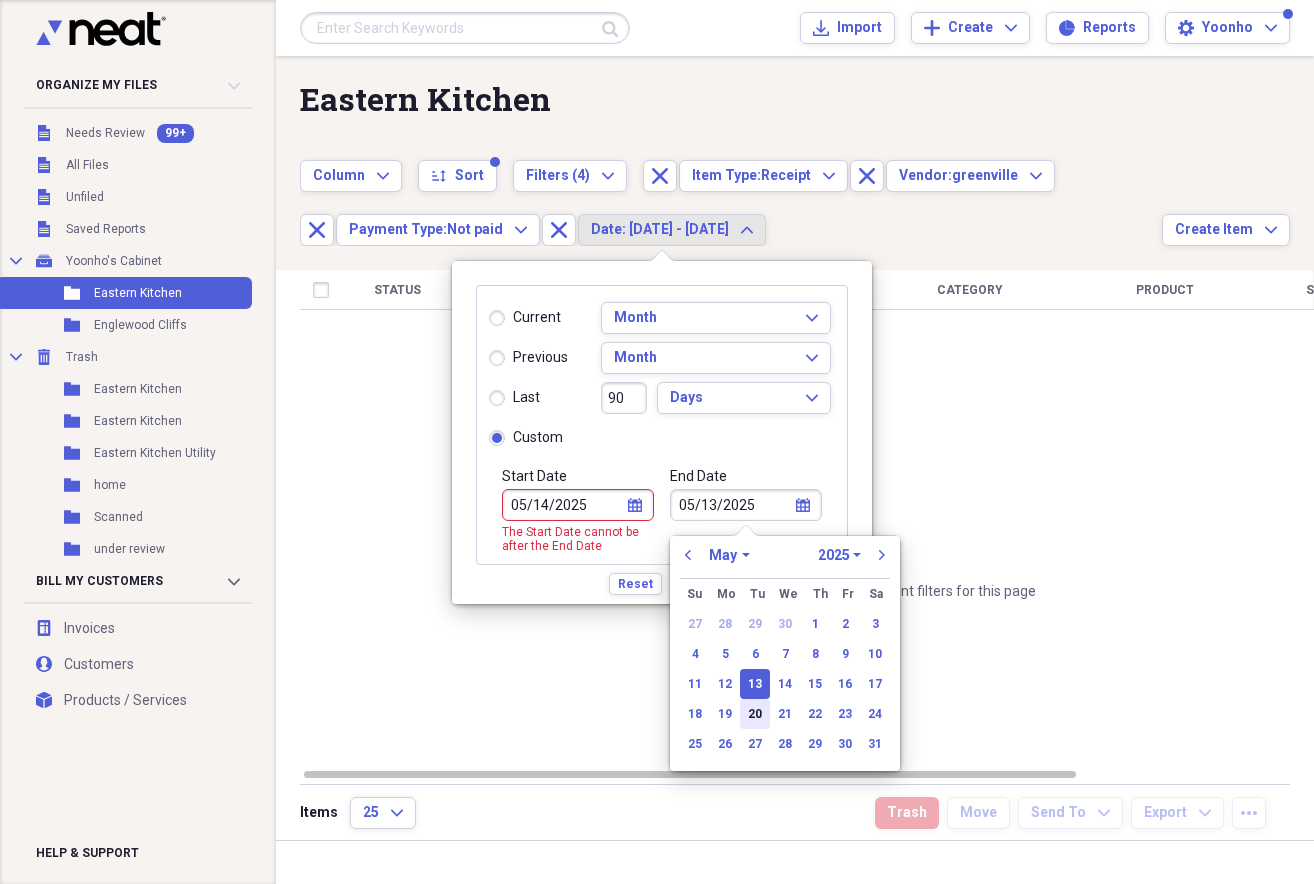 click on "20" at bounding box center (755, 714) 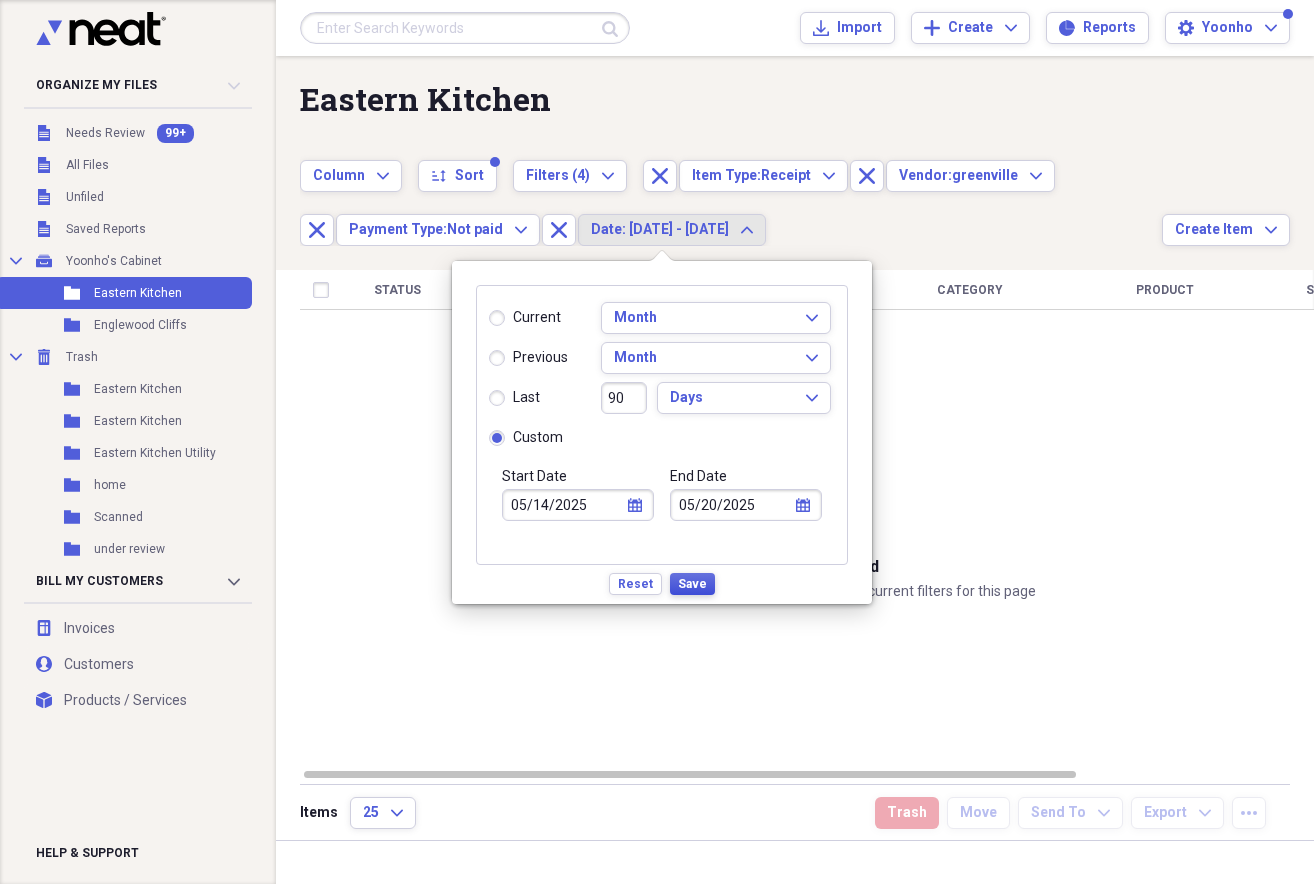 click on "Save" at bounding box center (692, 584) 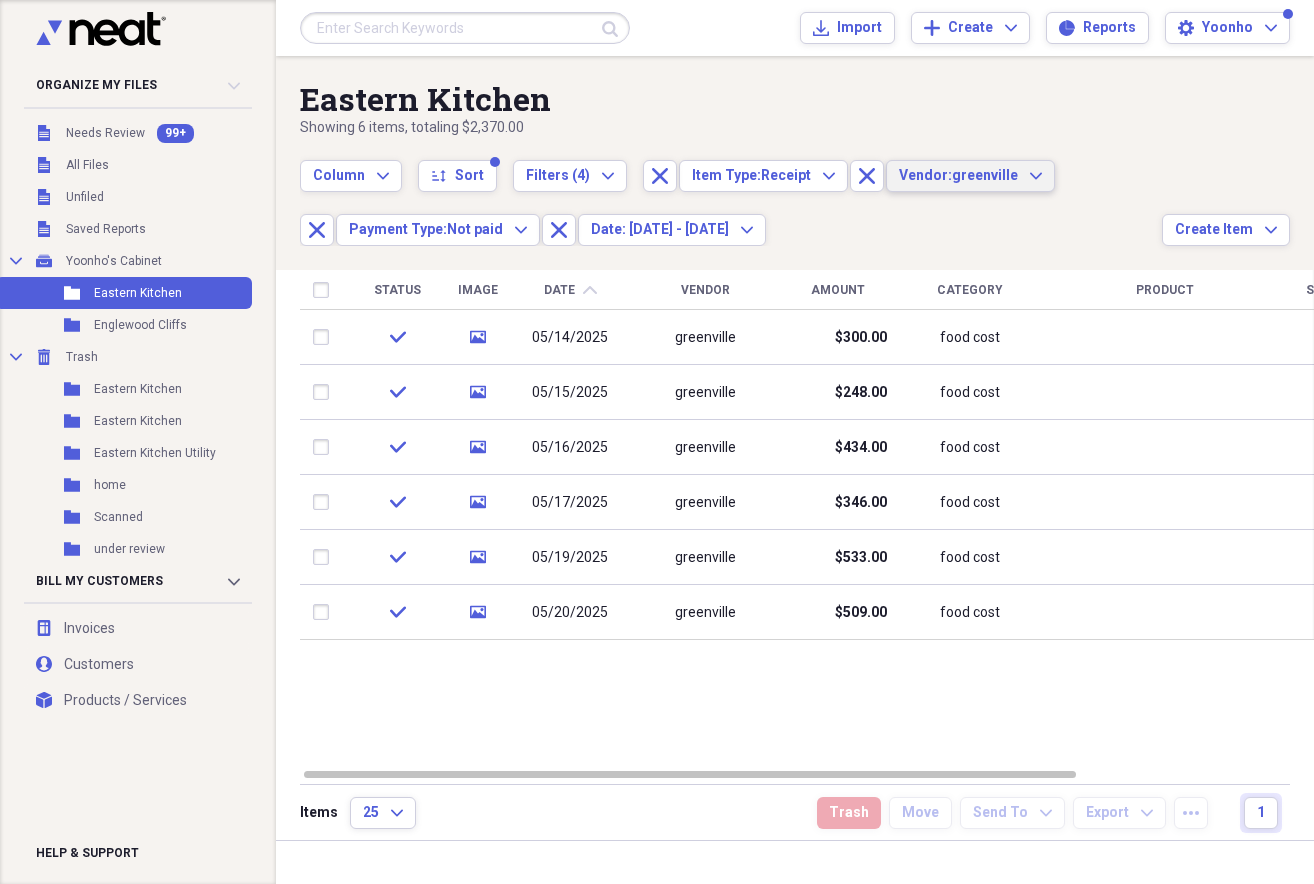 drag, startPoint x: 846, startPoint y: 103, endPoint x: 971, endPoint y: 185, distance: 149.49582 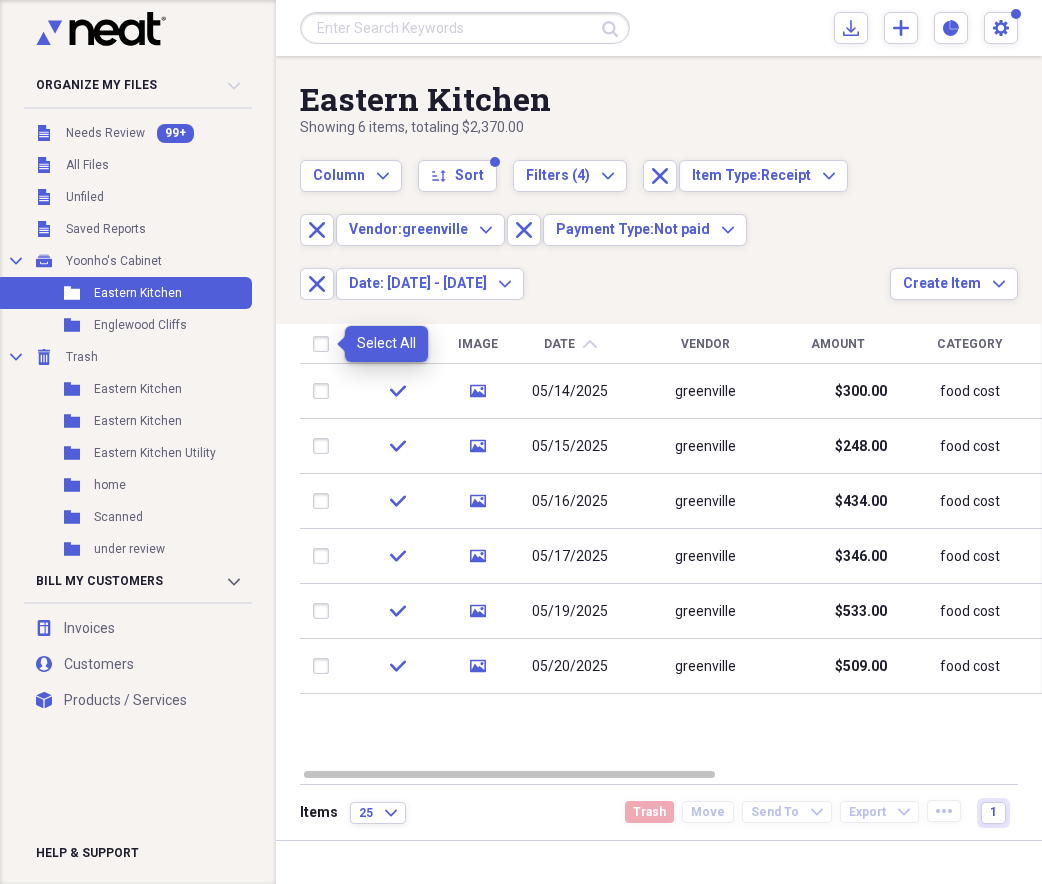 click at bounding box center (325, 344) 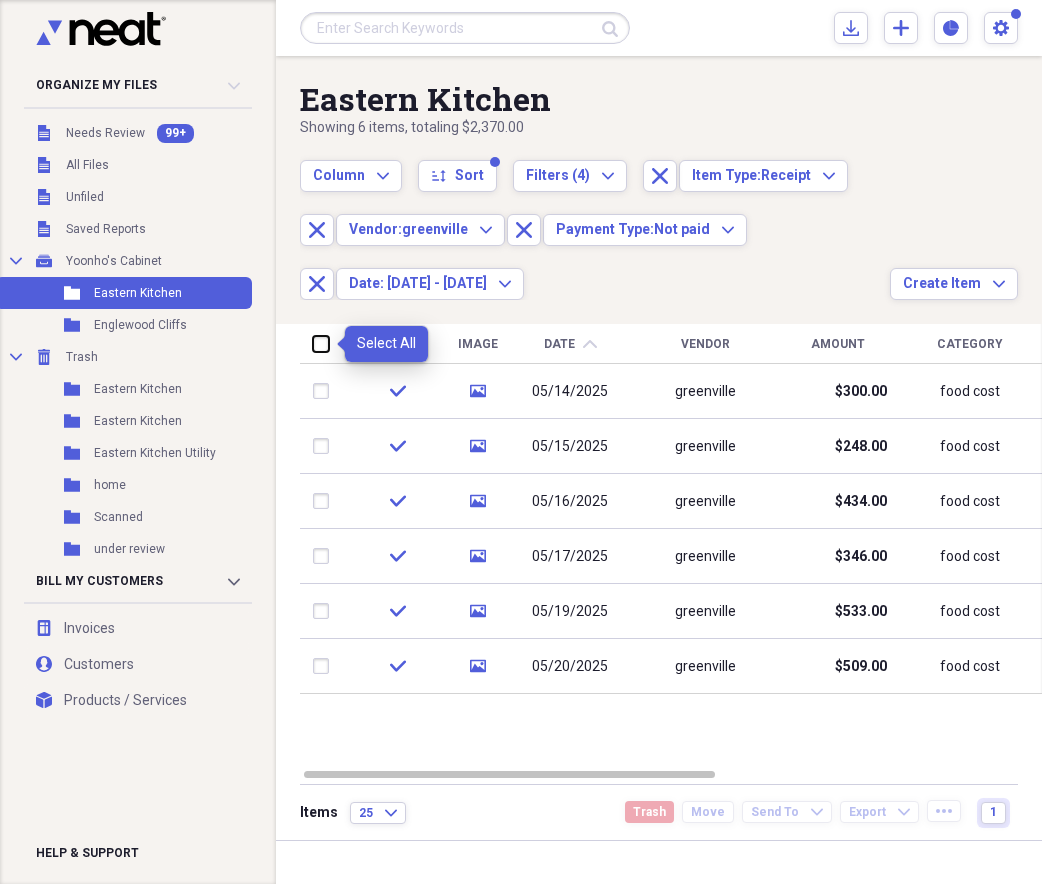 click at bounding box center (313, 343) 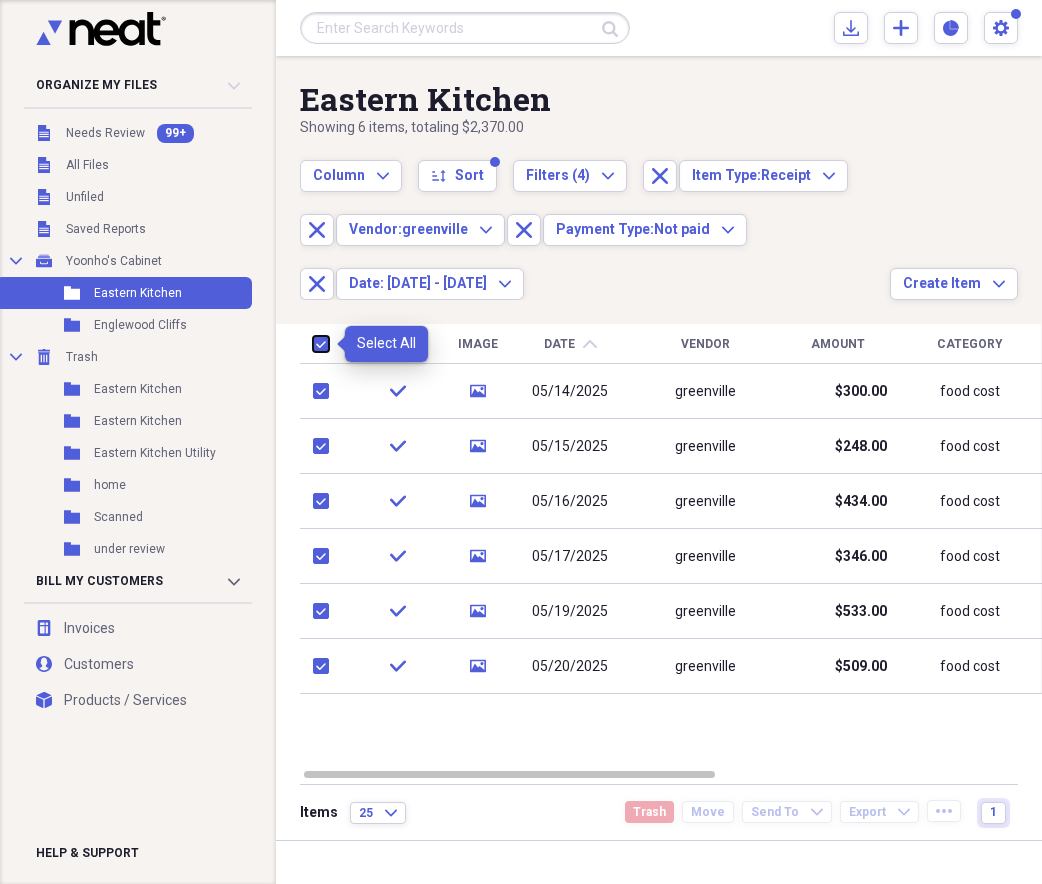 checkbox on "true" 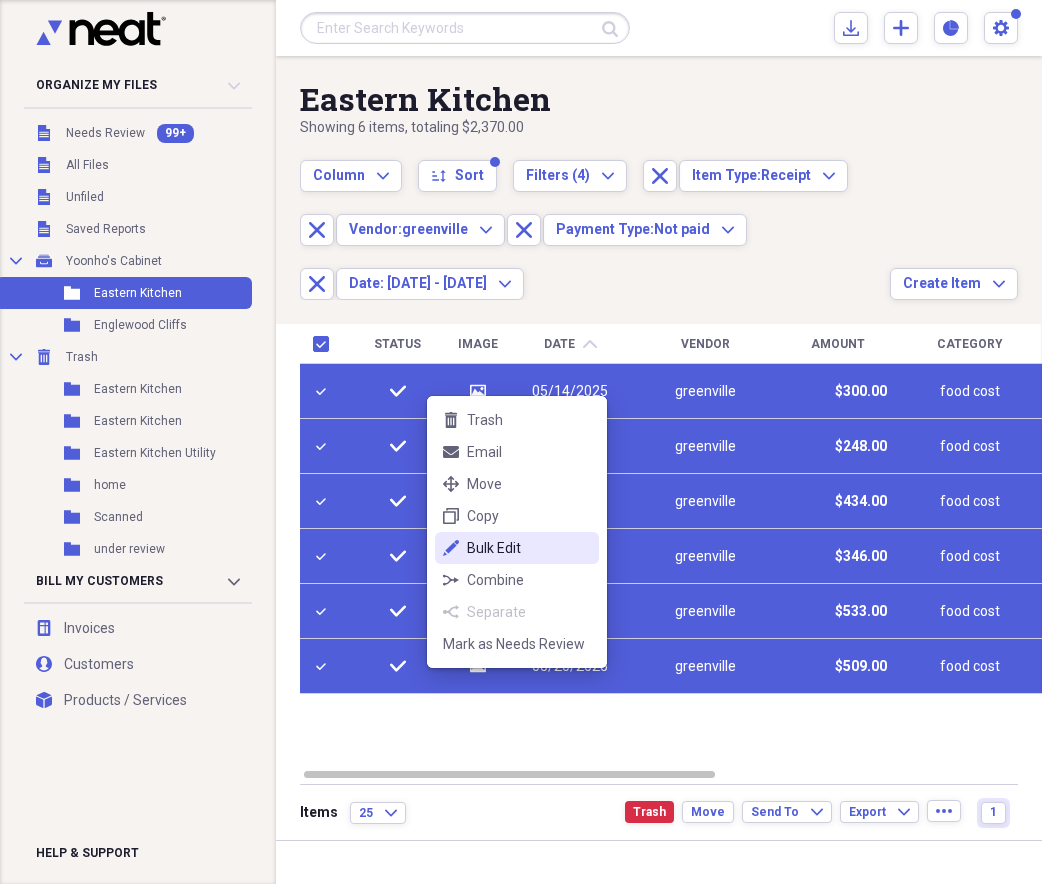 click on "Bulk Edit" at bounding box center [529, 548] 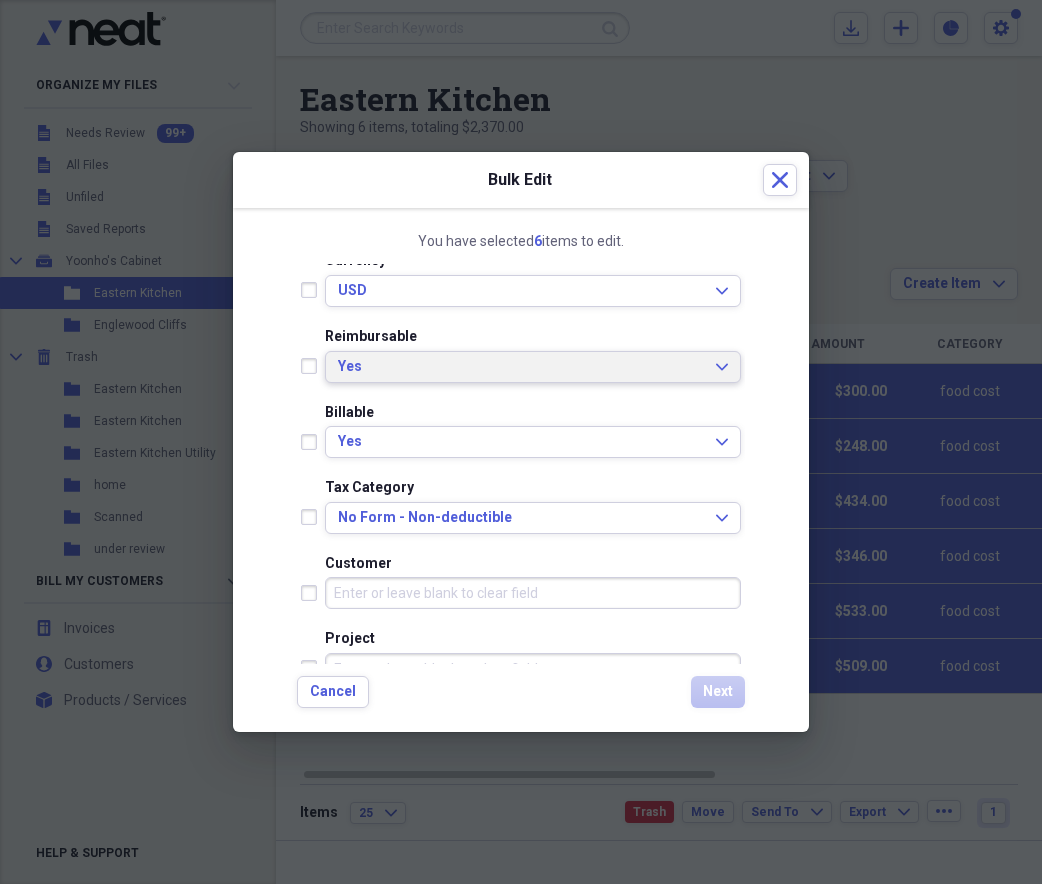 scroll, scrollTop: 333, scrollLeft: 0, axis: vertical 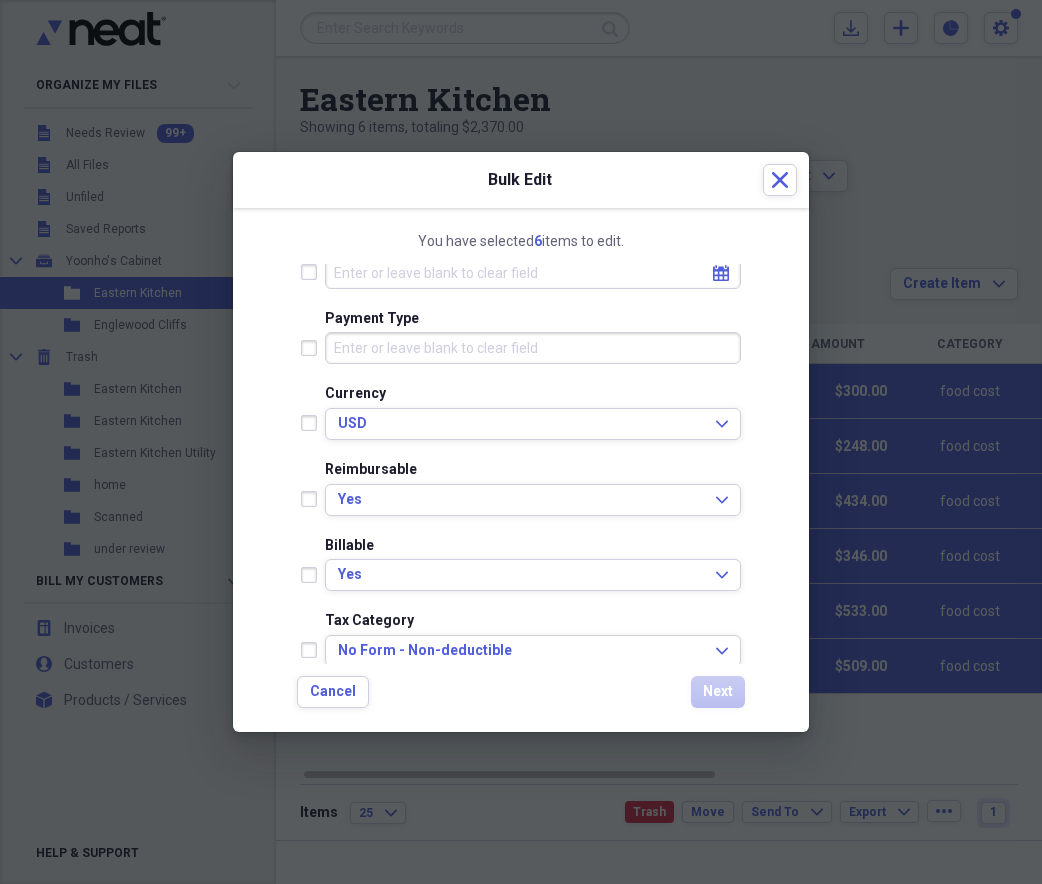click on "Payment Type" at bounding box center (533, 348) 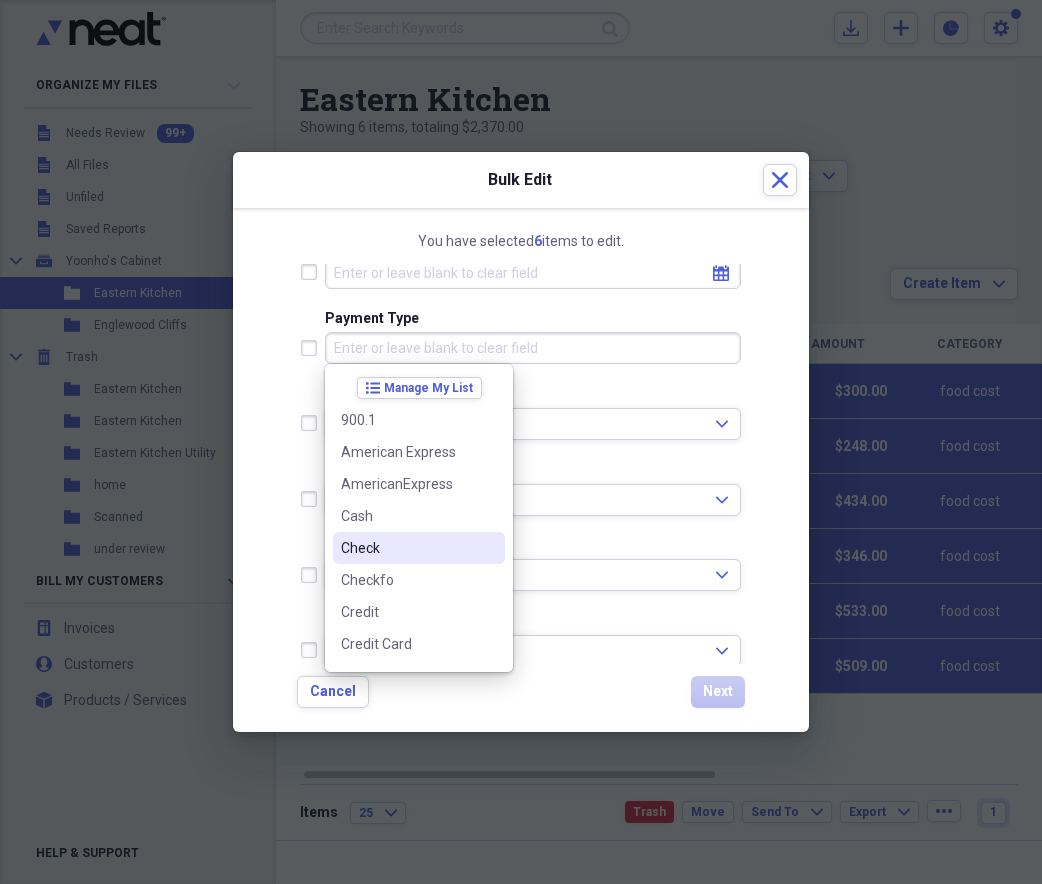 click on "Check" at bounding box center [419, 548] 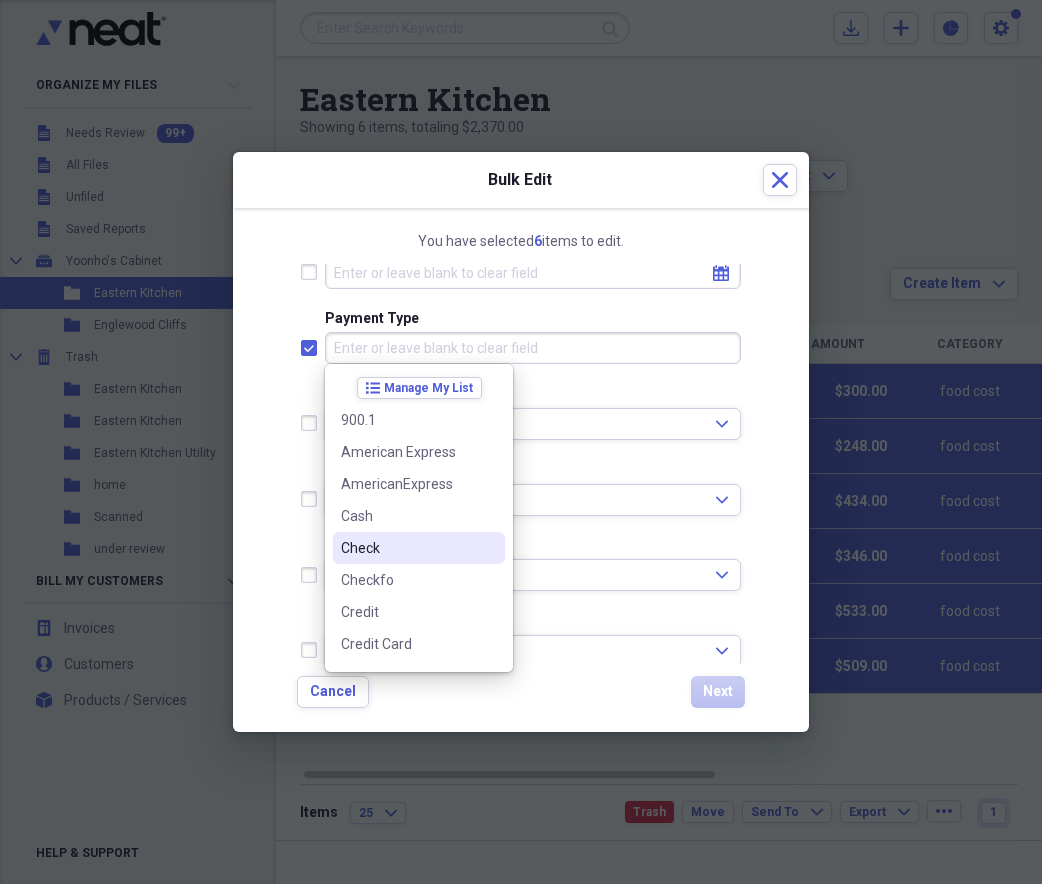 checkbox on "true" 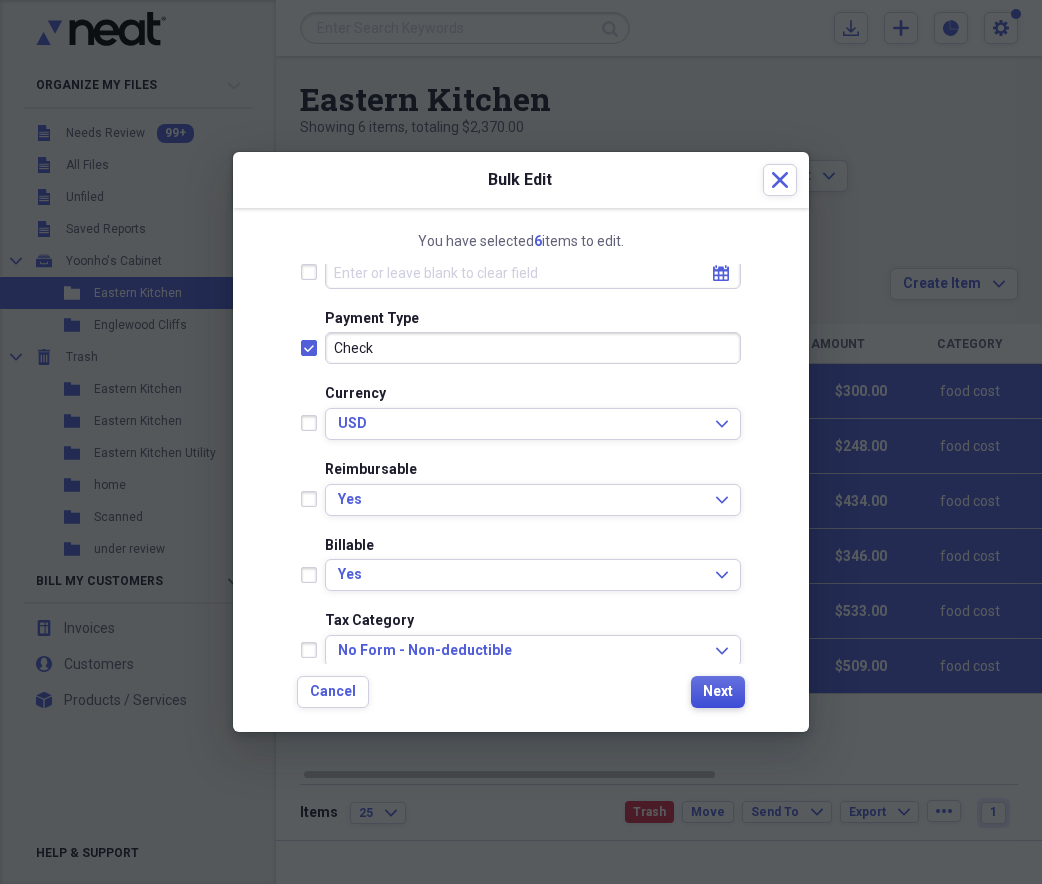 click on "Next" at bounding box center (718, 692) 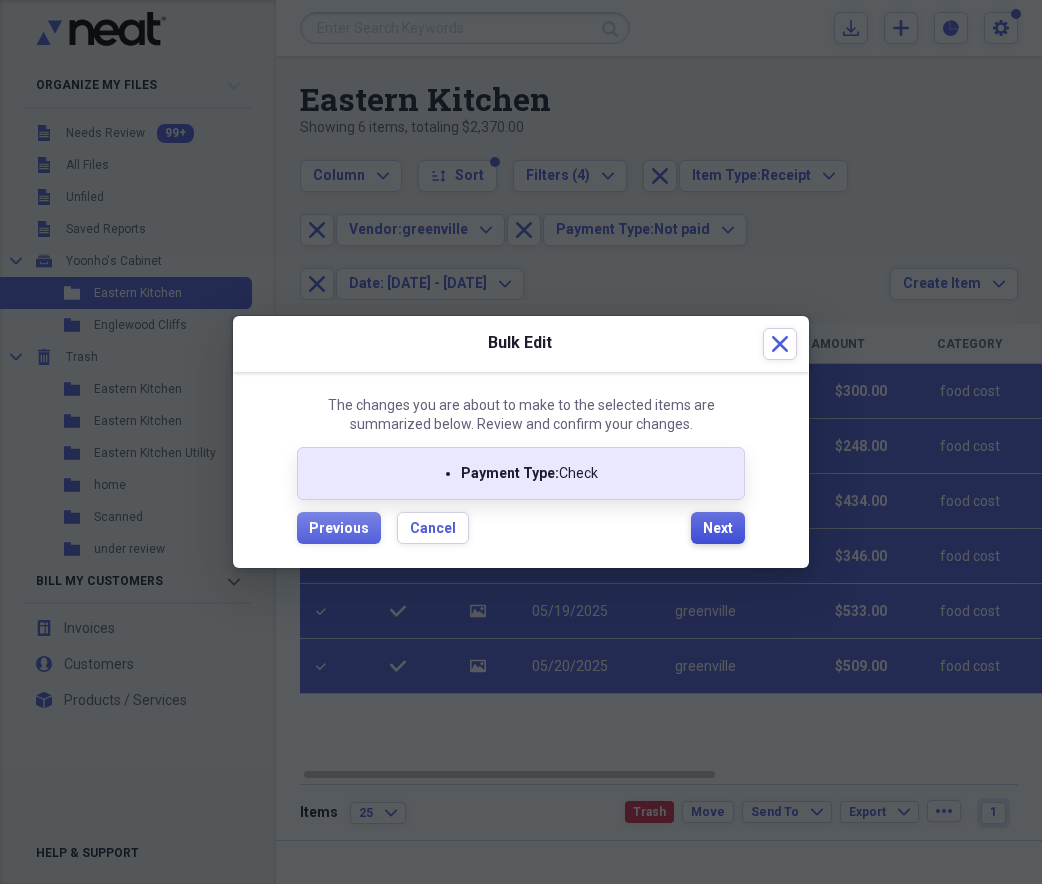 click on "Next" at bounding box center [718, 529] 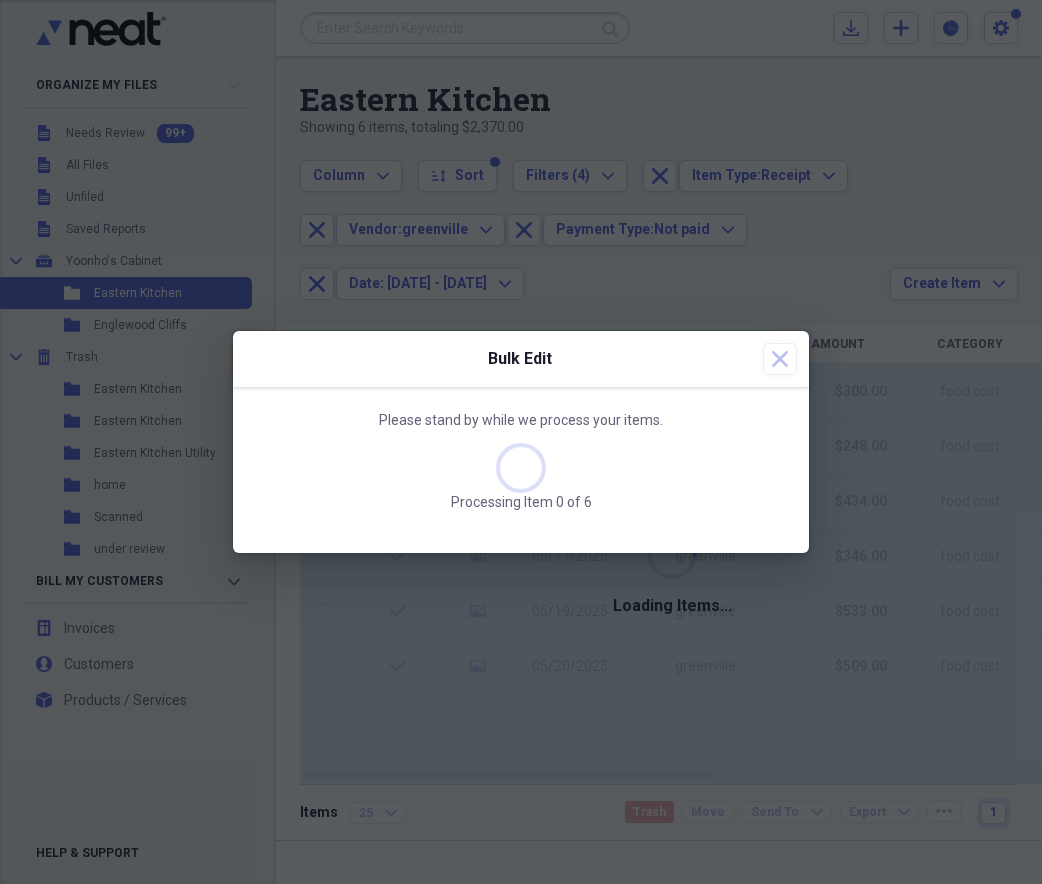 checkbox on "false" 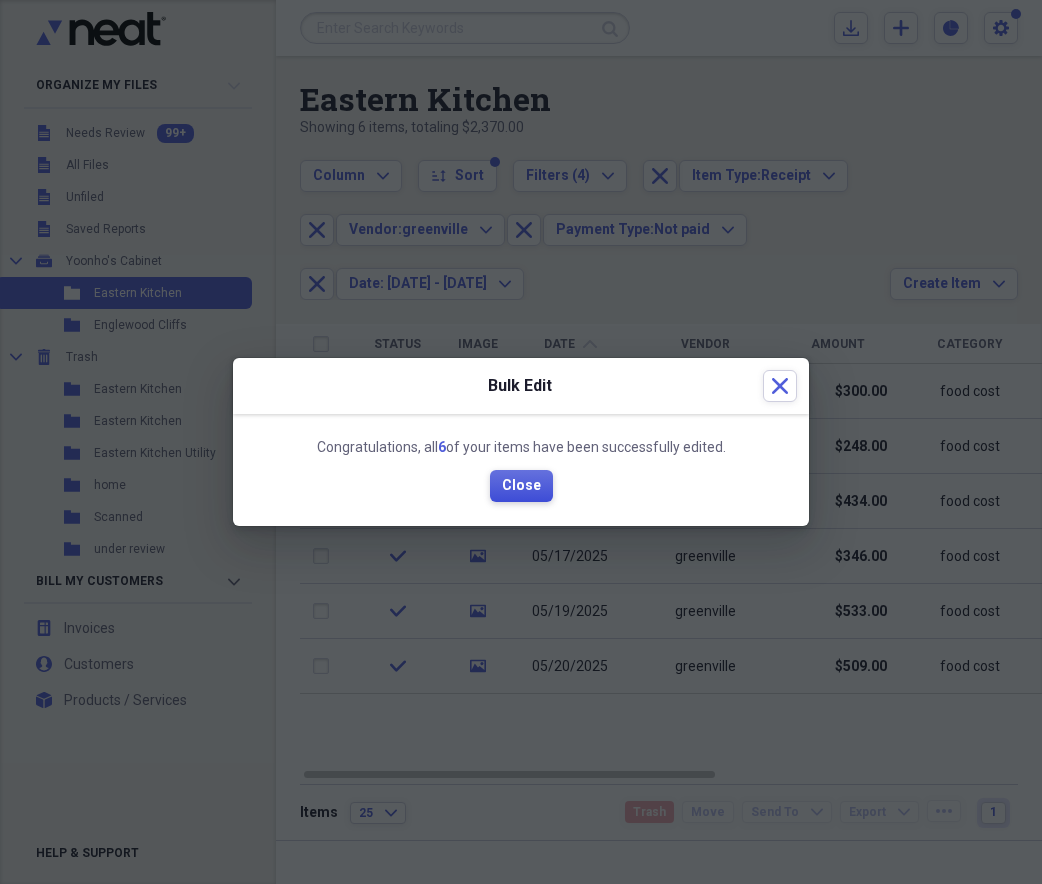 click on "Close" at bounding box center [521, 486] 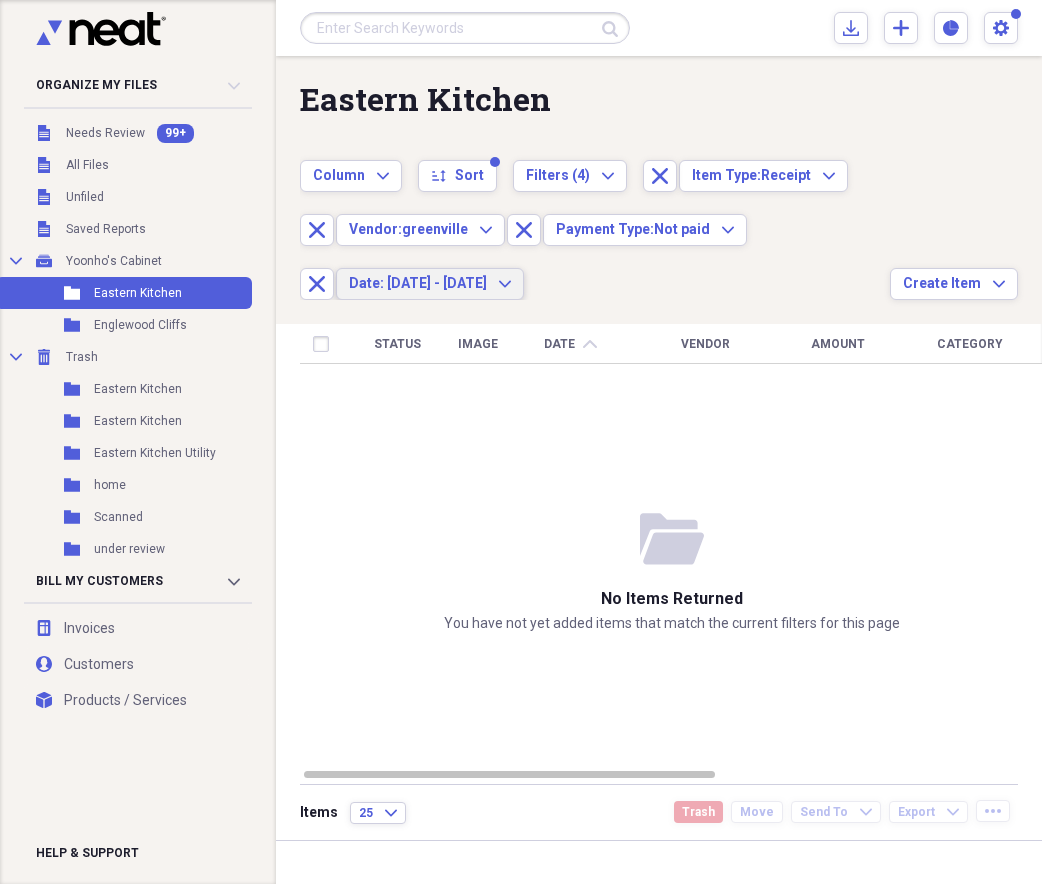click on "Date: [DATE] - [DATE]" at bounding box center [418, 284] 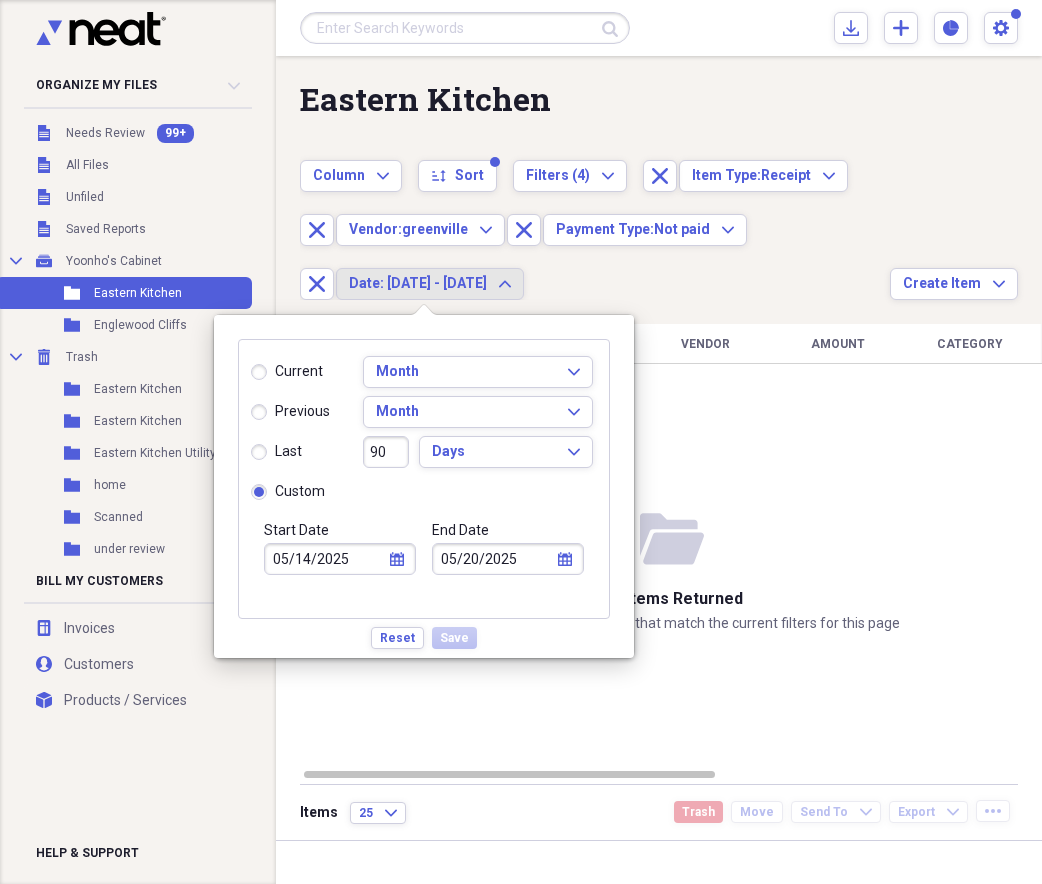 select on "4" 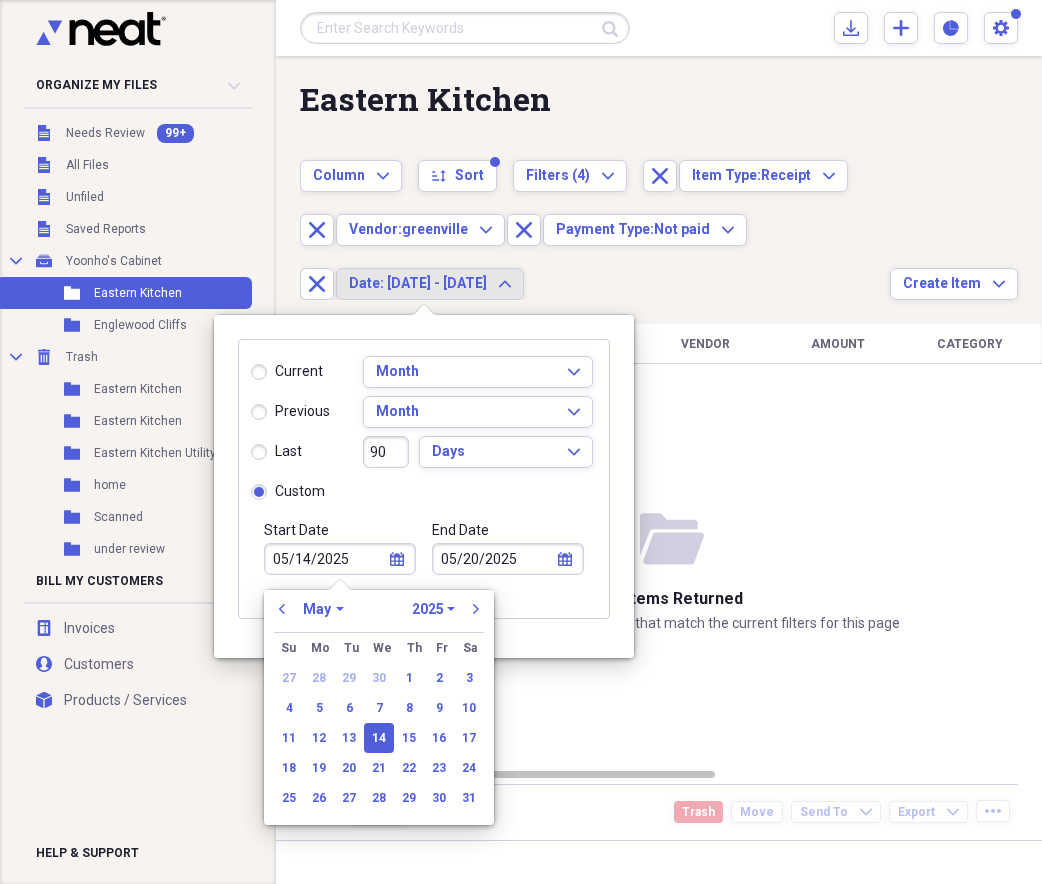 click on "05/14/2025" at bounding box center (340, 559) 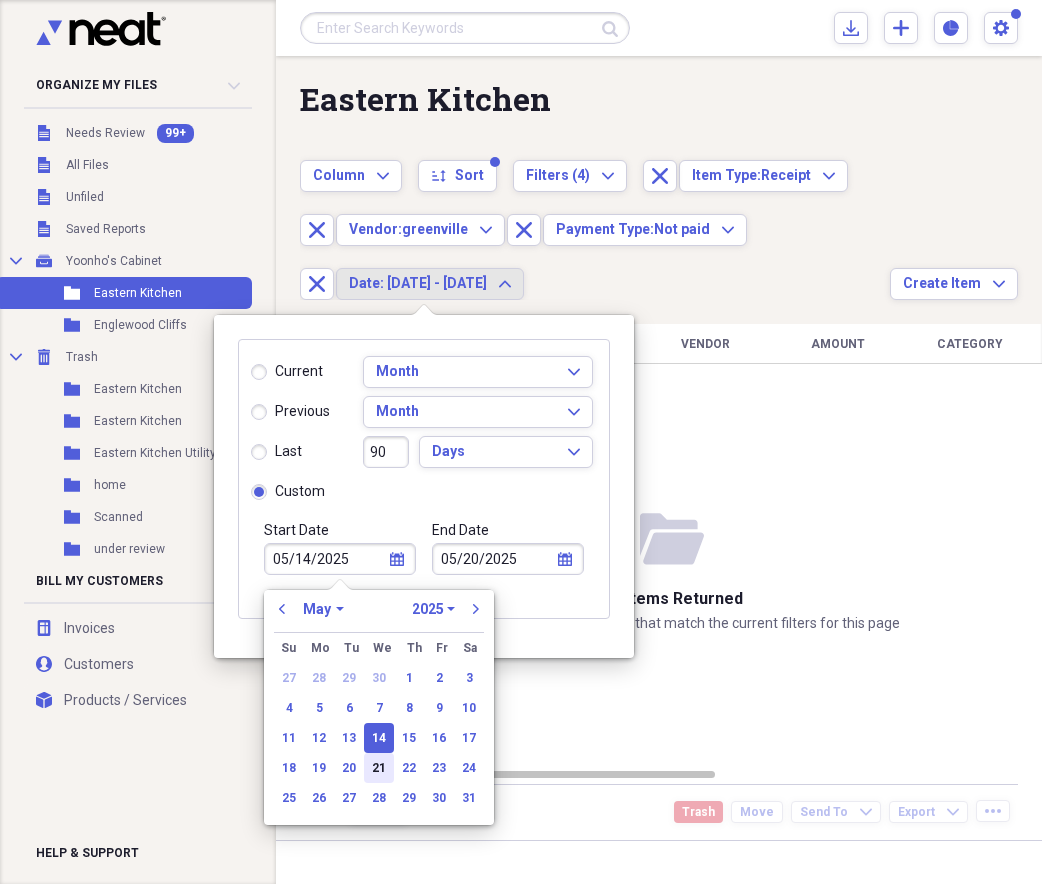 click on "21" at bounding box center (379, 768) 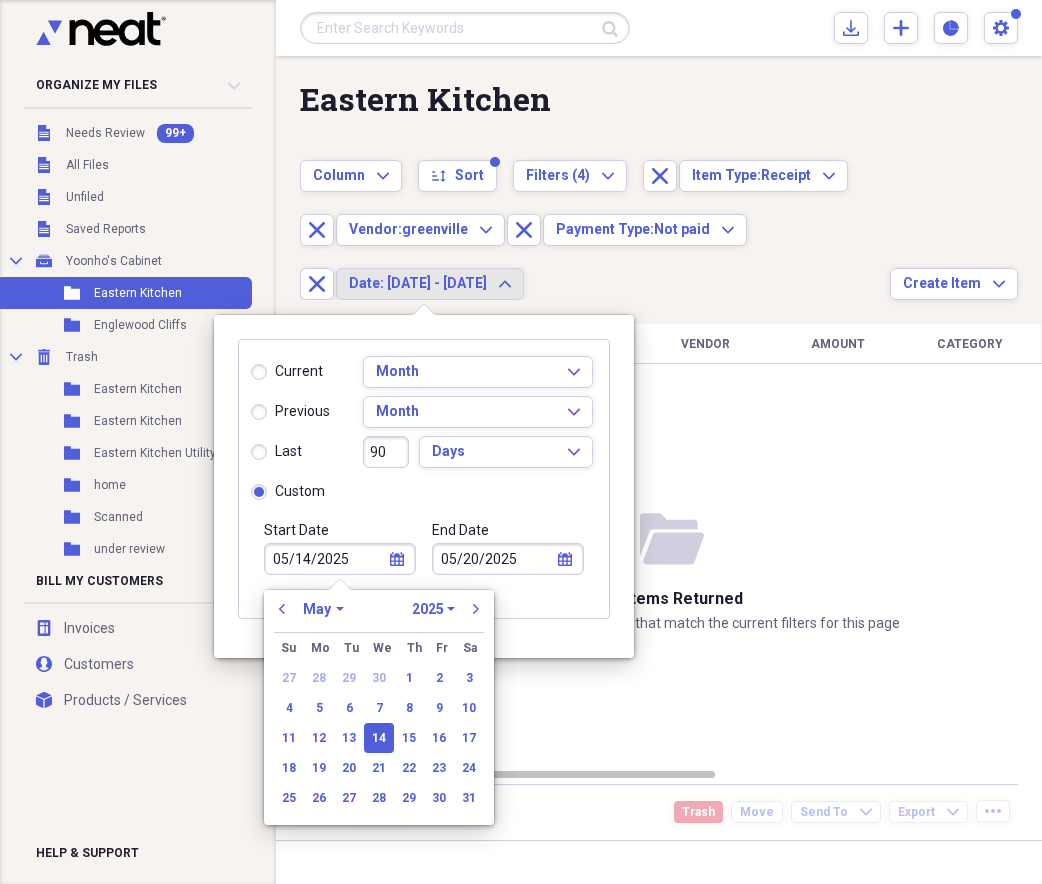 type on "05/21/2025" 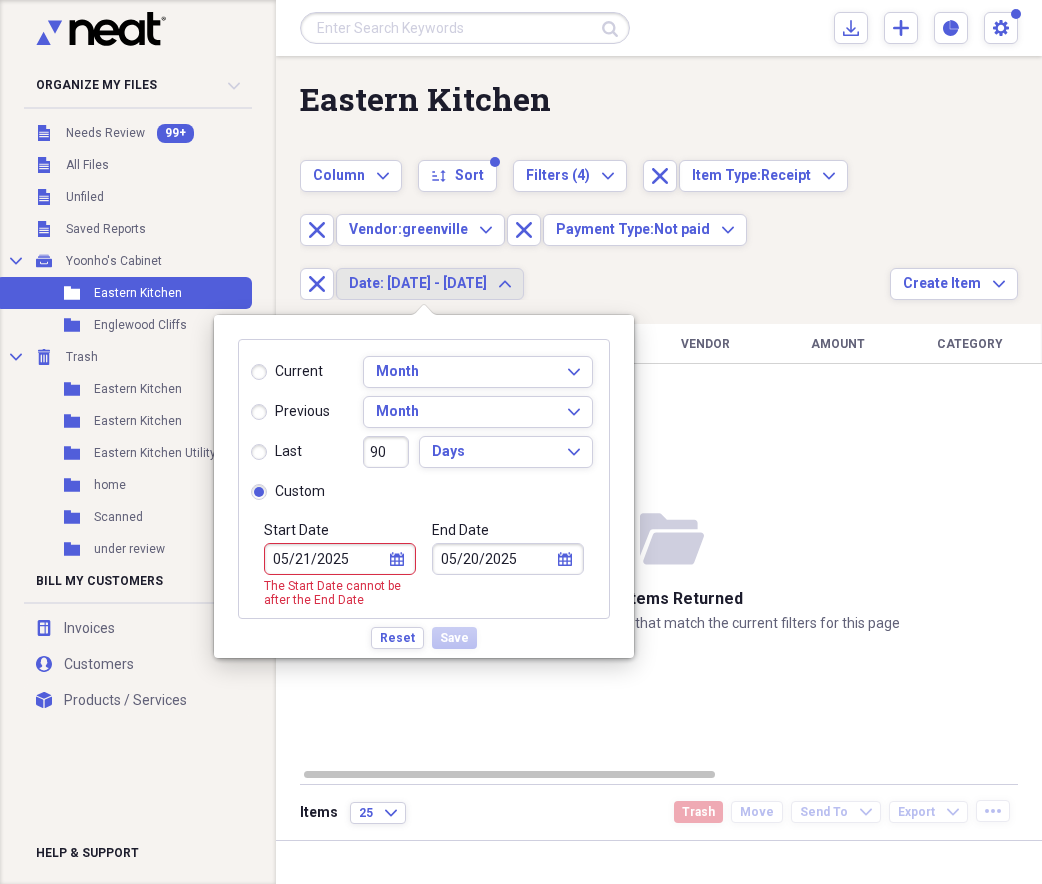 drag, startPoint x: 485, startPoint y: 520, endPoint x: 495, endPoint y: 559, distance: 40.261642 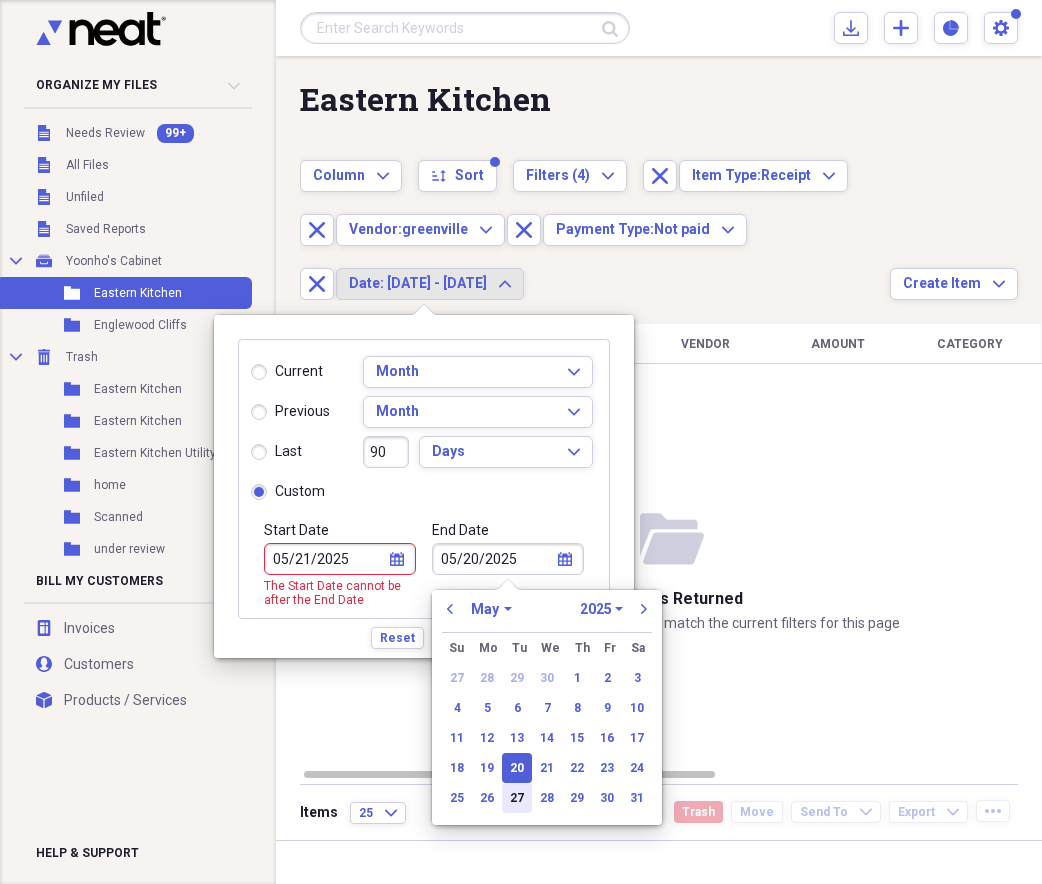 click on "27" at bounding box center (517, 798) 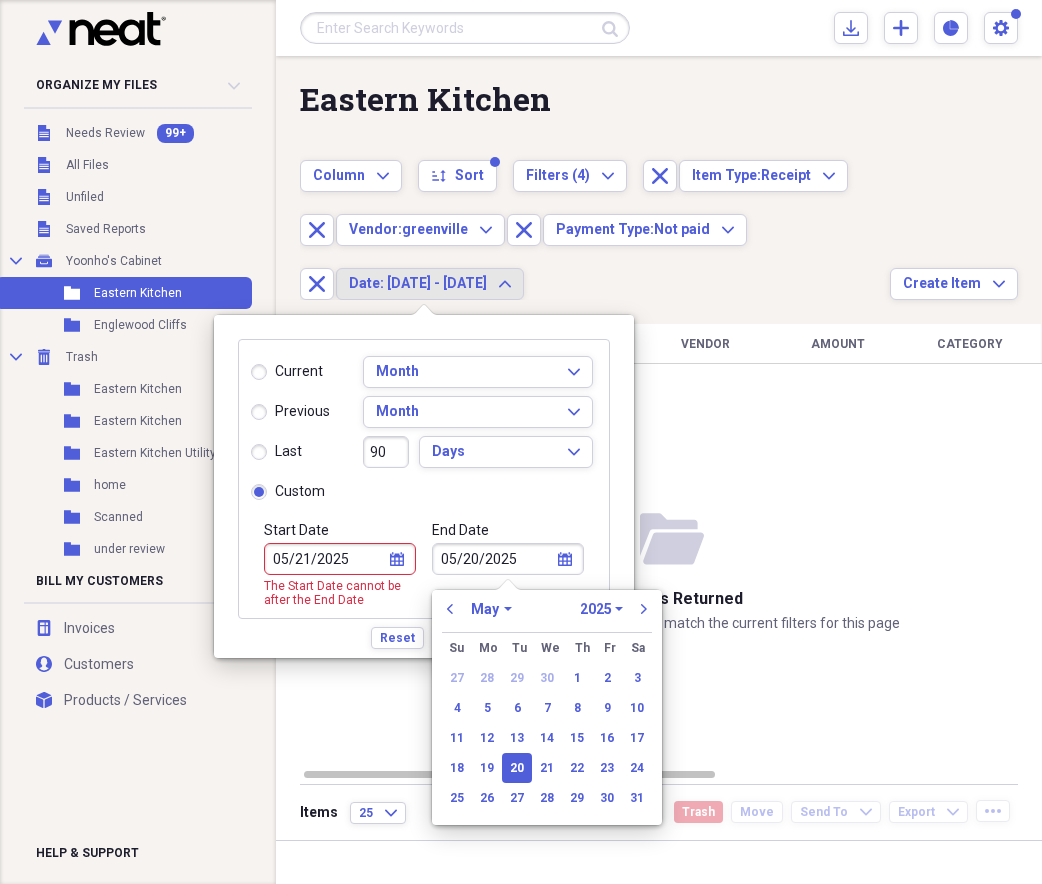 type on "05/27/2025" 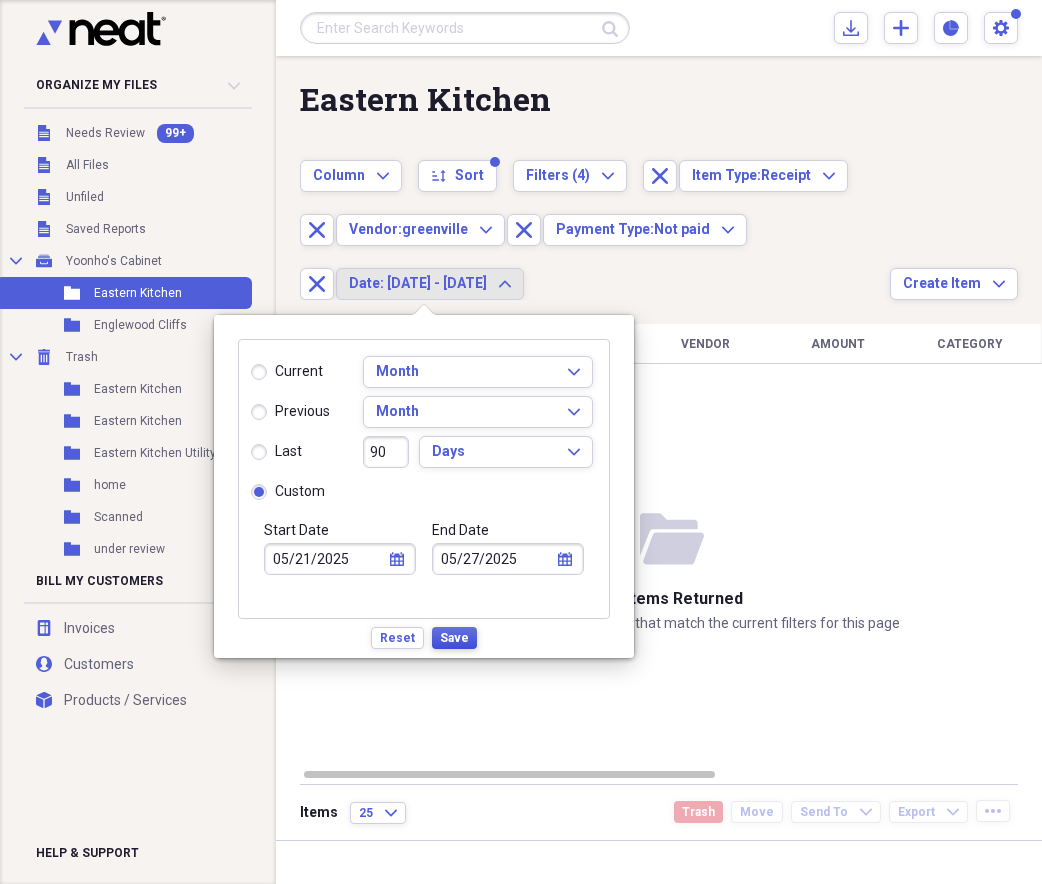 click on "Save" at bounding box center (454, 638) 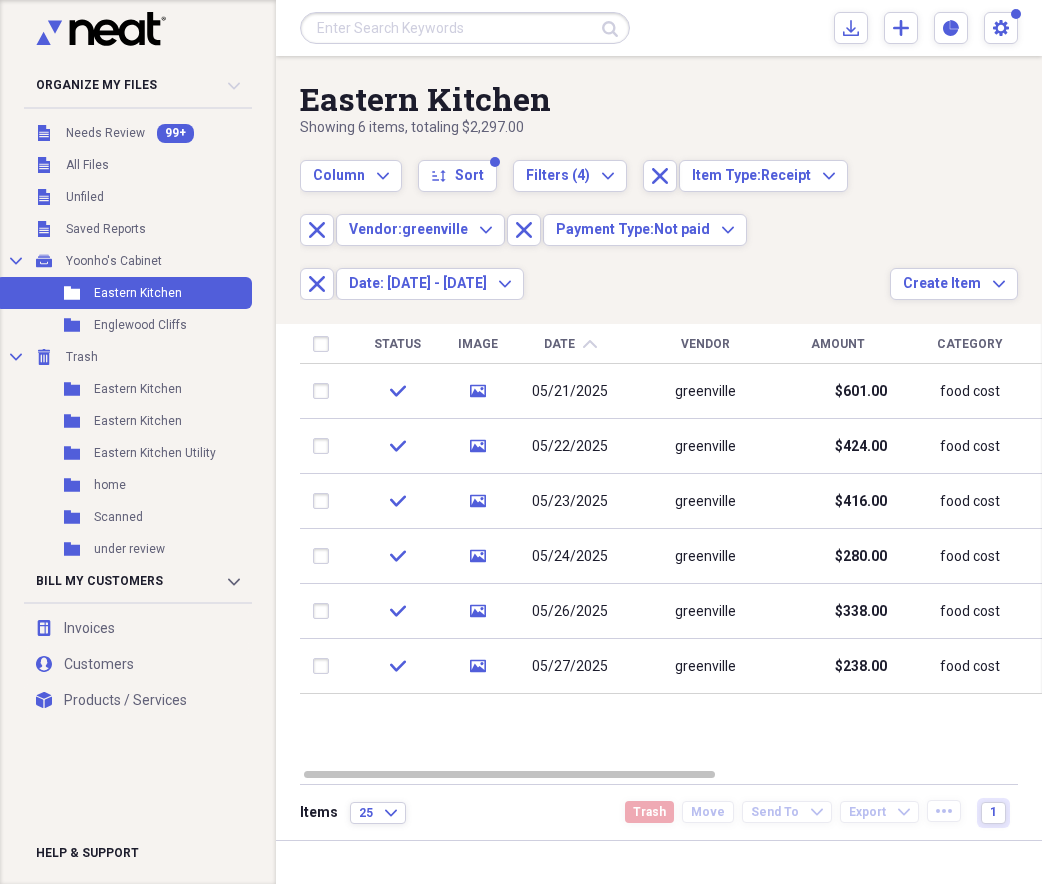 click on "Status Image Date chevron-up Vendor Amount Category Product Source Billable Reimbursable check media [DATE] [PERSON] $[NUMBER] food cost Scan check media [DATE] [PERSON] $[NUMBER] food cost Scan check media [DATE] [PERSON] $[NUMBER] food cost Scan check media [DATE] [PERSON] $[NUMBER] food cost Scan check media [DATE] [PERSON] $[NUMBER] food cost Scan check media [DATE] [PERSON] $[NUMBER] food cost Scan" at bounding box center (672, 545) 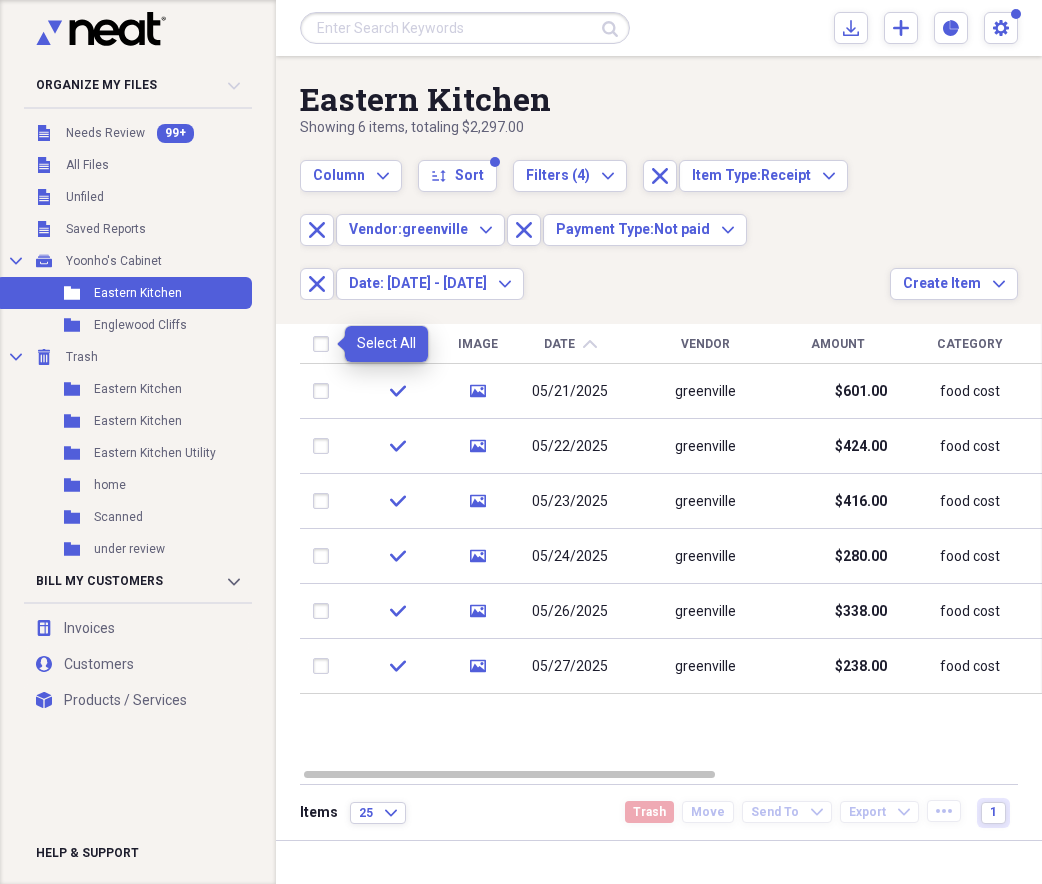 click at bounding box center (325, 344) 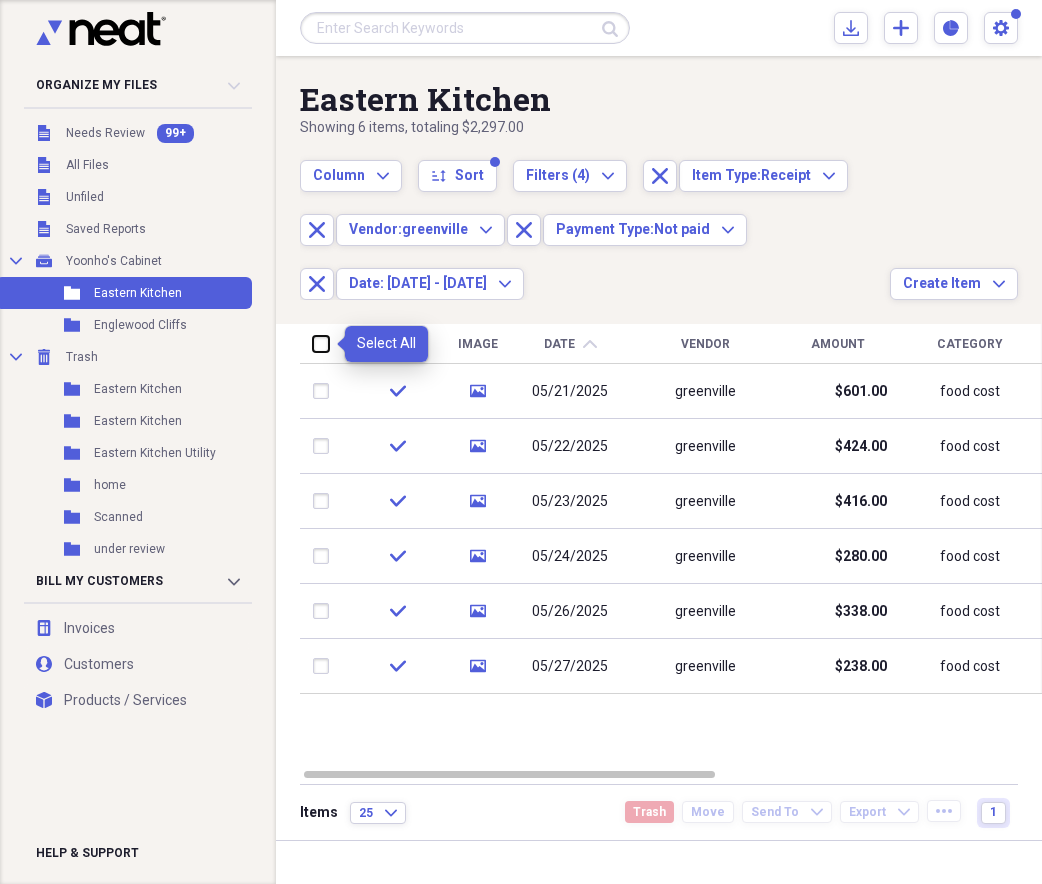 click at bounding box center (313, 343) 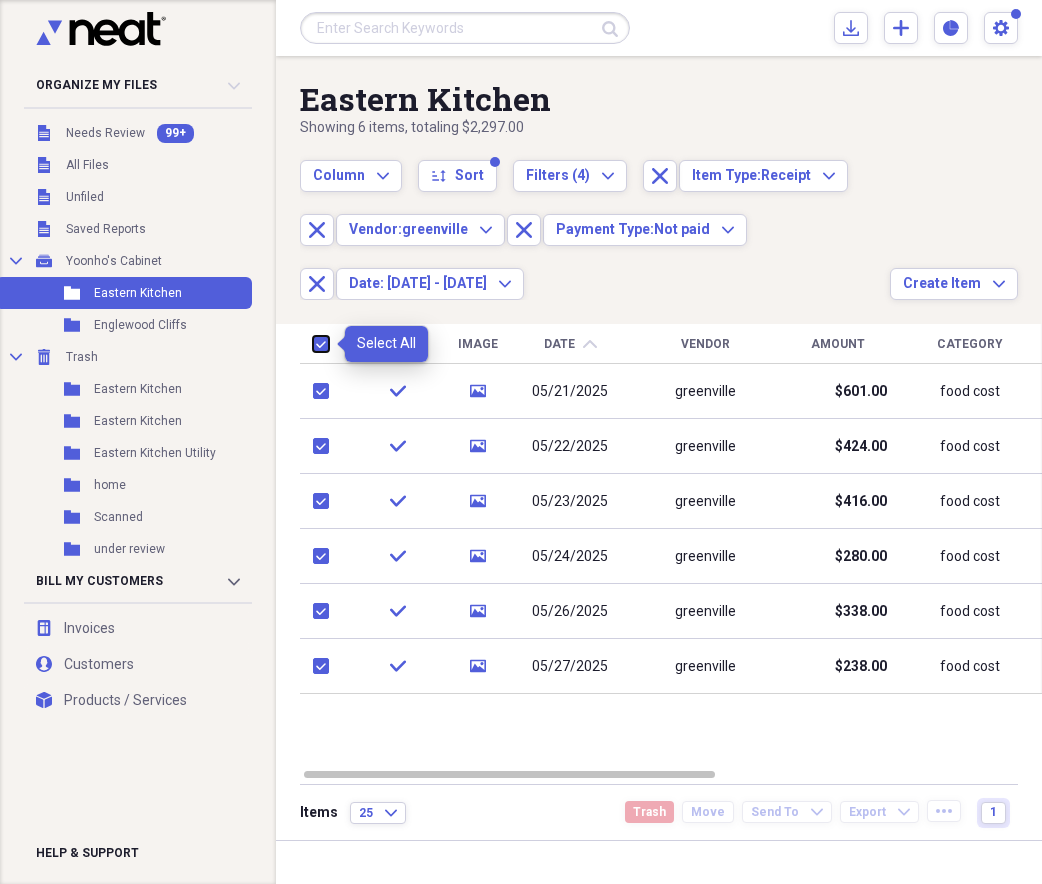 checkbox on "true" 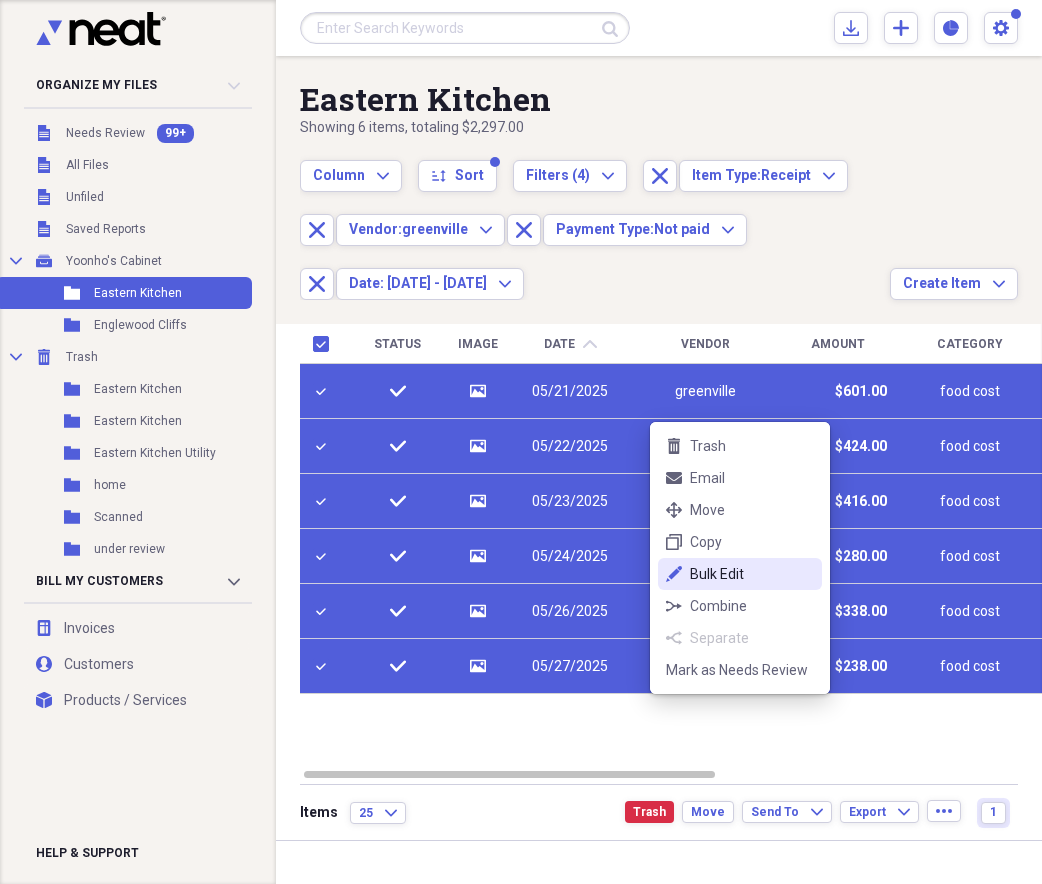click on "Bulk Edit" at bounding box center [752, 574] 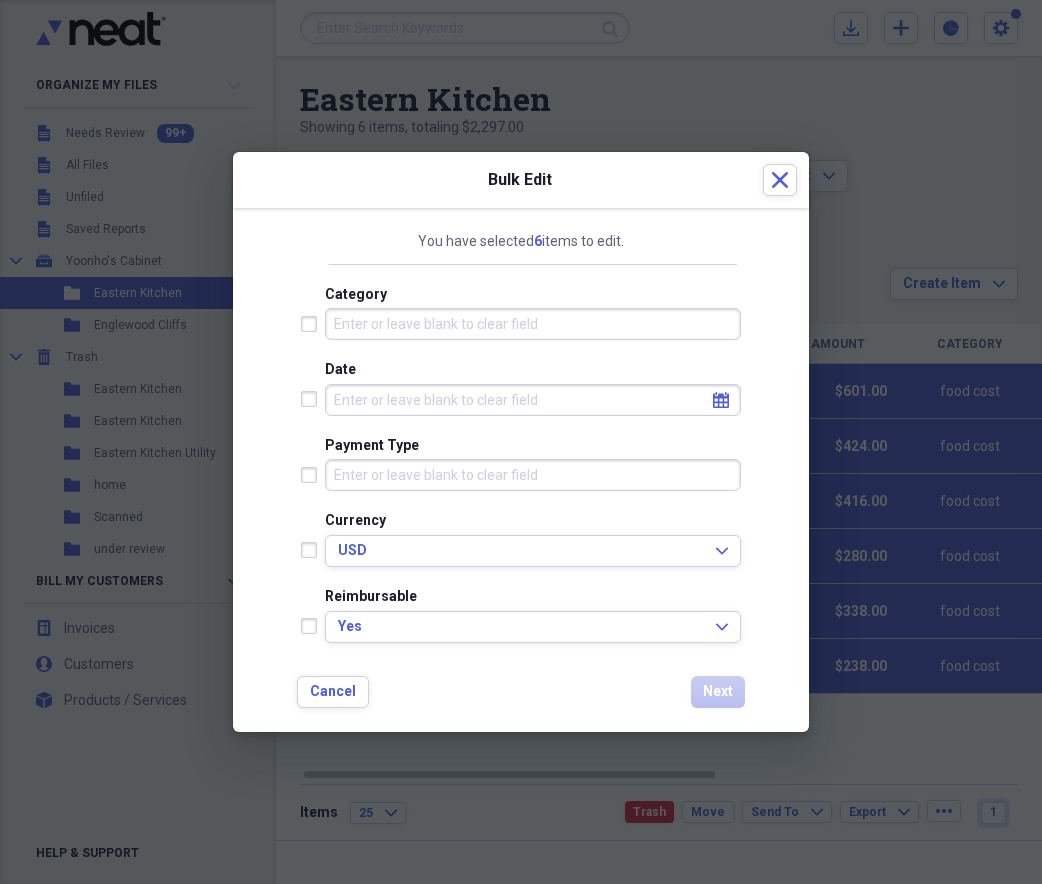 scroll, scrollTop: 333, scrollLeft: 0, axis: vertical 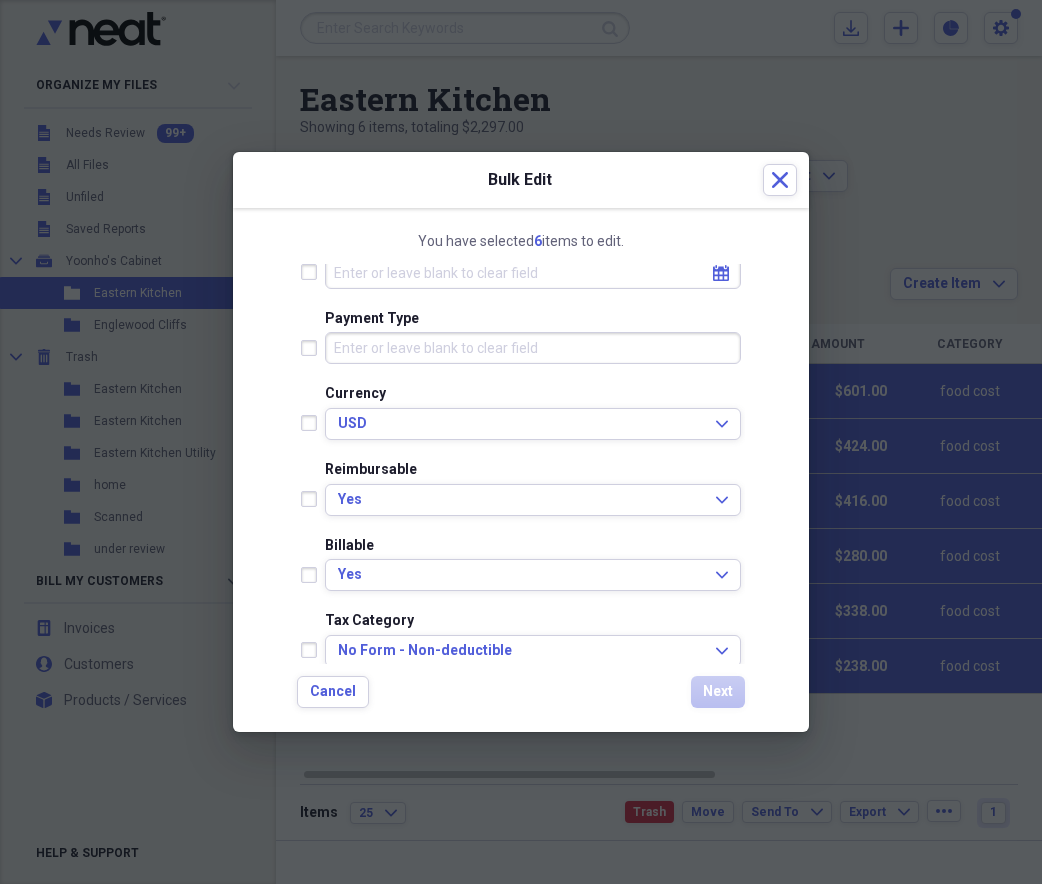 click on "Payment Type" at bounding box center (533, 348) 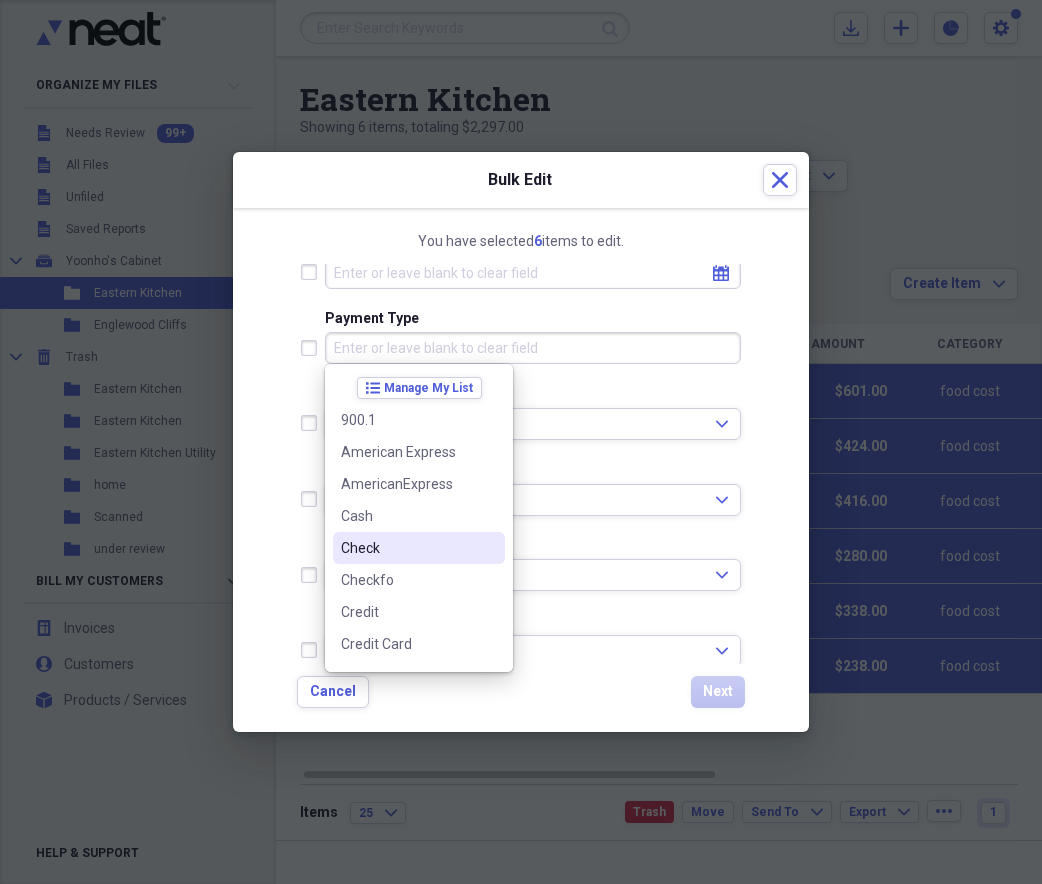 click on "Check" at bounding box center (419, 548) 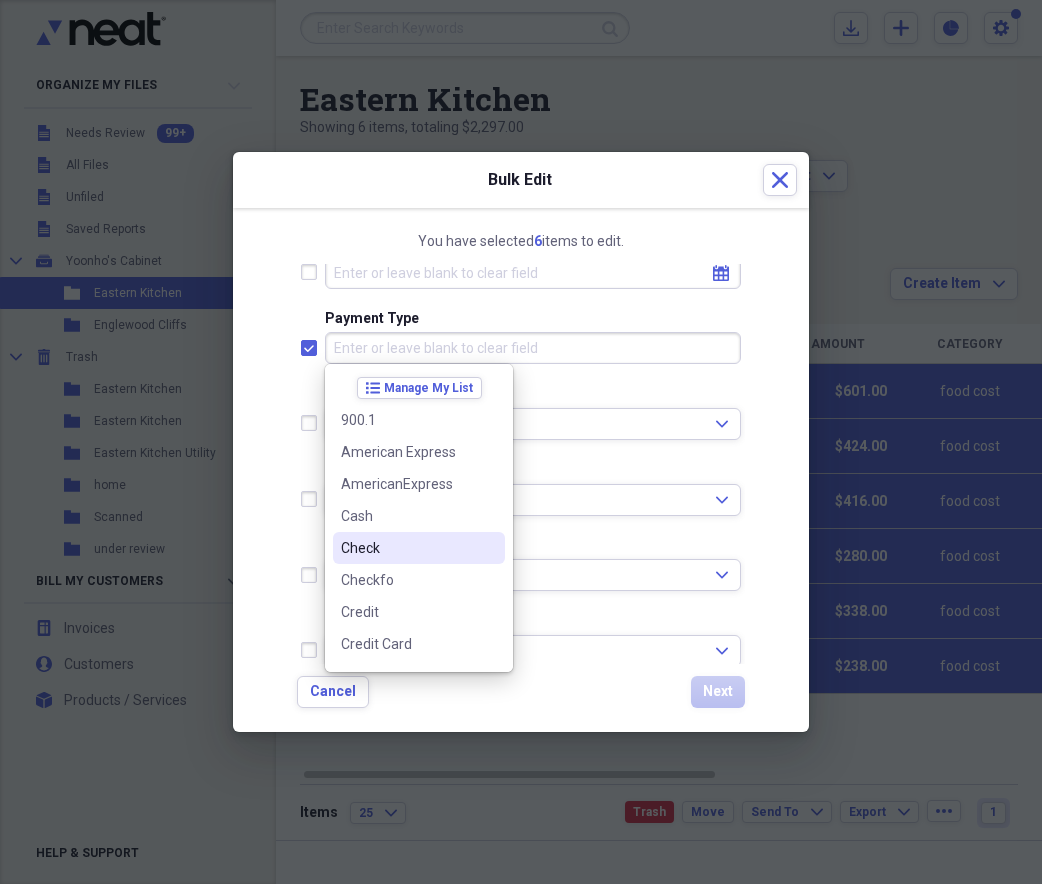 checkbox on "true" 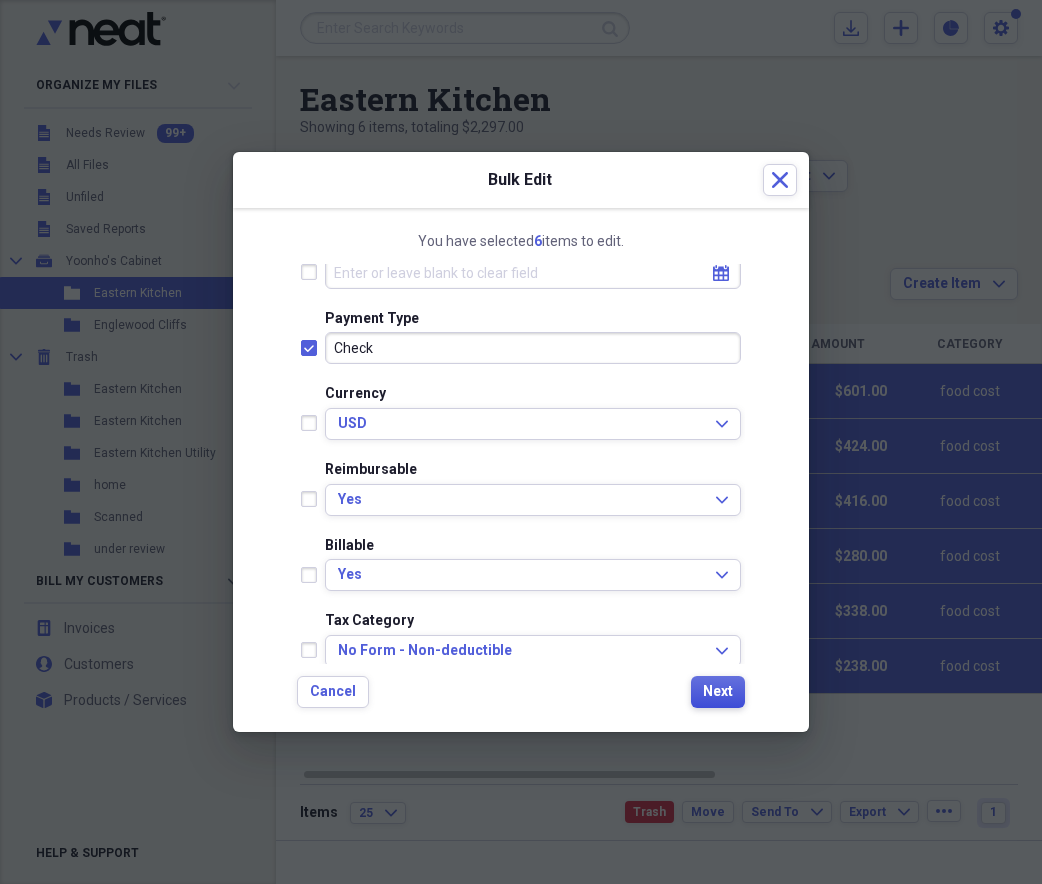 click on "Next" at bounding box center [718, 692] 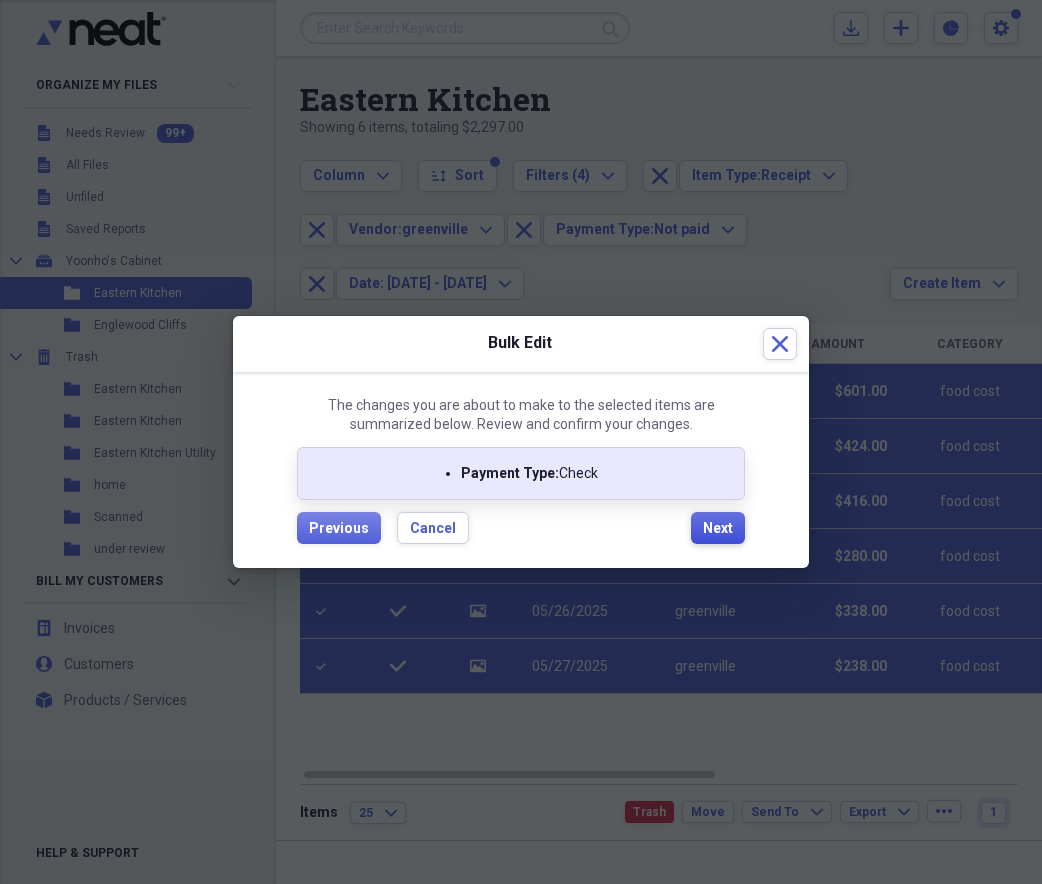 click on "Next" at bounding box center [718, 529] 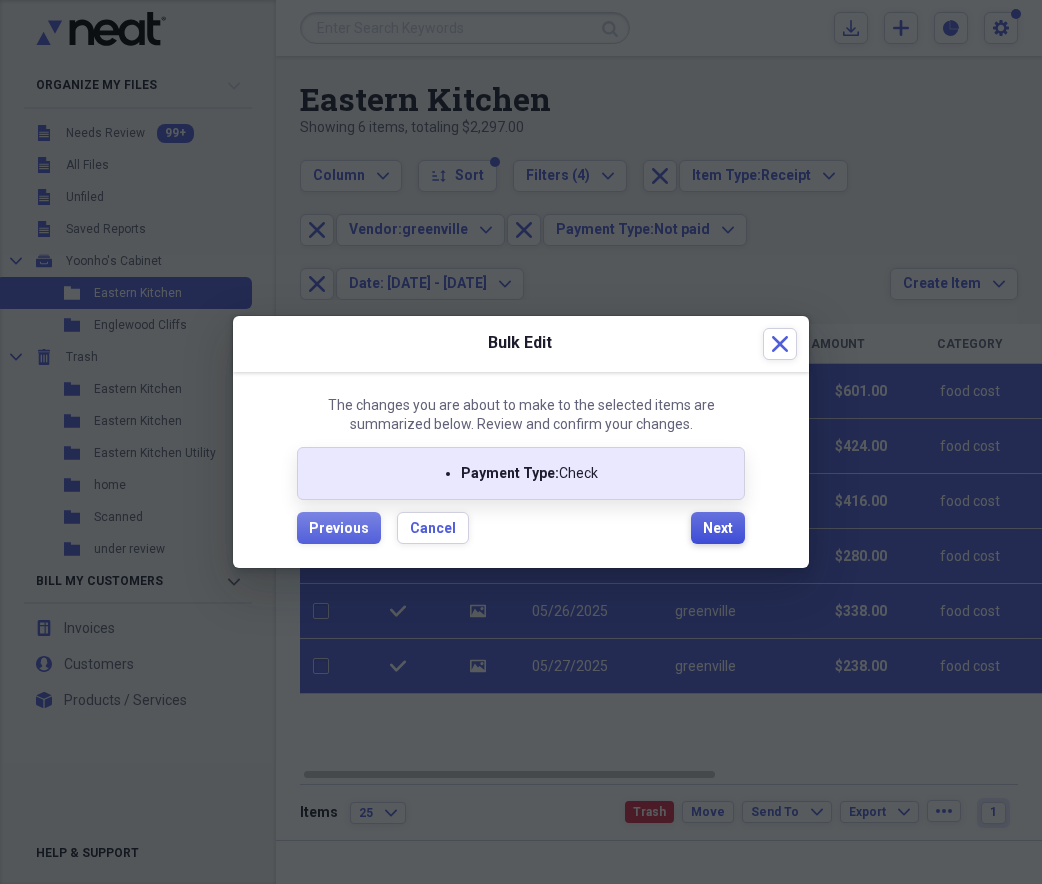 checkbox on "false" 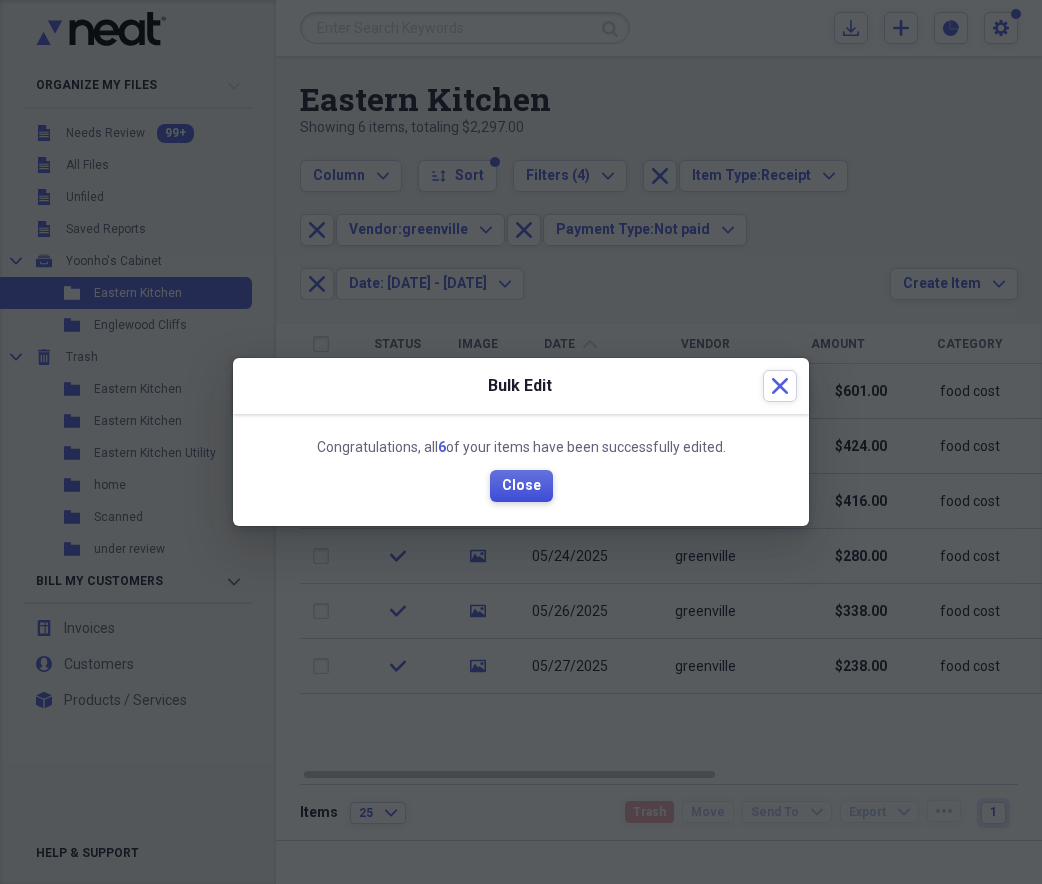 click on "Close" at bounding box center (521, 486) 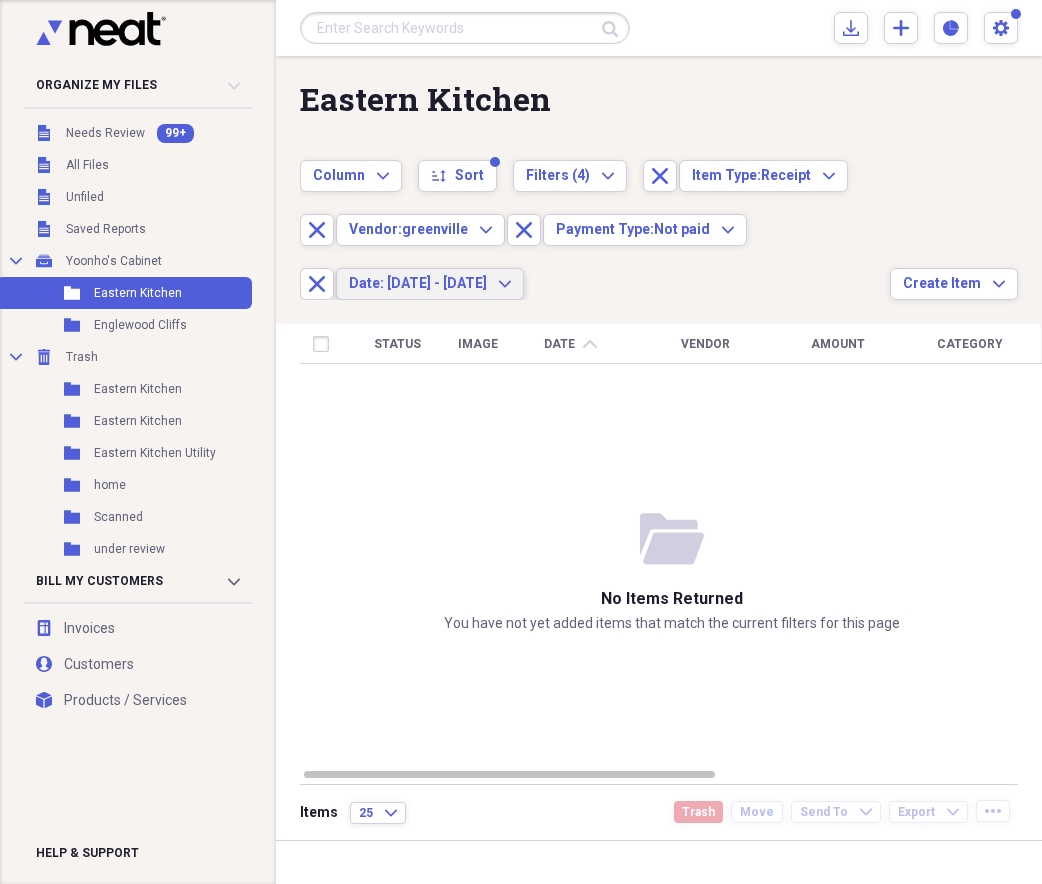 click on "Date: [DATE] - [DATE]" at bounding box center (418, 283) 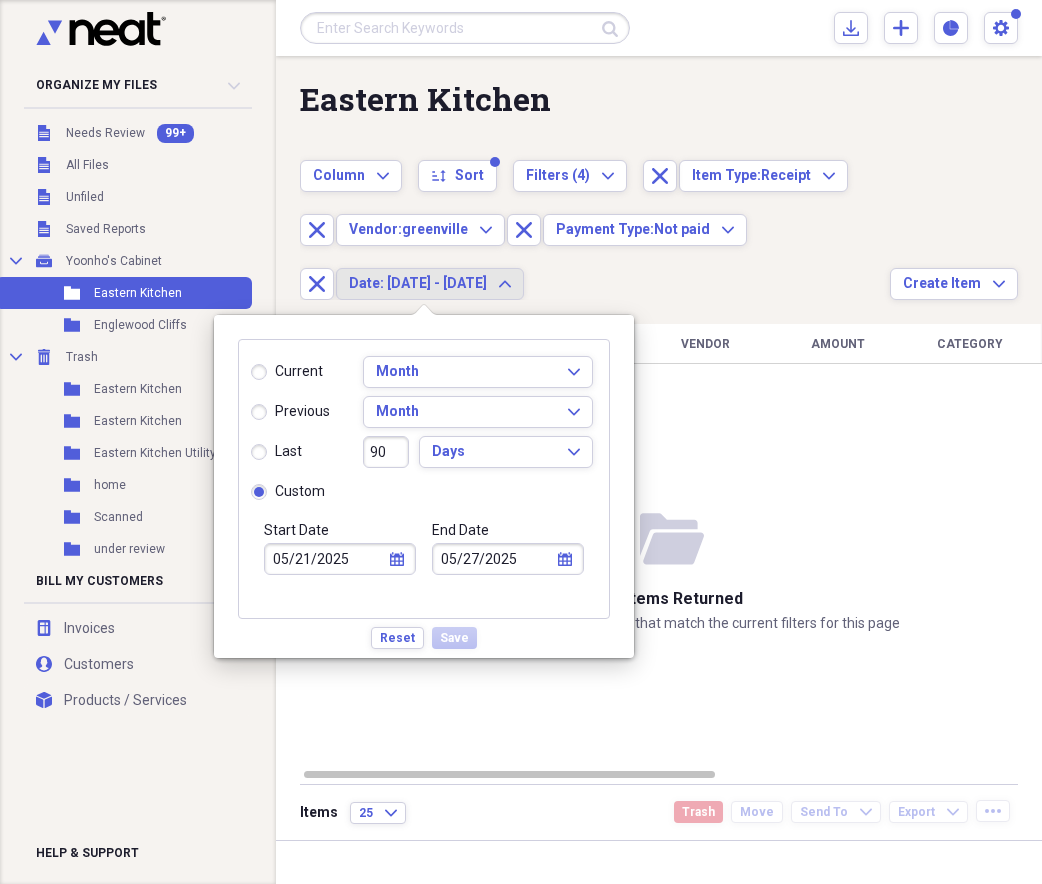 click on "05/21/2025" at bounding box center (340, 559) 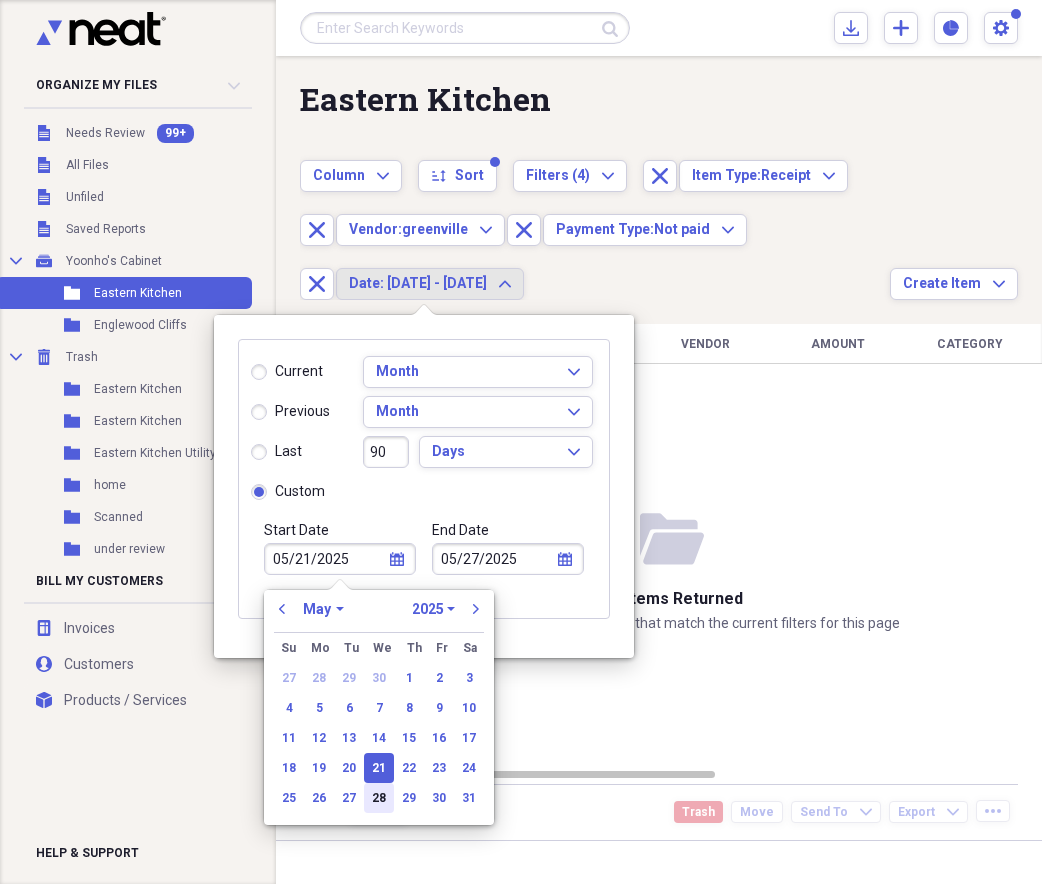 click on "28" at bounding box center [379, 798] 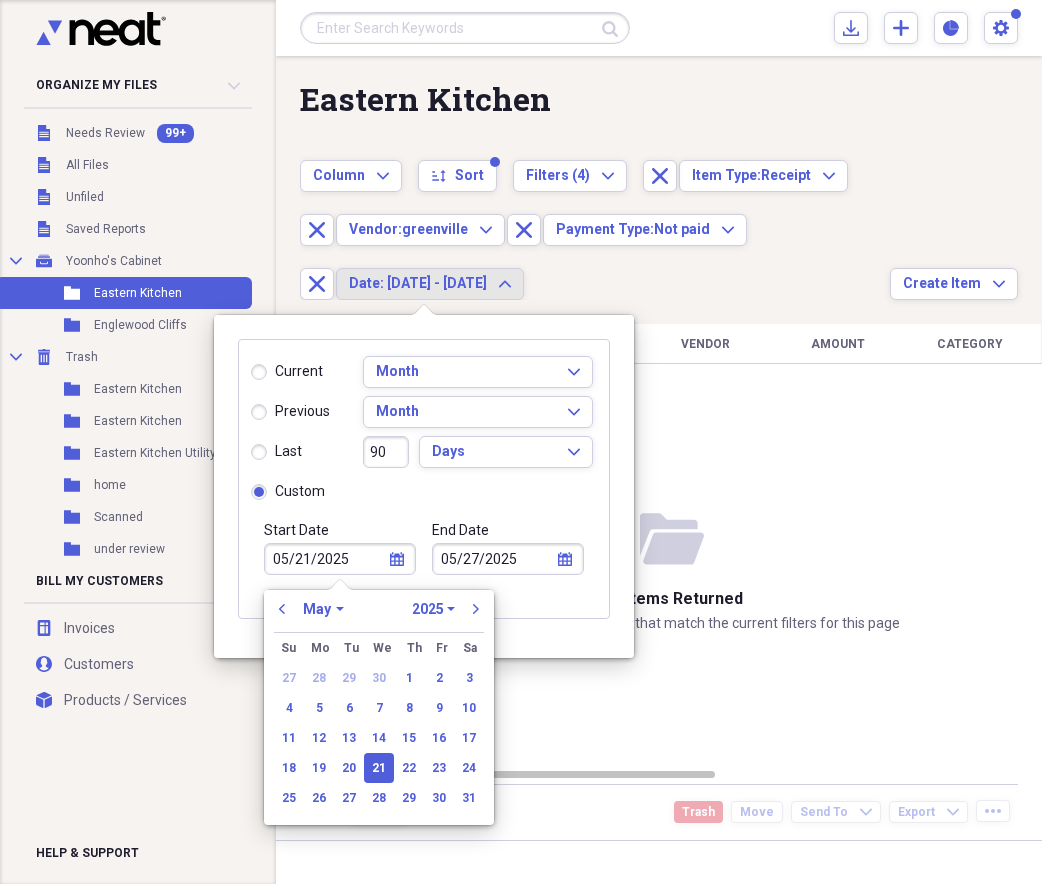 type on "05/28/2025" 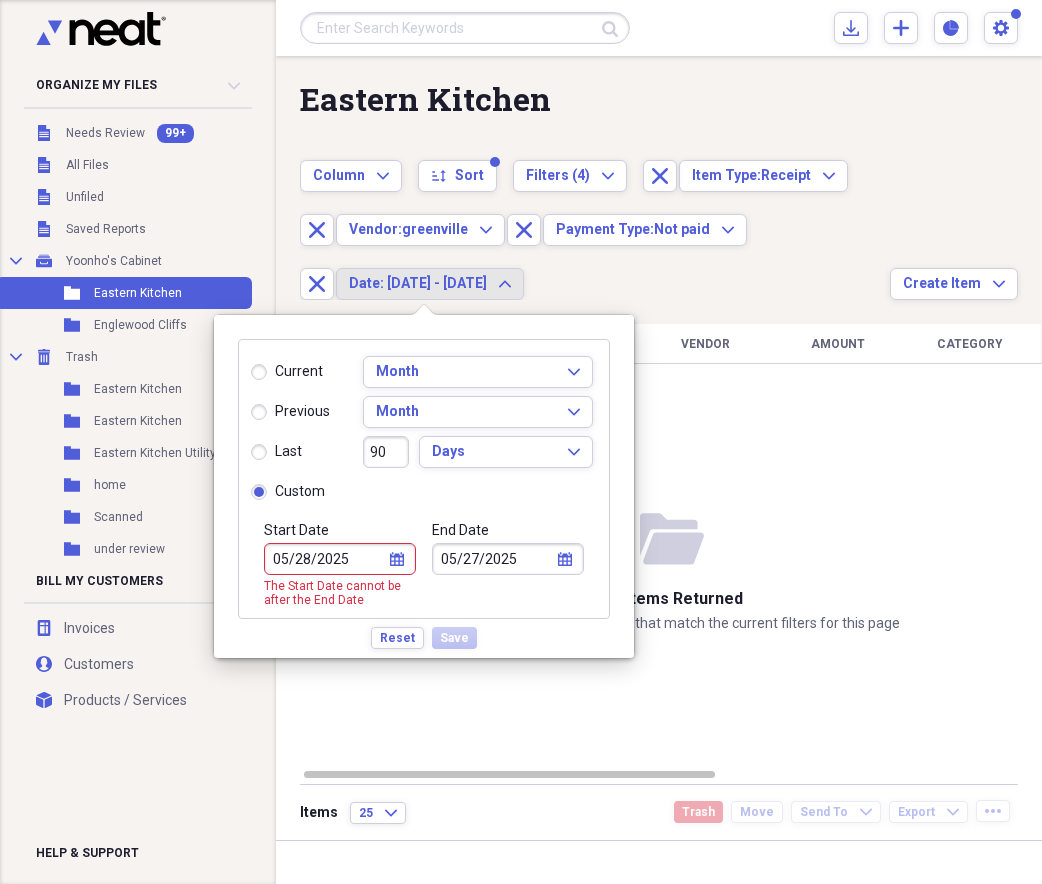 select on "4" 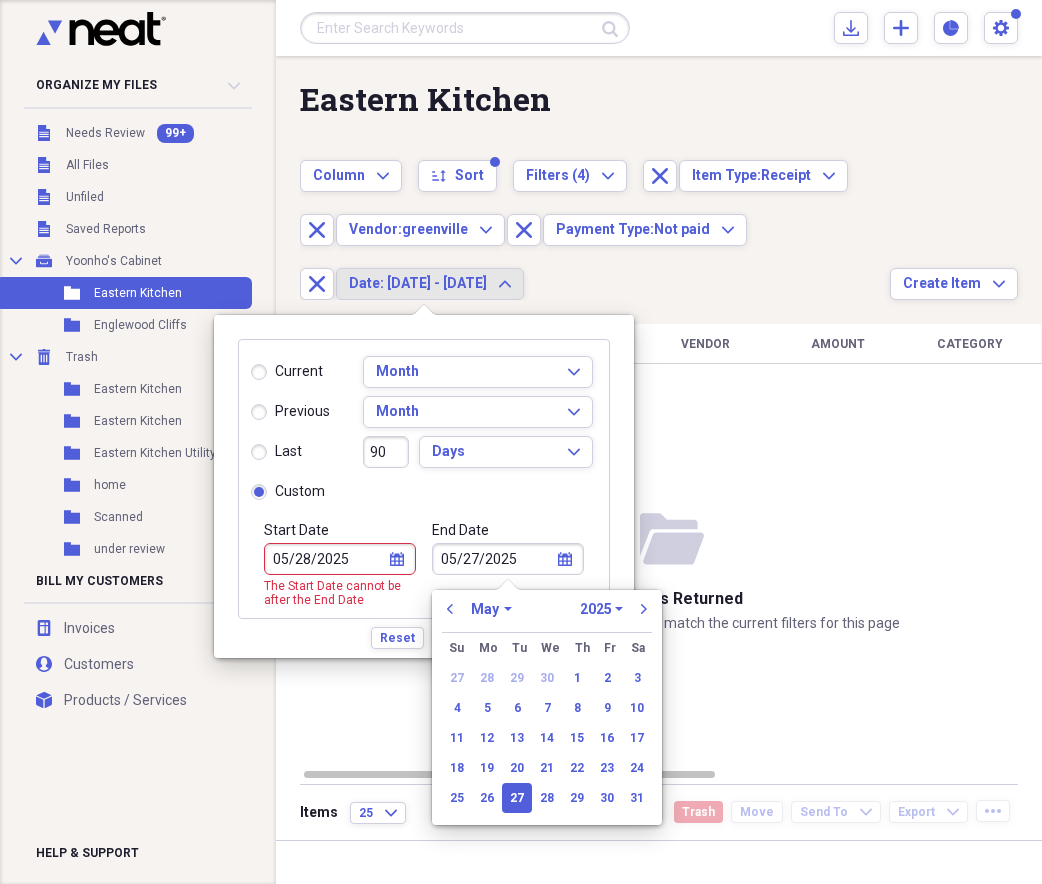 click on "05/27/2025" at bounding box center [508, 559] 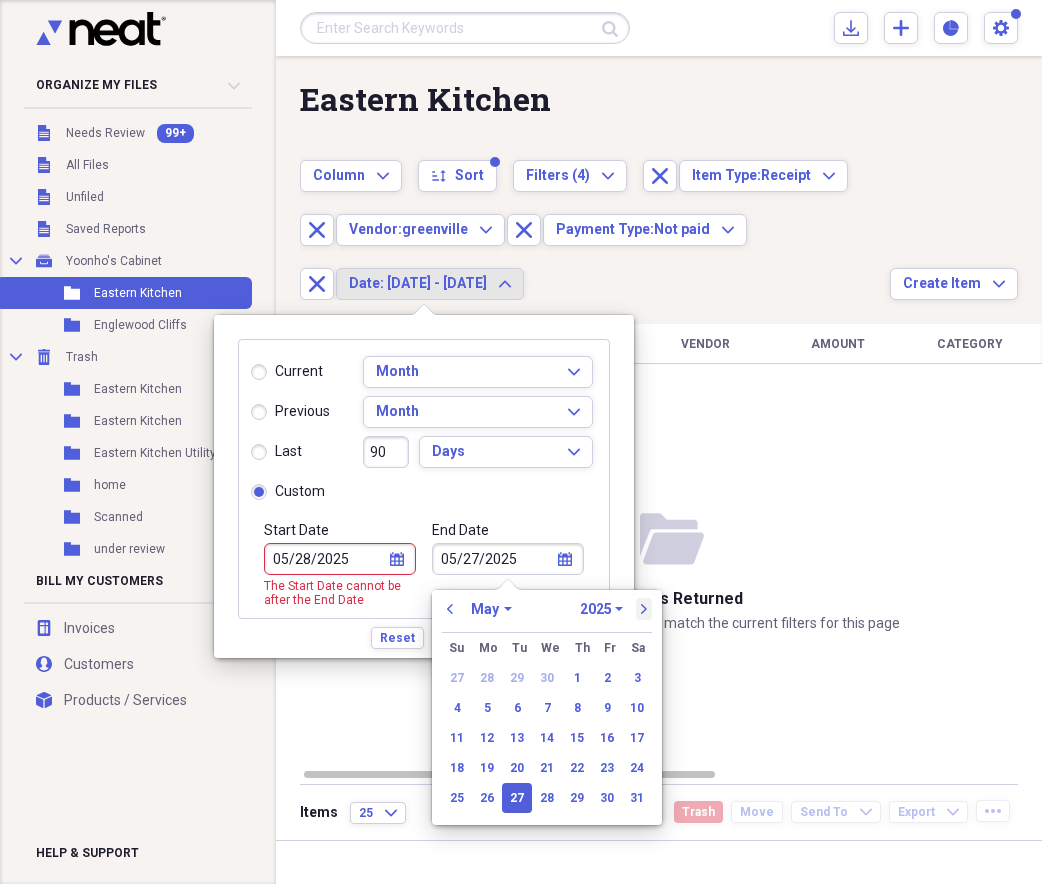click on "next" at bounding box center (644, 609) 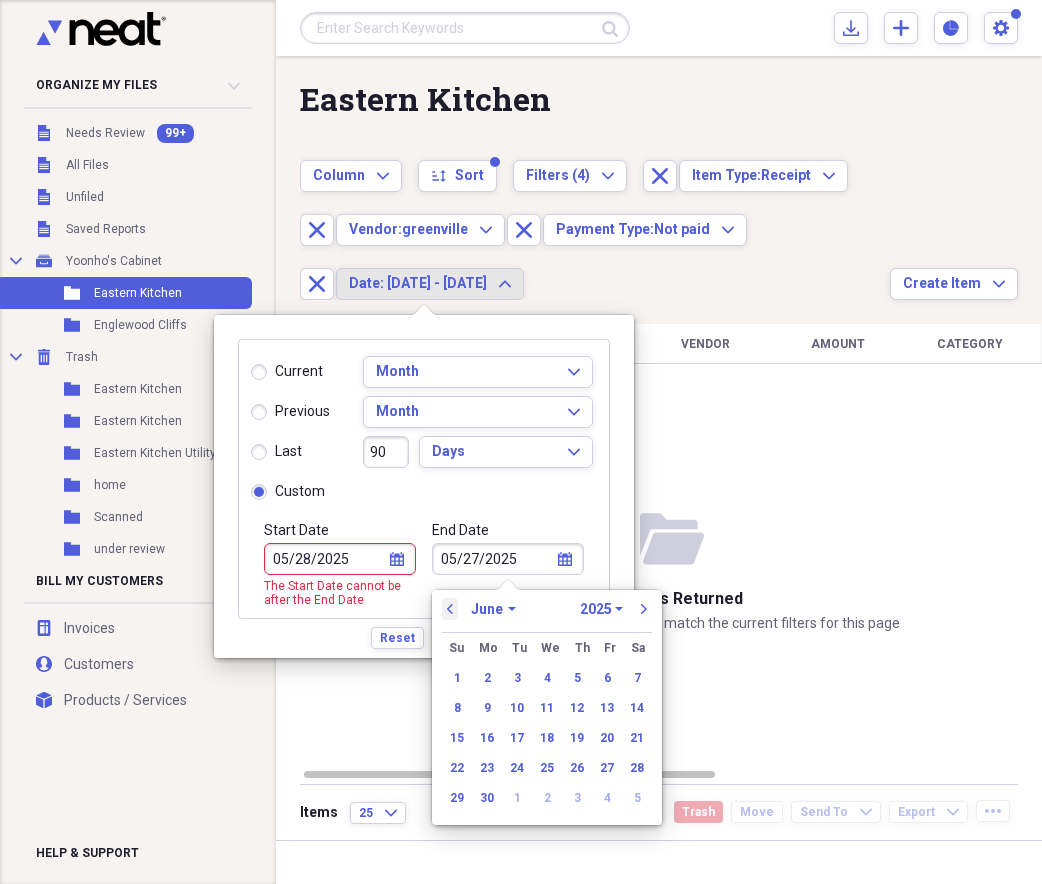 click on "previous" at bounding box center [450, 609] 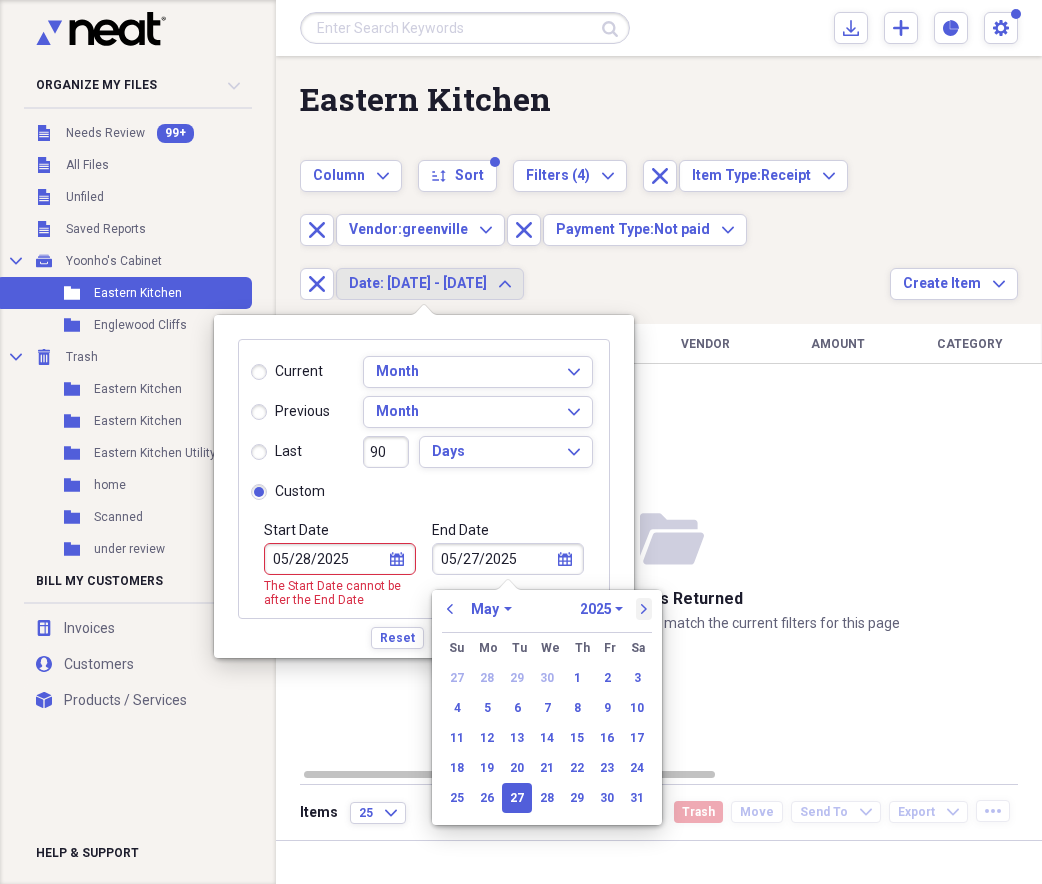 click on "next" at bounding box center [644, 609] 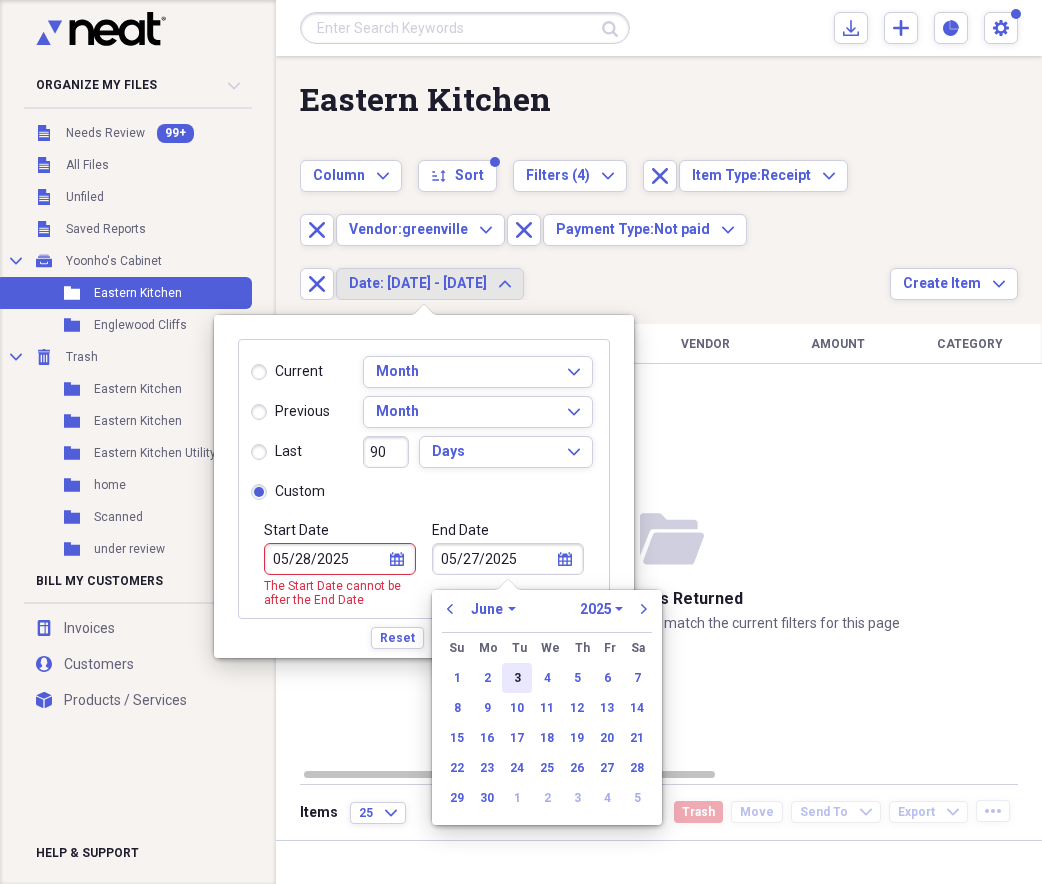 click on "3" at bounding box center [517, 678] 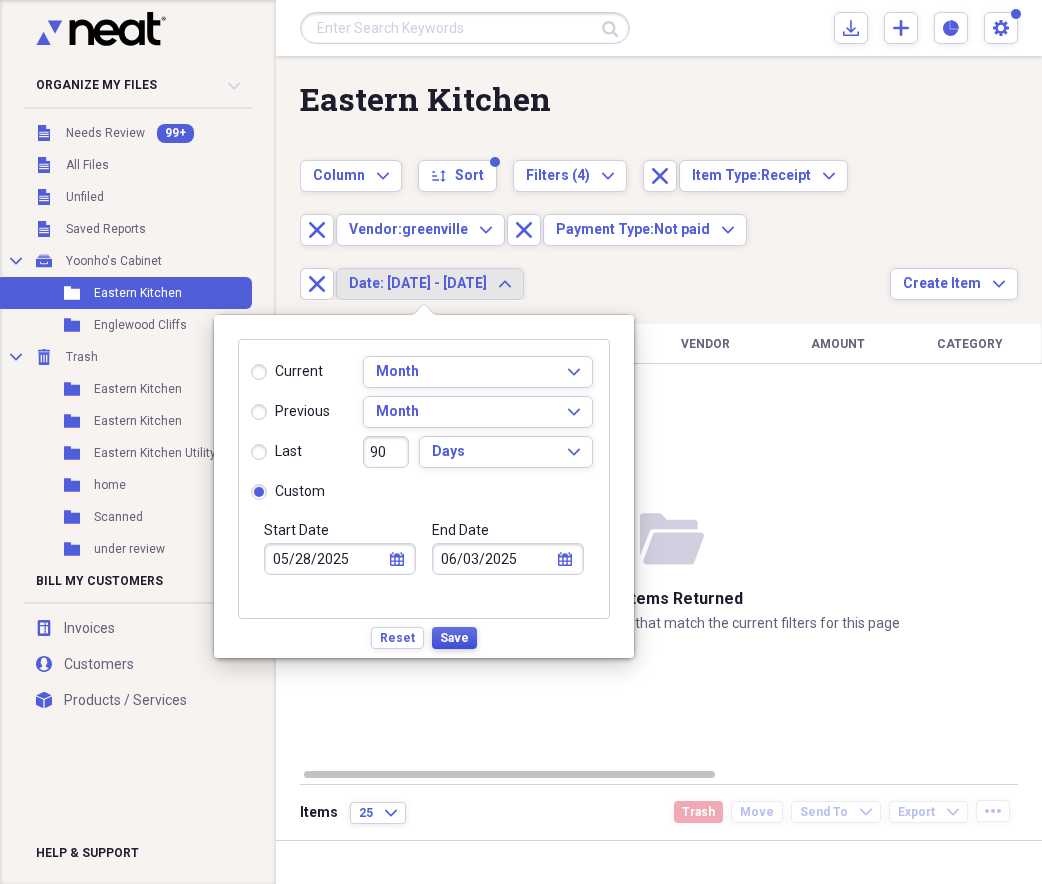 click on "Save" at bounding box center (454, 638) 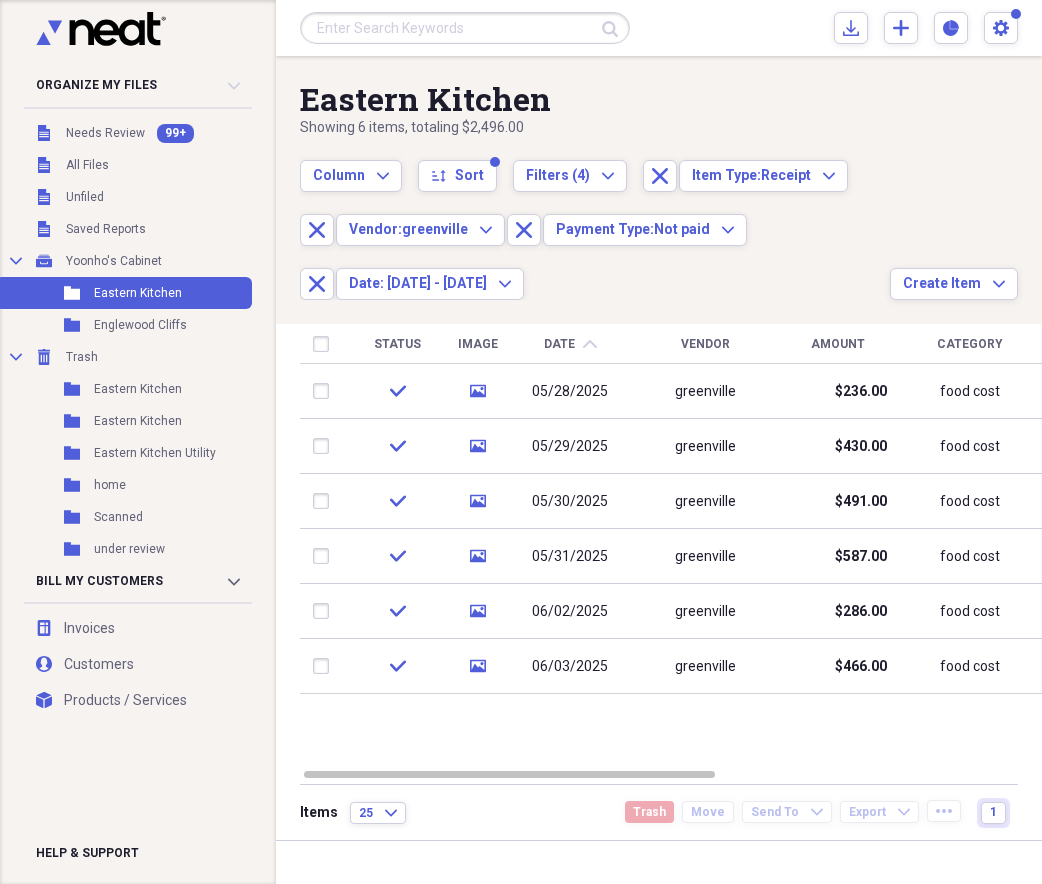 click on "Status Image Date chevron-up Vendor Amount Category Product Source Billable Reimbursable check media [DATE] [PERSON] $[NUMBER] food cost Scan check media [DATE] [PERSON] $[NUMBER] food cost Scan check media [DATE] [PERSON] $[NUMBER] food cost Scan check media [DATE] [PERSON] $[NUMBER] food cost Scan check media [DATE] [PERSON] $[NUMBER] food cost Scan check media [DATE] [PERSON] $[NUMBER] food cost Scan" at bounding box center [672, 545] 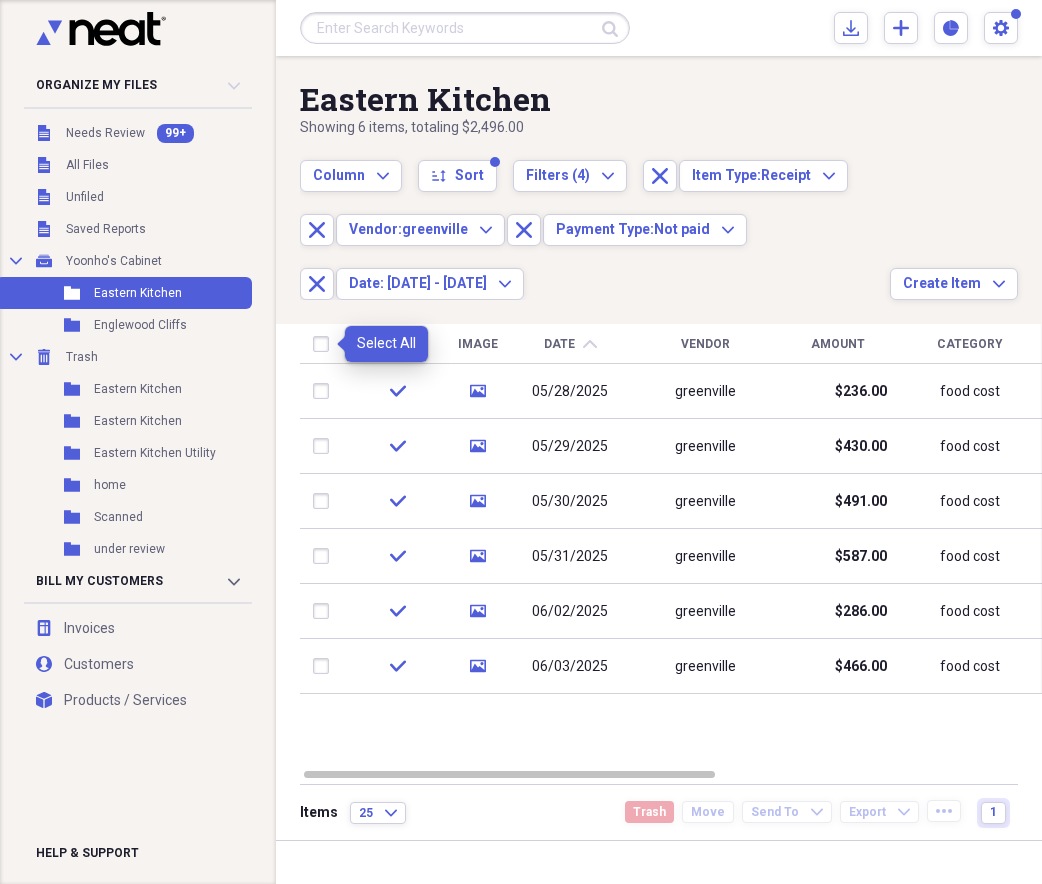 click at bounding box center (325, 344) 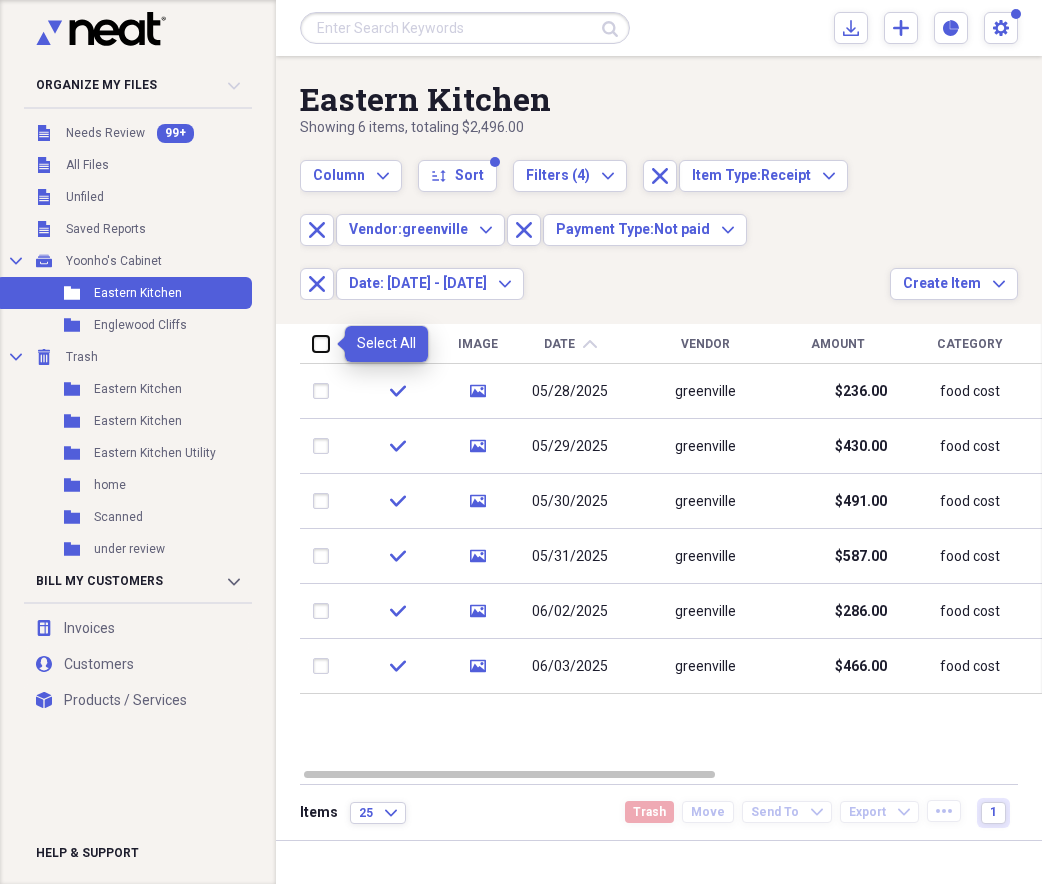 click at bounding box center (313, 343) 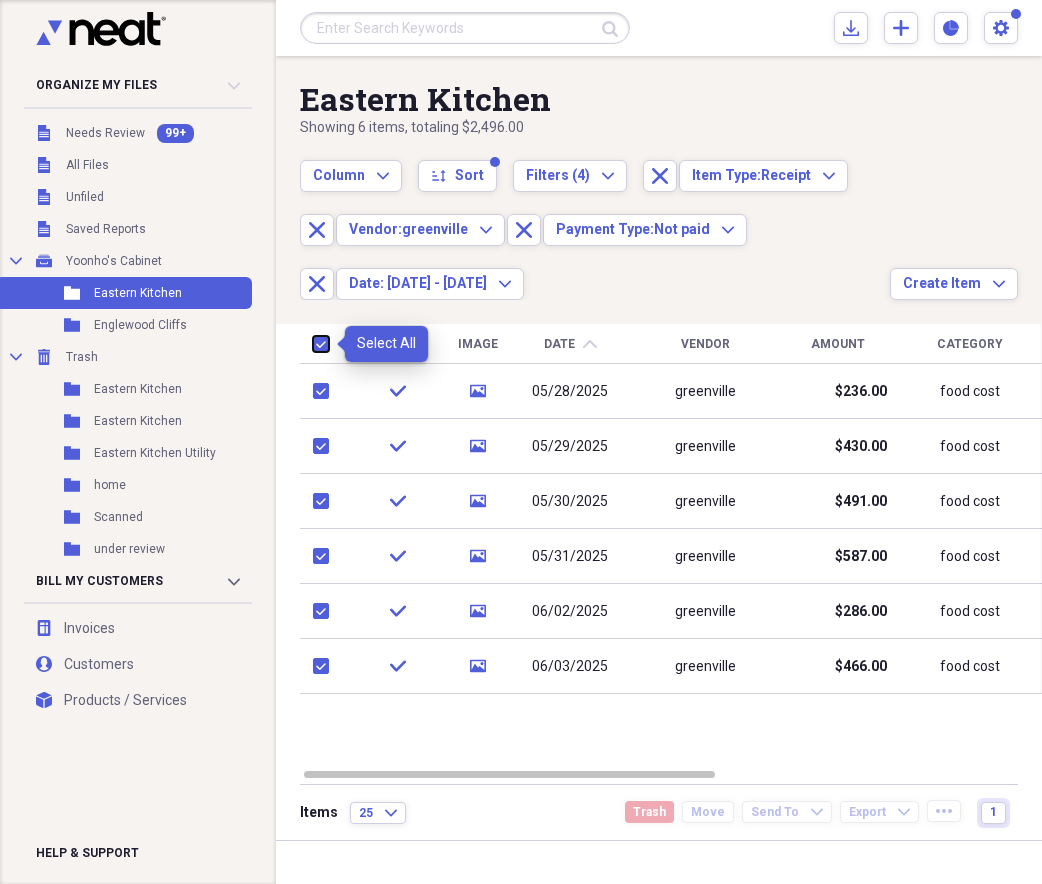 checkbox on "true" 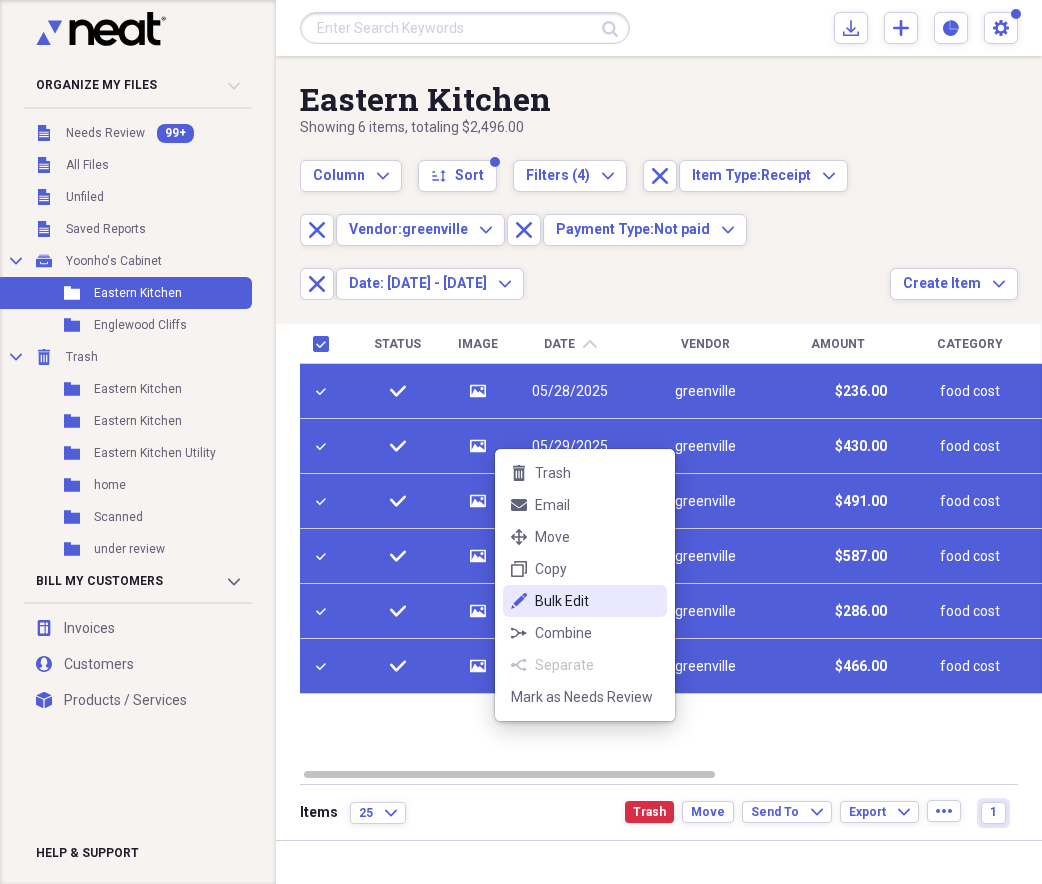 click on "Bulk Edit" at bounding box center (597, 601) 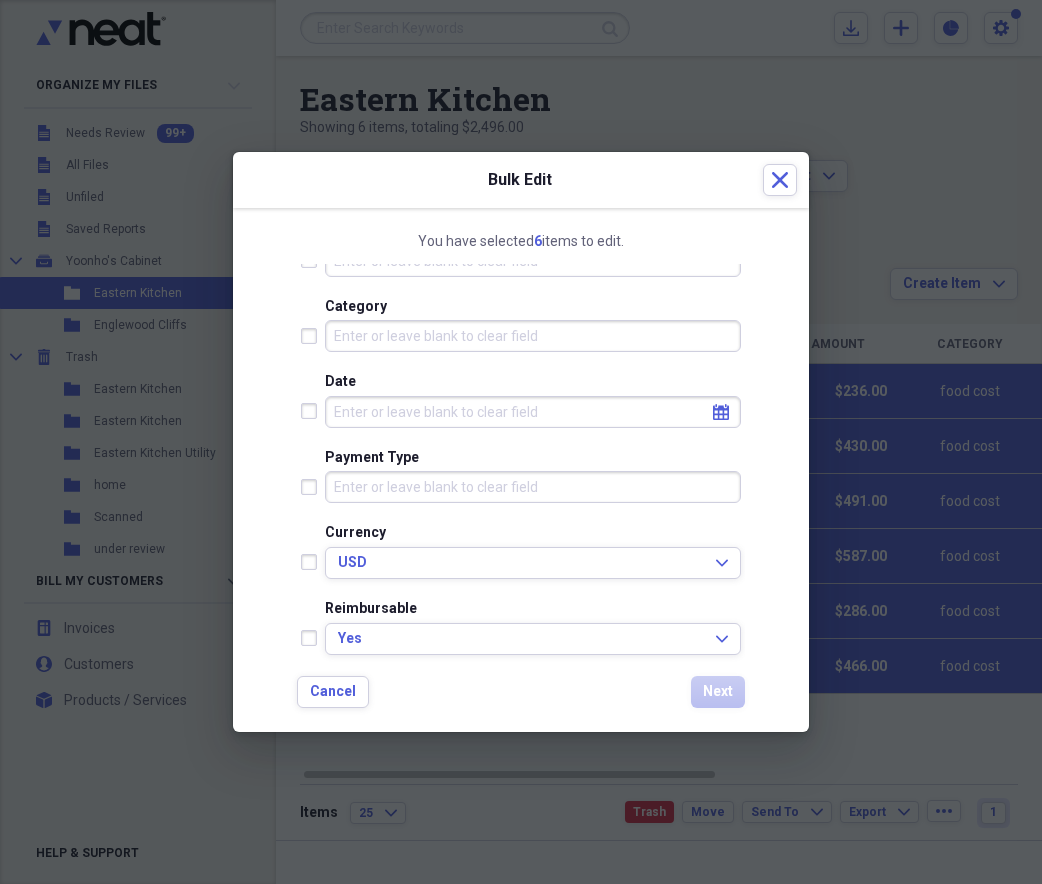scroll, scrollTop: 333, scrollLeft: 0, axis: vertical 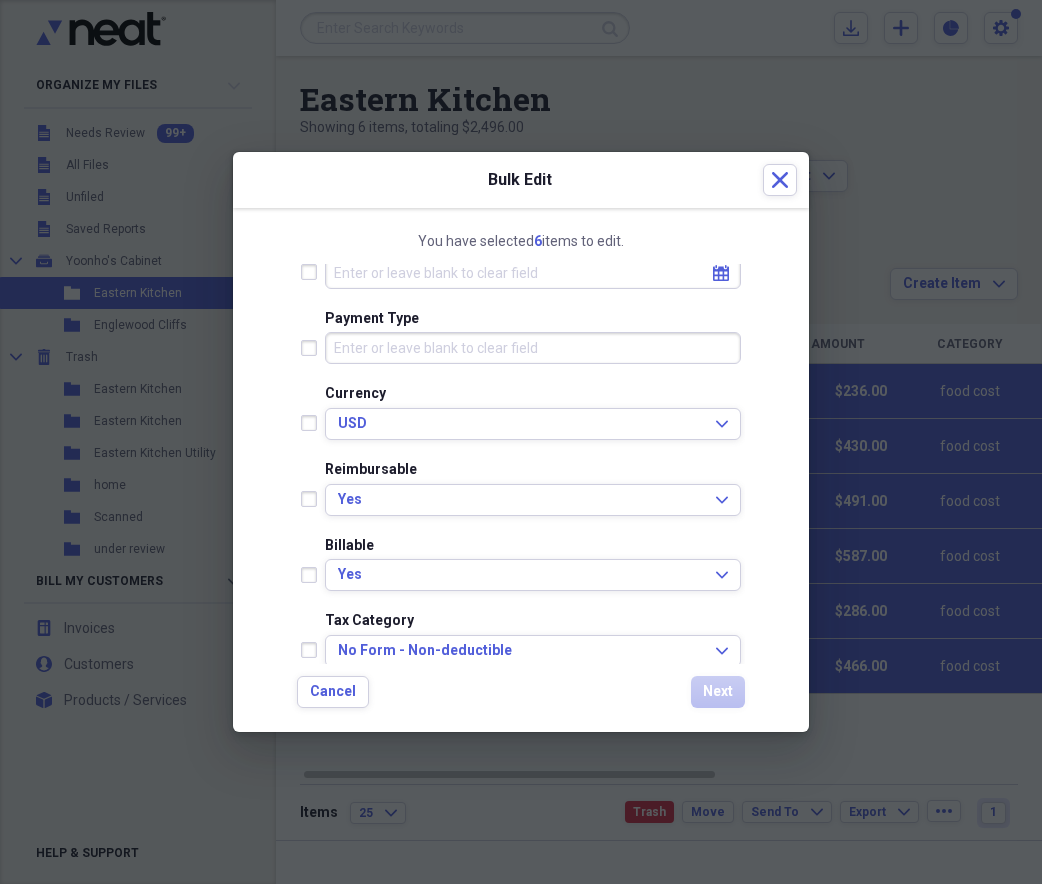 click on "Payment Type" at bounding box center [533, 348] 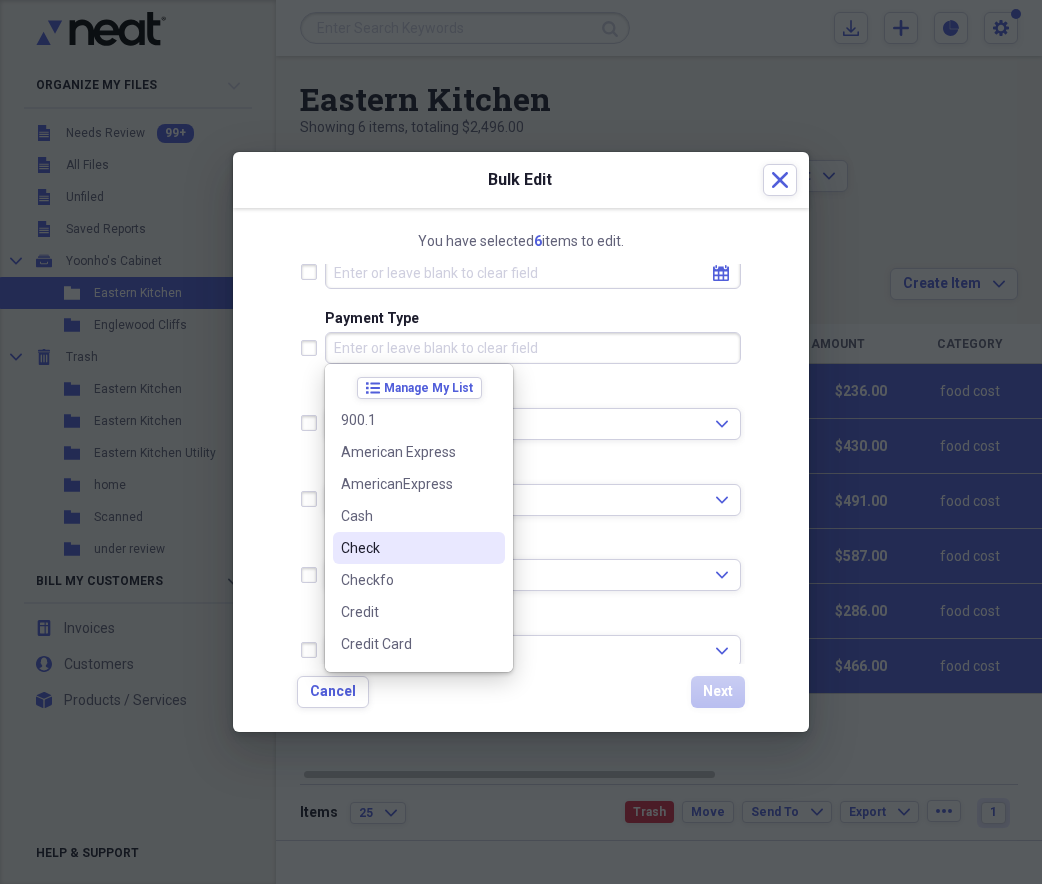 click on "Check" at bounding box center (407, 548) 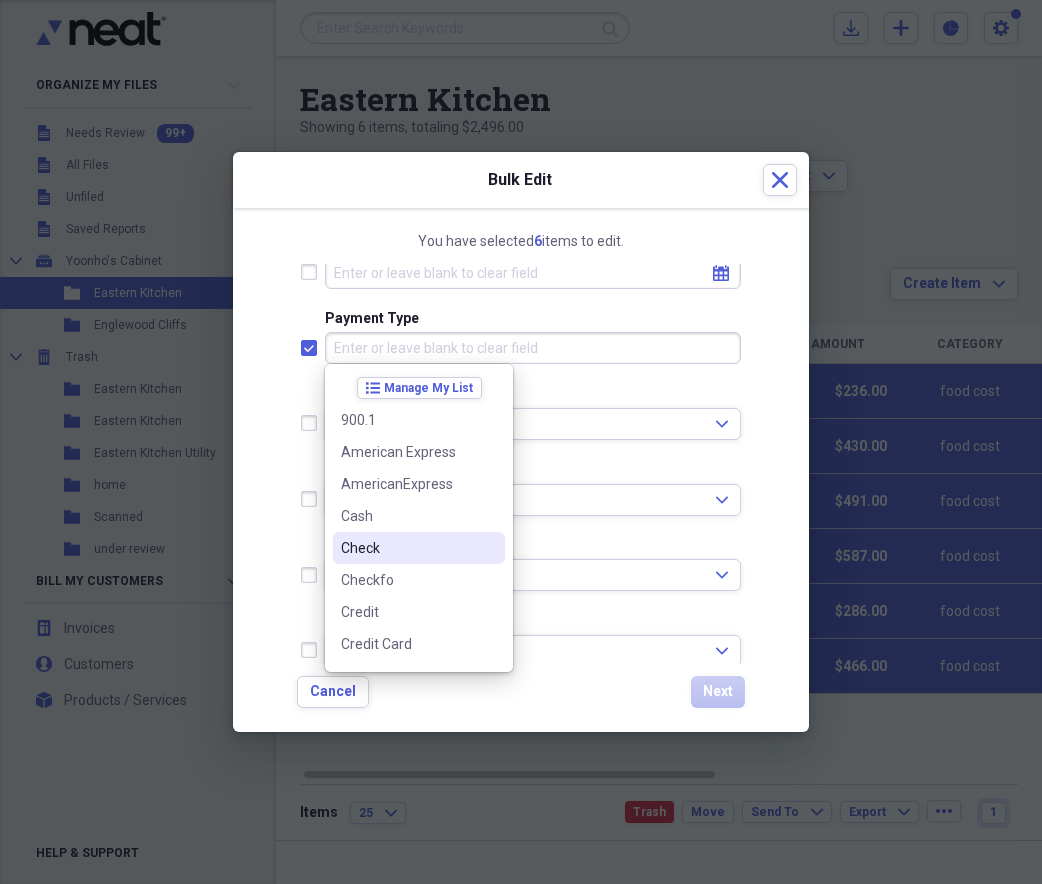 checkbox on "true" 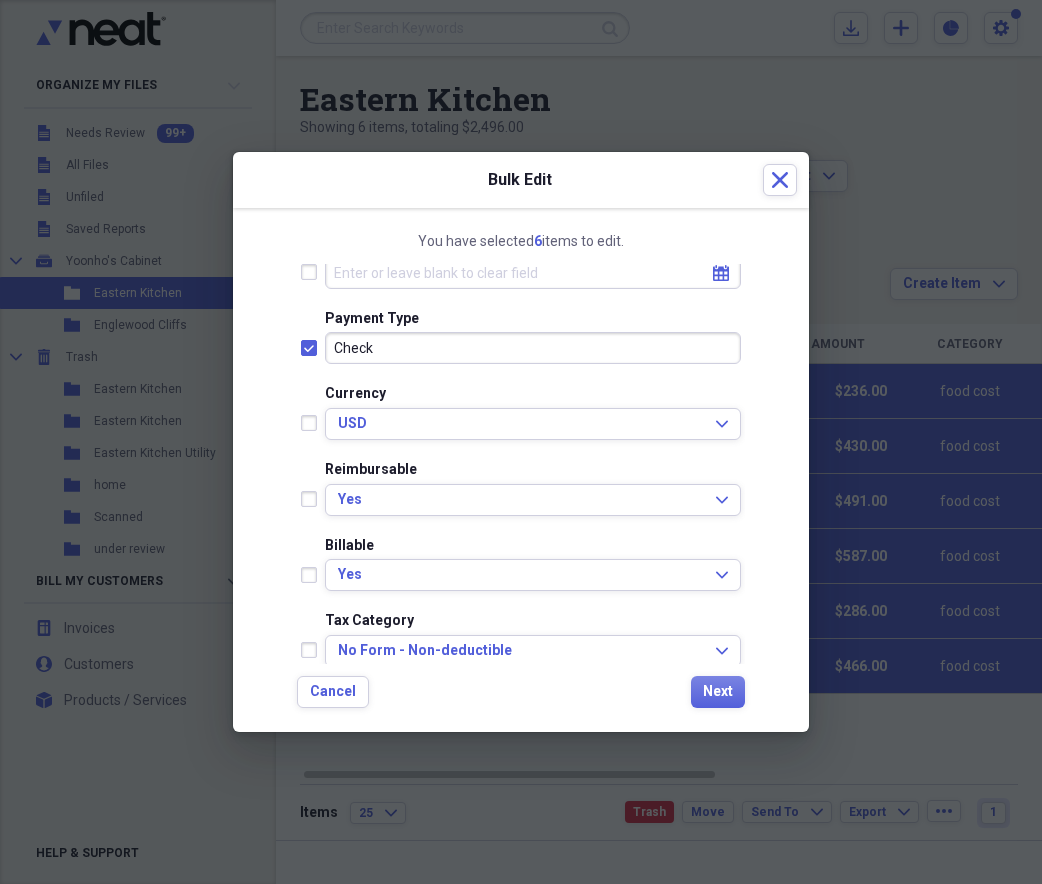 click on "Folder Select a Folder Expand Status Reviewed Expand Vendor Category Date calendar Calendar Payment Type Check Currency USD Expand Reimbursable Yes Expand Billable Yes Expand Tax Category No Form - Non-deductible Expand Customer Project Product Location Class Notes Cancel Next" at bounding box center [521, 486] 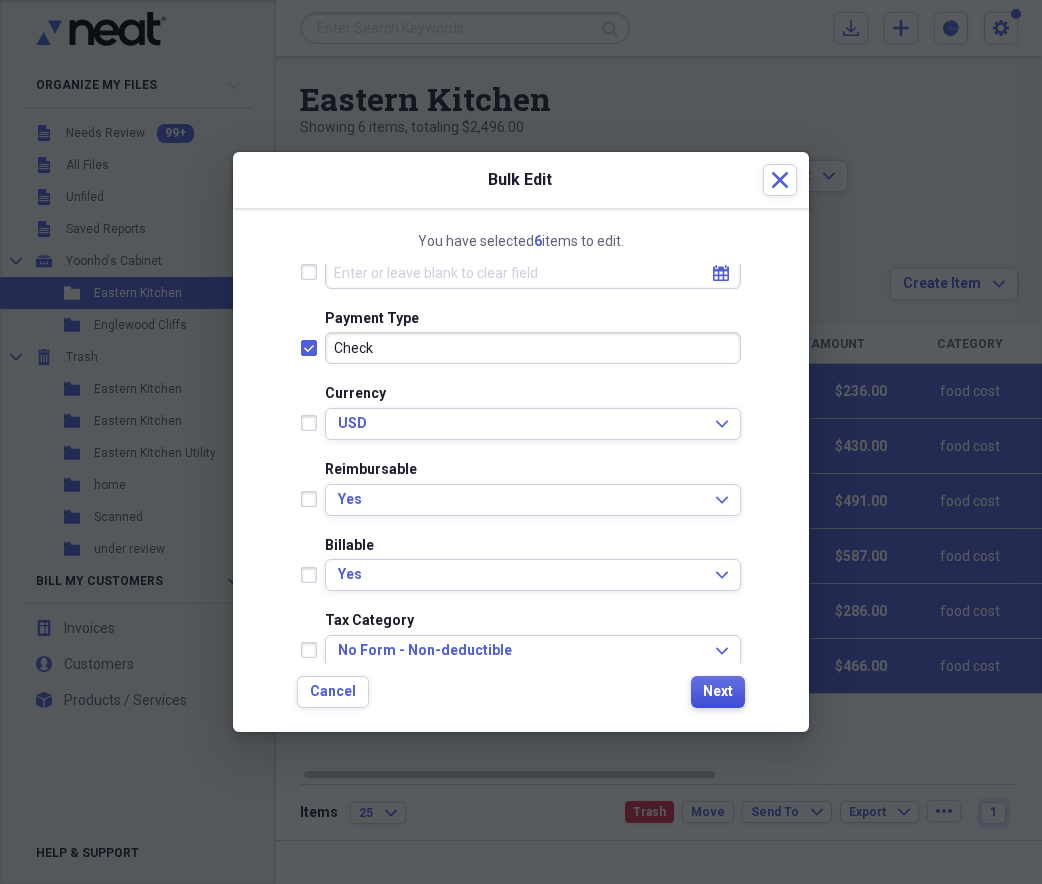click on "Next" at bounding box center [718, 692] 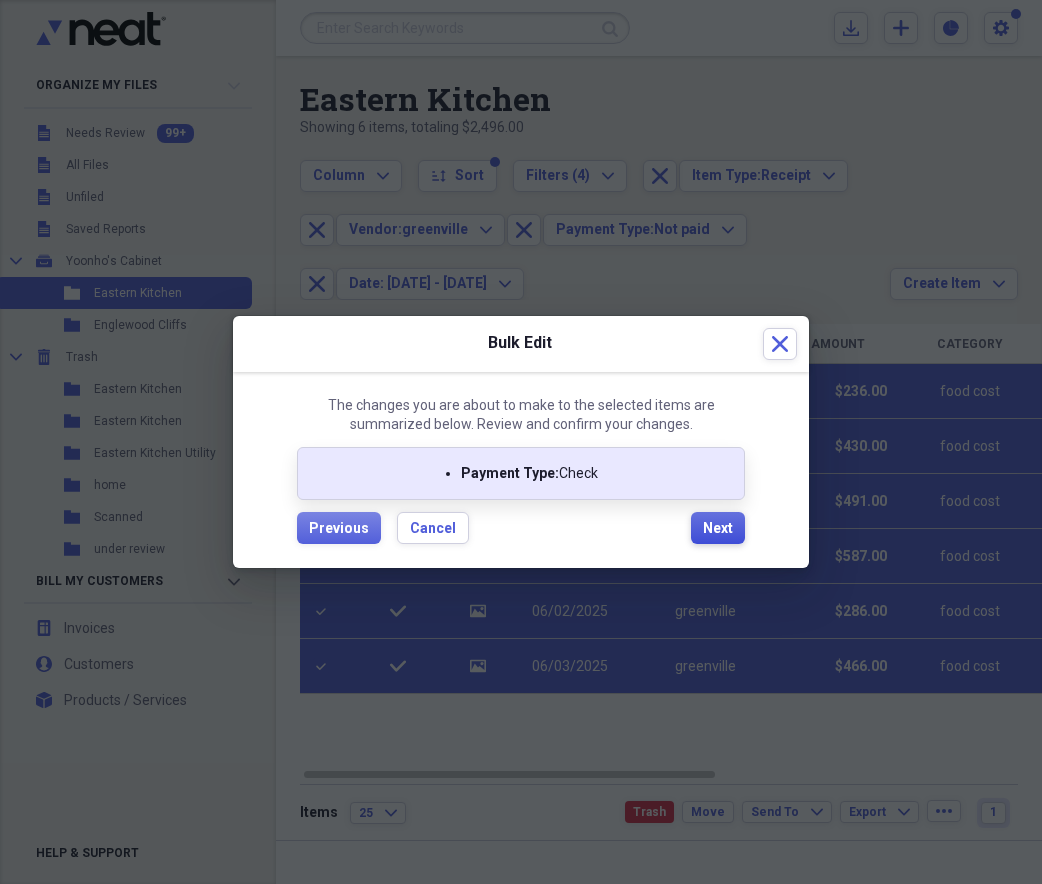 click on "Next" at bounding box center (718, 529) 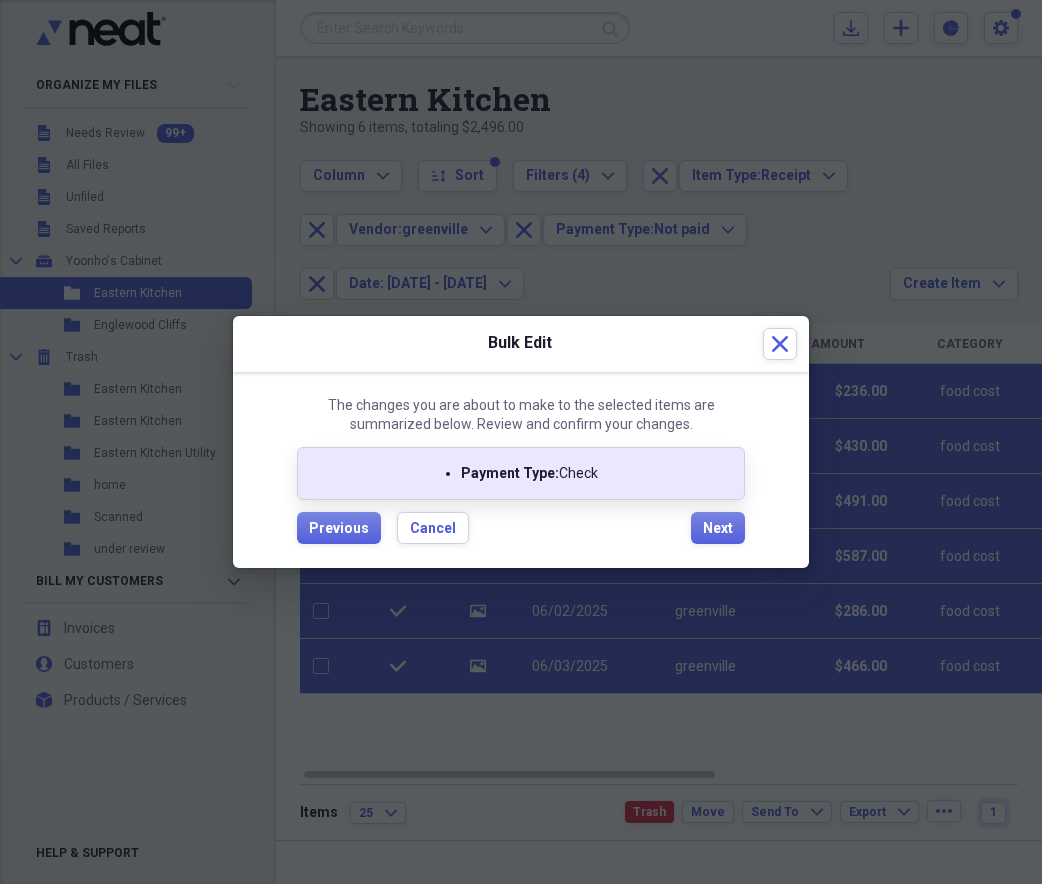checkbox on "false" 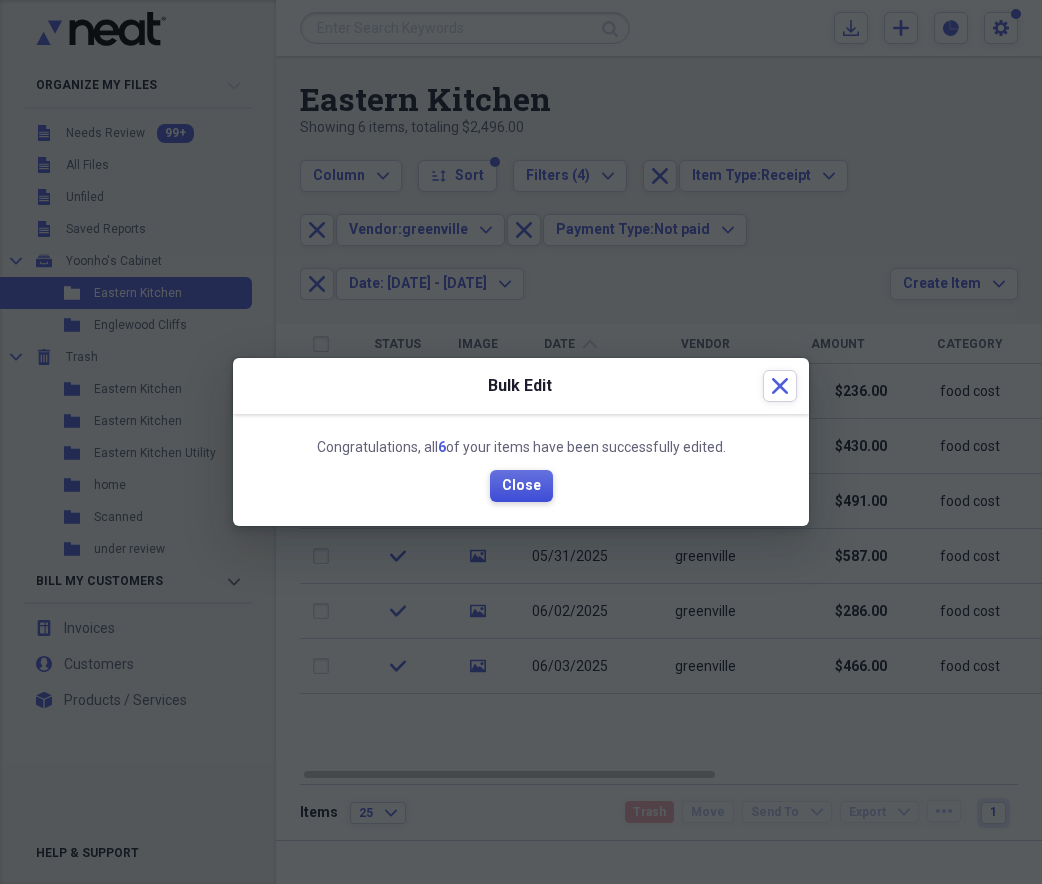click on "Close" at bounding box center (521, 486) 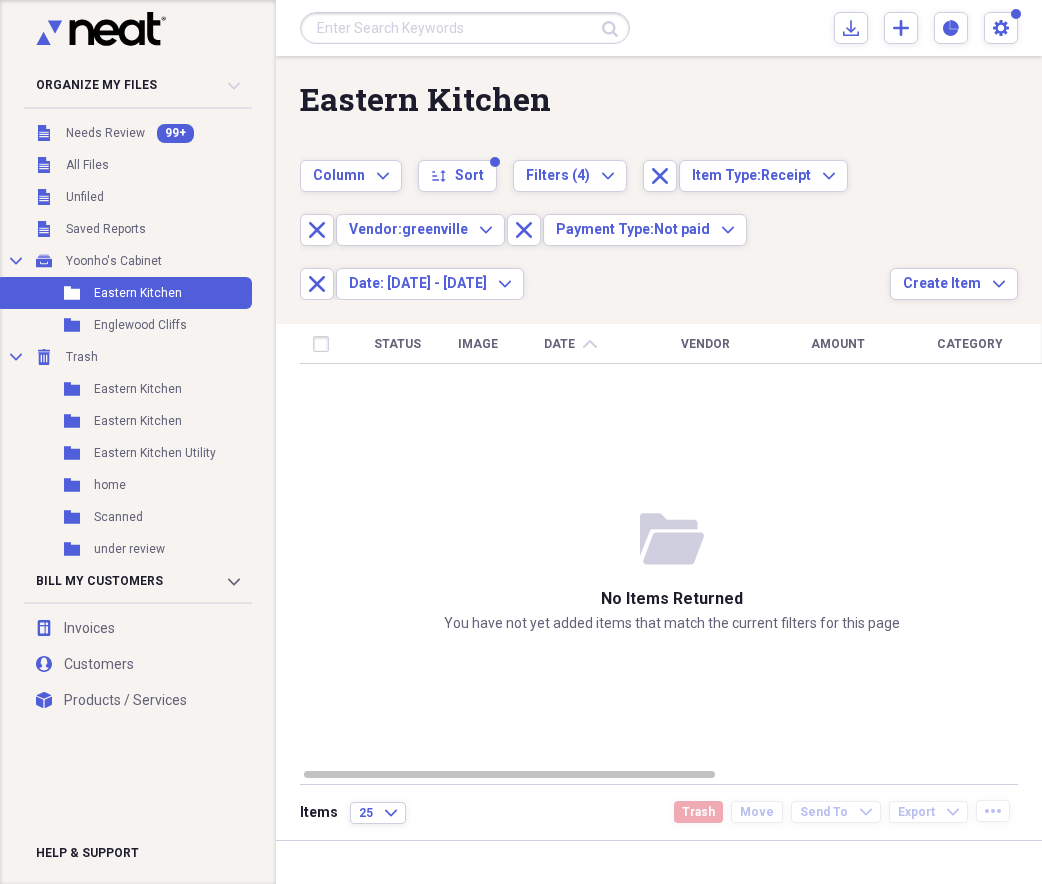 click on "Status Image Date chevron-up Vendor Amount Category Product Source Billable Reimbursable" at bounding box center [672, 545] 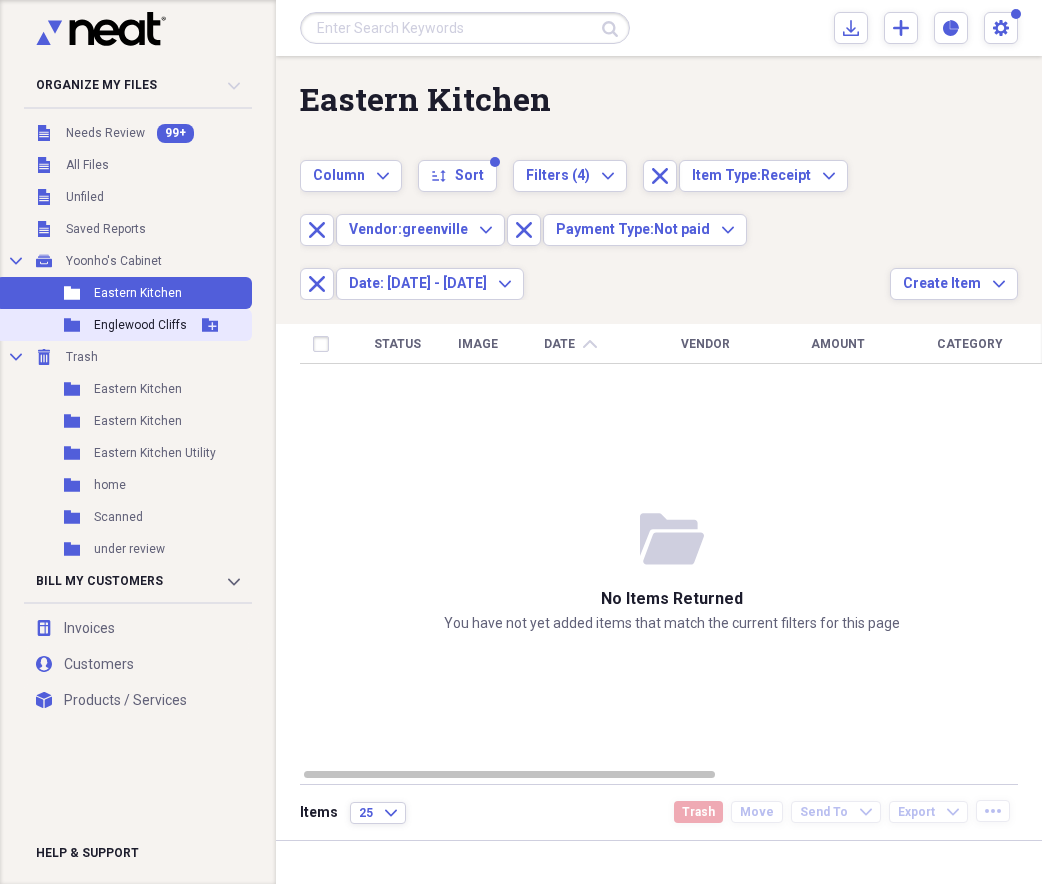 click on "Folder Englewood Cliffs Add Folder" at bounding box center [124, 325] 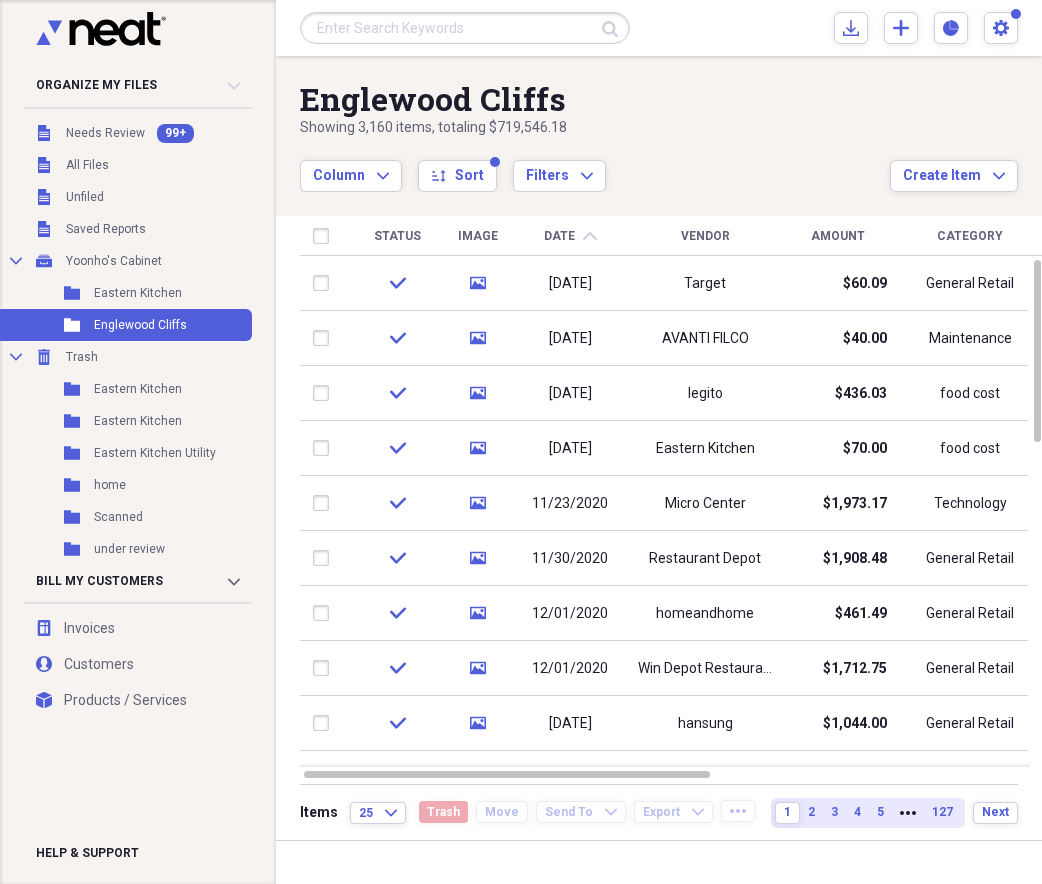 drag, startPoint x: 782, startPoint y: 150, endPoint x: 706, endPoint y: 157, distance: 76.321686 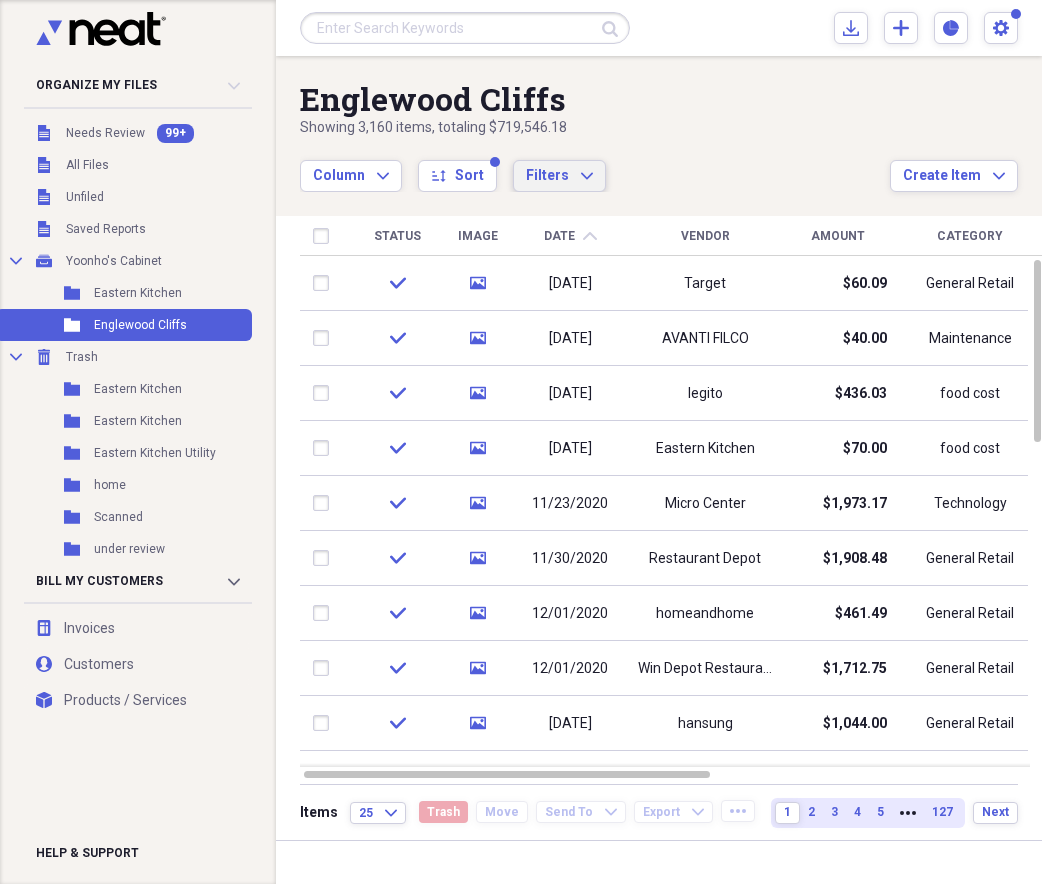 click on "Filters  Expand" at bounding box center [559, 176] 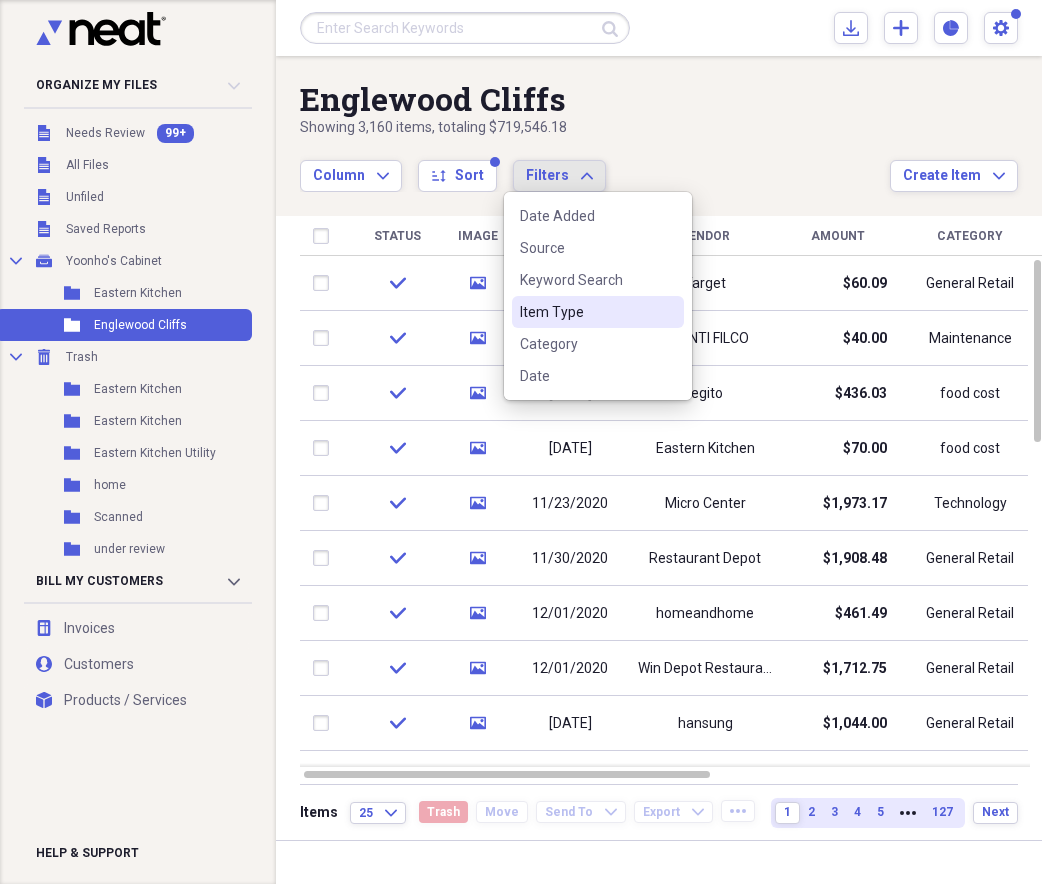click on "Item Type" at bounding box center (586, 312) 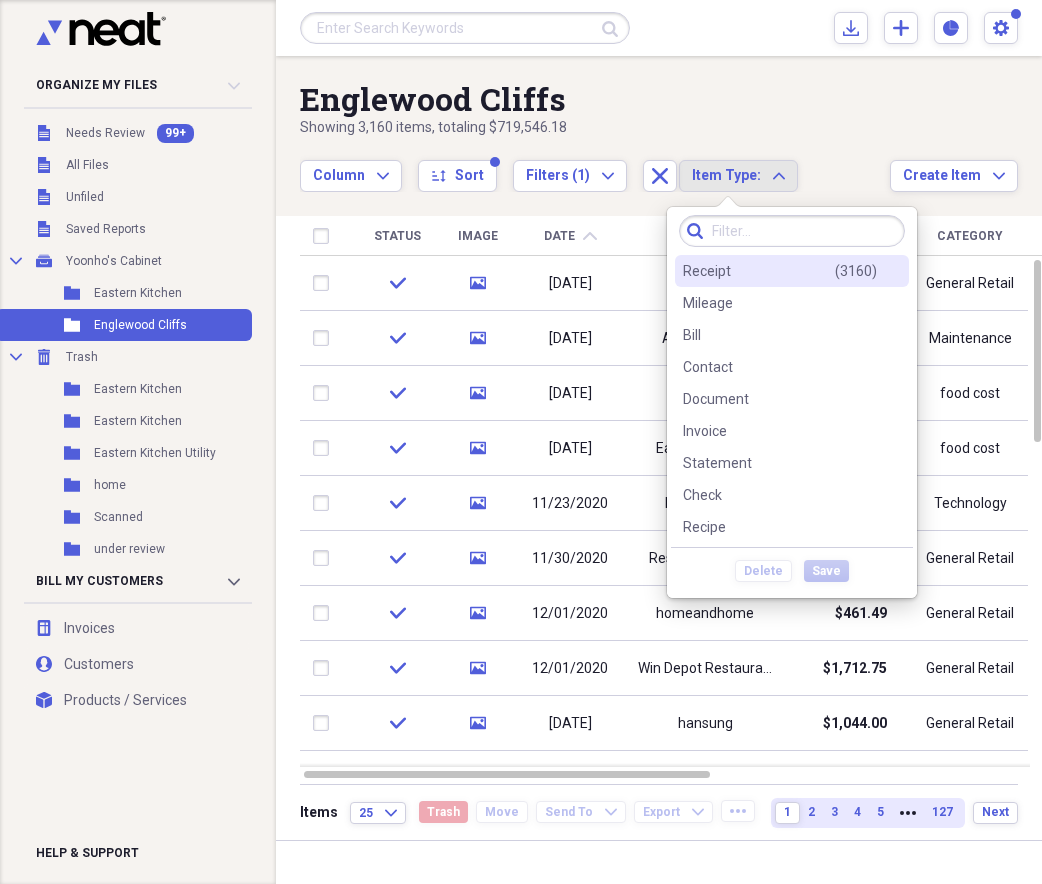 click on "Receipt ( 3160 )" at bounding box center (780, 271) 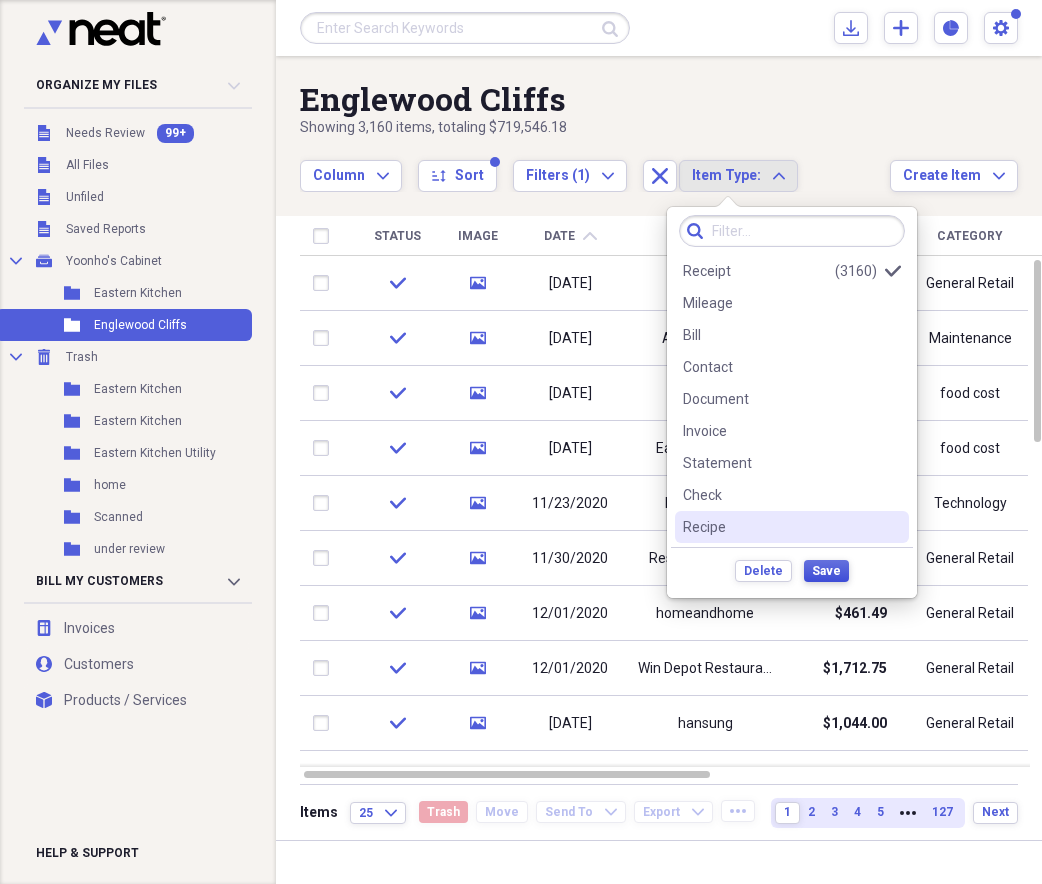 click on "Save" at bounding box center [826, 571] 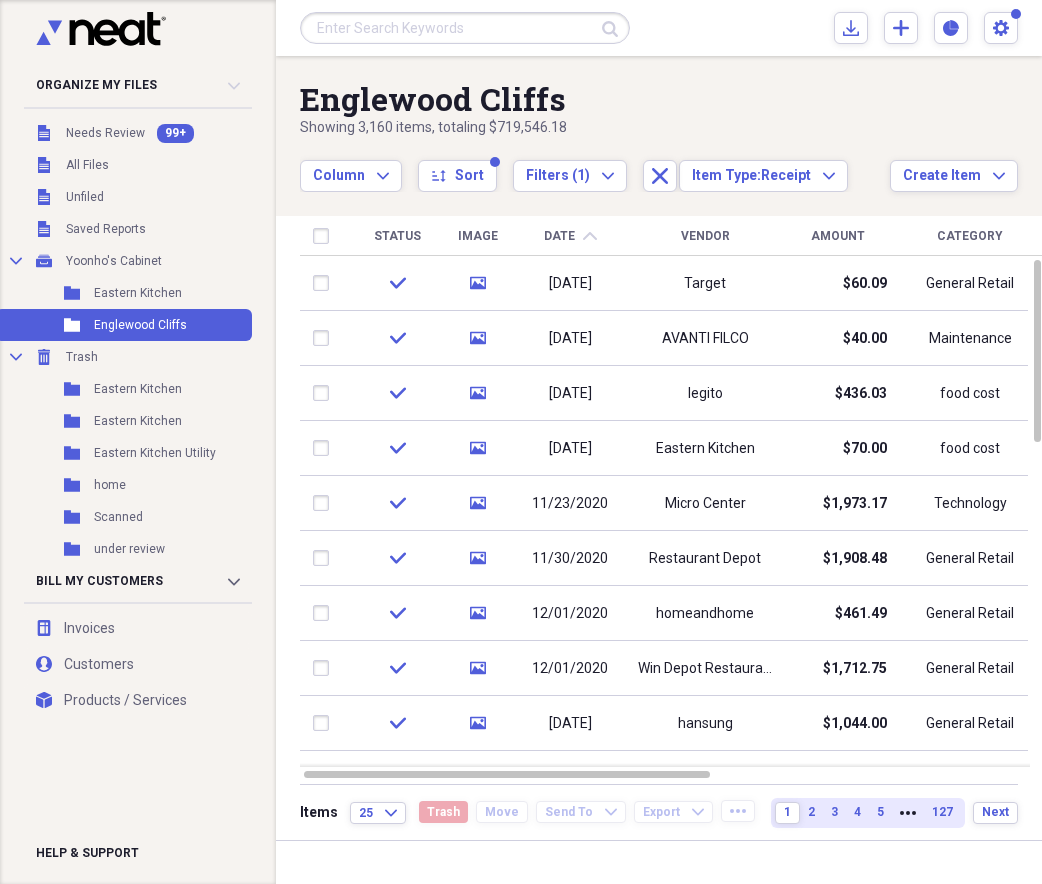 click on "Englewood Cliffs" at bounding box center [595, 99] 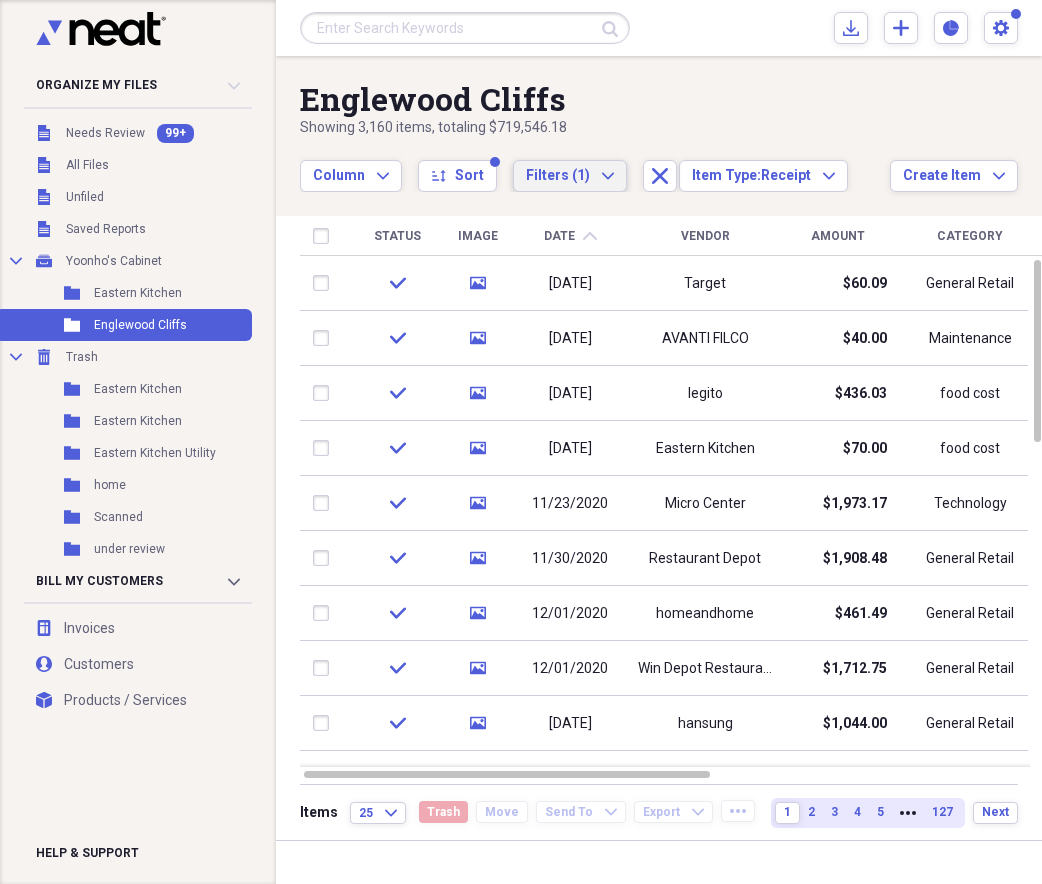click on "Filters (1) Expand" at bounding box center (570, 176) 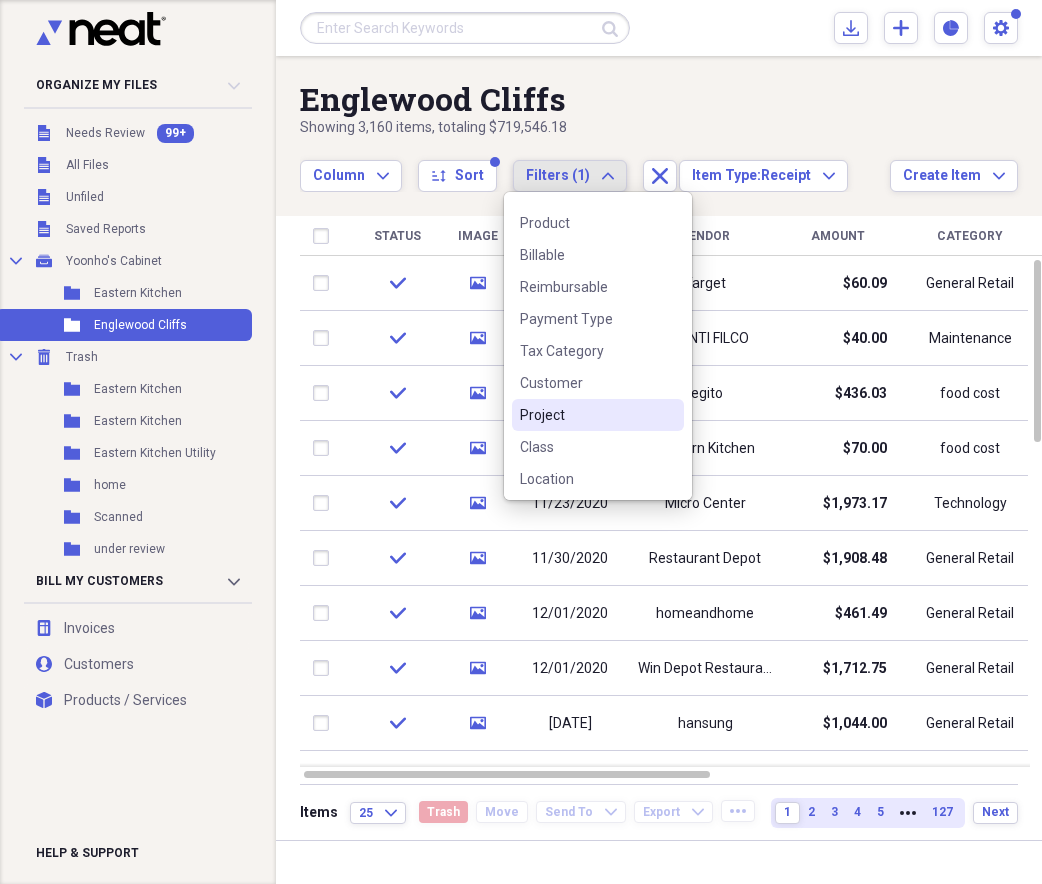 scroll, scrollTop: 220, scrollLeft: 0, axis: vertical 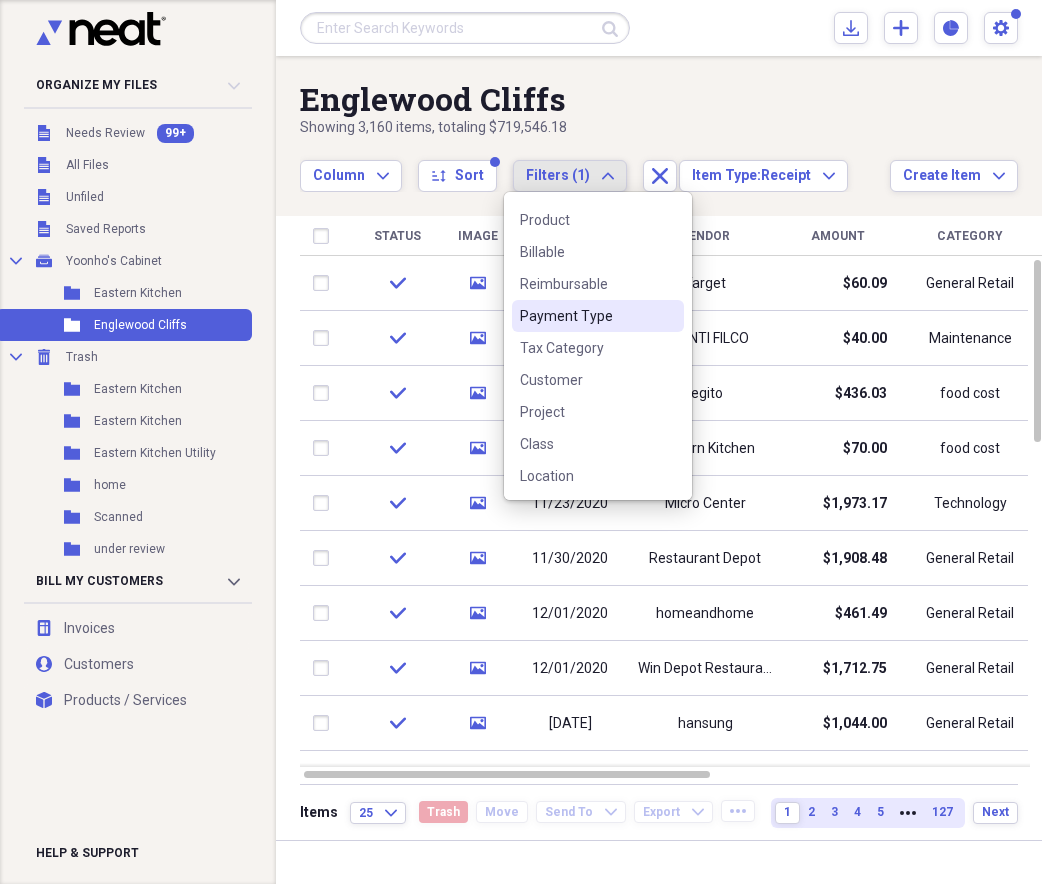 click on "Payment Type" at bounding box center [586, 316] 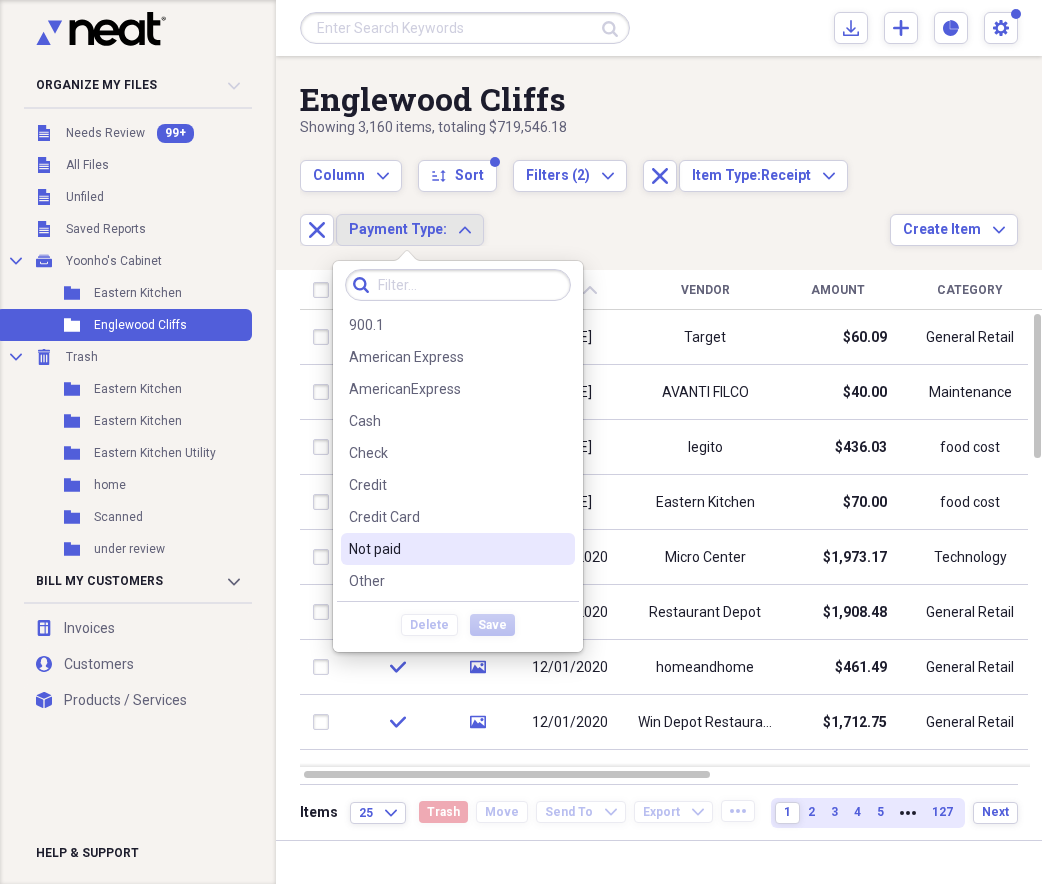 click on "Not paid" at bounding box center (458, 549) 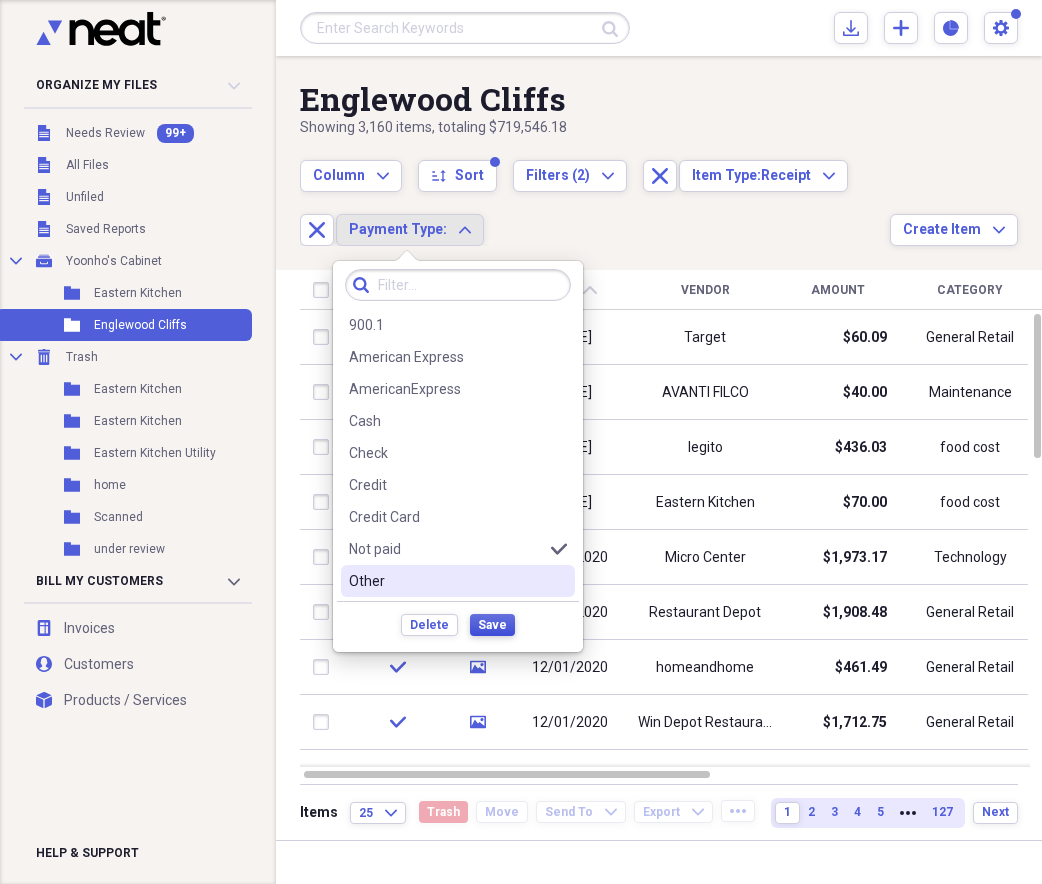 click on "Save" at bounding box center [492, 625] 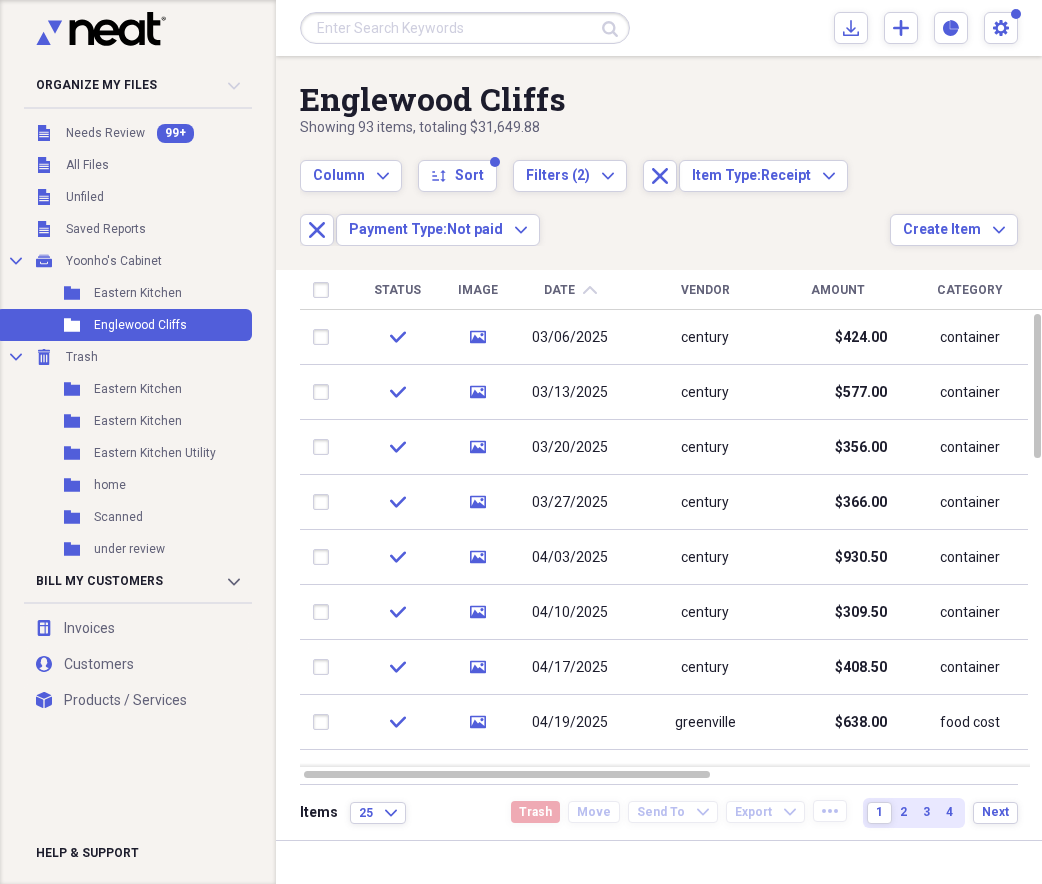 click on "Column Expand sort Sort Filters (2) Expand Close Item Type:  Receipt Expand Close Payment Type:  Not paid Expand" at bounding box center (595, 192) 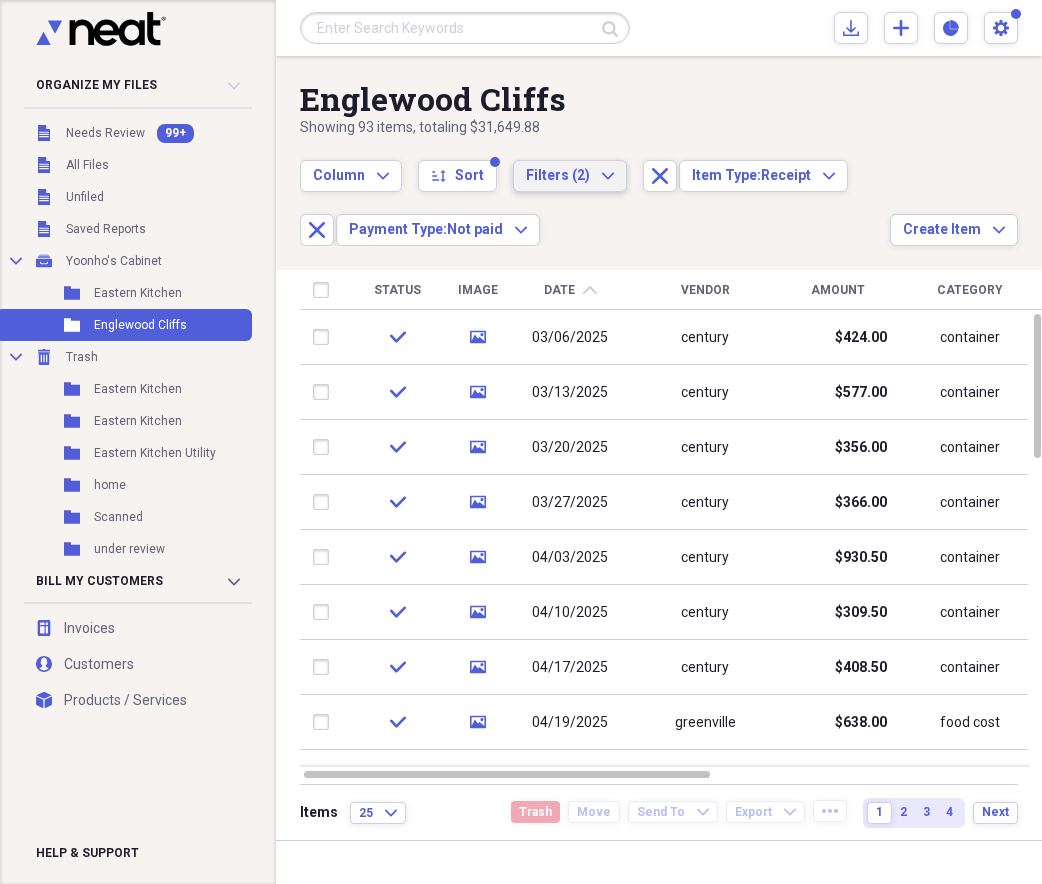 click on "Filters (2)" at bounding box center (558, 176) 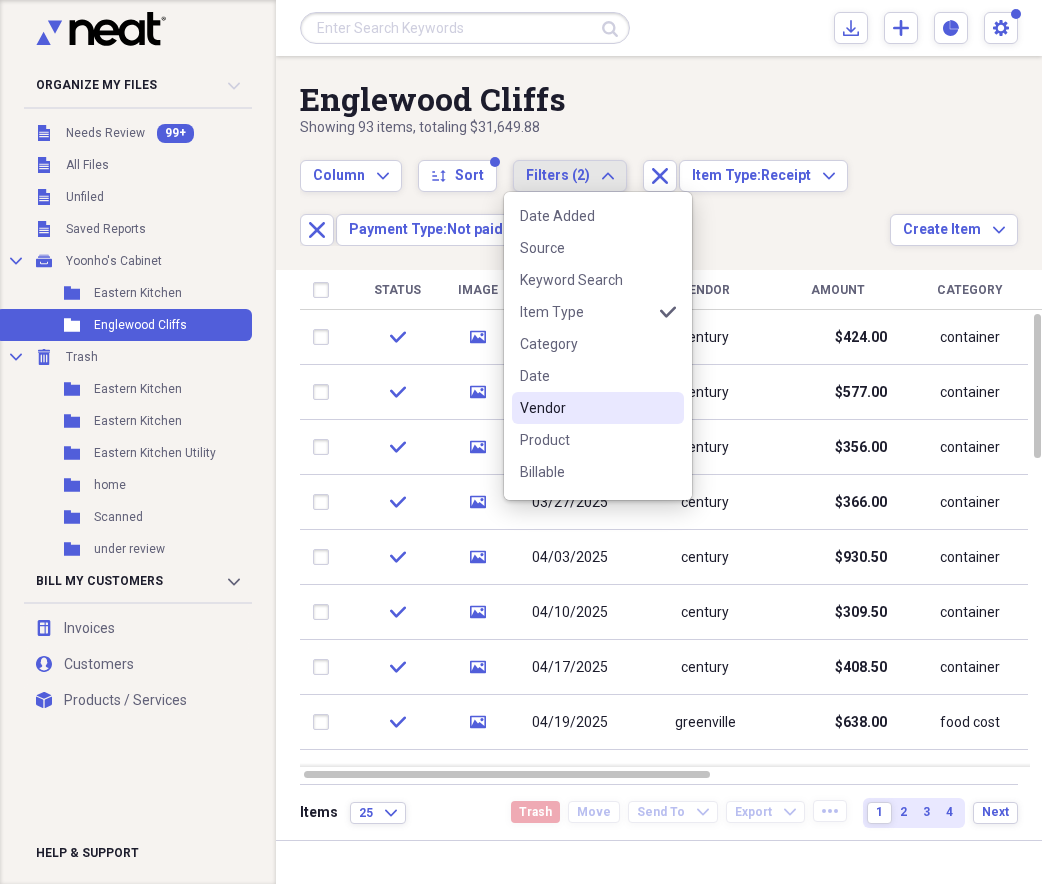 click on "Vendor" at bounding box center (586, 408) 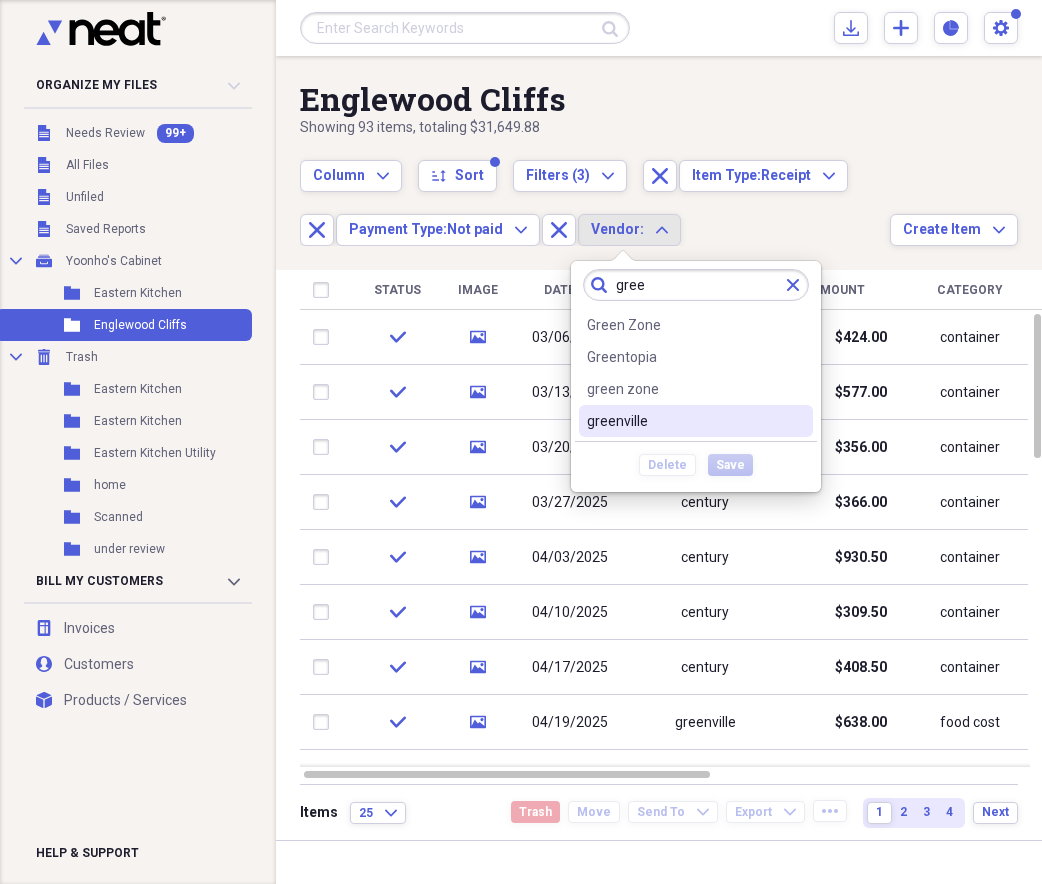 type on "gree" 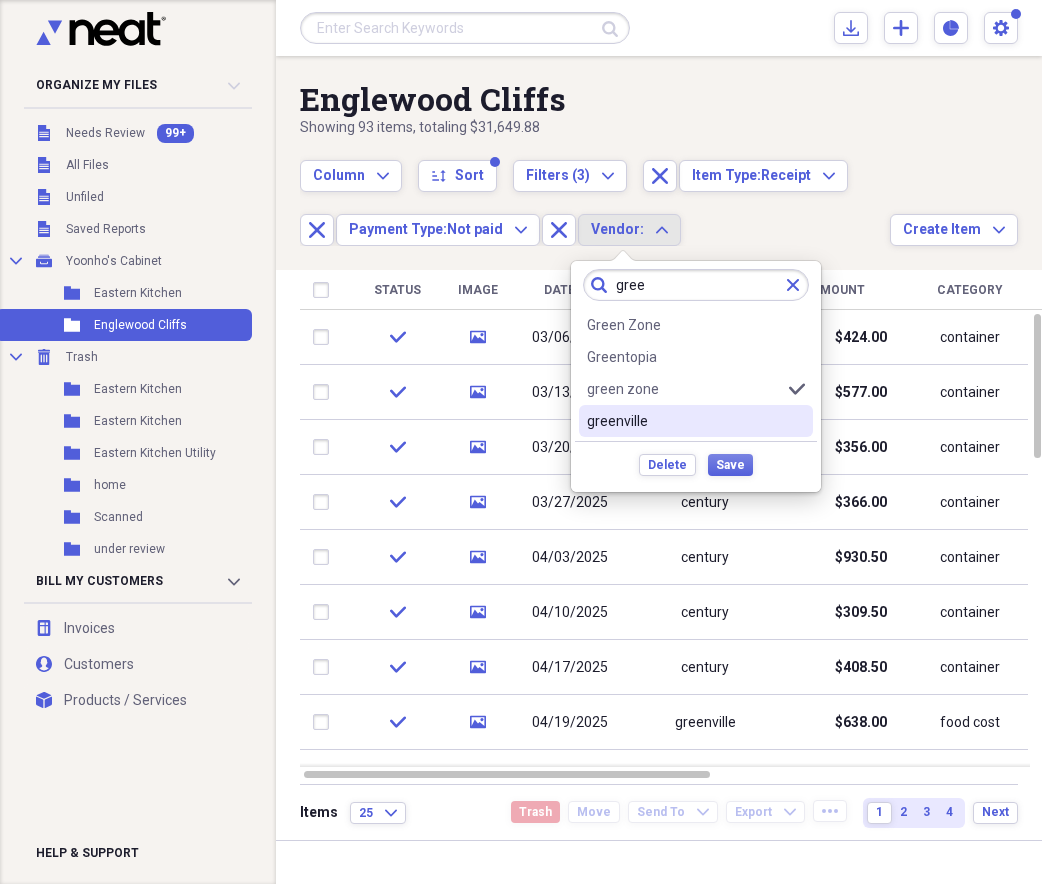 click on "greenville" at bounding box center (696, 421) 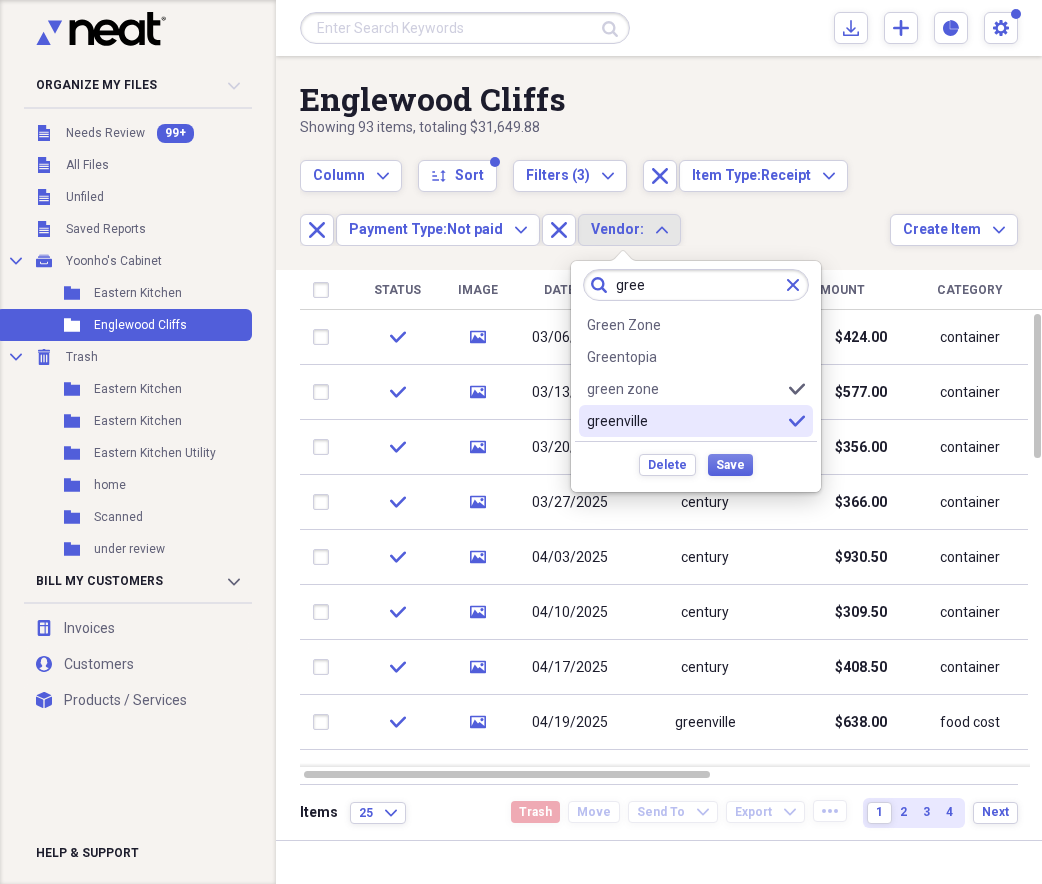 click on "green zone selected" at bounding box center [696, 389] 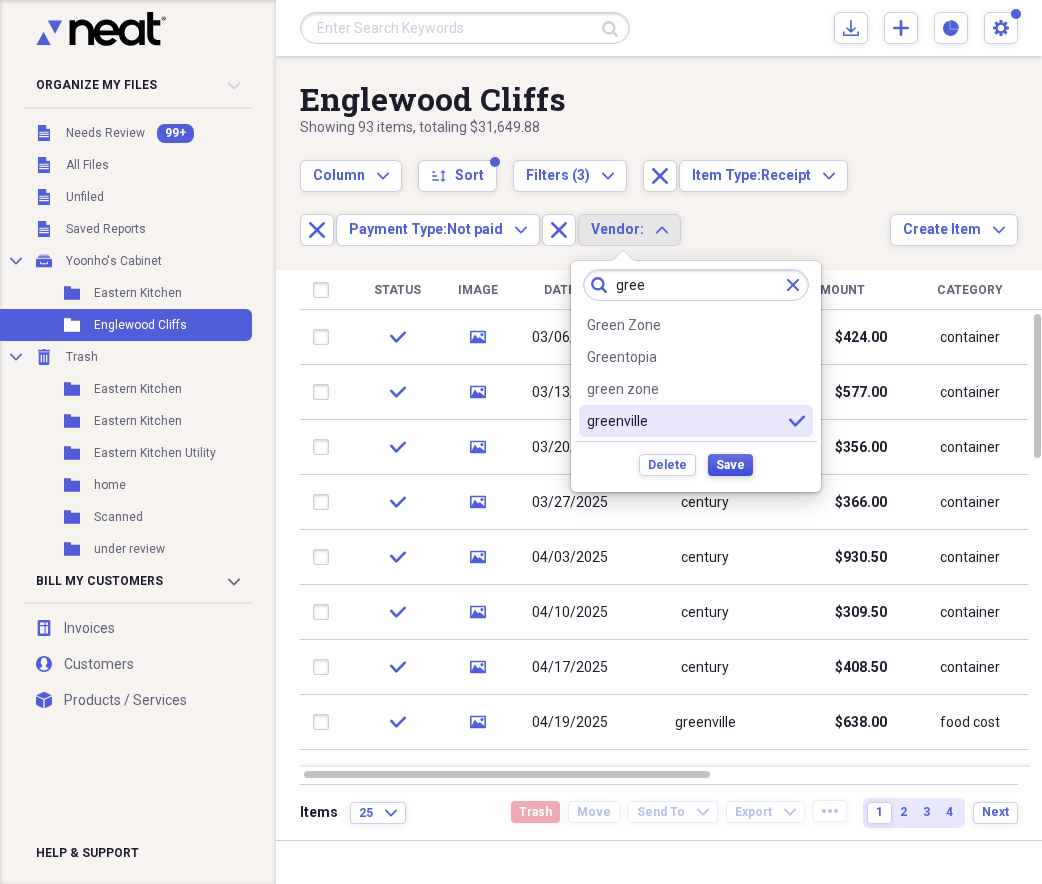 click on "Save" at bounding box center [730, 465] 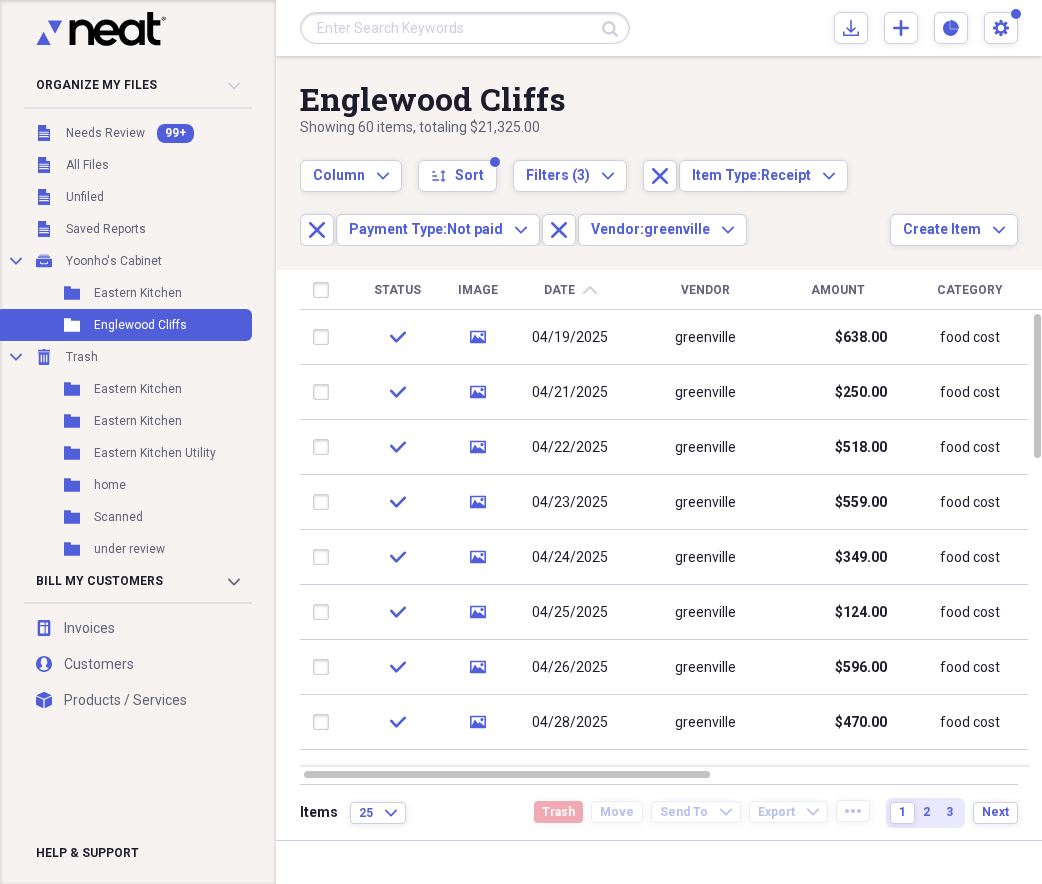 click on "Column Expand sort Sort Filters (3) Expand Close Item Type: Receipt Expand Close Payment Type: Not paid Expand Close Vendor: [PERSON] Expand" at bounding box center (595, 192) 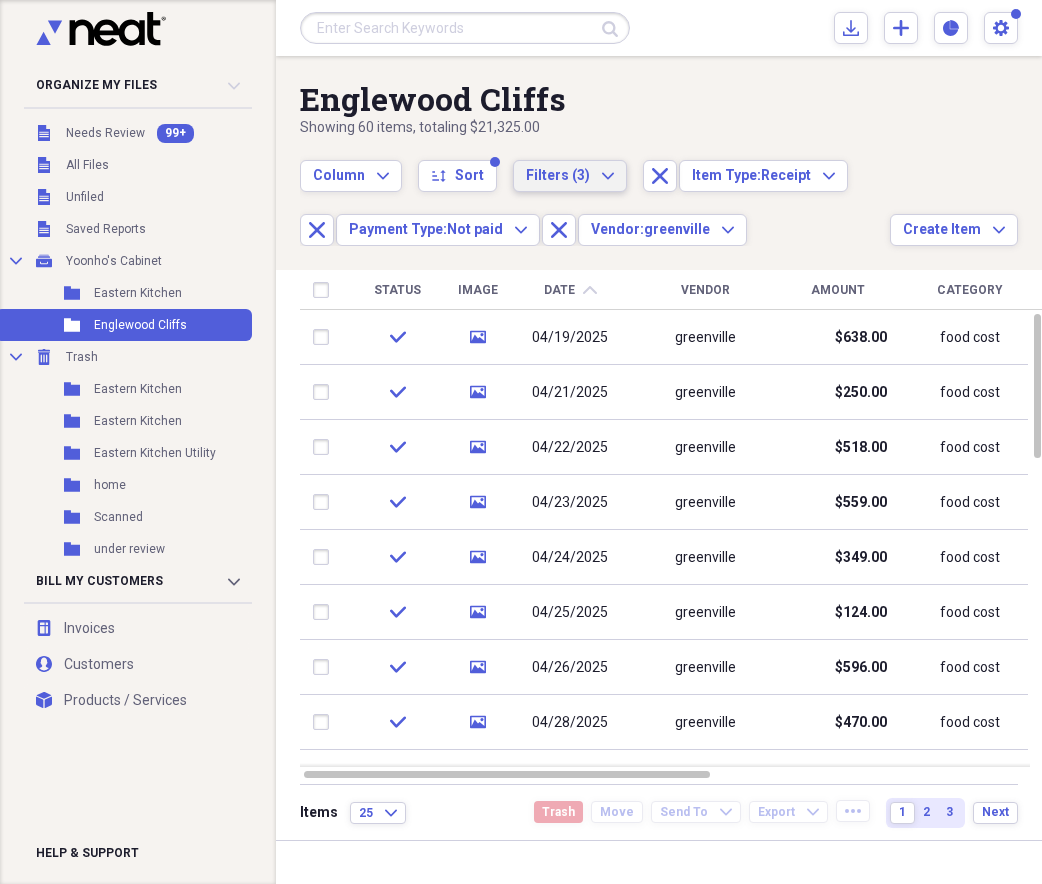 click on "Filters (3) Expand" at bounding box center [570, 176] 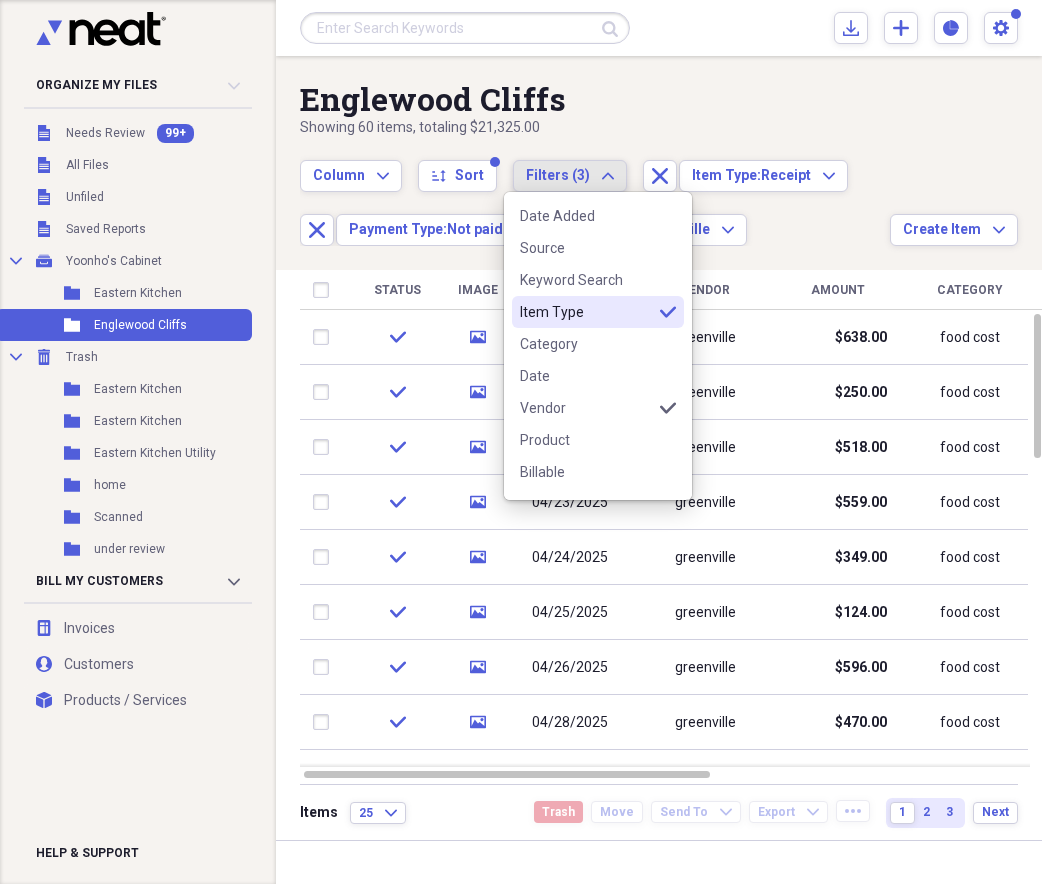 click on "Column Expand sort Sort Filters (3) Expand Close Item Type: Receipt Expand Close Payment Type: Not paid Expand Close Vendor: [PERSON] Expand" at bounding box center (595, 192) 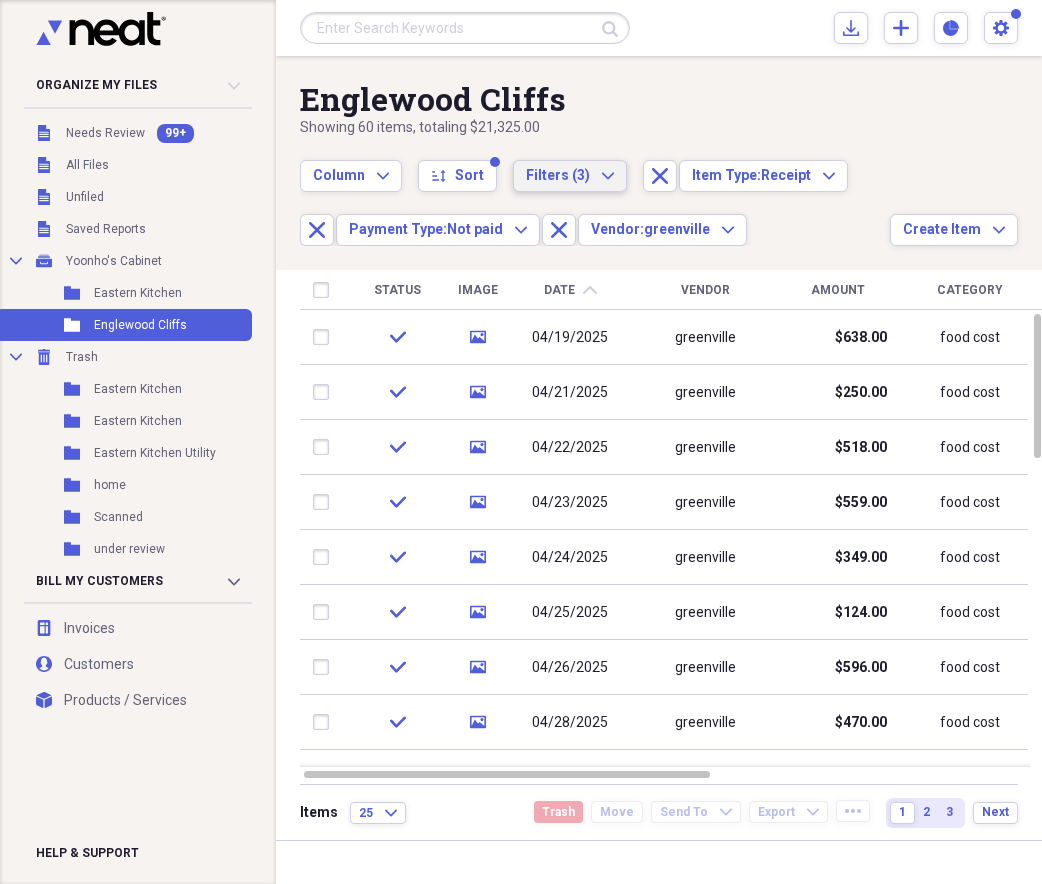 click on "Filters (3) Expand" at bounding box center (570, 176) 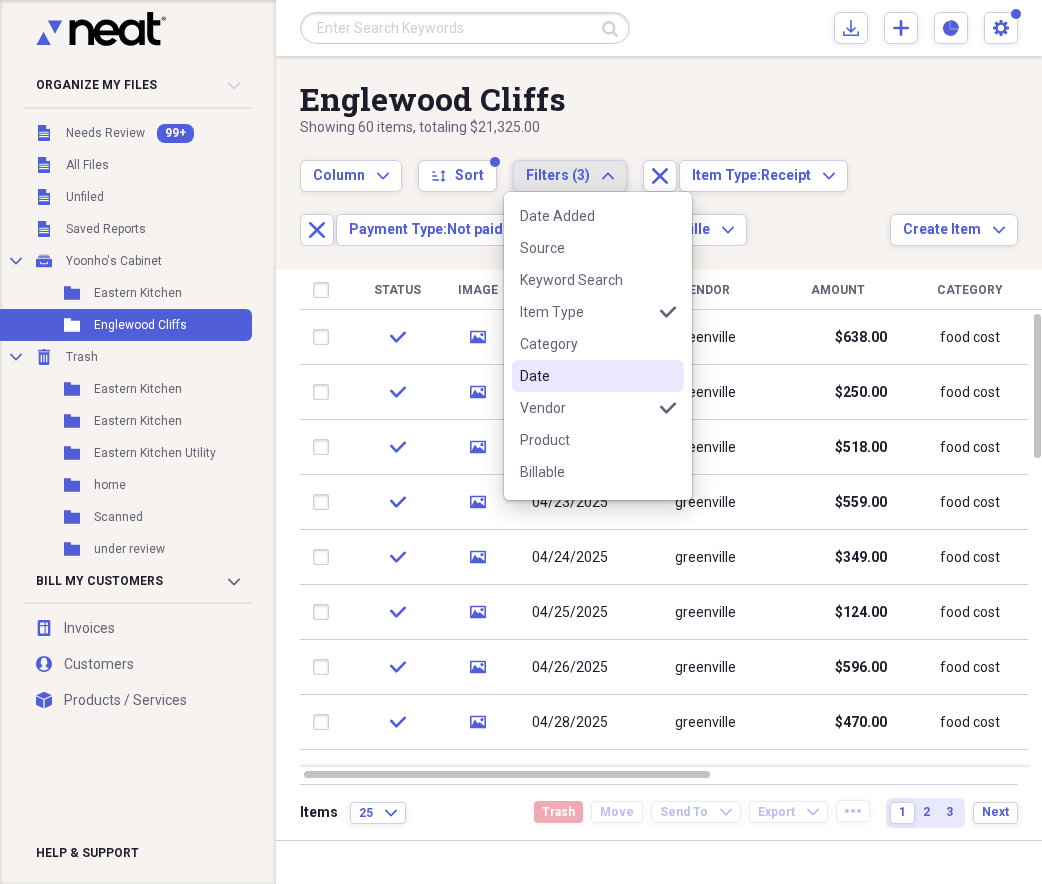 click on "Date" at bounding box center (586, 376) 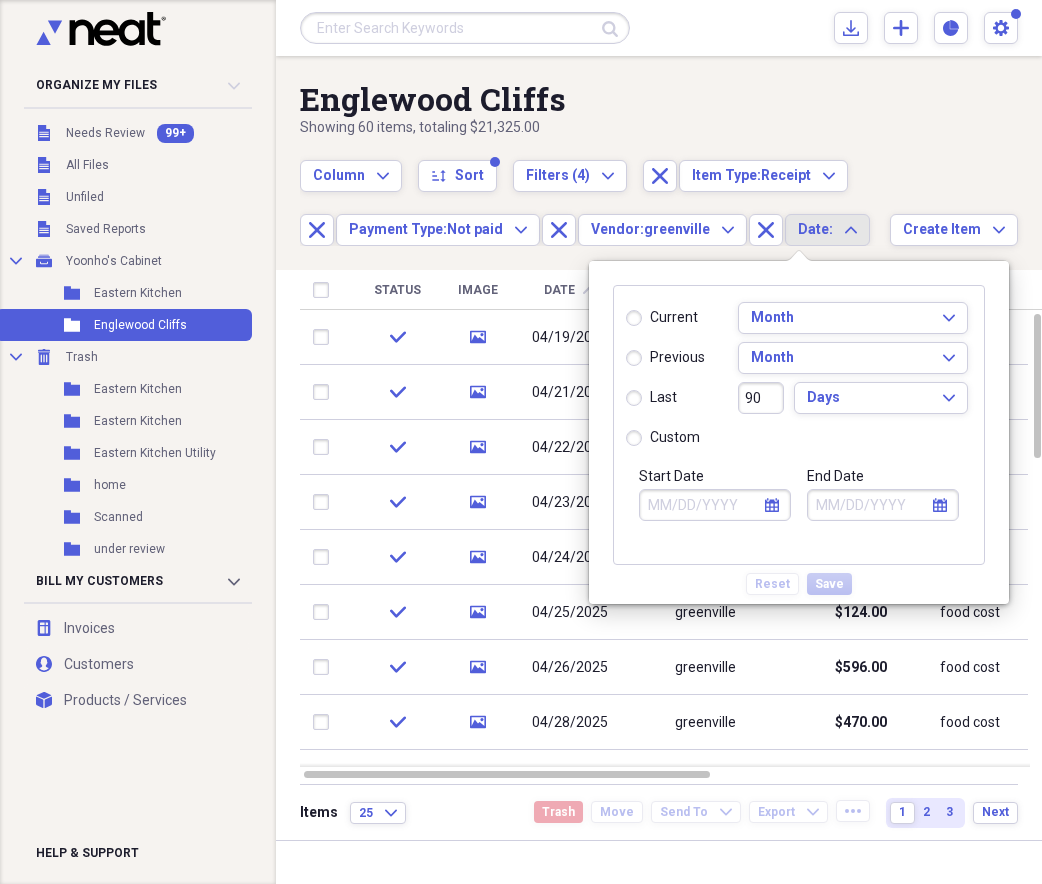 click on "Start Date" at bounding box center (715, 505) 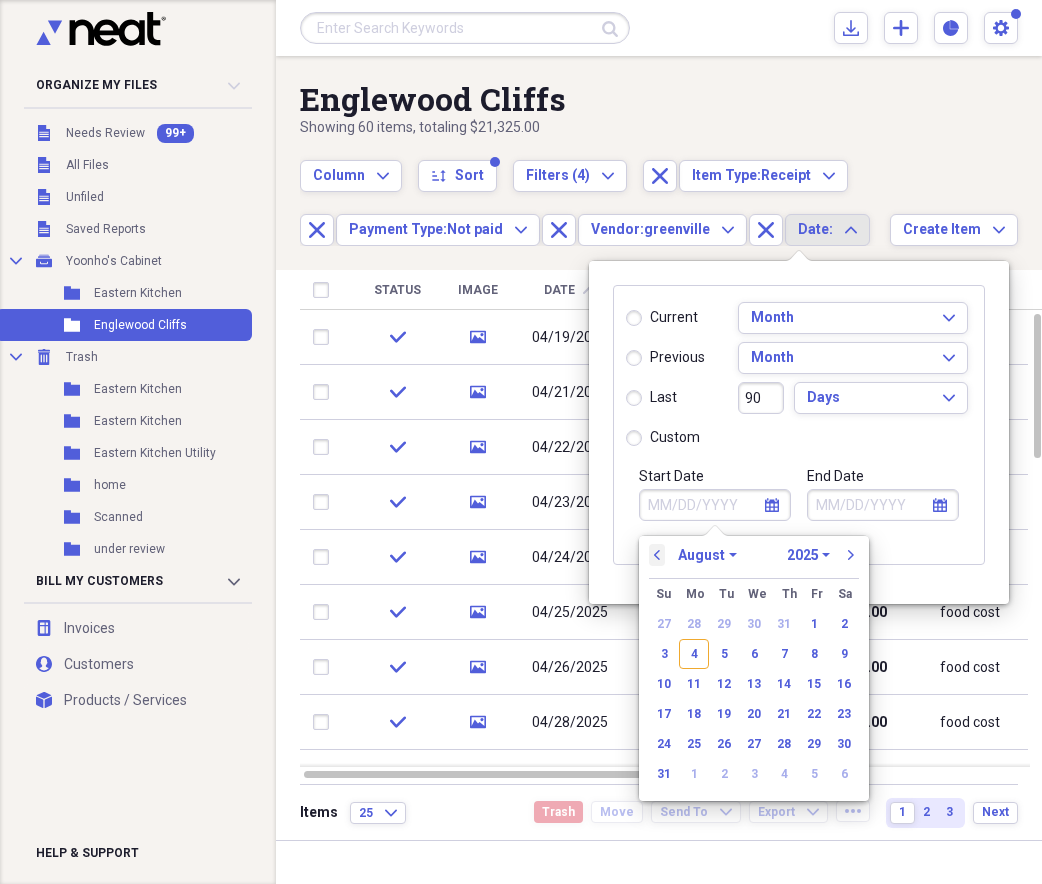 click on "previous" at bounding box center [657, 555] 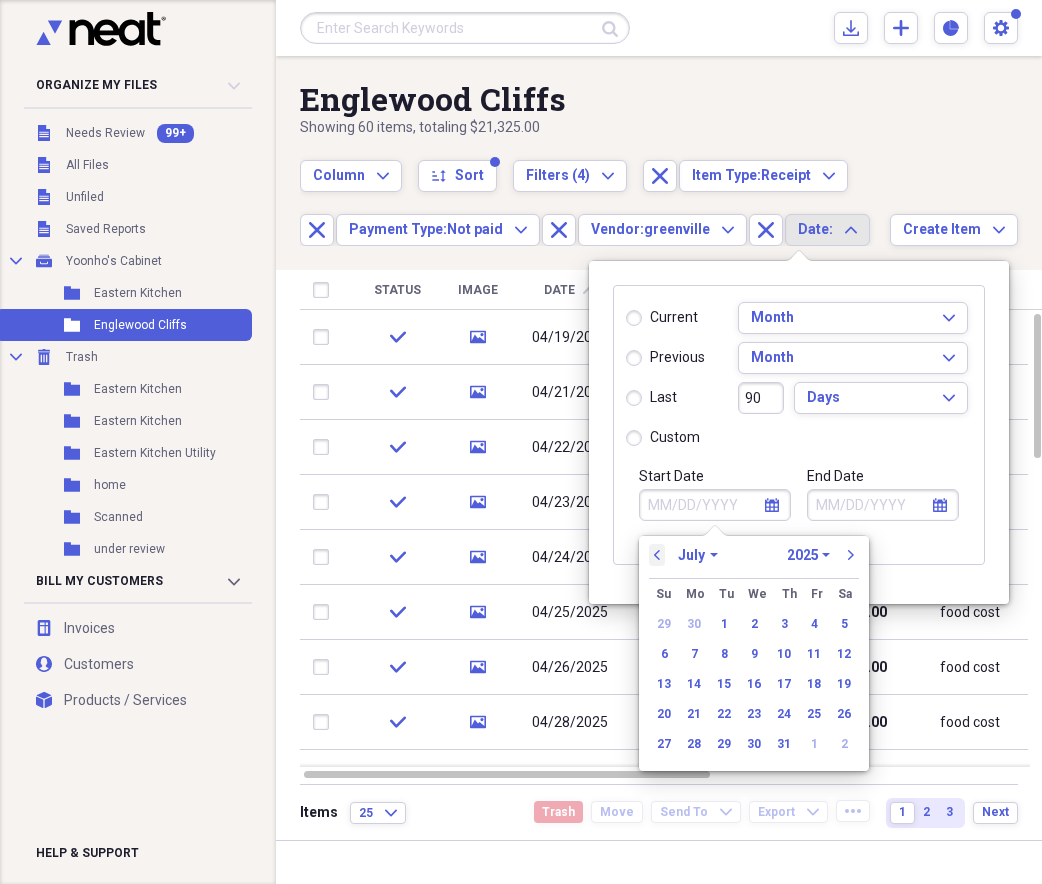 click on "previous" at bounding box center [657, 555] 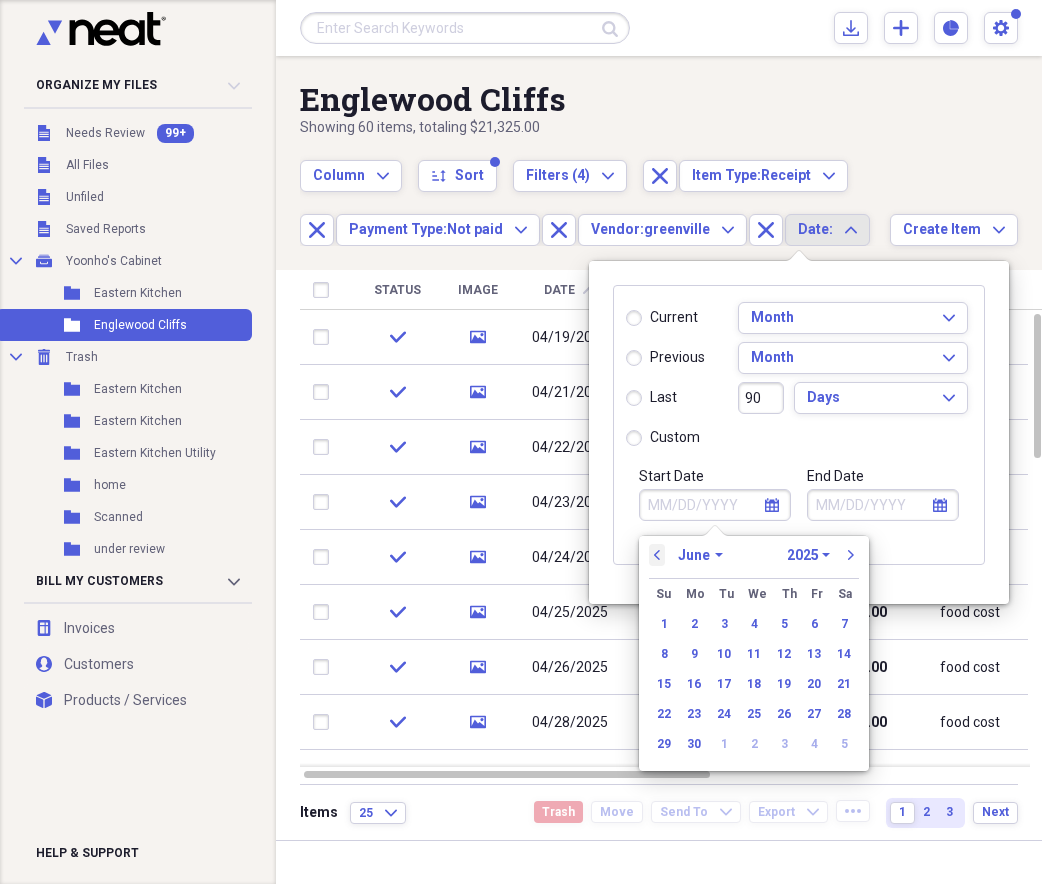 click on "previous" at bounding box center (657, 555) 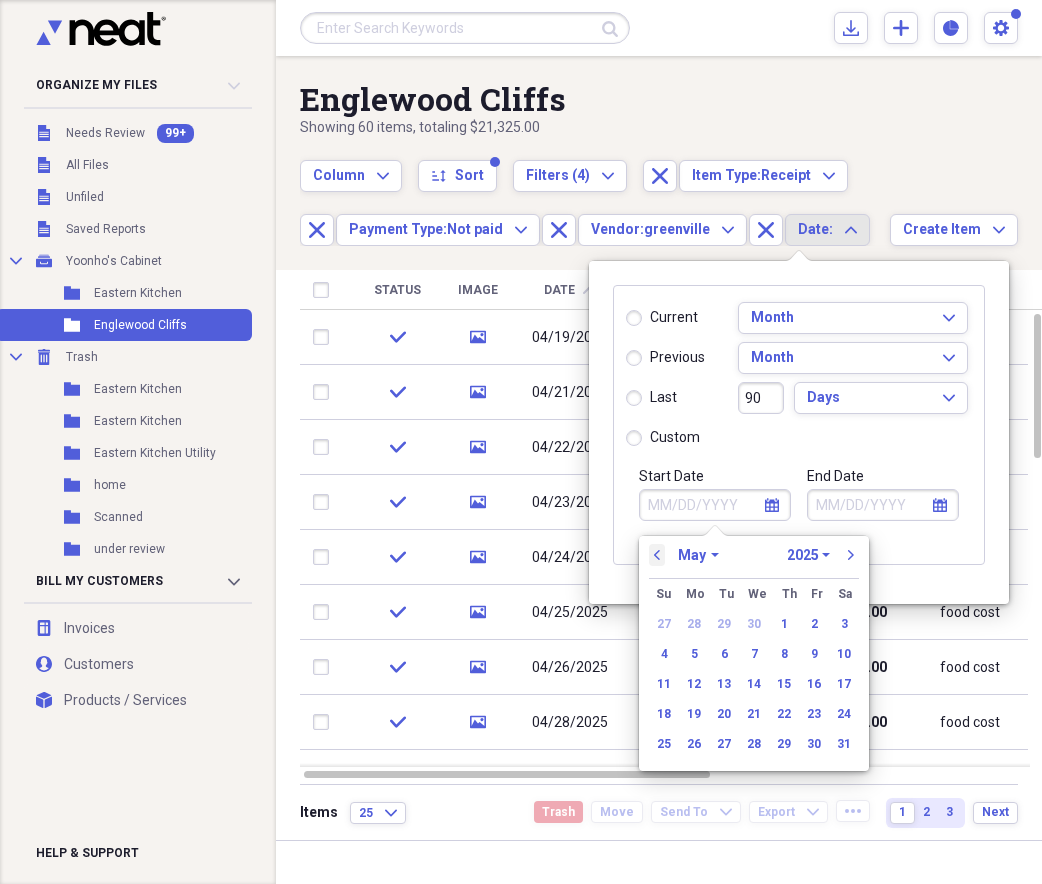 click on "previous" at bounding box center (657, 555) 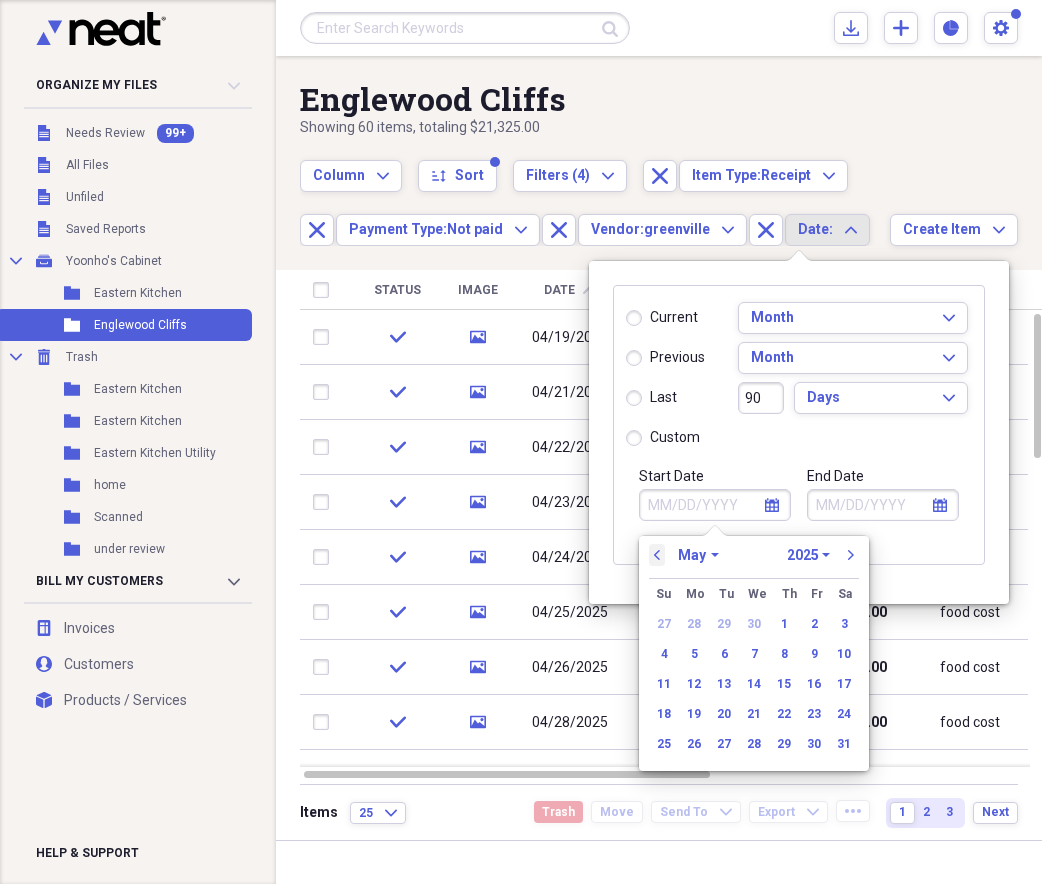 select on "3" 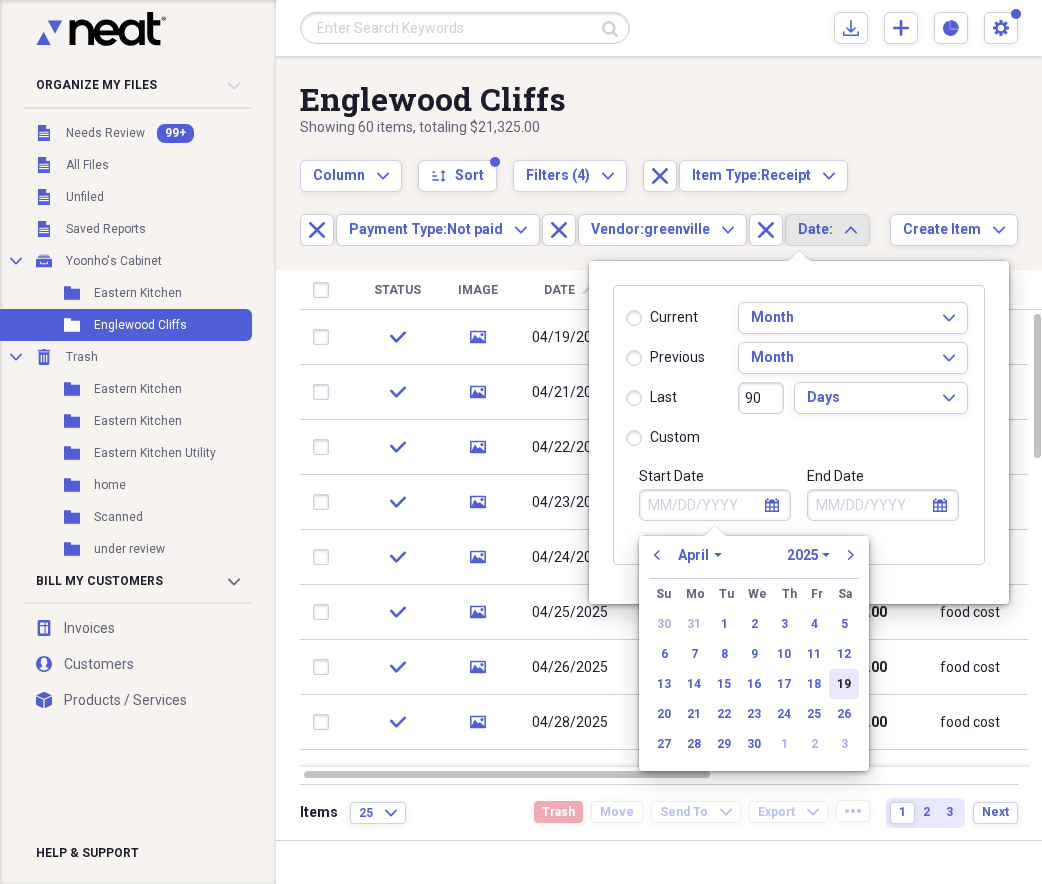 click on "19" at bounding box center (844, 684) 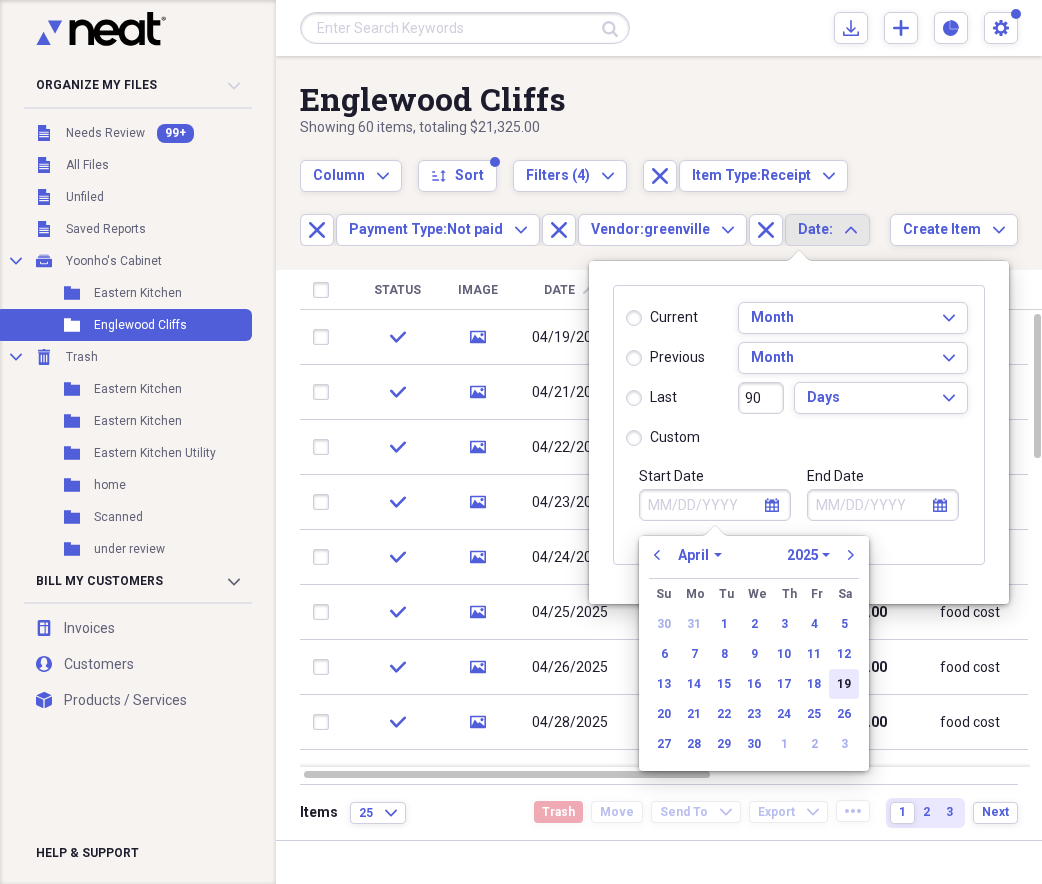 radio on "true" 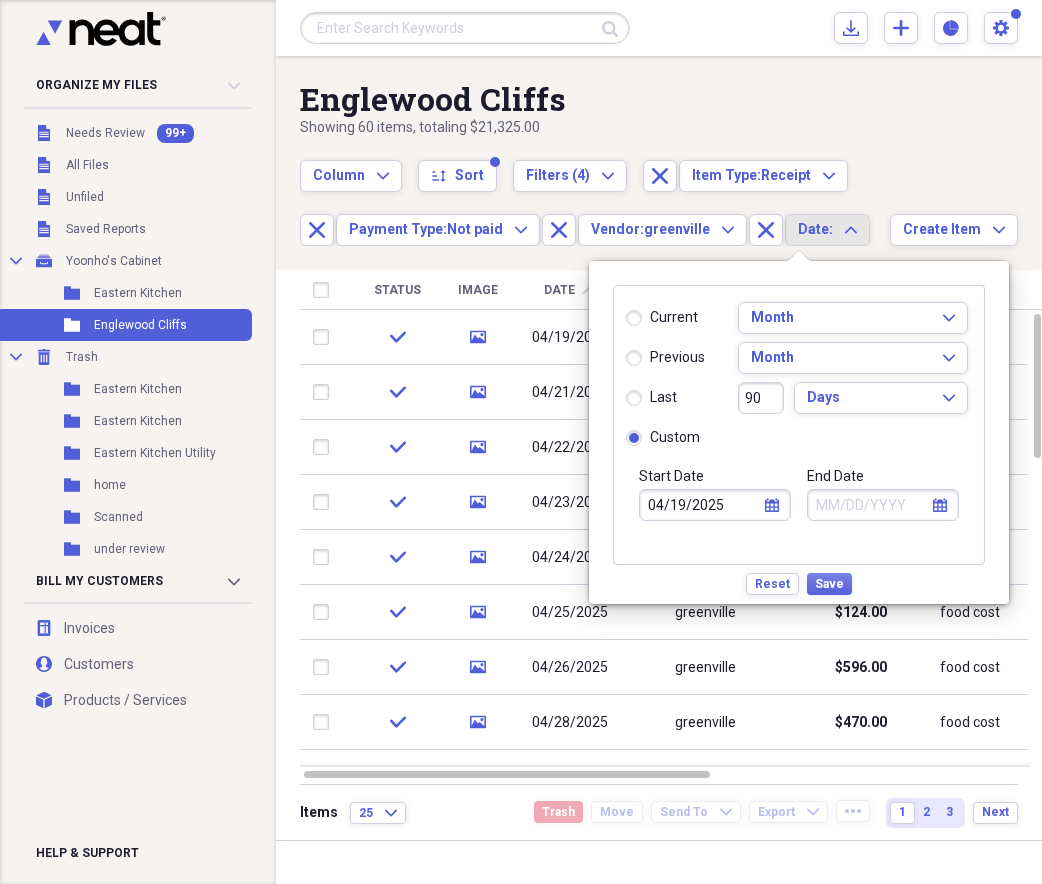 click on "End Date" at bounding box center (883, 505) 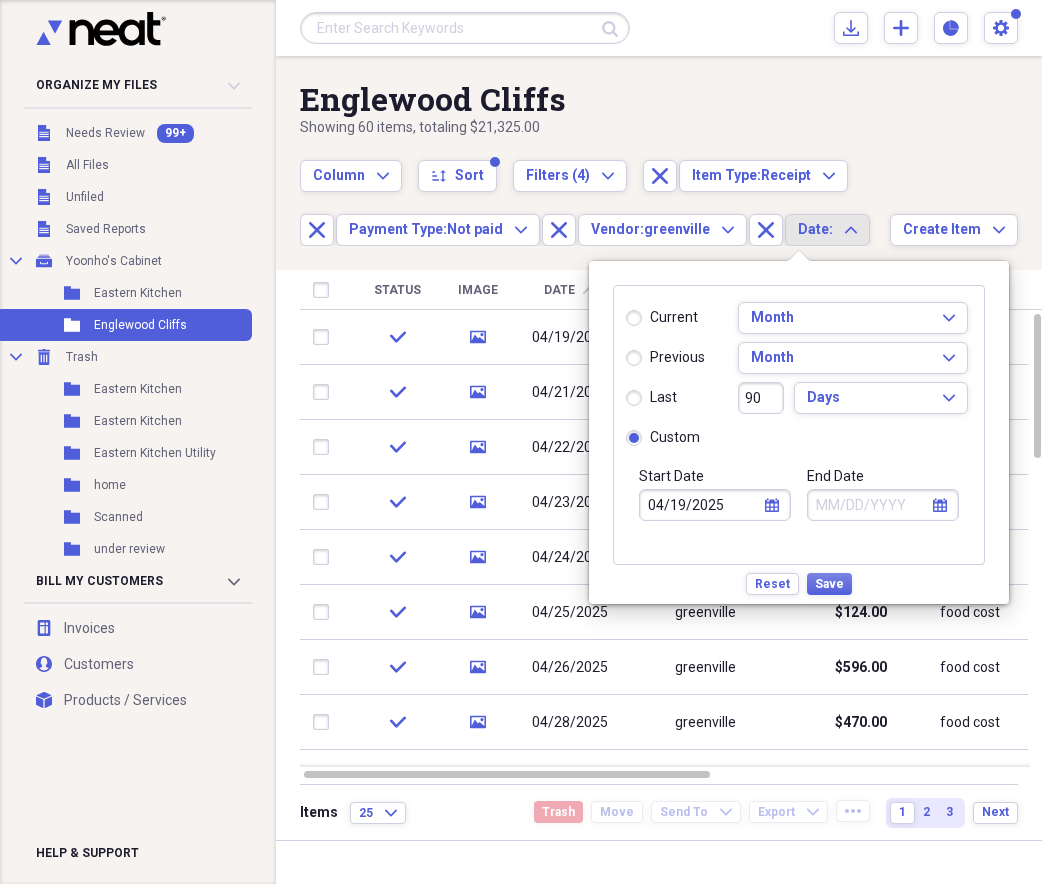 select on "7" 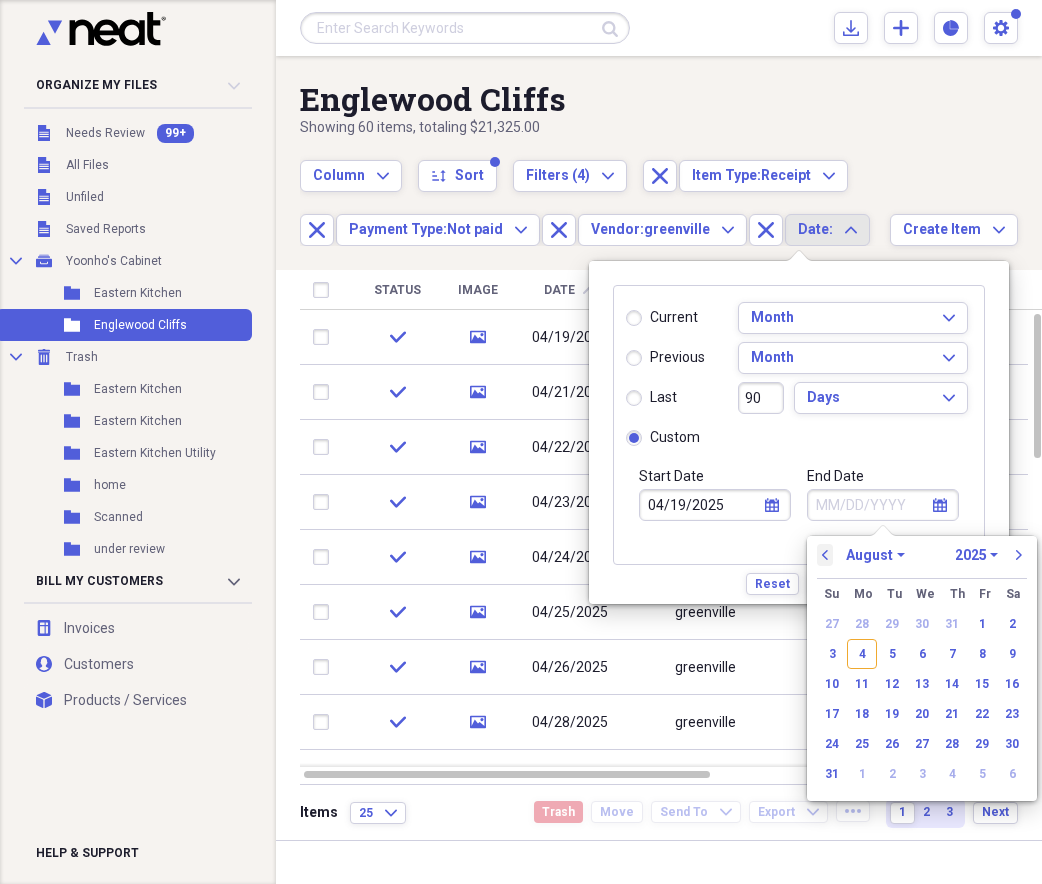click on "previous" at bounding box center (825, 555) 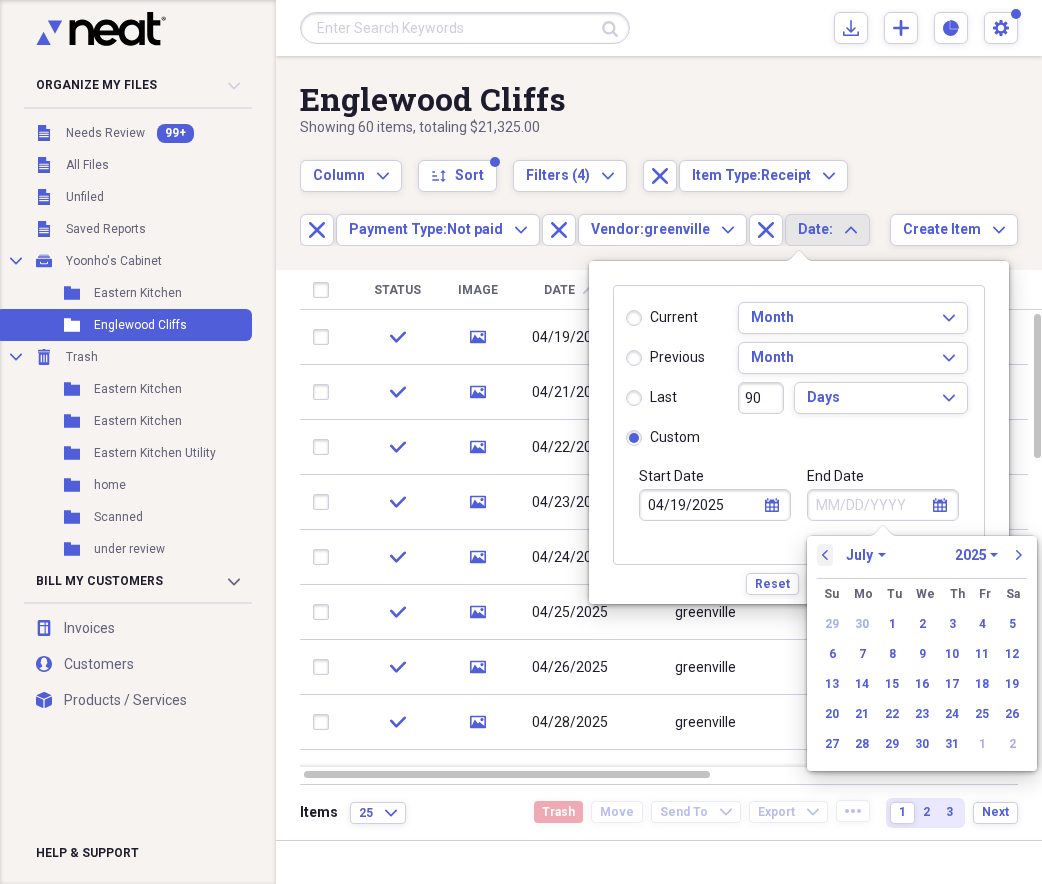 click on "previous" at bounding box center [825, 555] 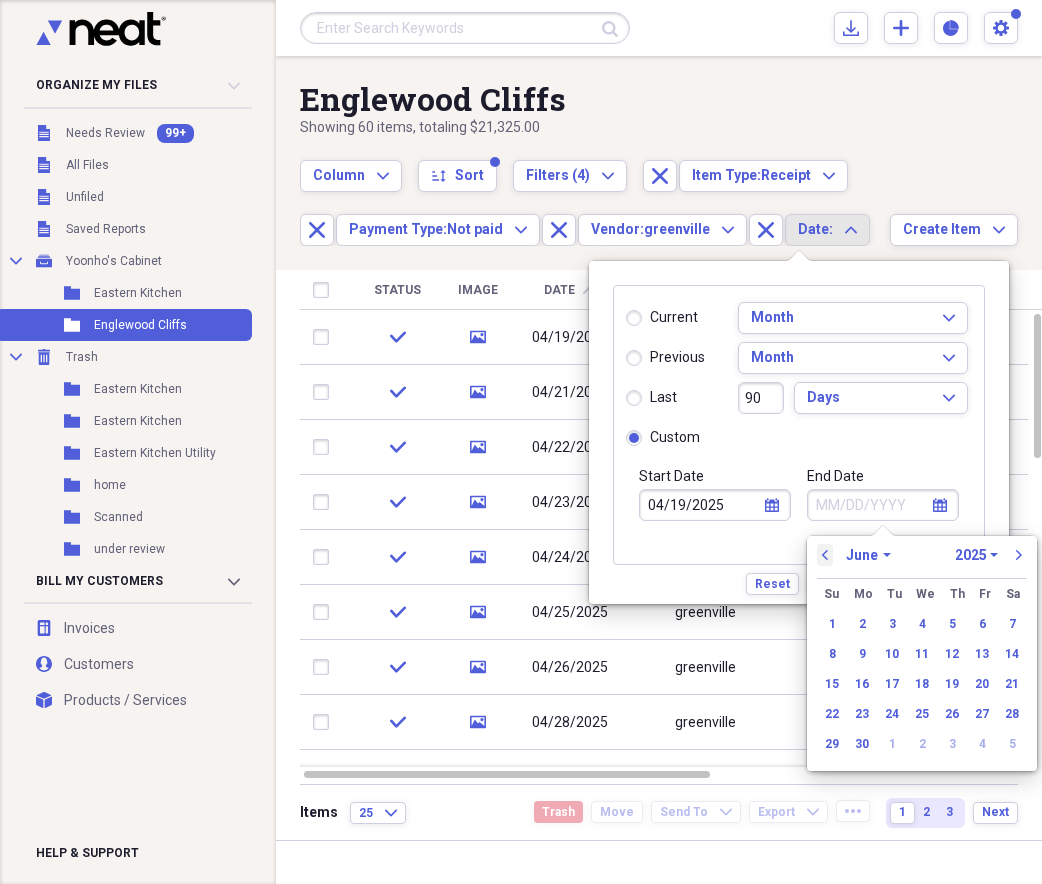 click on "previous" at bounding box center (825, 555) 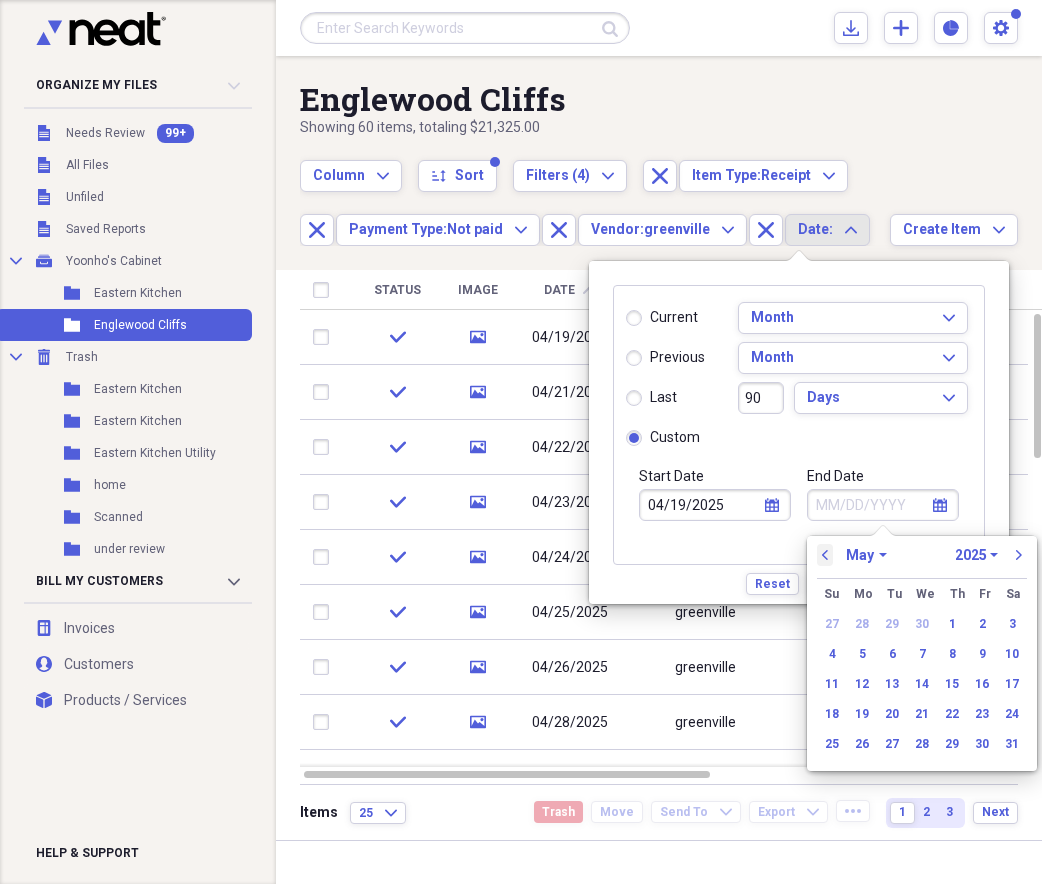 click on "previous" at bounding box center (825, 555) 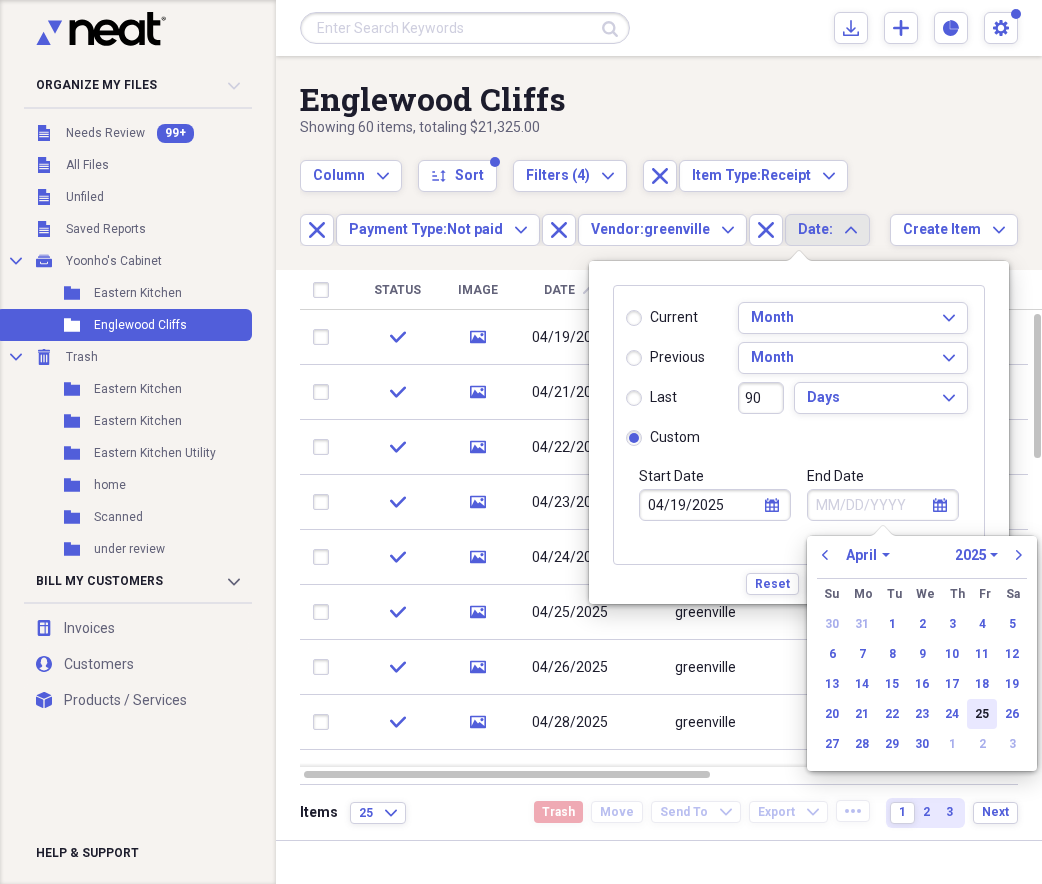 drag, startPoint x: 995, startPoint y: 712, endPoint x: 888, endPoint y: 653, distance: 122.18838 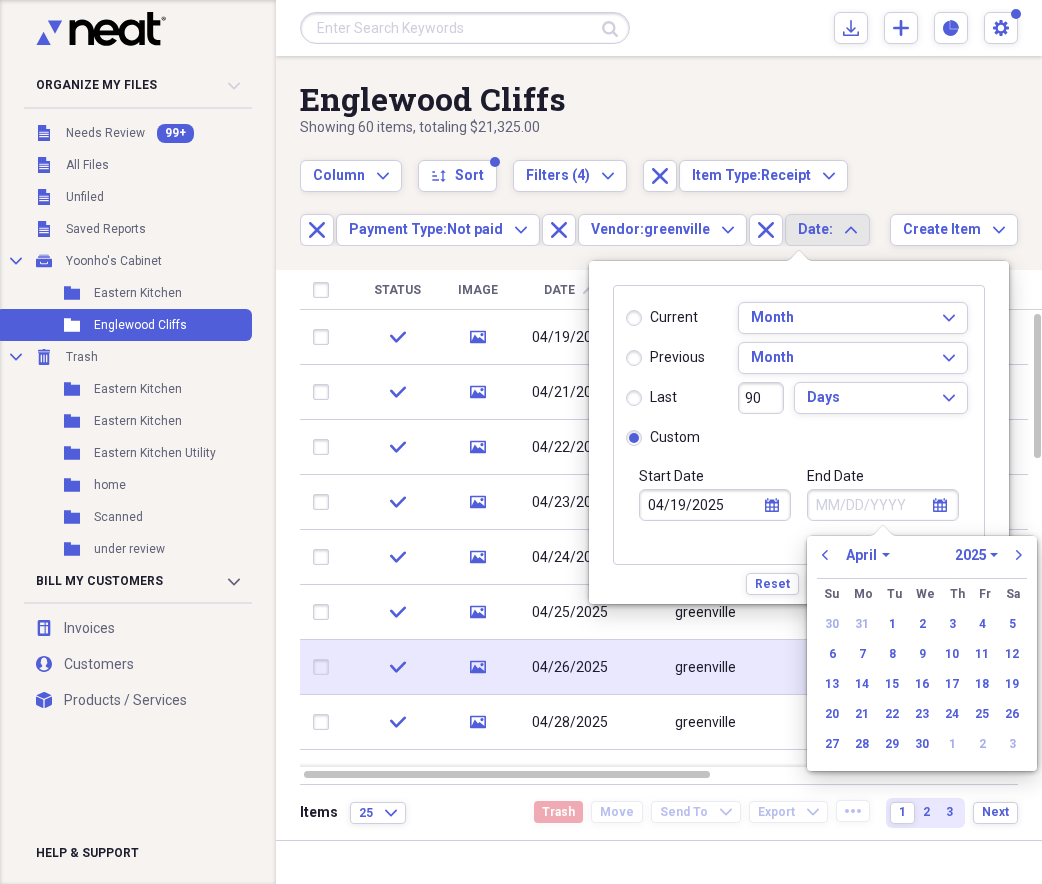 type on "04/25/2025" 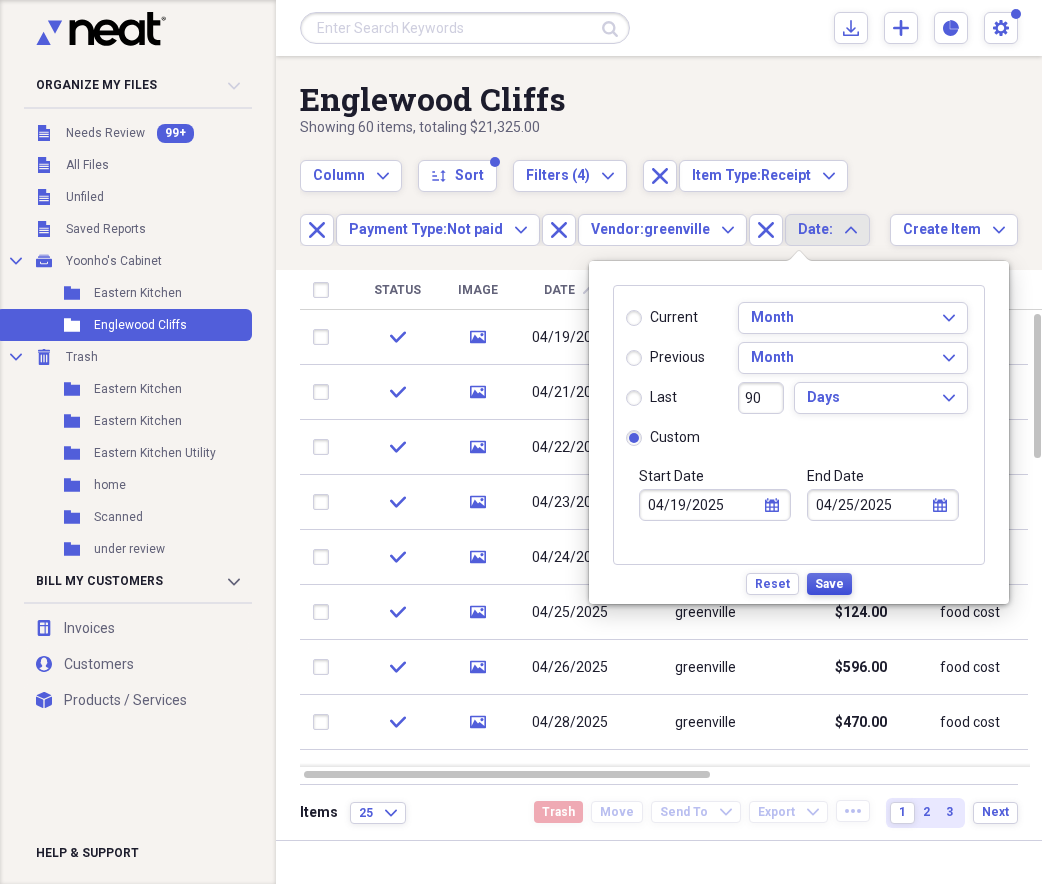 click on "Save" at bounding box center (829, 584) 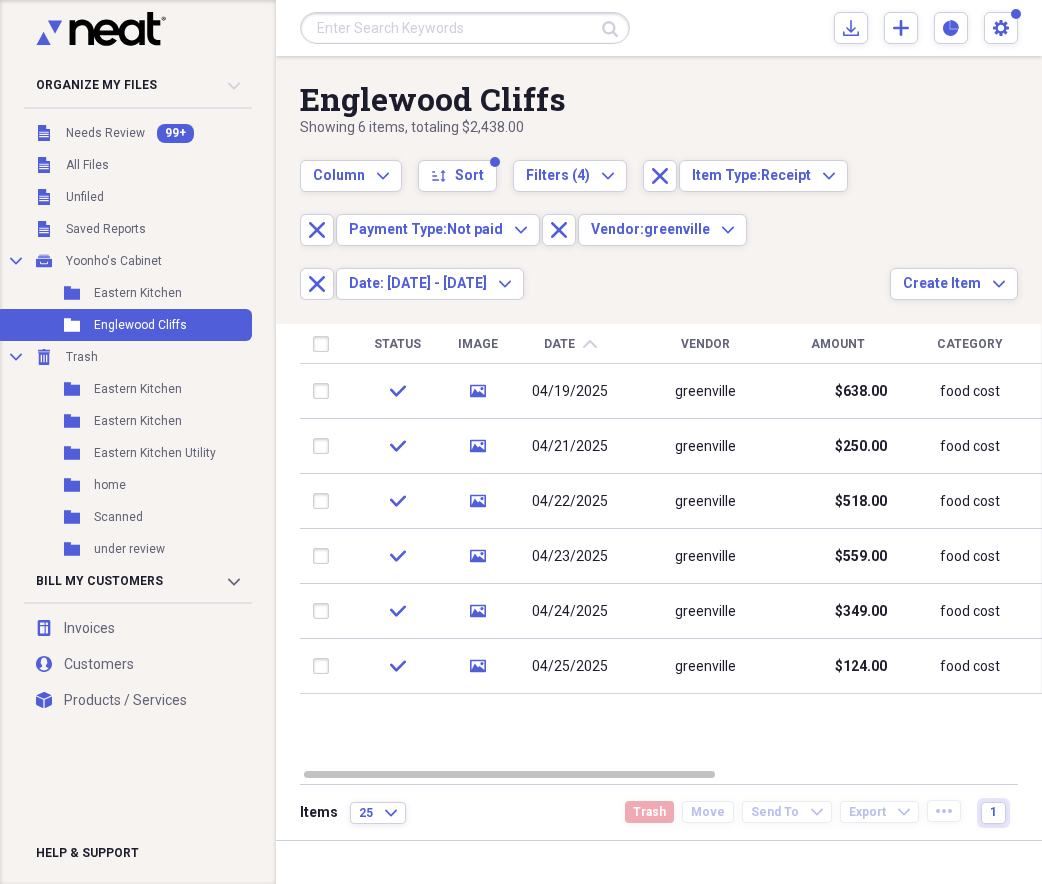 click on "Column Expand sort Sort Filters (4) Expand Close Item Type: Receipt Expand Close Payment Type: Not paid Expand Close Vendor: [PERSON] Expand Close Date: [DATE] - [DATE] Expand" at bounding box center (595, 219) 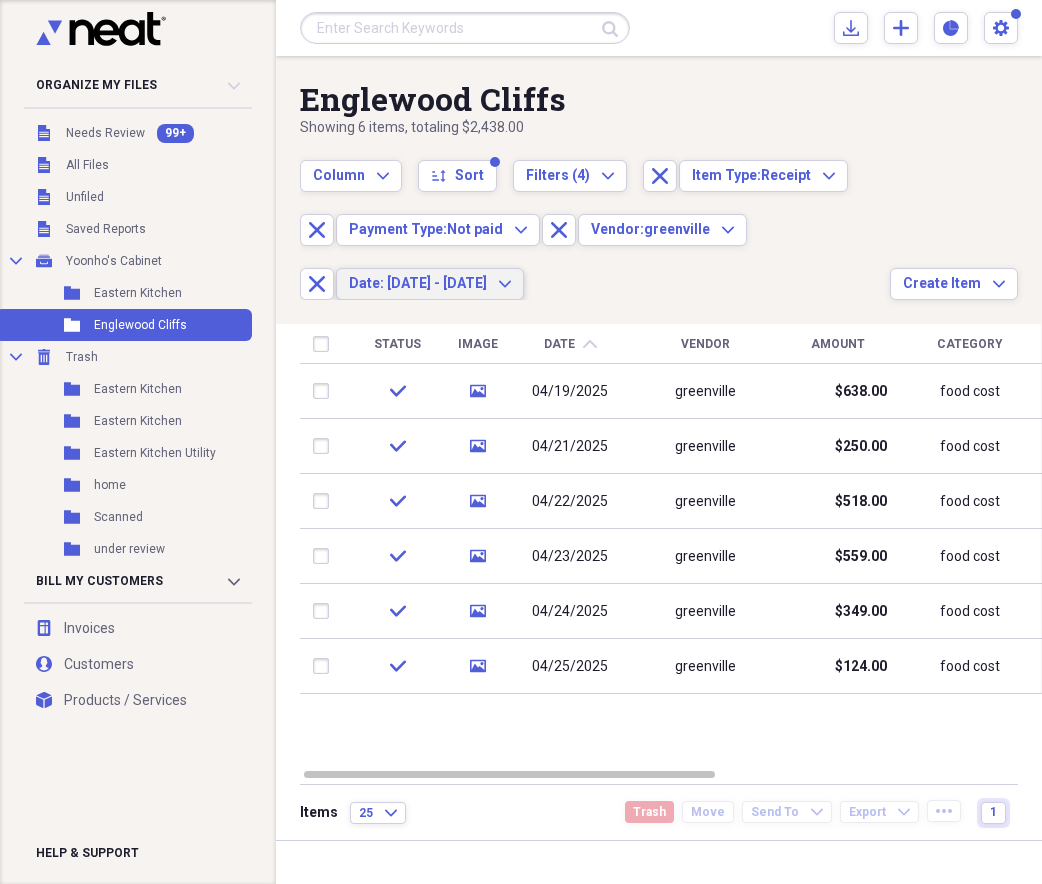 click on "Date: [DATE] - [DATE]" at bounding box center [418, 283] 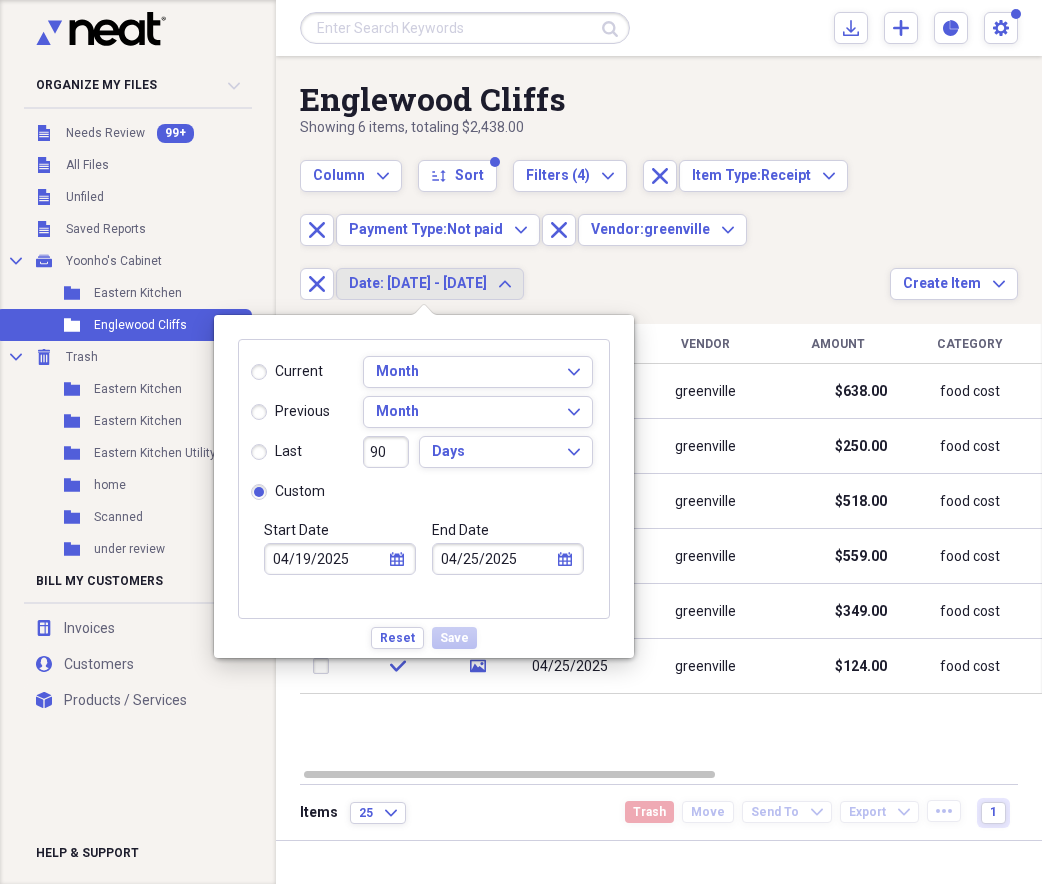 select on "3" 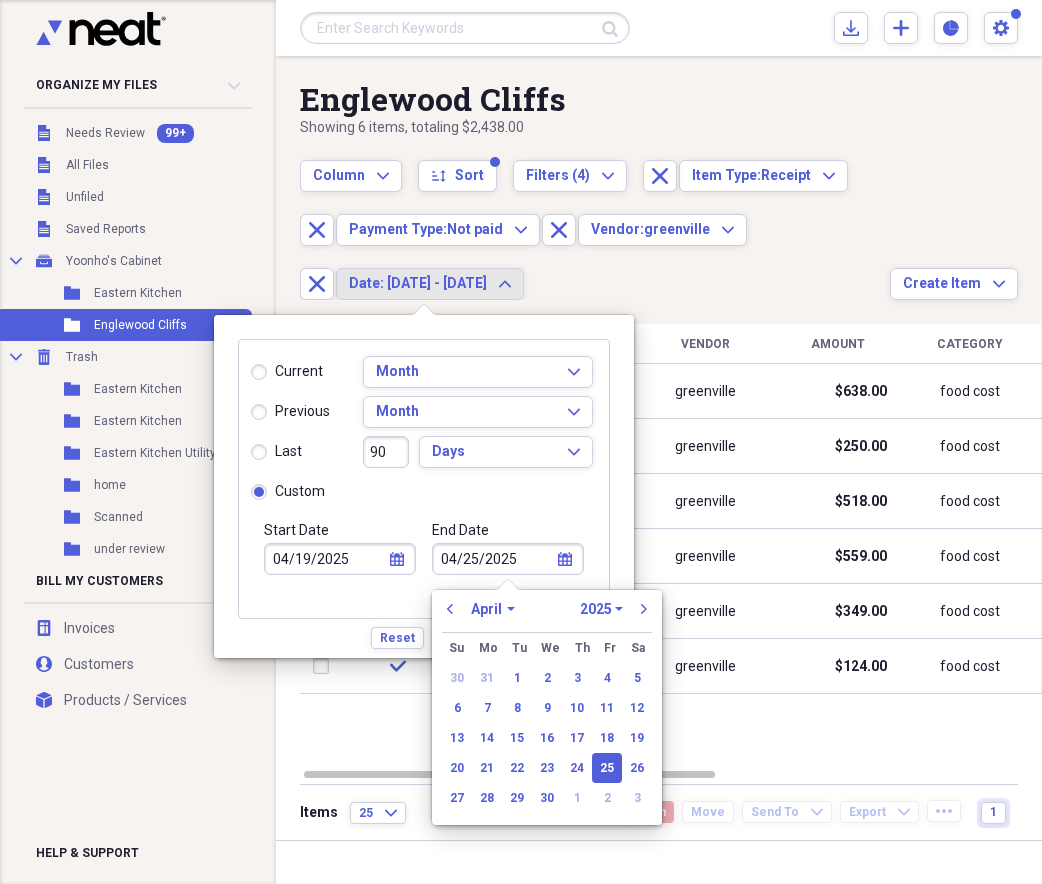click on "04/25/2025" at bounding box center (508, 559) 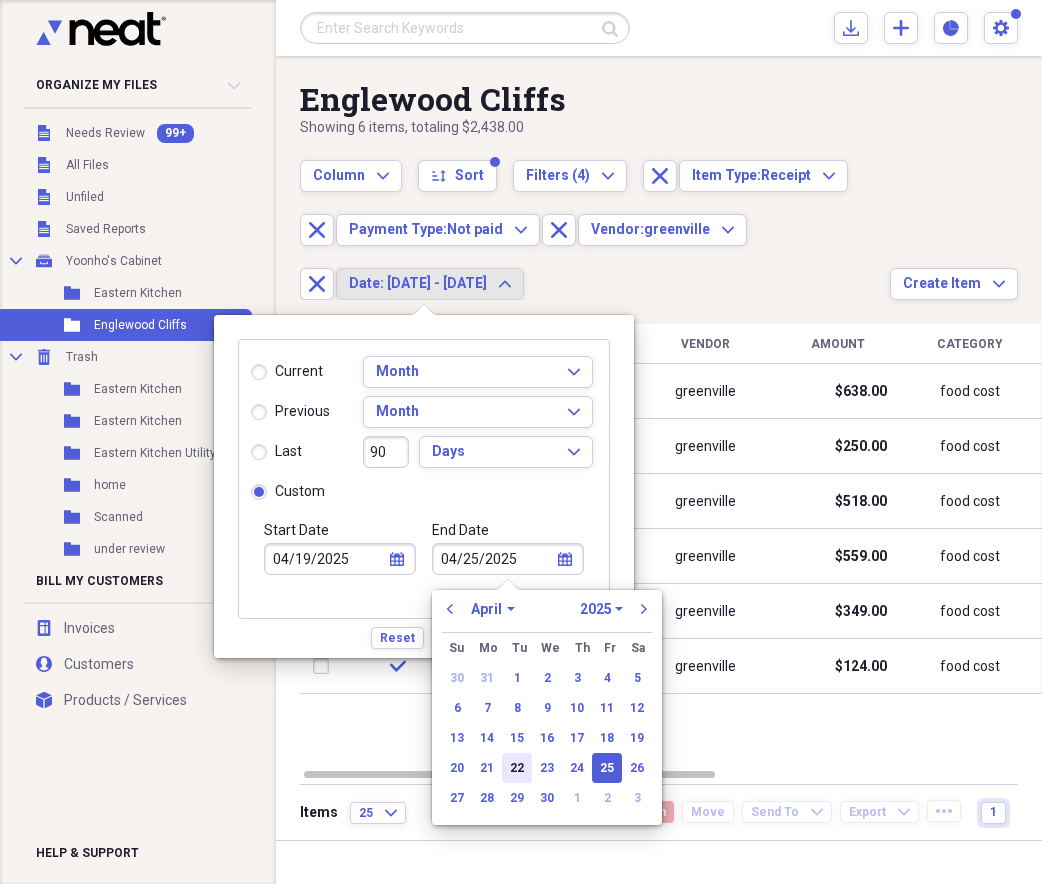 click on "22" at bounding box center [517, 768] 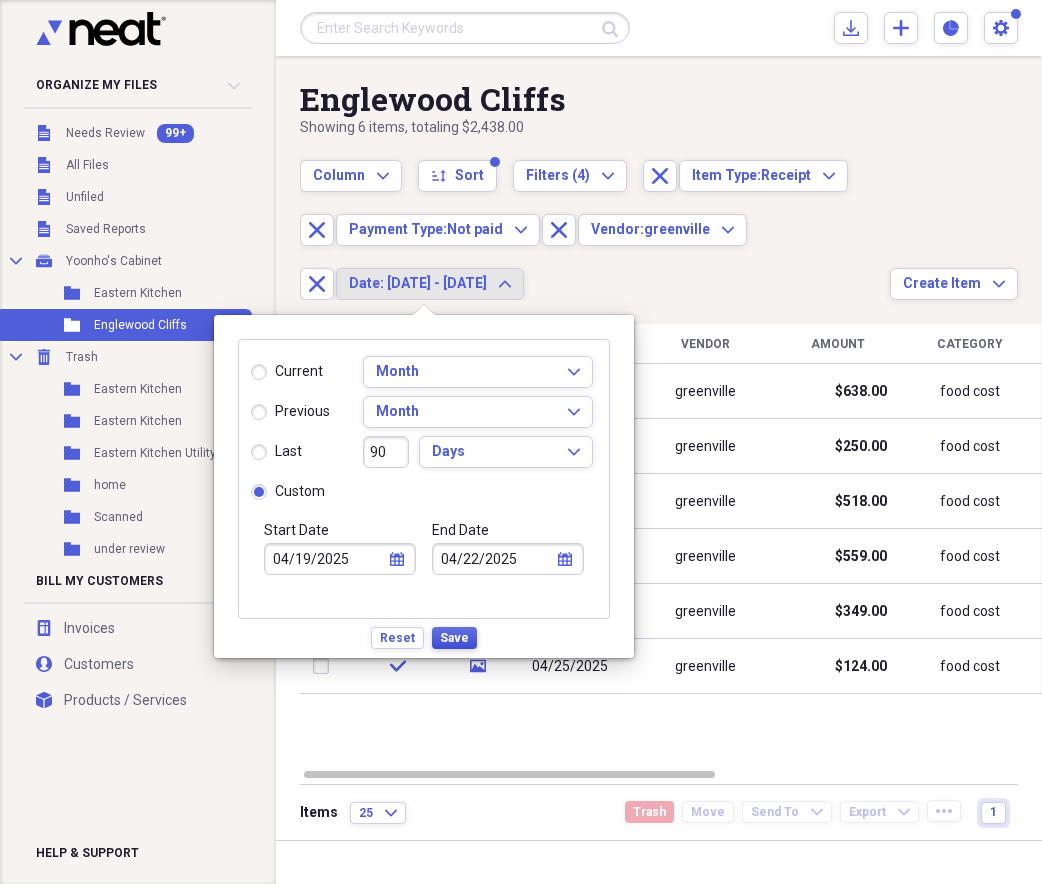 click on "Save" at bounding box center (454, 638) 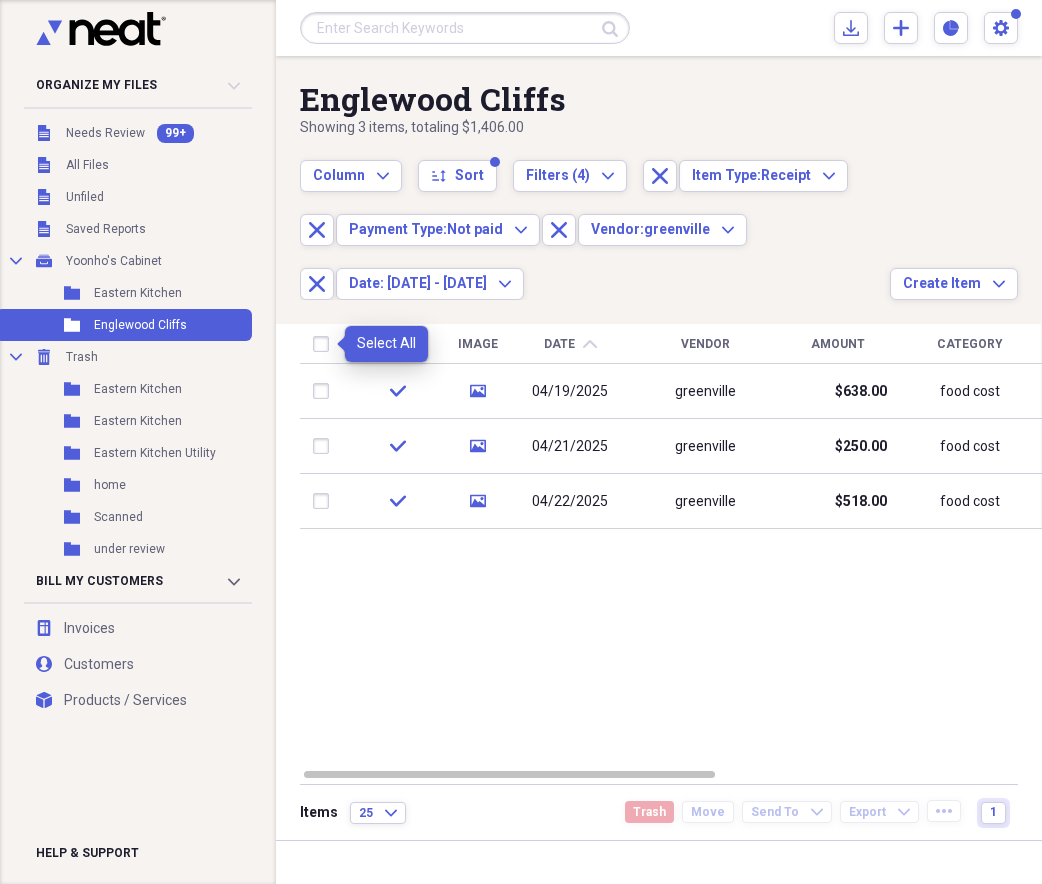 click at bounding box center (325, 344) 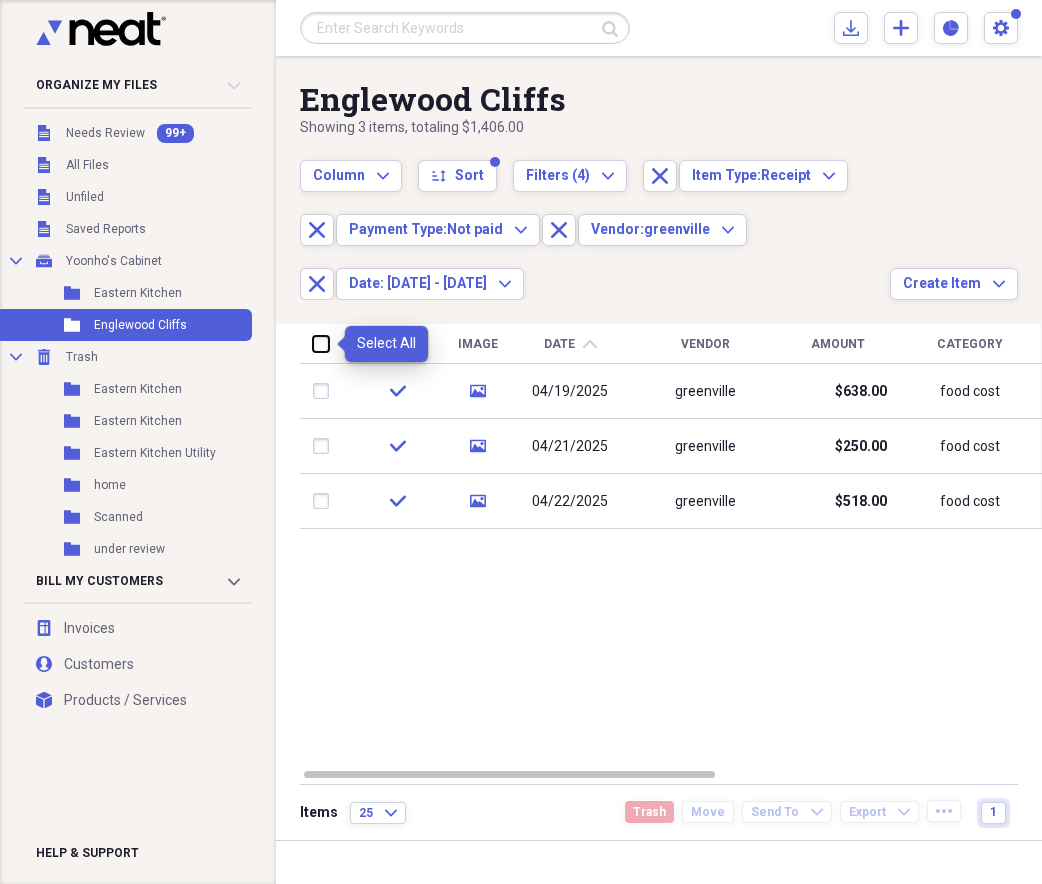 click at bounding box center (313, 343) 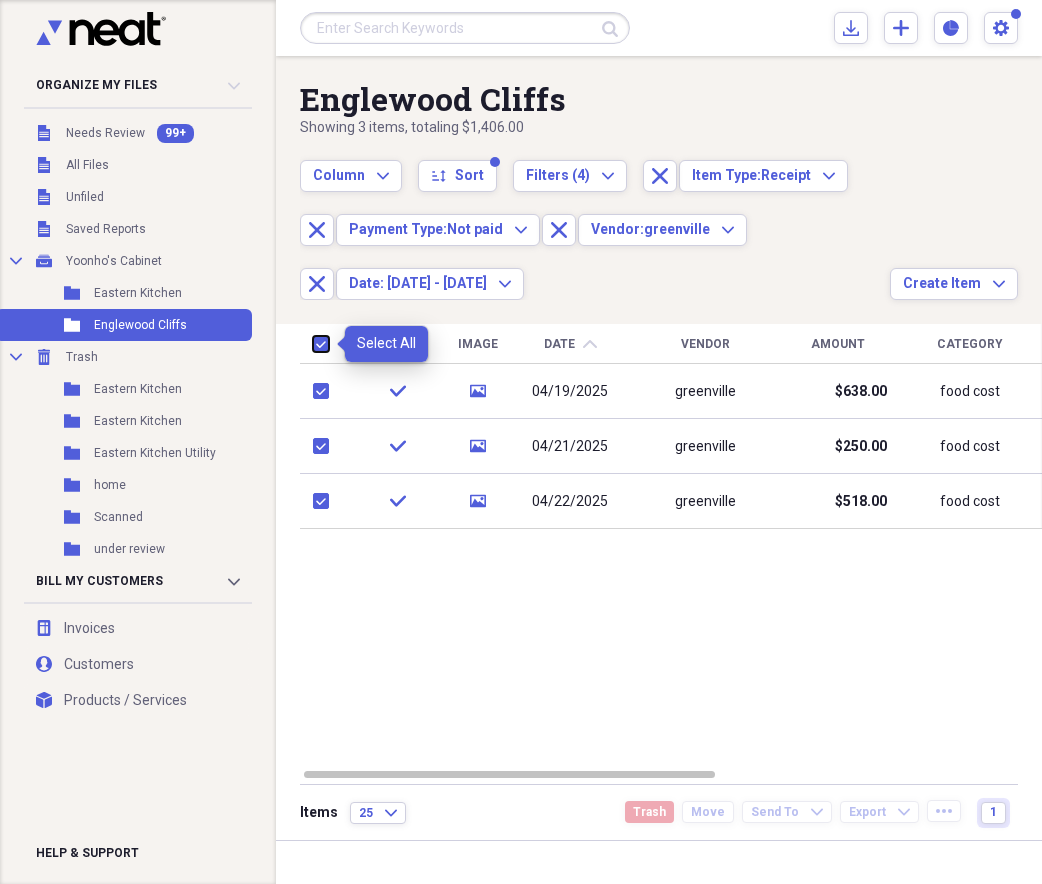 checkbox on "true" 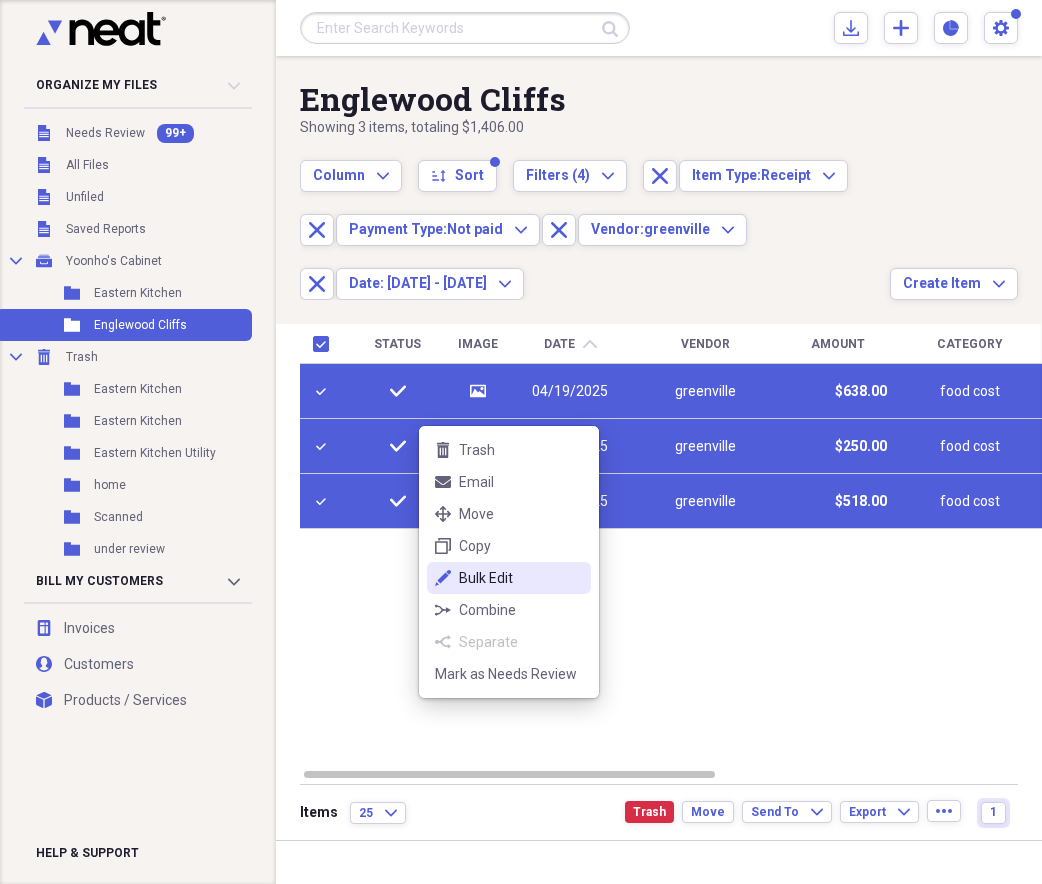 click on "Bulk Edit" at bounding box center (521, 578) 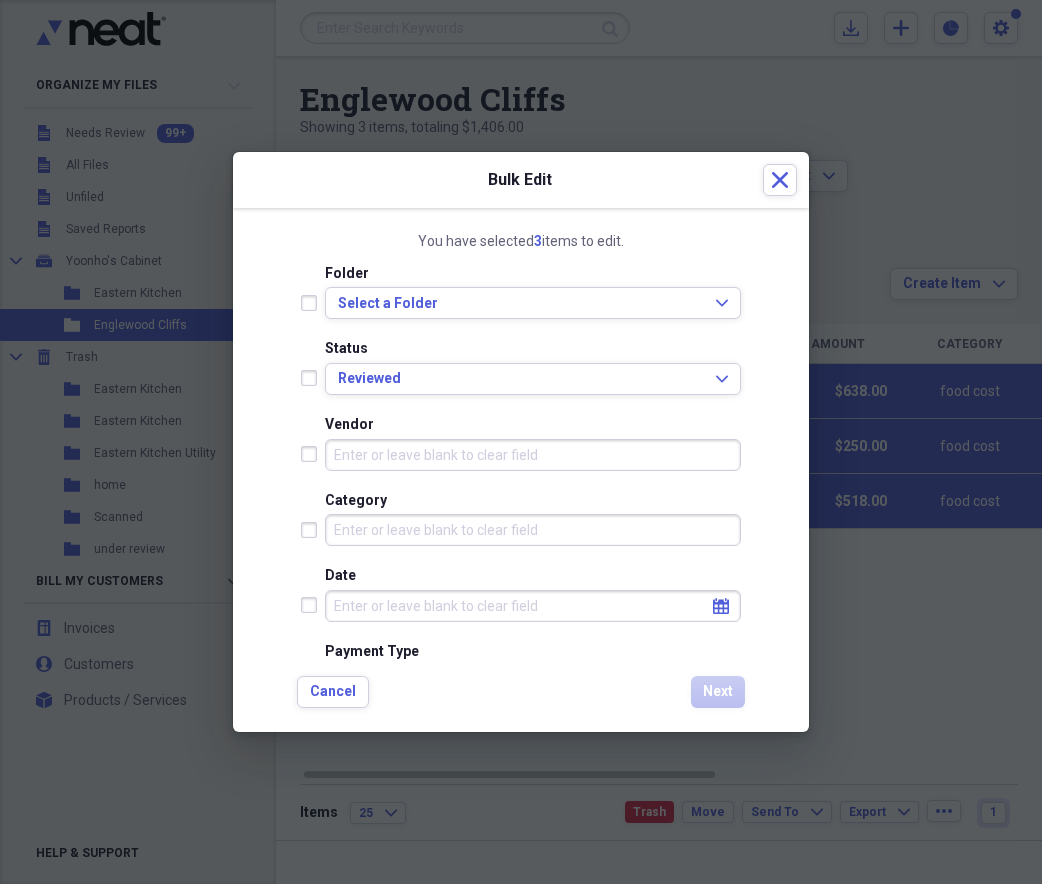 scroll, scrollTop: 333, scrollLeft: 0, axis: vertical 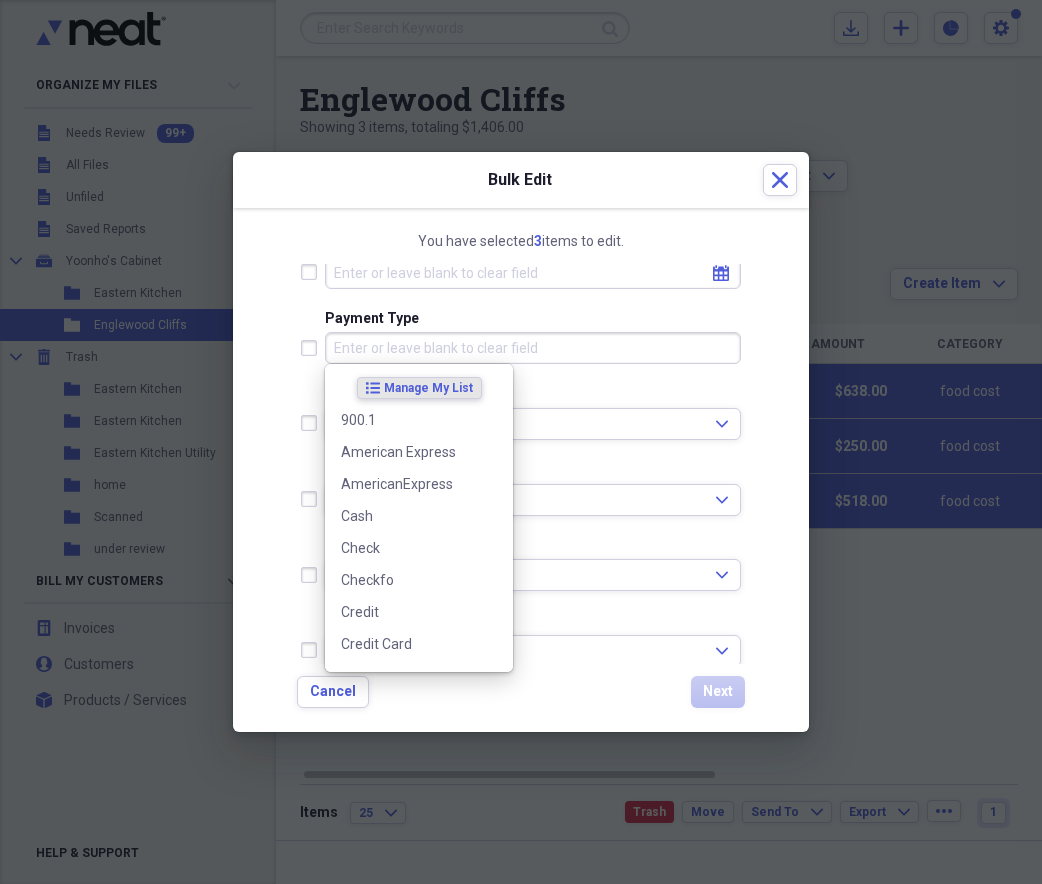 click on "Payment Type" at bounding box center [533, 348] 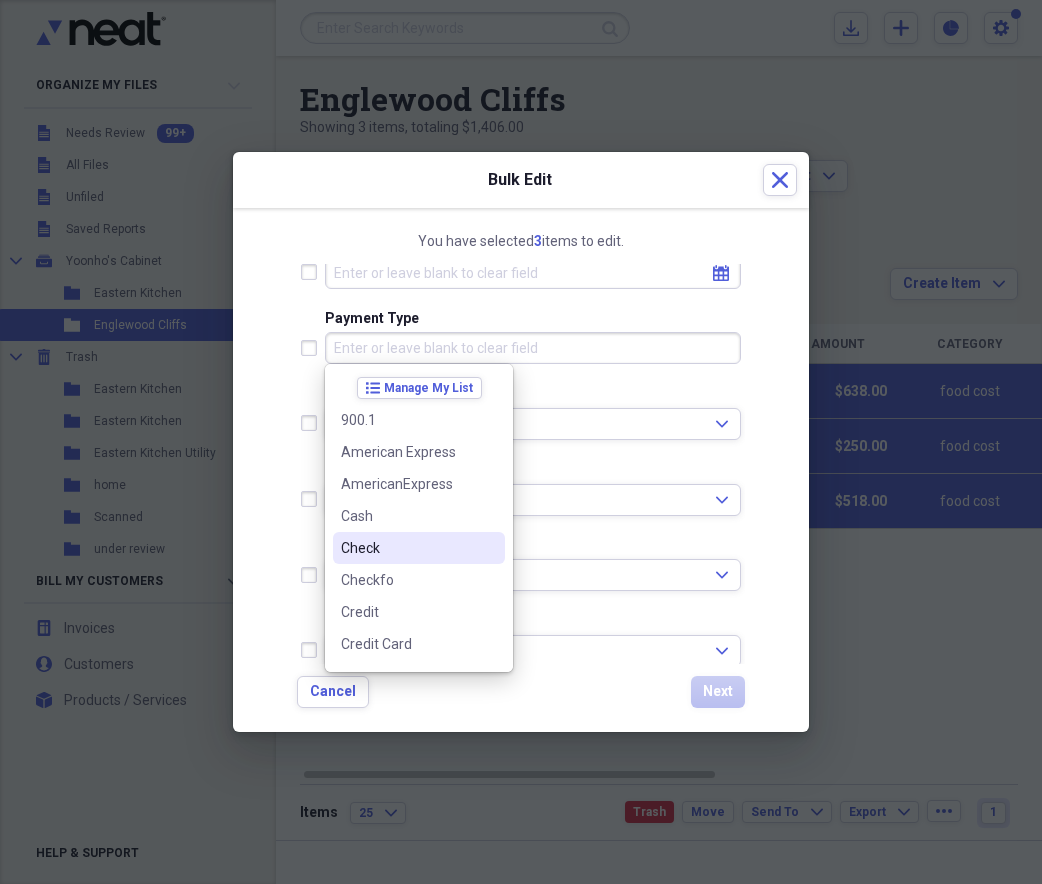 click on "Check" at bounding box center (407, 548) 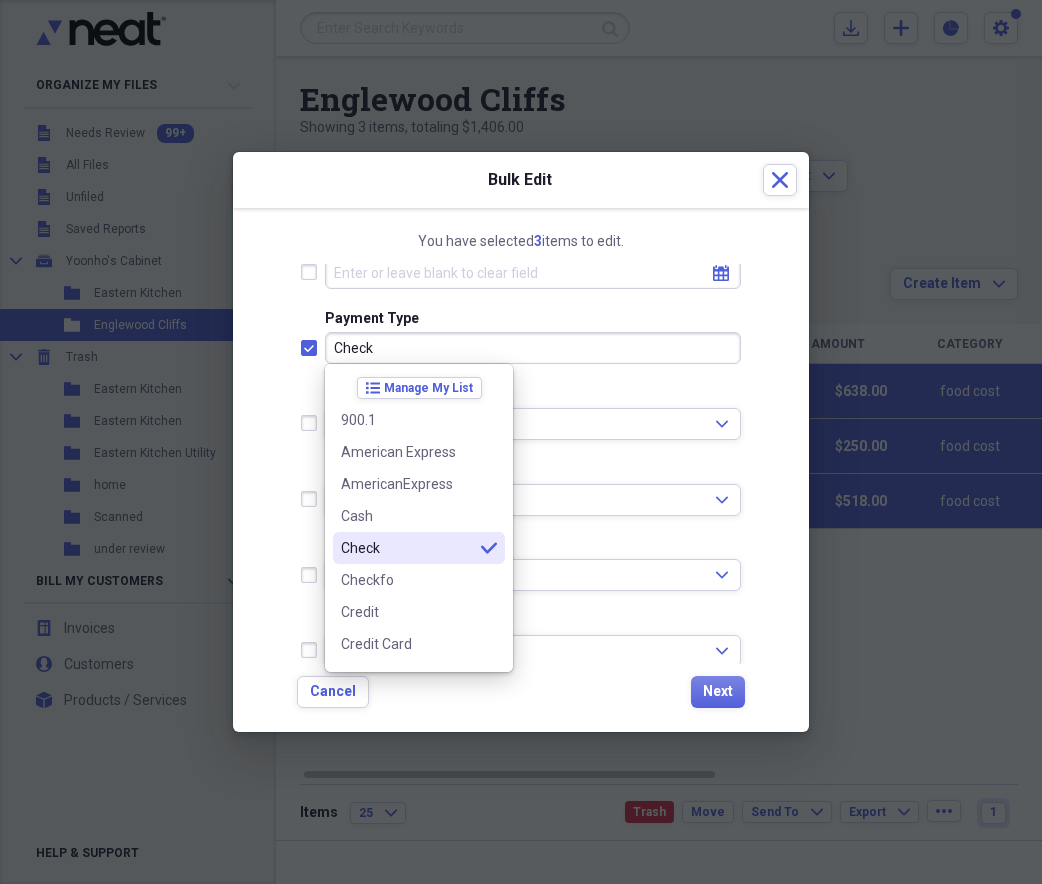 checkbox on "true" 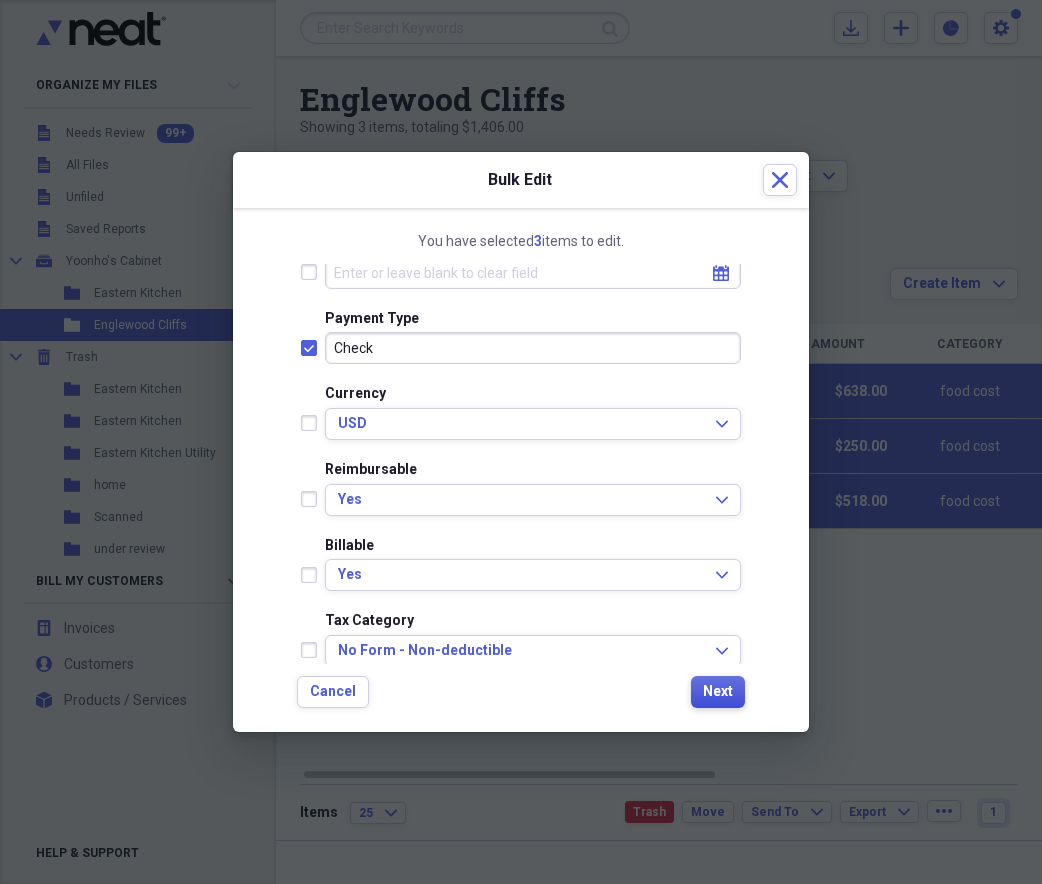 click on "Next" at bounding box center [718, 692] 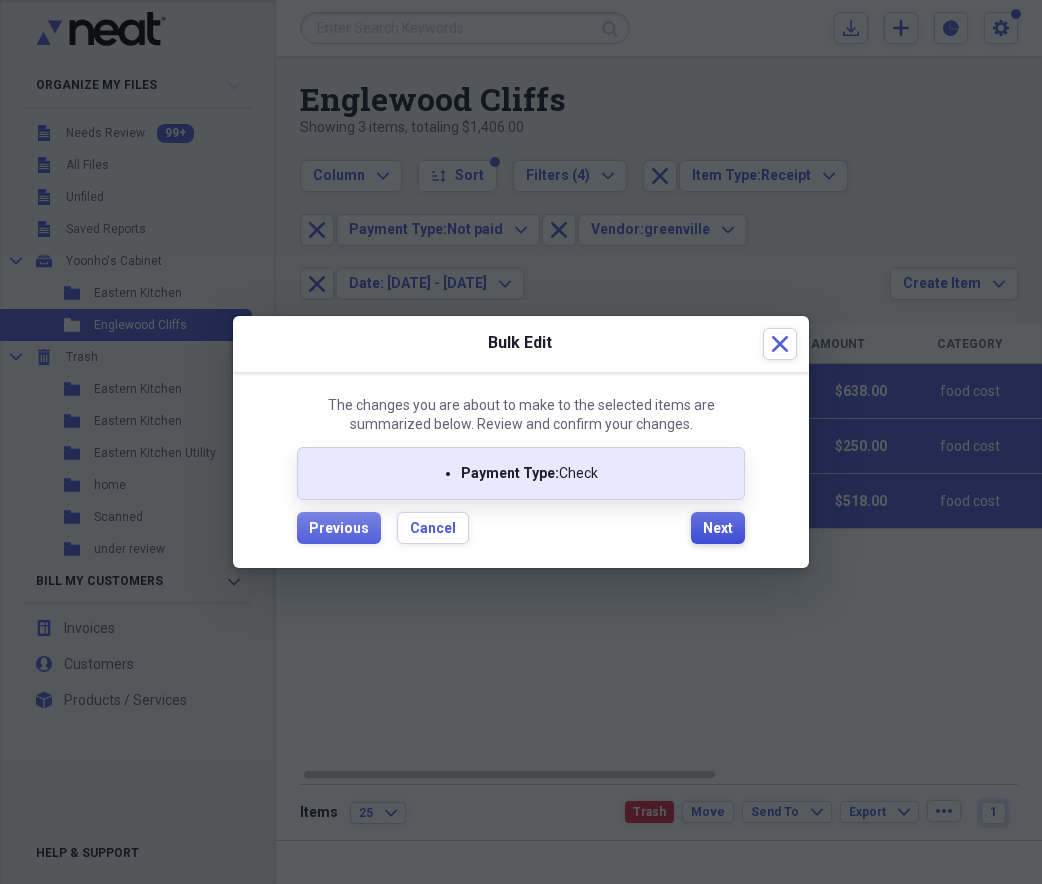 click on "Next" at bounding box center [718, 529] 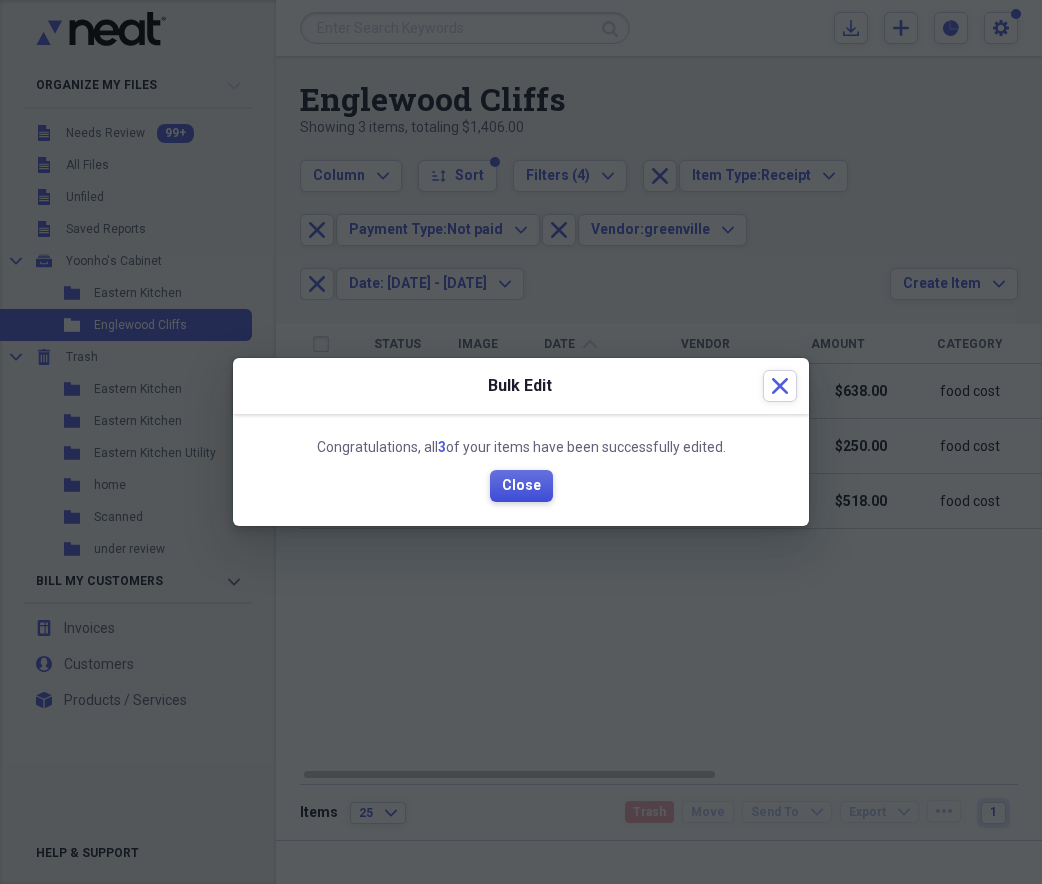 click on "Close" at bounding box center (521, 486) 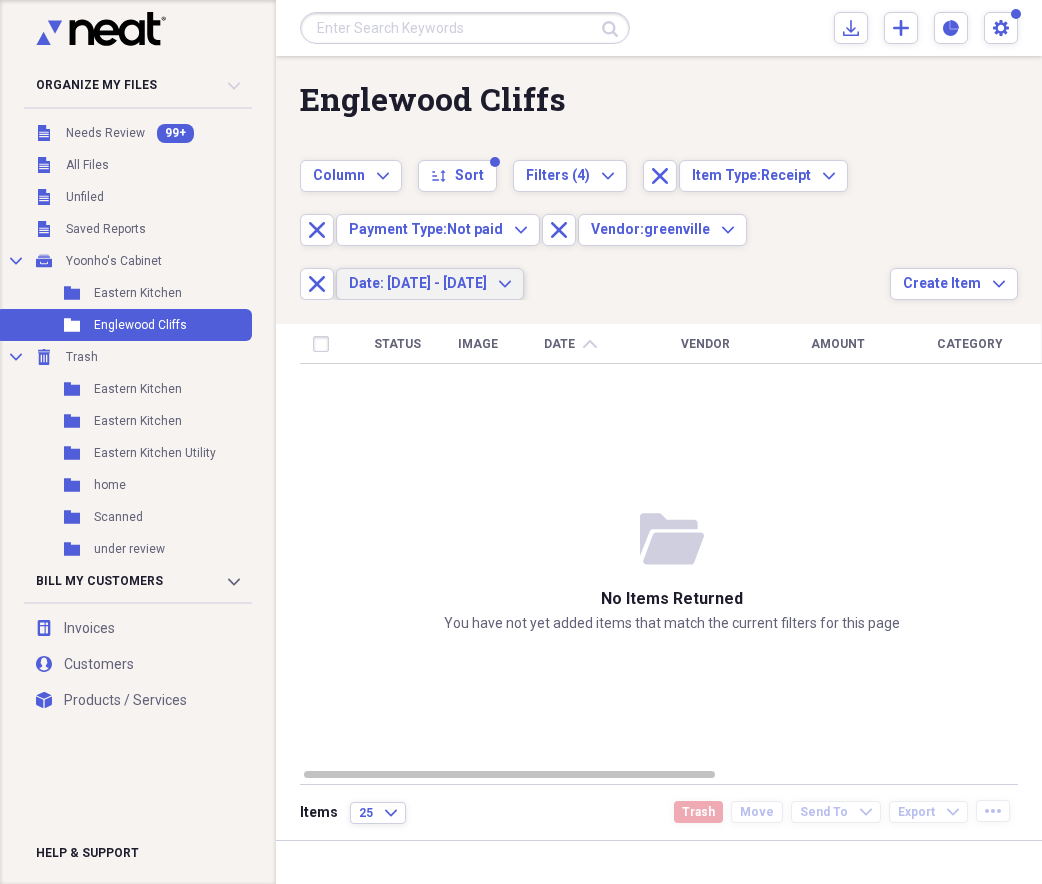 click on "Date: [DATE] - [DATE] Expand" at bounding box center [430, 284] 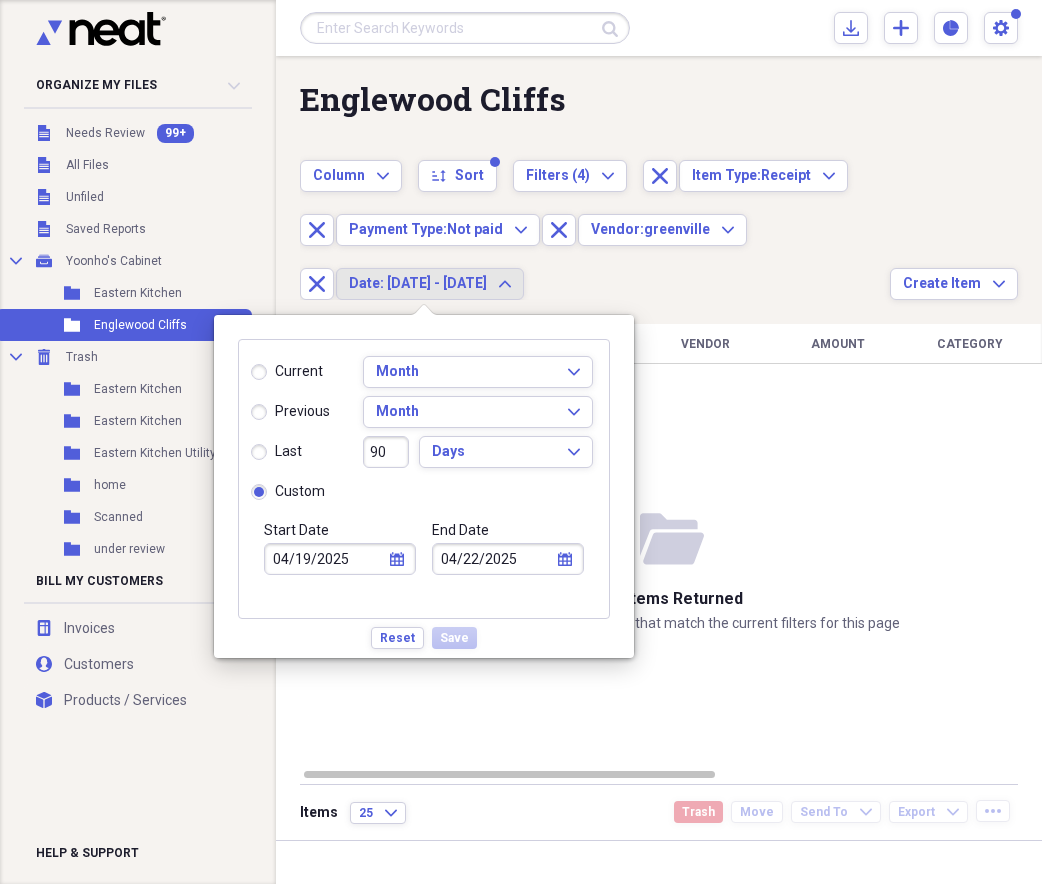 click on "04/19/2025" at bounding box center [340, 559] 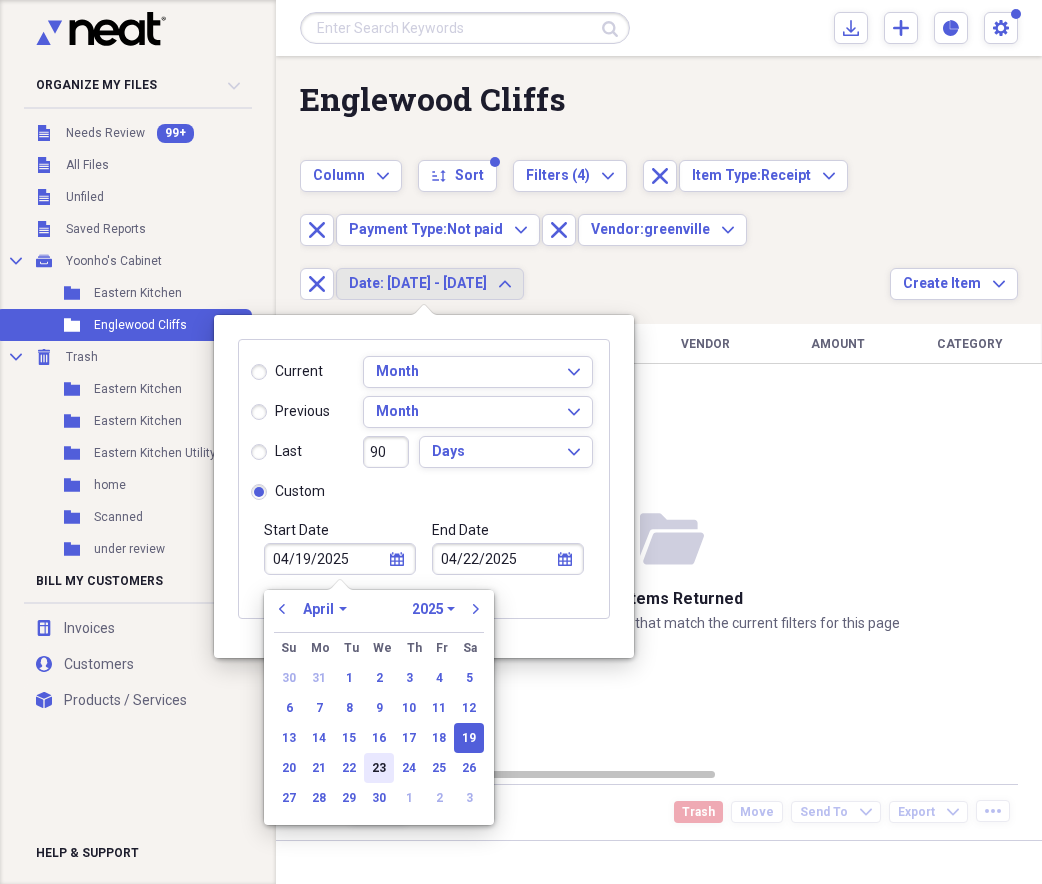 click on "23" at bounding box center [379, 768] 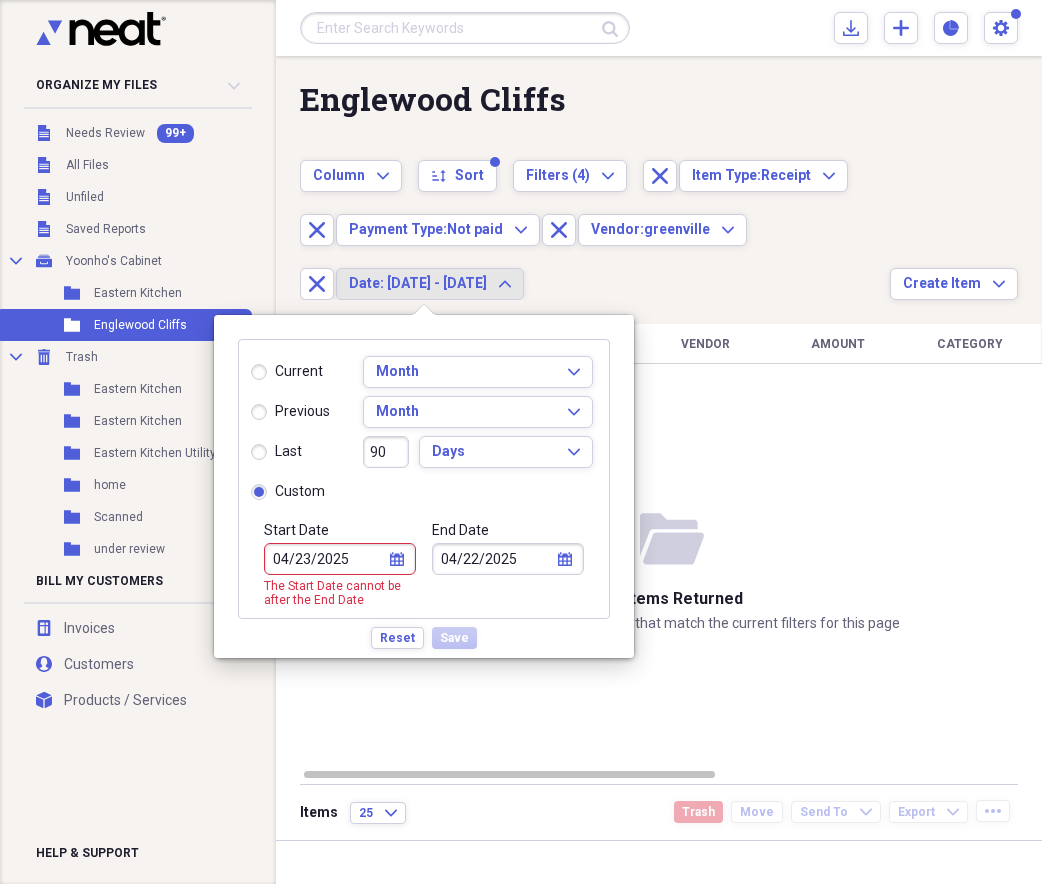 click on "04/22/2025" at bounding box center (508, 559) 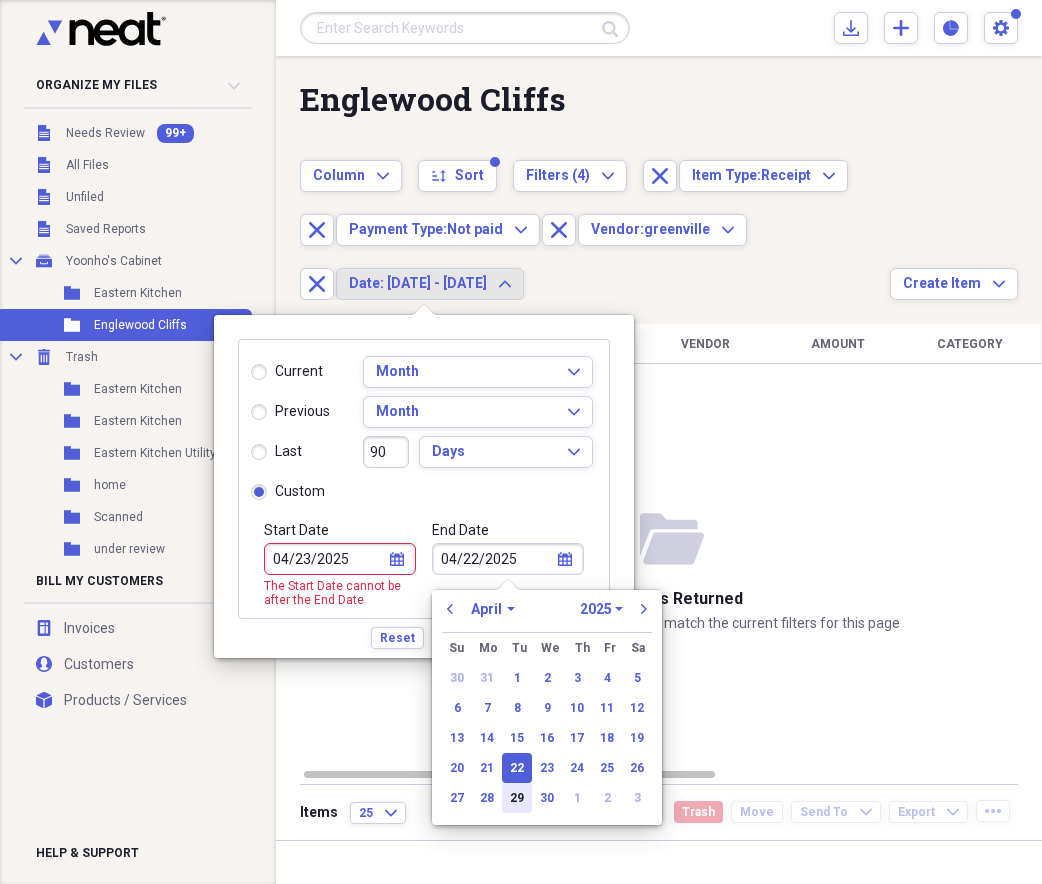 click on "29" at bounding box center [517, 798] 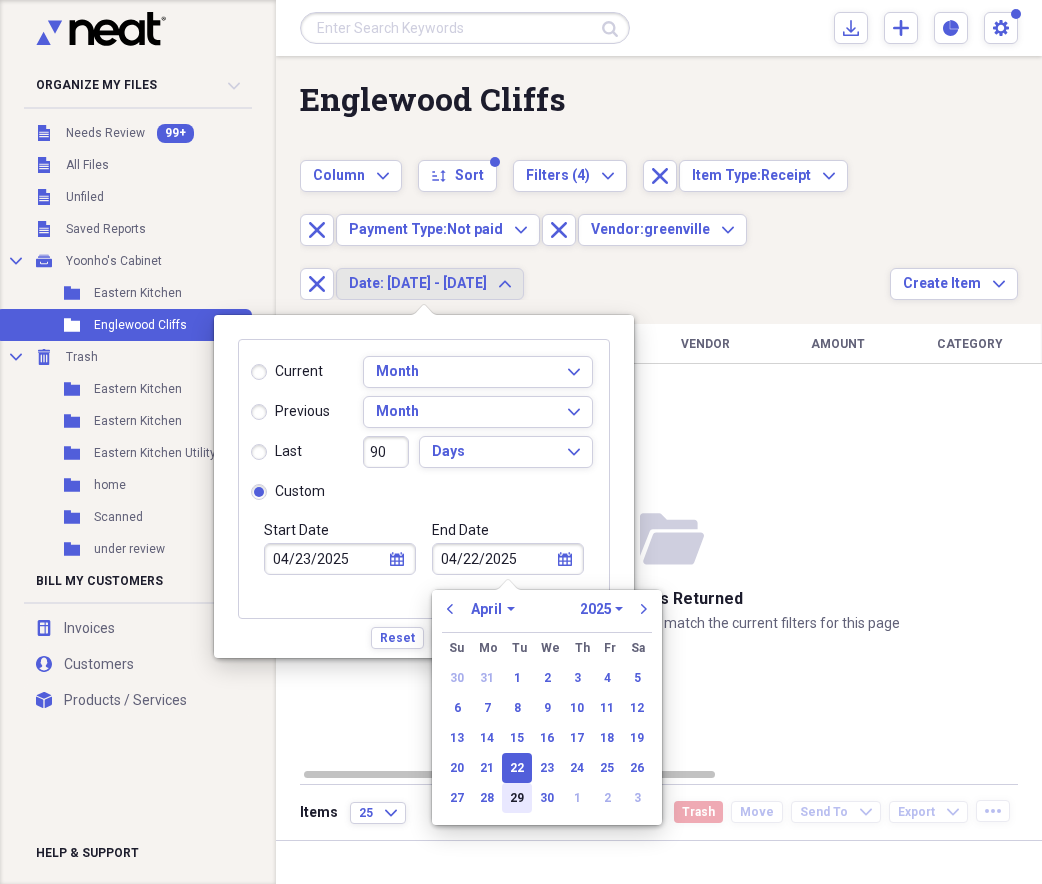 type on "04/29/2025" 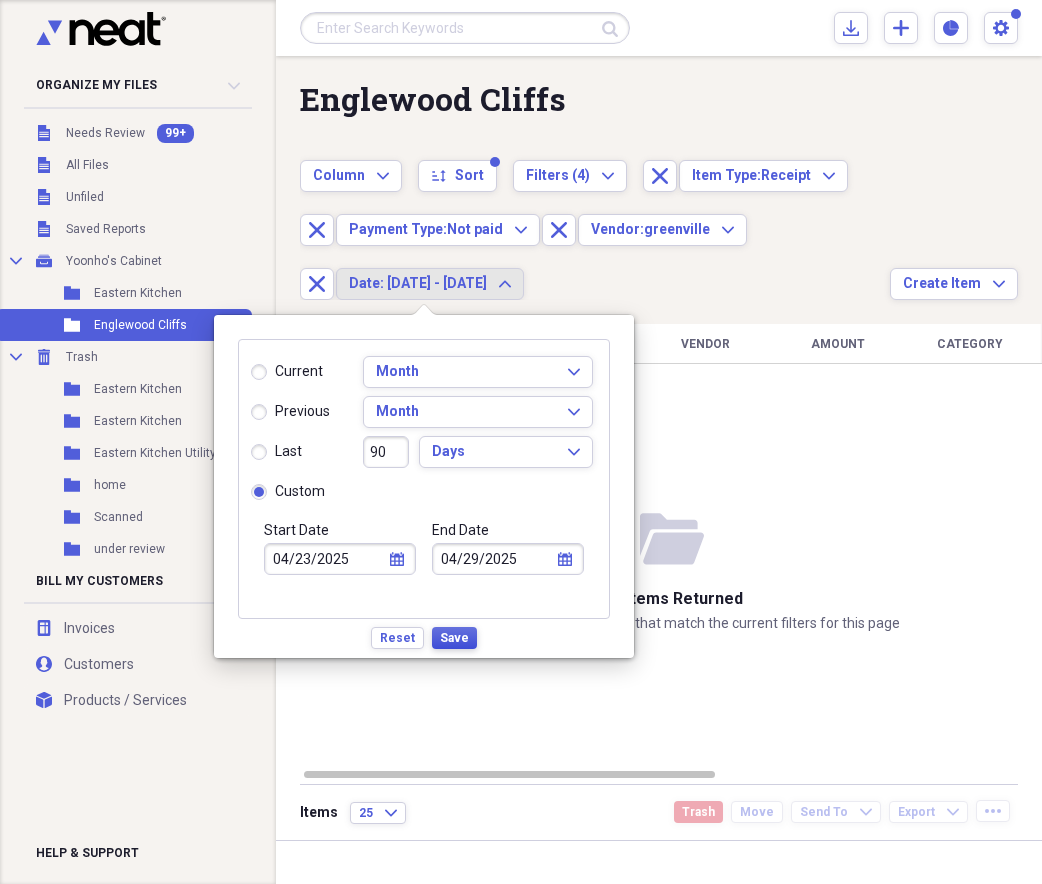 click on "Save" at bounding box center [454, 638] 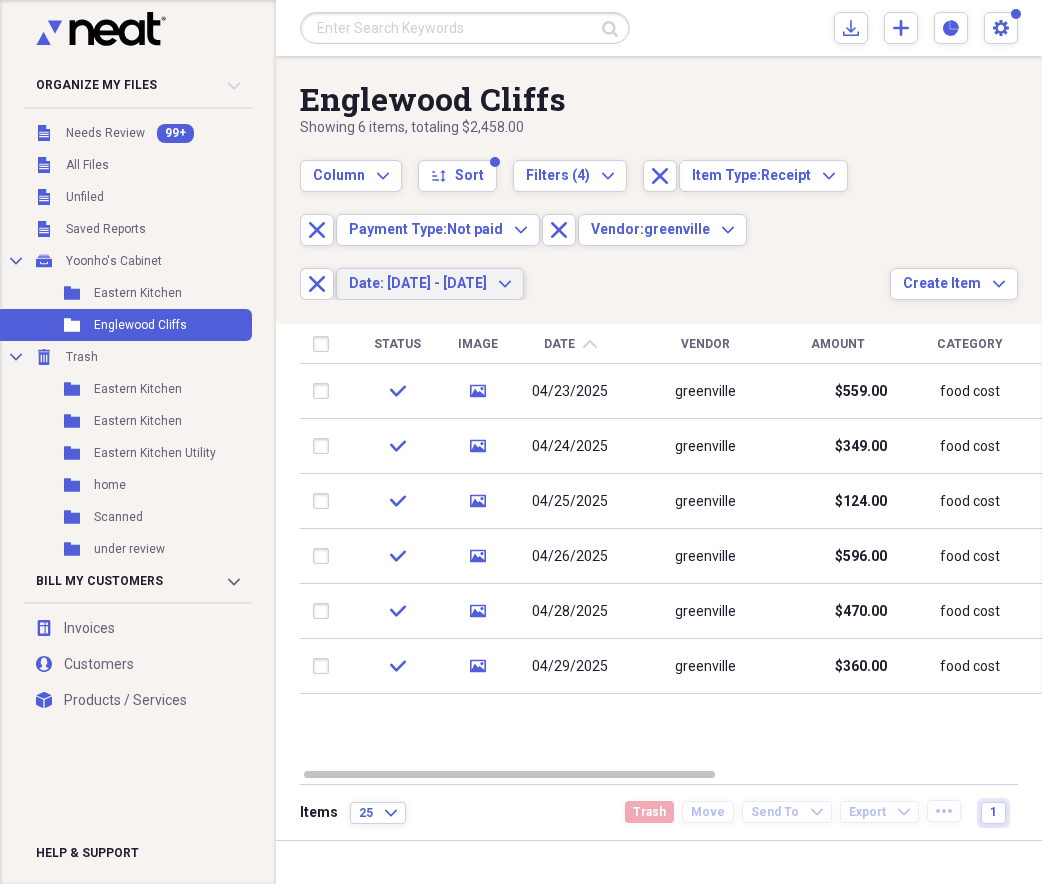 click on "Date: [DATE] - [DATE]" at bounding box center (418, 283) 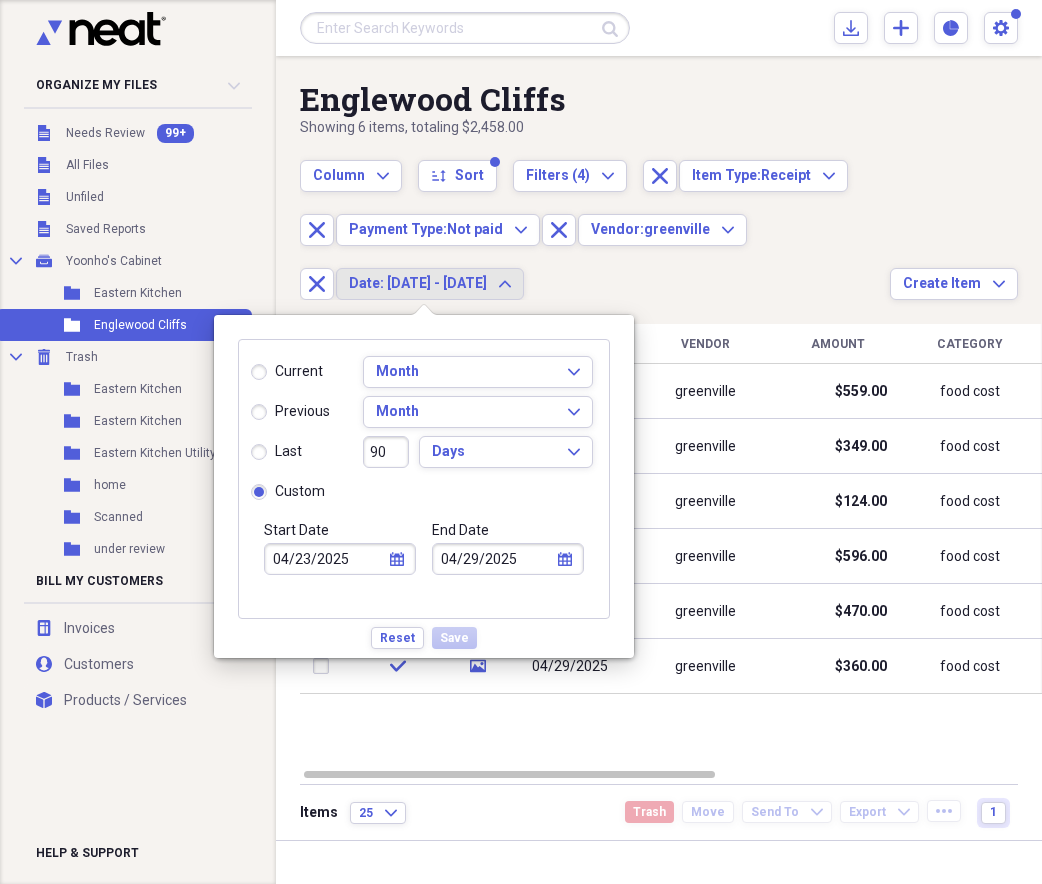 click on "04/29/2025" at bounding box center (508, 559) 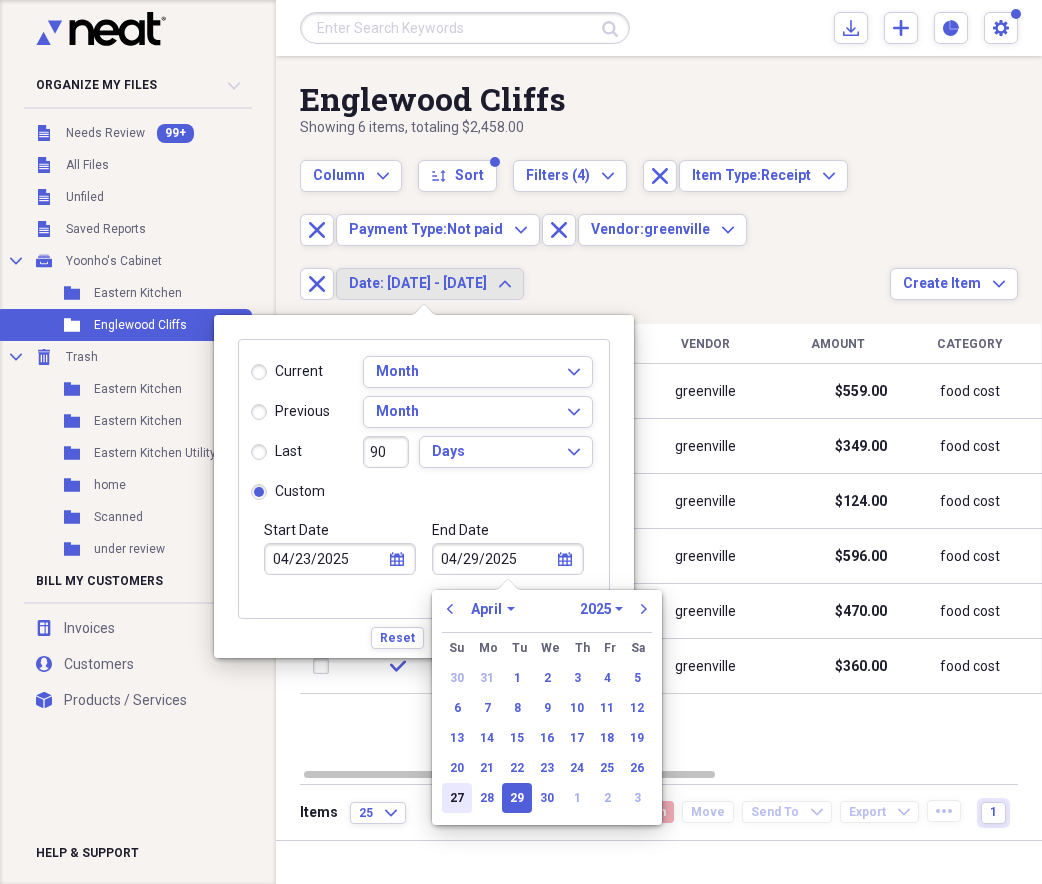 click on "27" at bounding box center [457, 798] 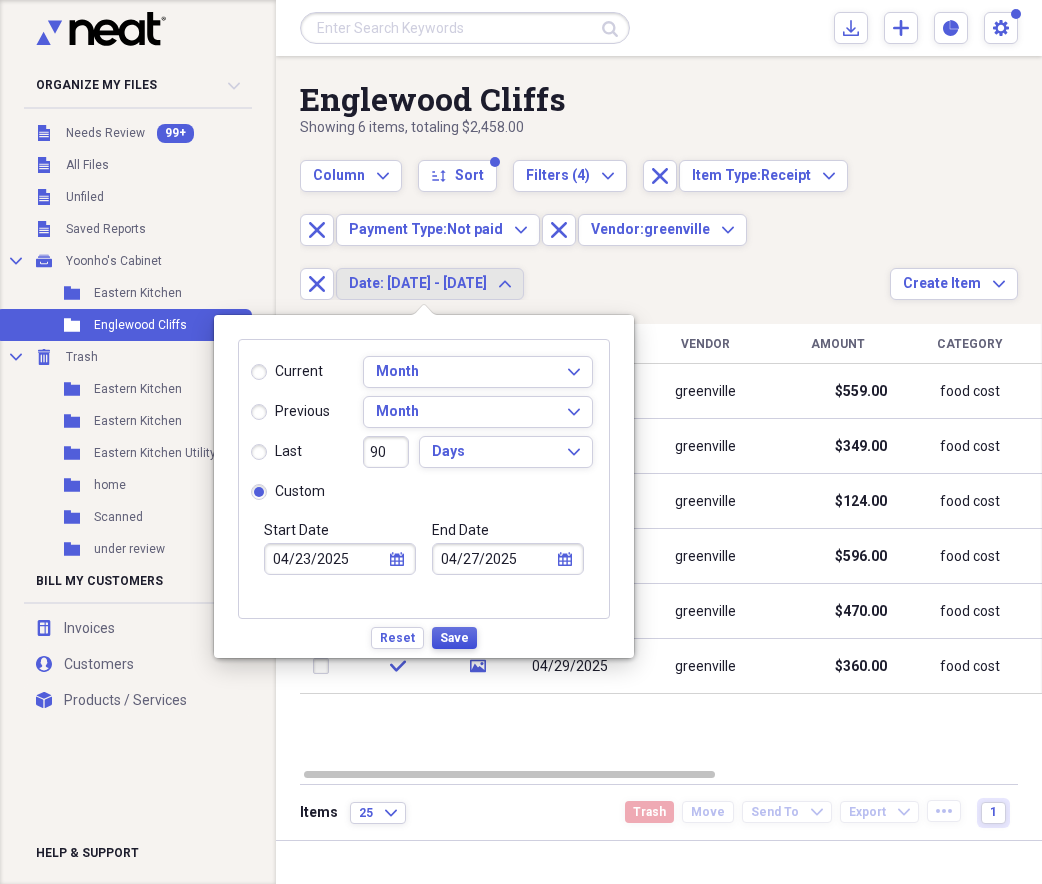 click on "Save" at bounding box center (454, 638) 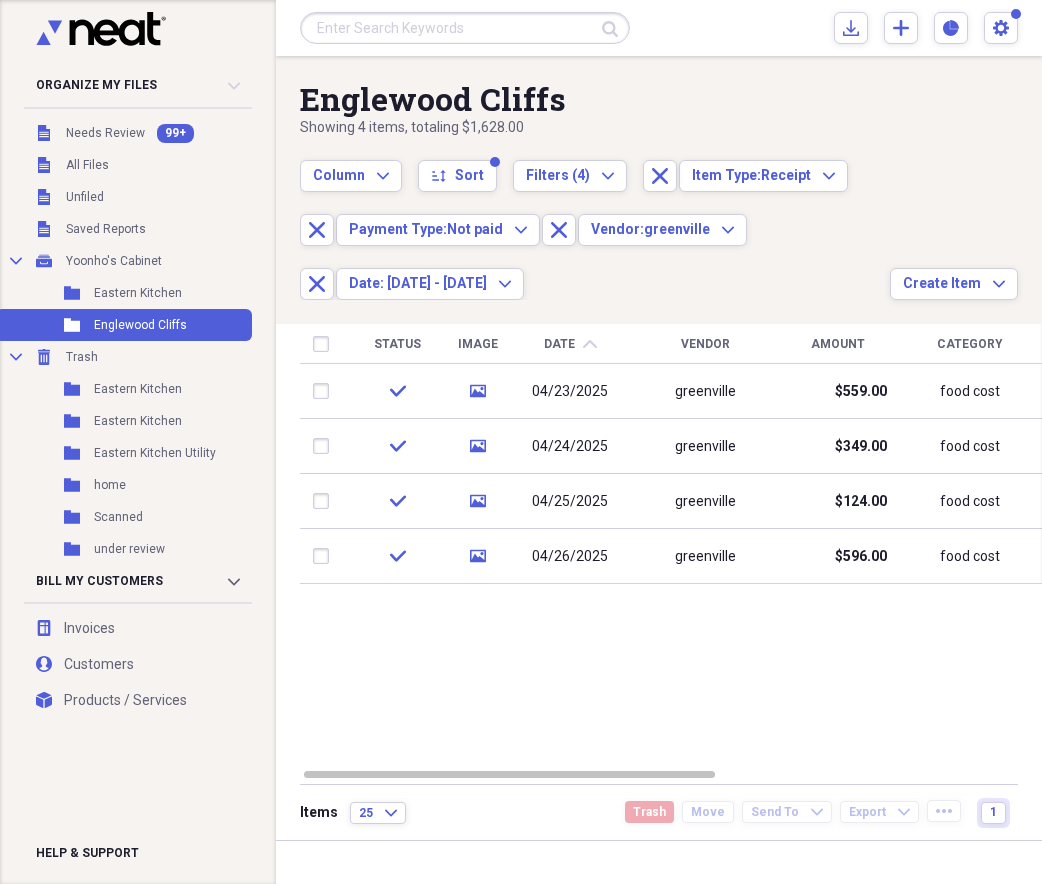 click at bounding box center [325, 344] 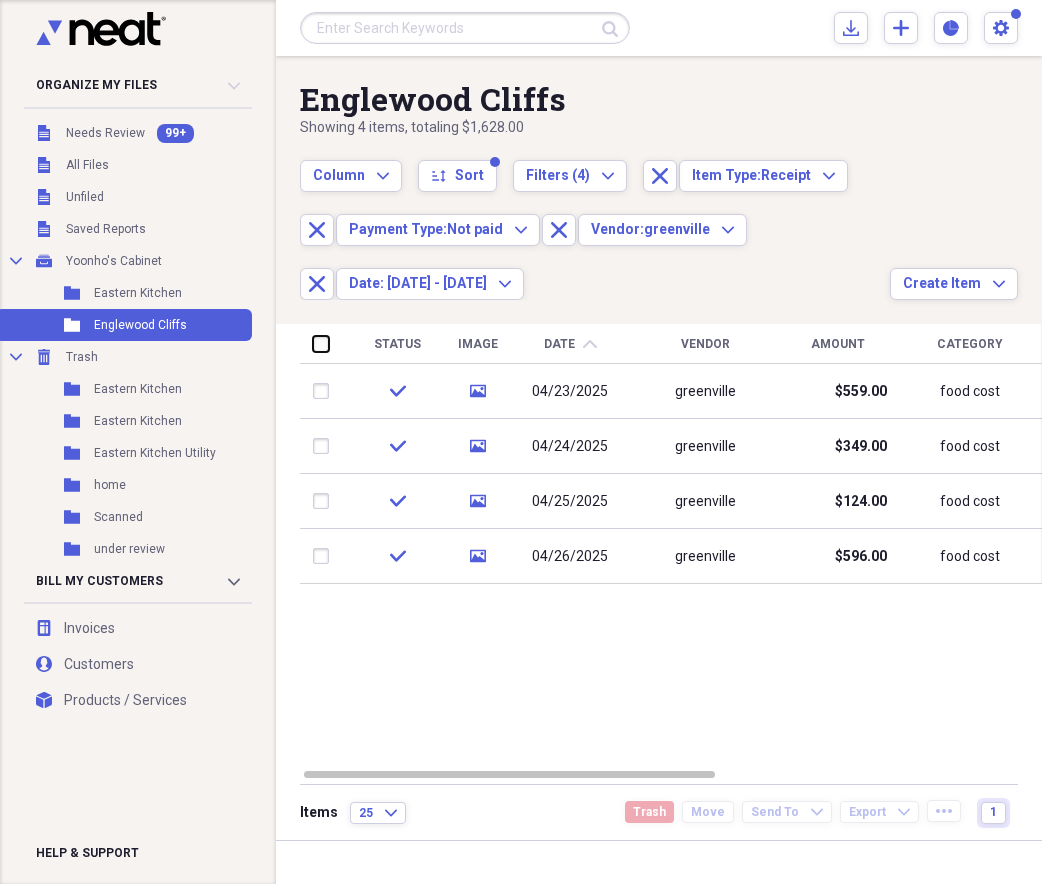 click at bounding box center [313, 343] 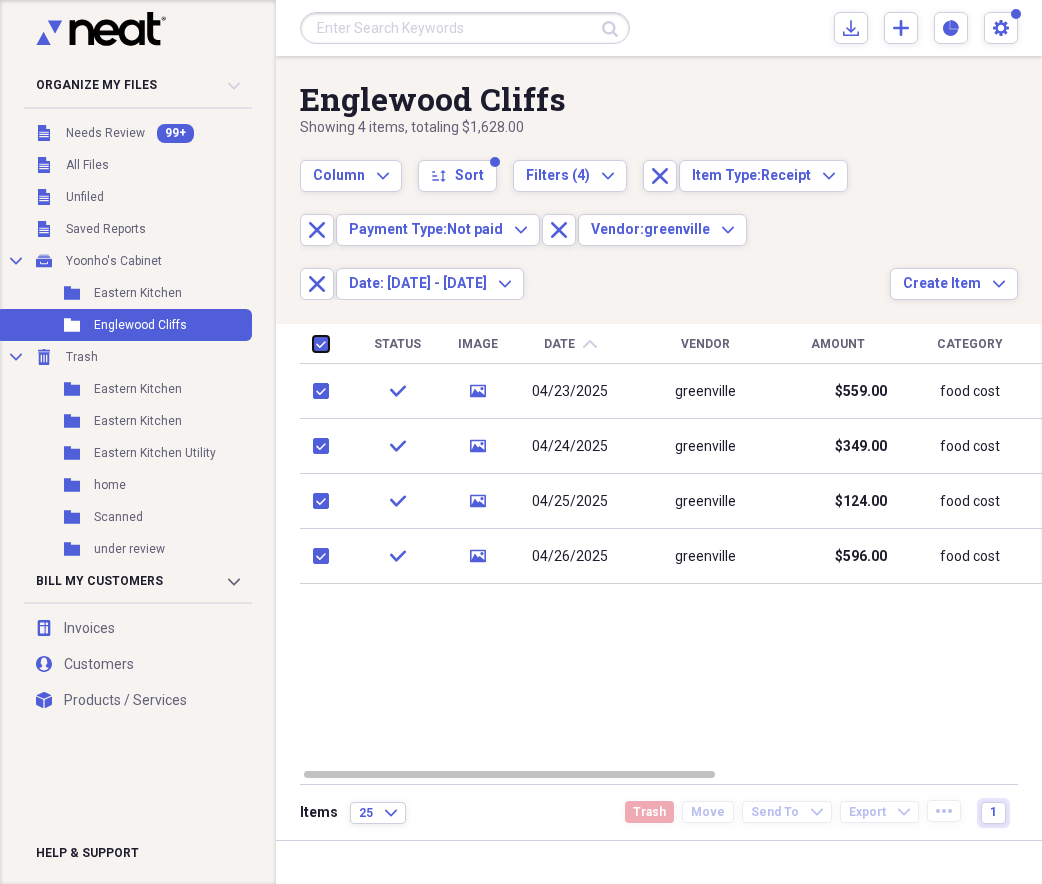 checkbox on "true" 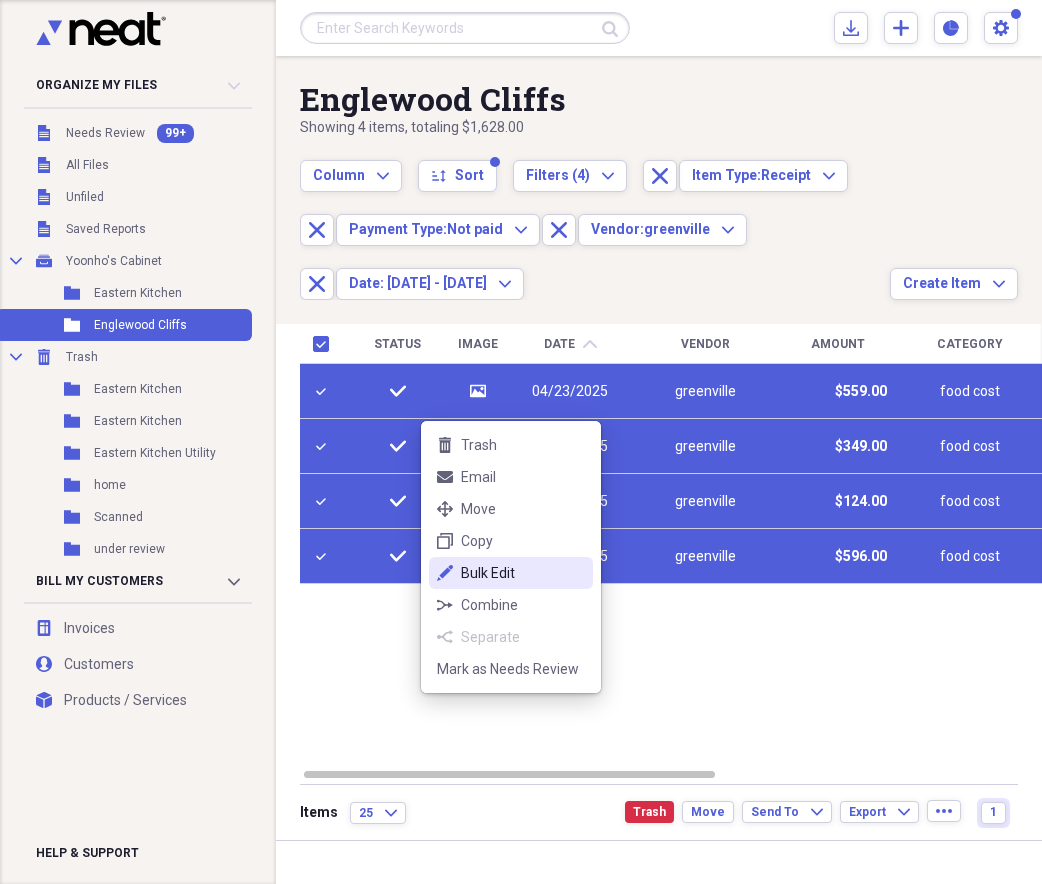 click on "Bulk Edit" at bounding box center (523, 573) 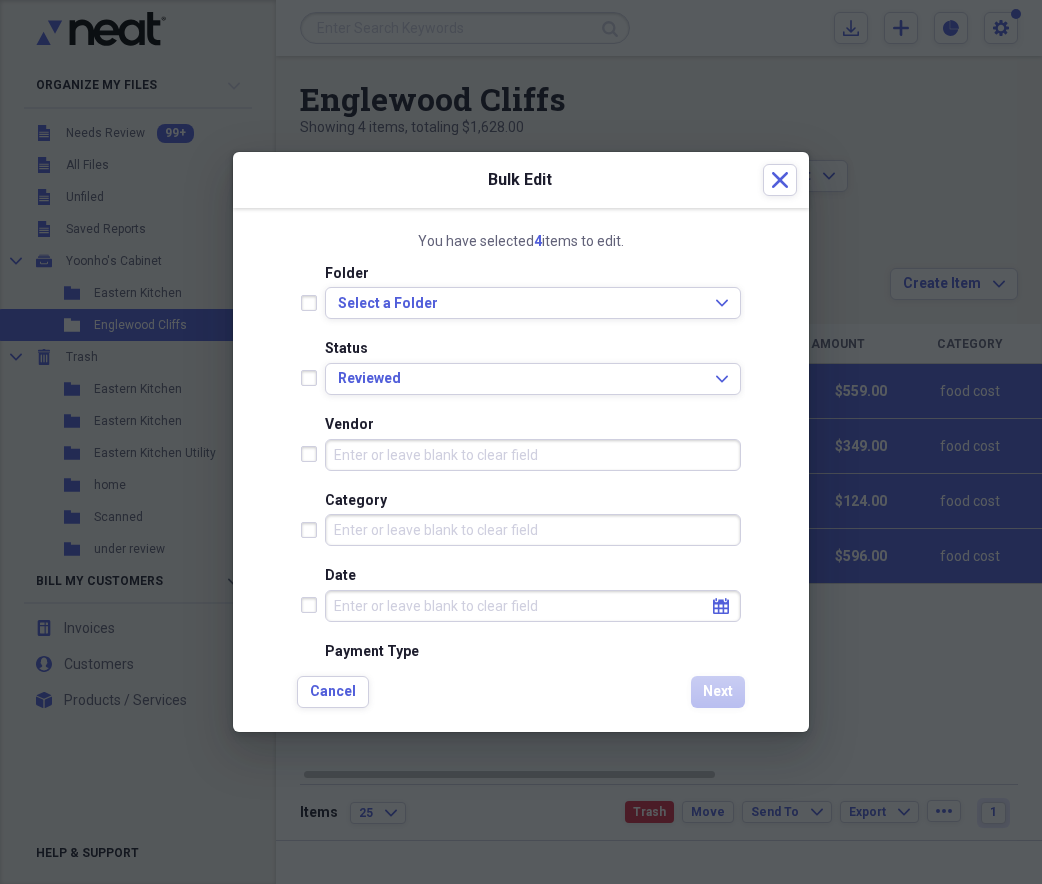 scroll, scrollTop: 333, scrollLeft: 0, axis: vertical 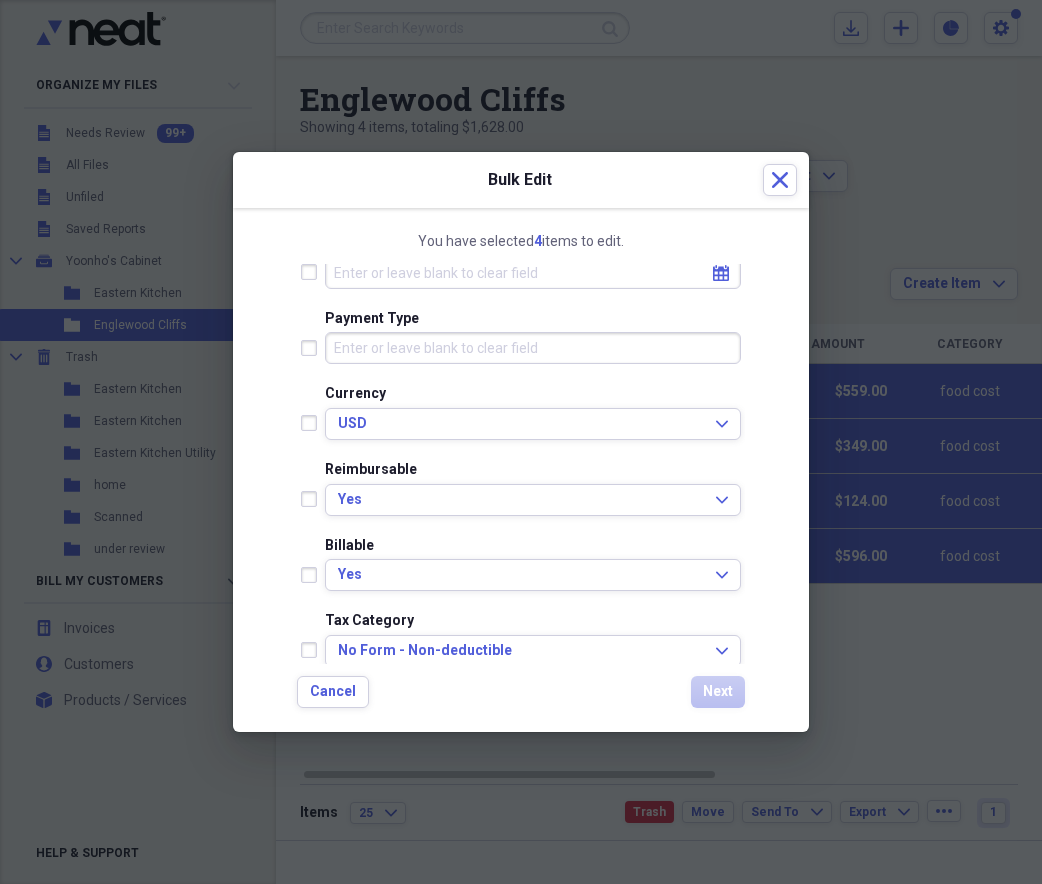 click on "Payment Type" at bounding box center [521, 345] 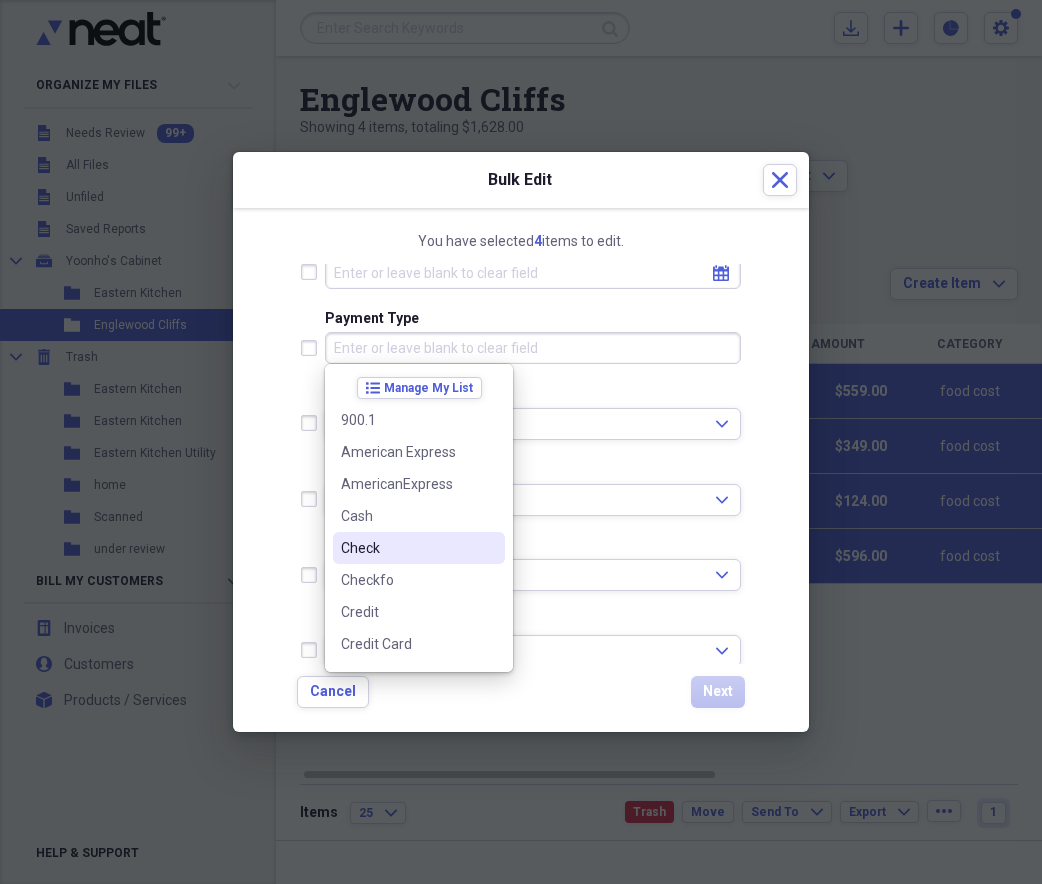 click on "Check" at bounding box center [407, 548] 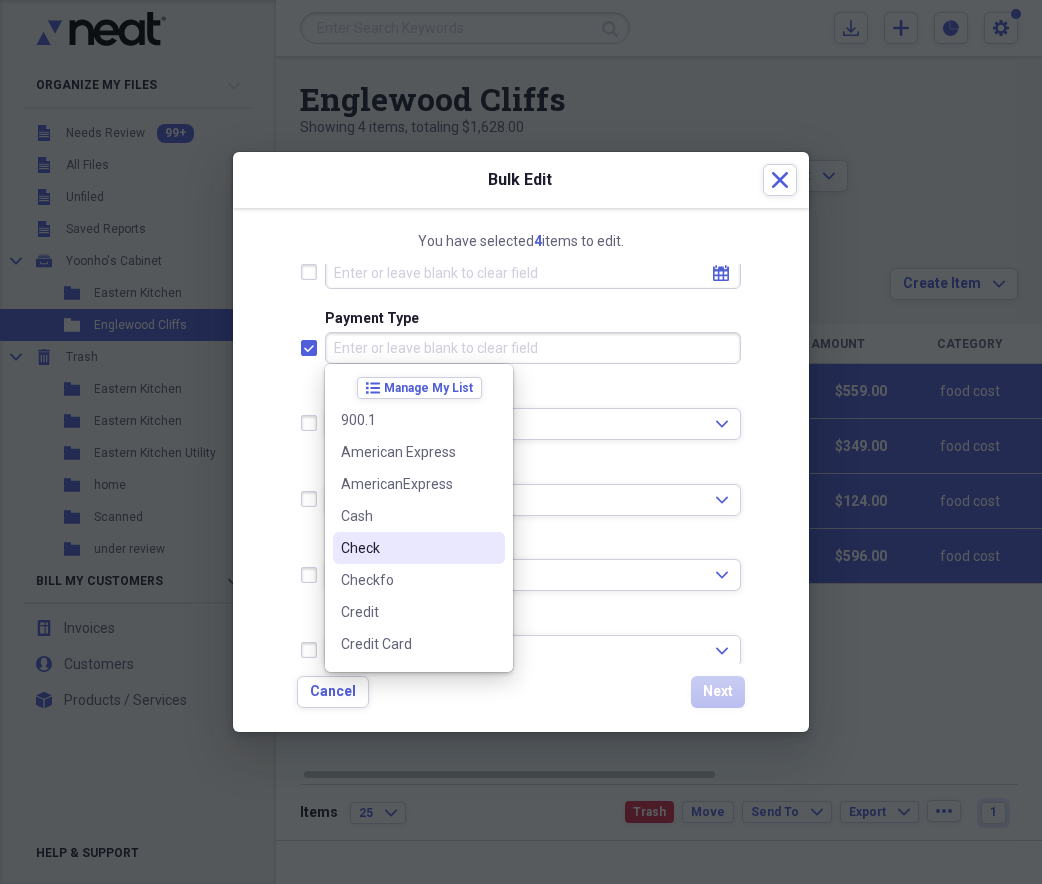 checkbox on "true" 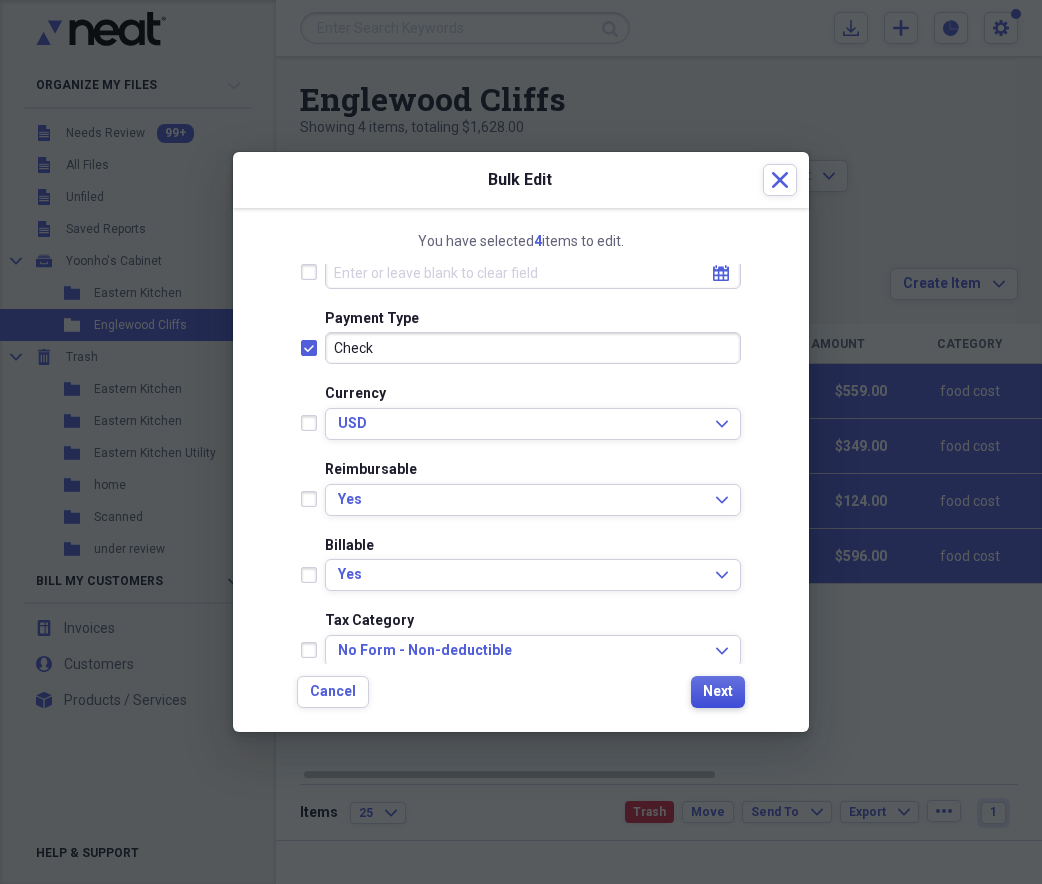 click on "Next" at bounding box center (718, 692) 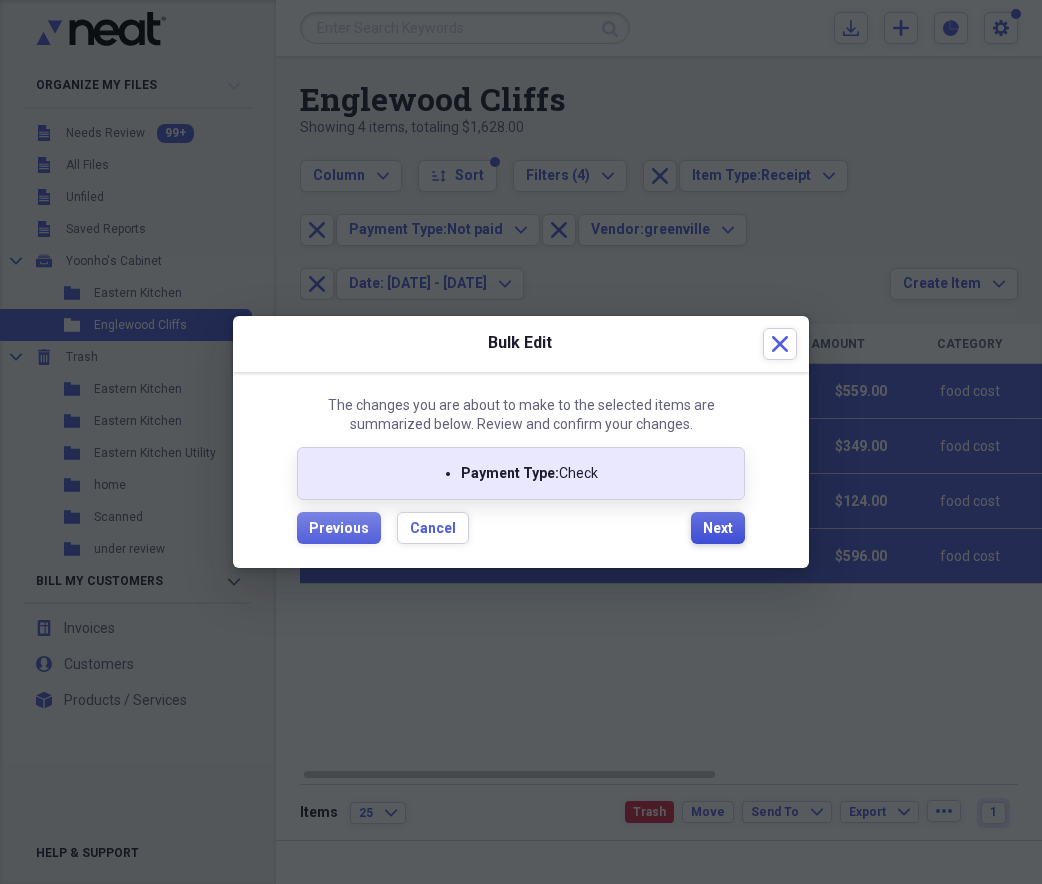 click on "Next" at bounding box center (718, 528) 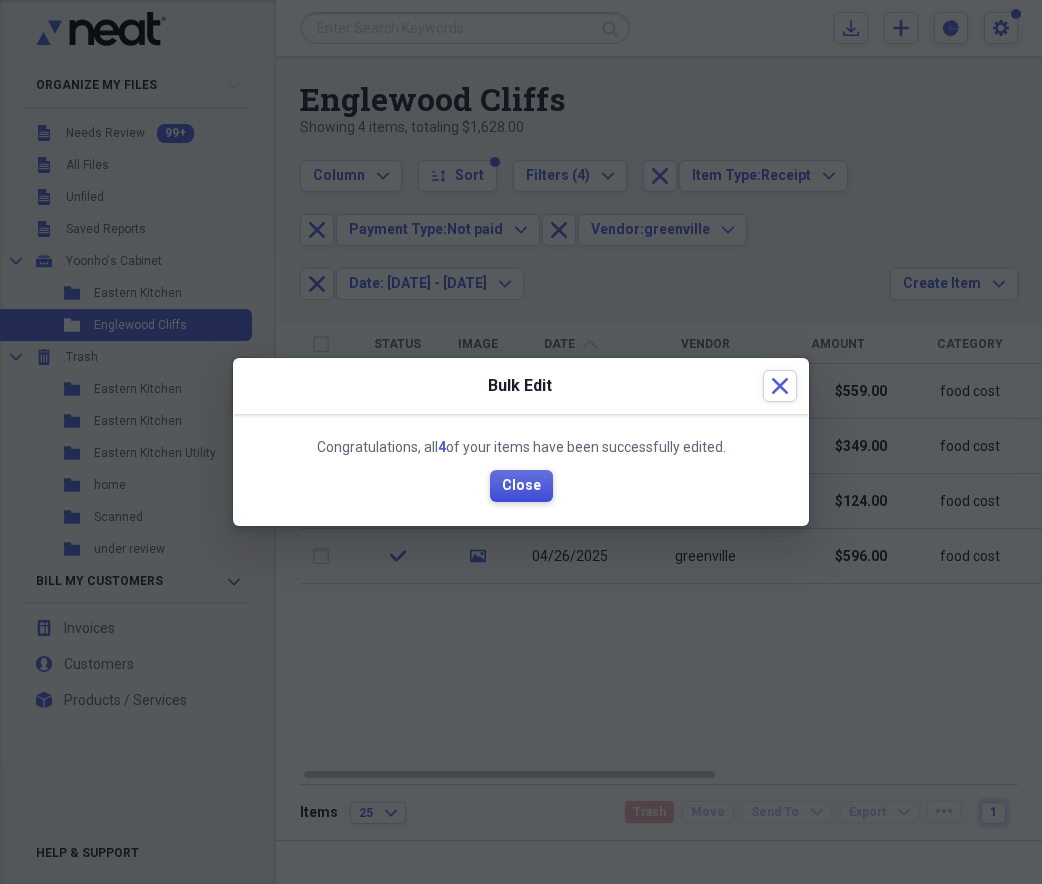 click on "Close" at bounding box center [521, 486] 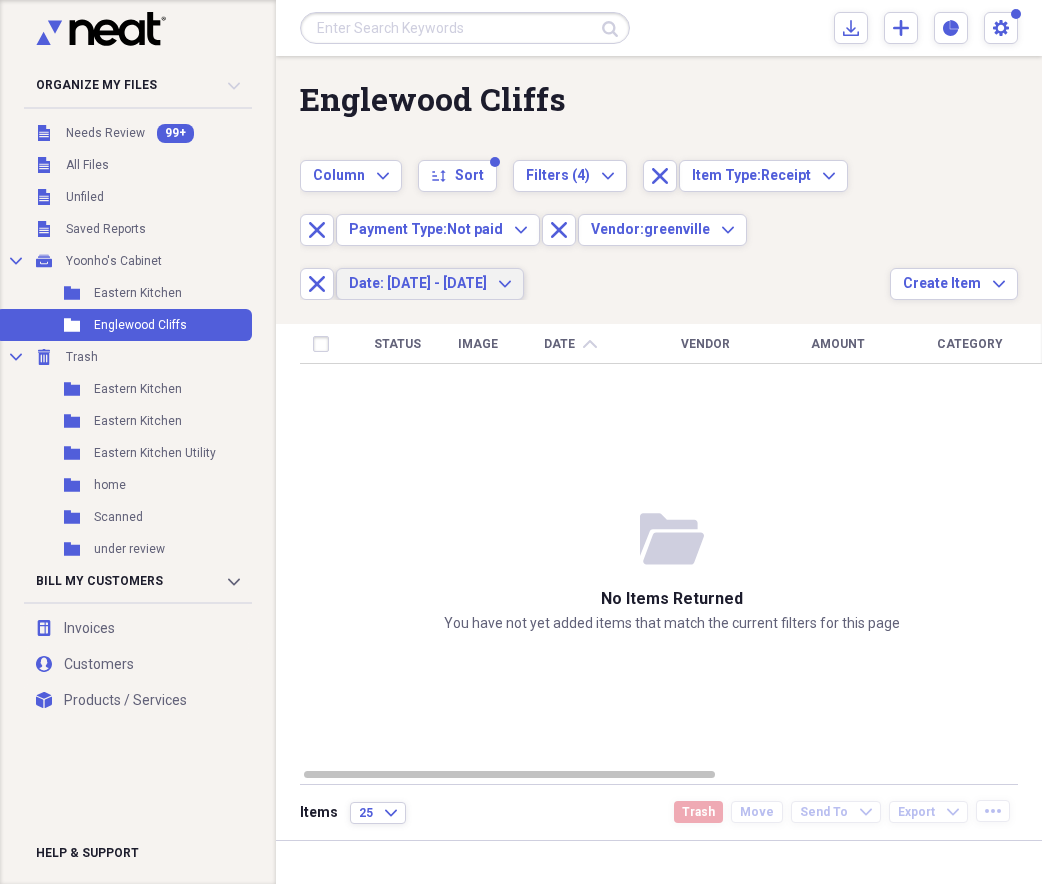 click on "Date: [DATE] - [DATE]" at bounding box center (418, 283) 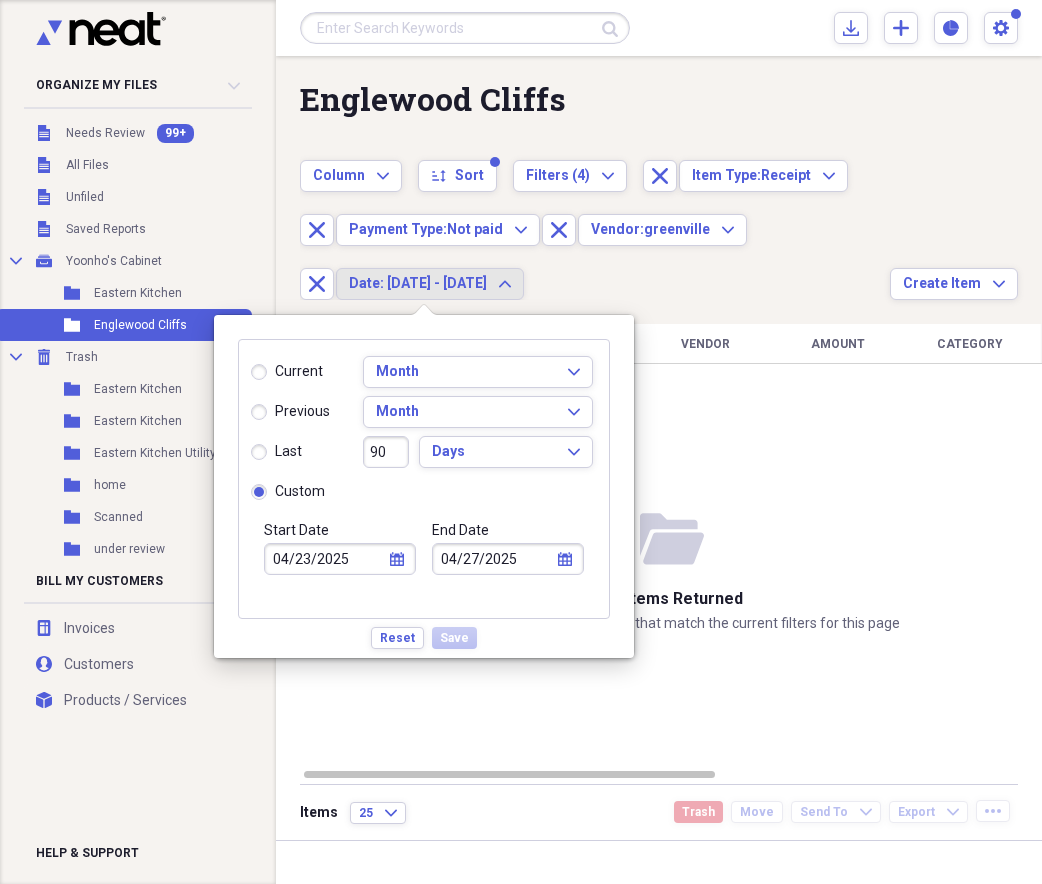 click on "04/23/2025" at bounding box center [340, 559] 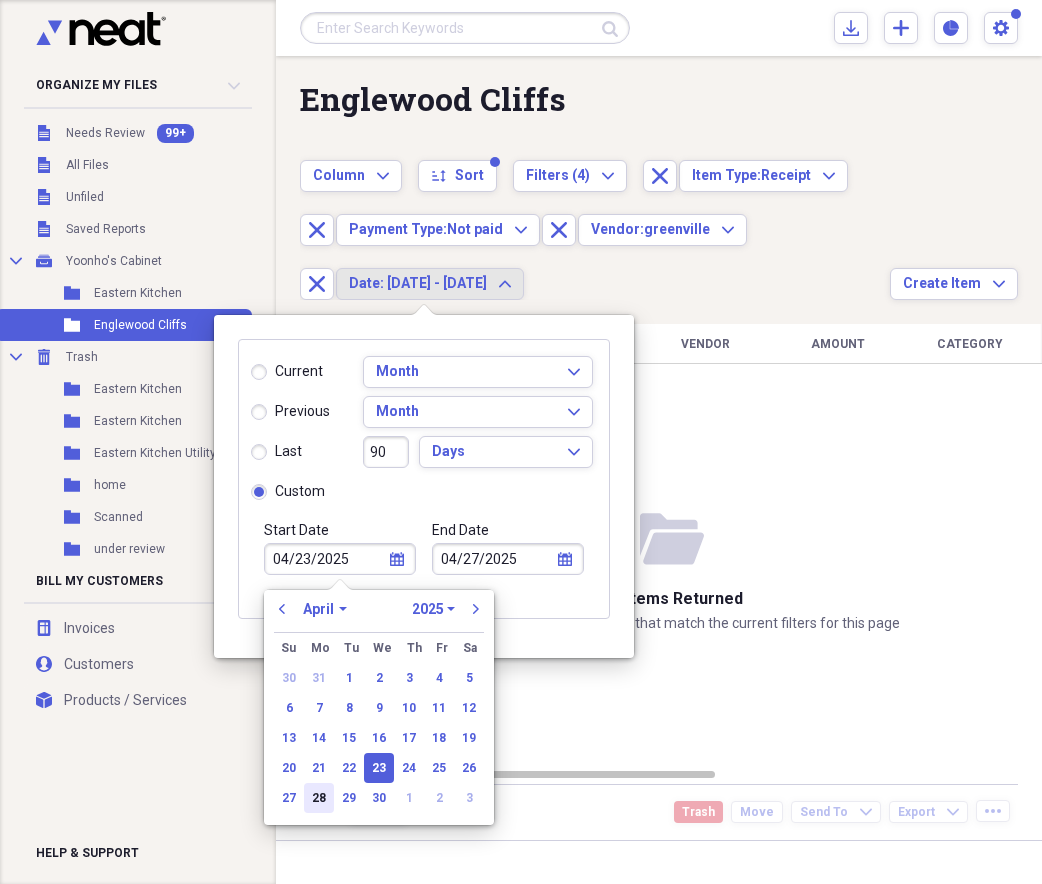 click on "28" at bounding box center [319, 798] 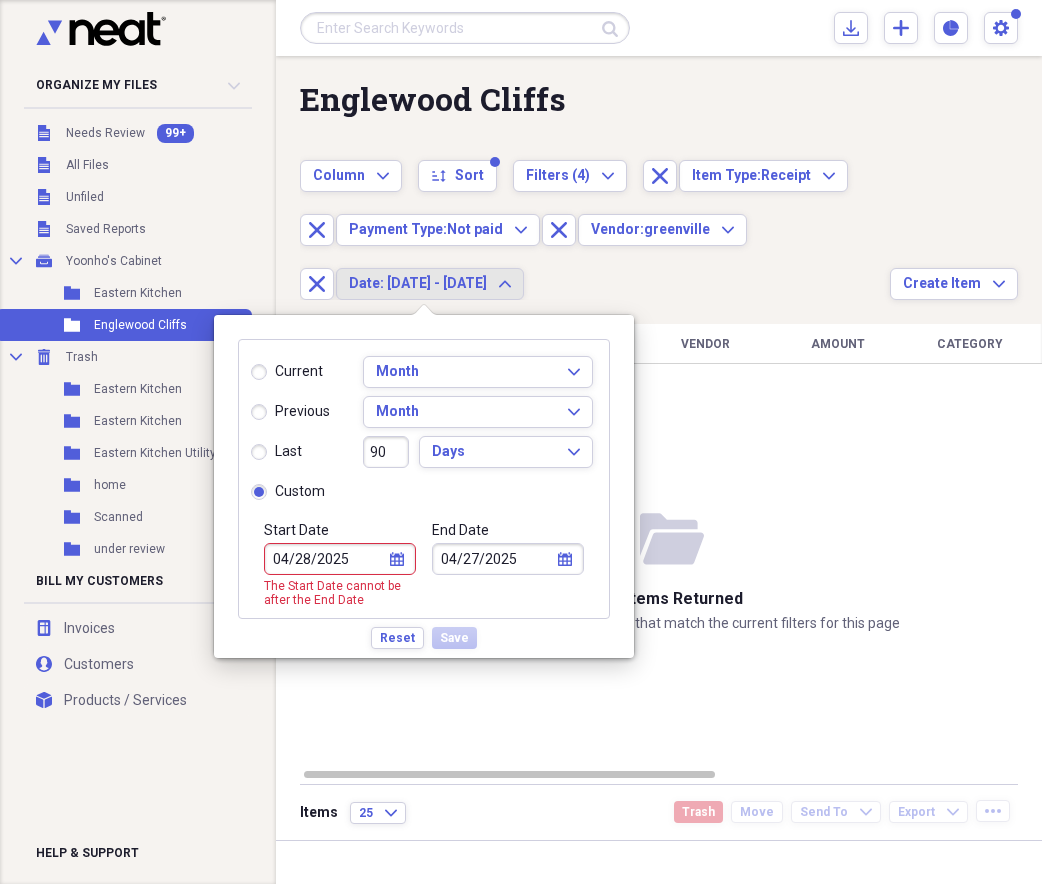 click on "04/27/2025" at bounding box center (508, 559) 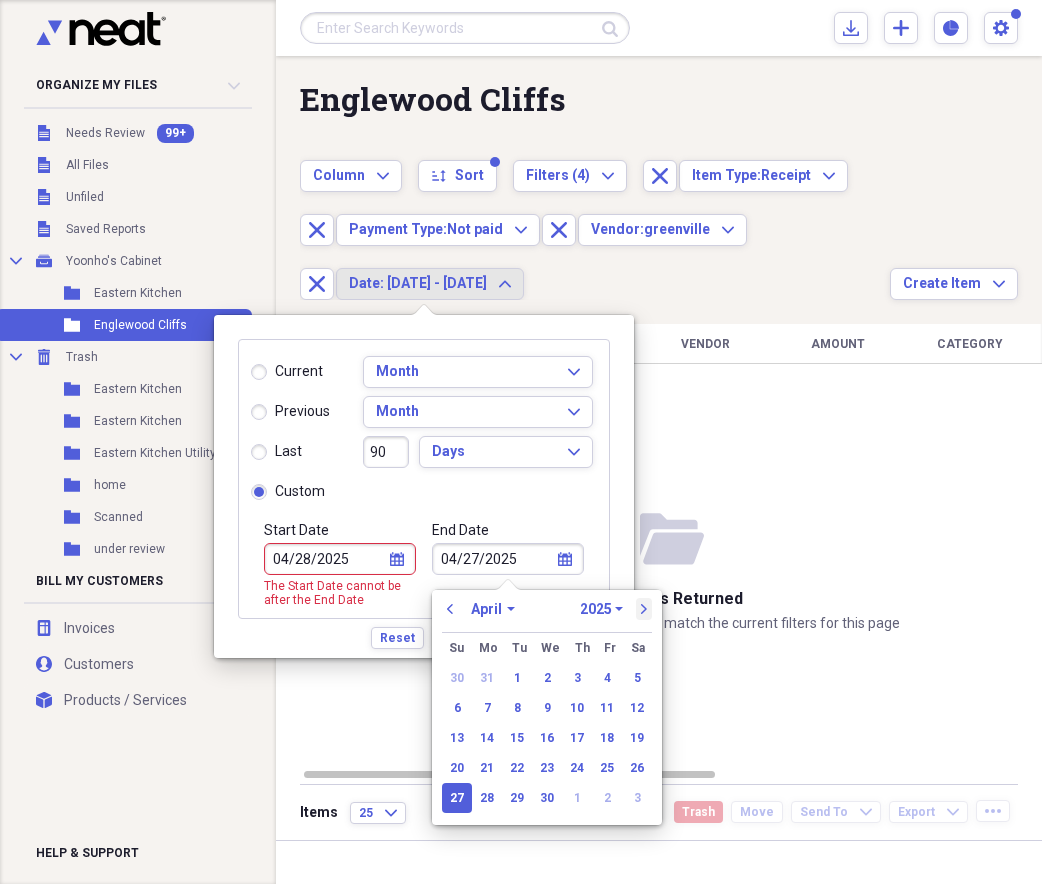 click on "next" at bounding box center (644, 609) 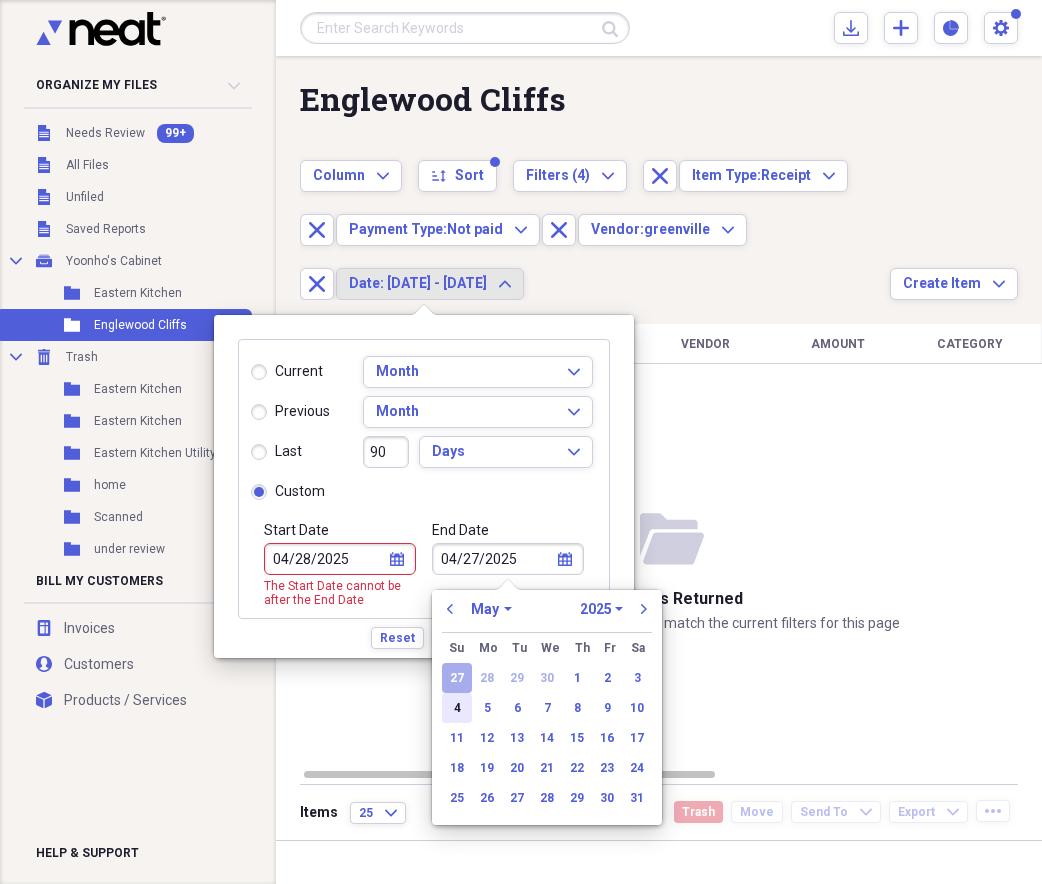 click on "4" at bounding box center (457, 708) 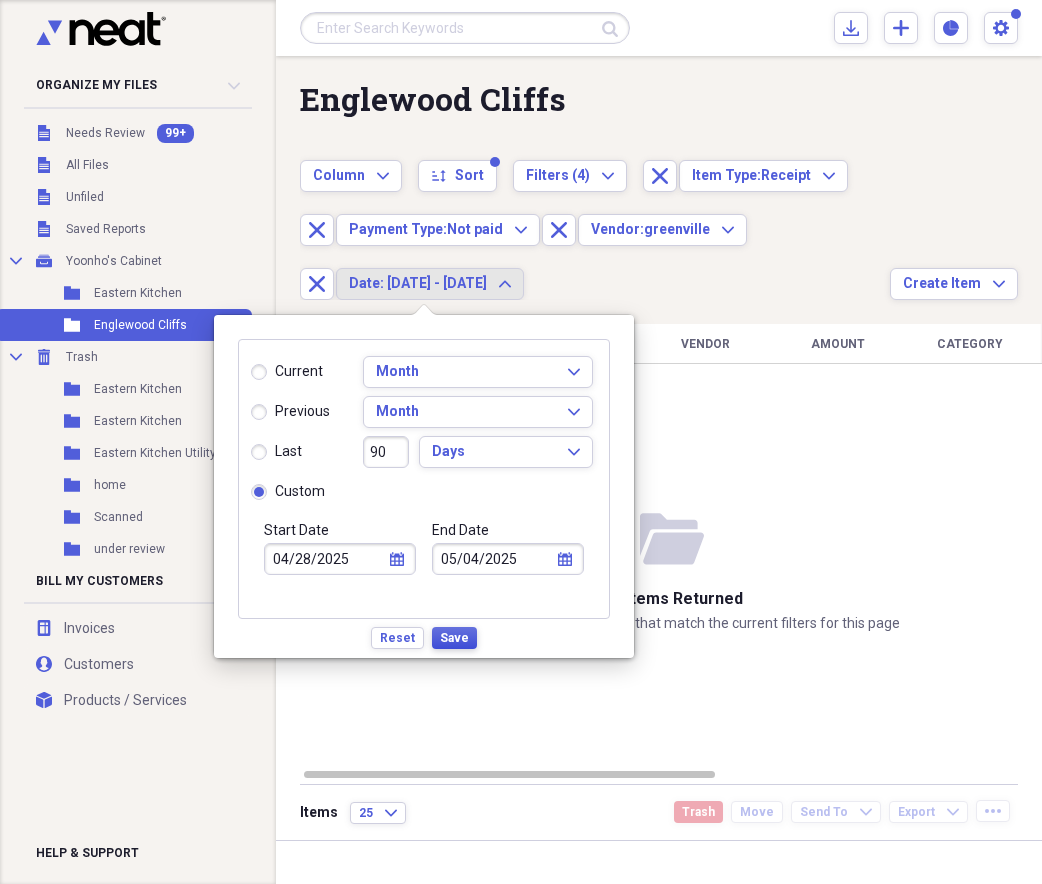 click on "Save" at bounding box center (454, 638) 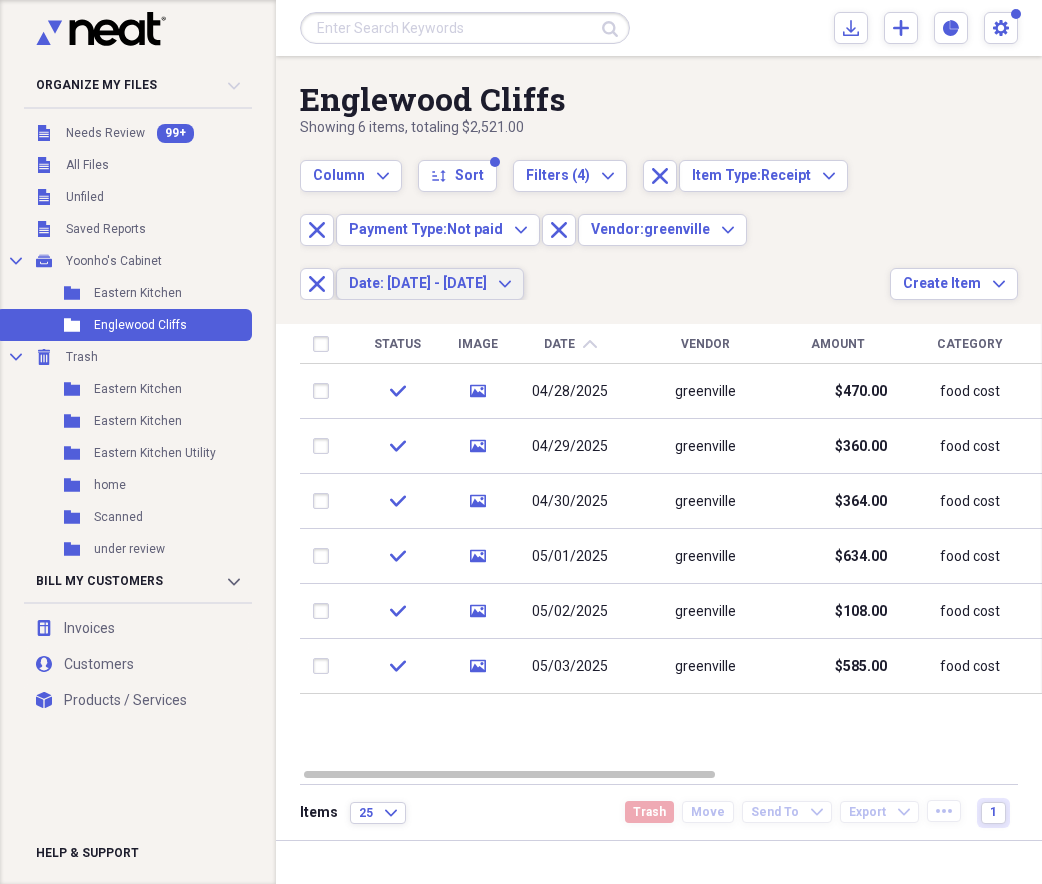 click on "Date: [DATE] - [DATE]" at bounding box center (418, 283) 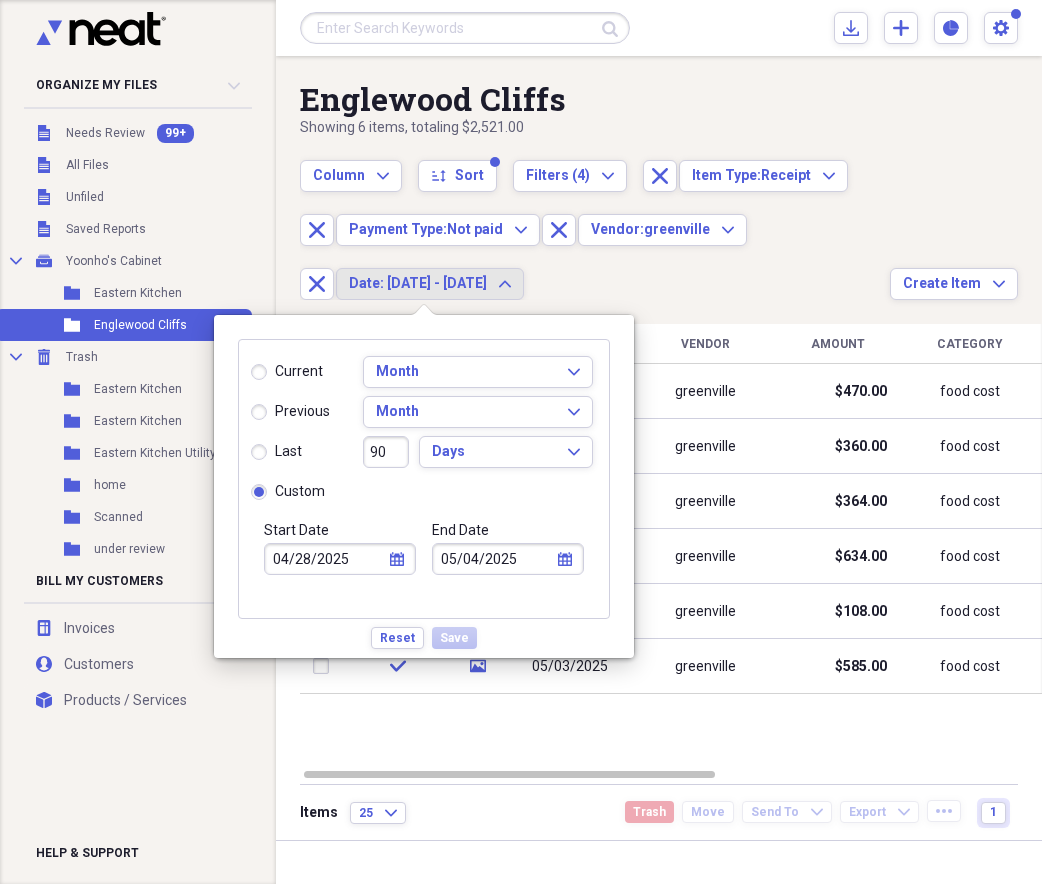 click on "05/04/2025" at bounding box center [508, 559] 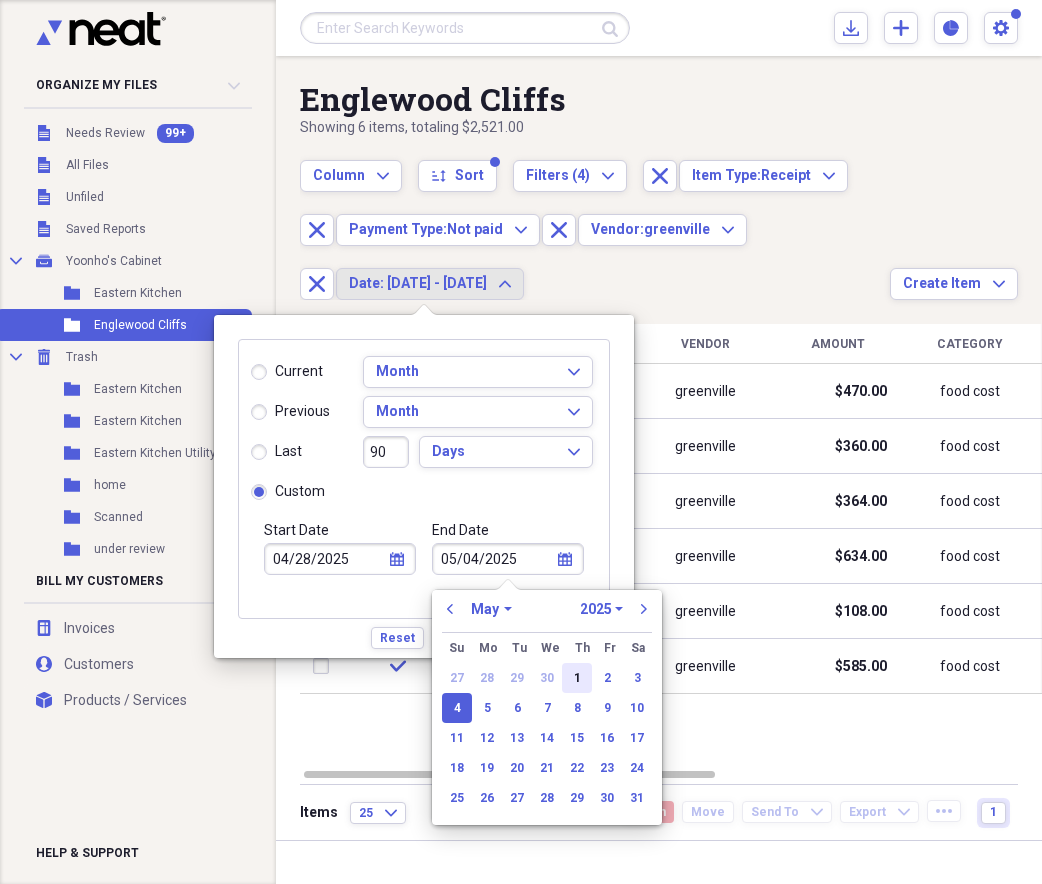 click on "1" at bounding box center [577, 678] 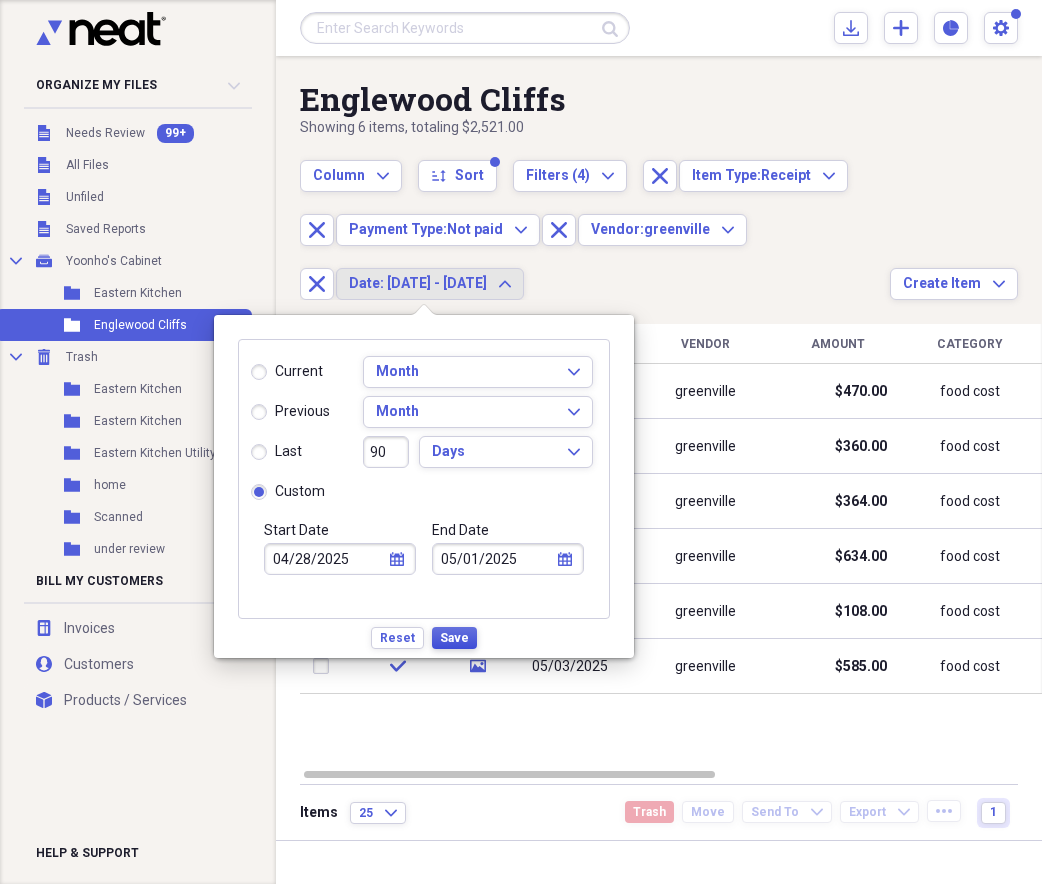 click on "Save" at bounding box center (454, 638) 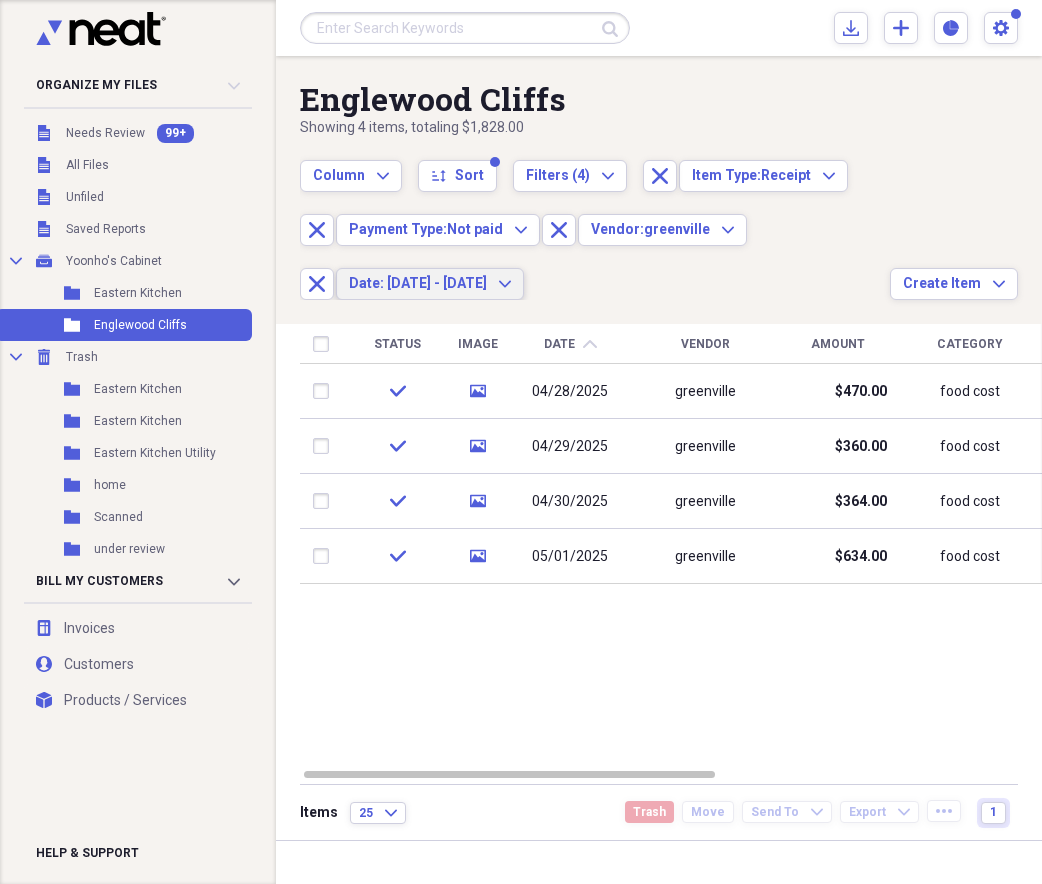 click on "Date: [DATE] - [DATE] Expand" at bounding box center [430, 284] 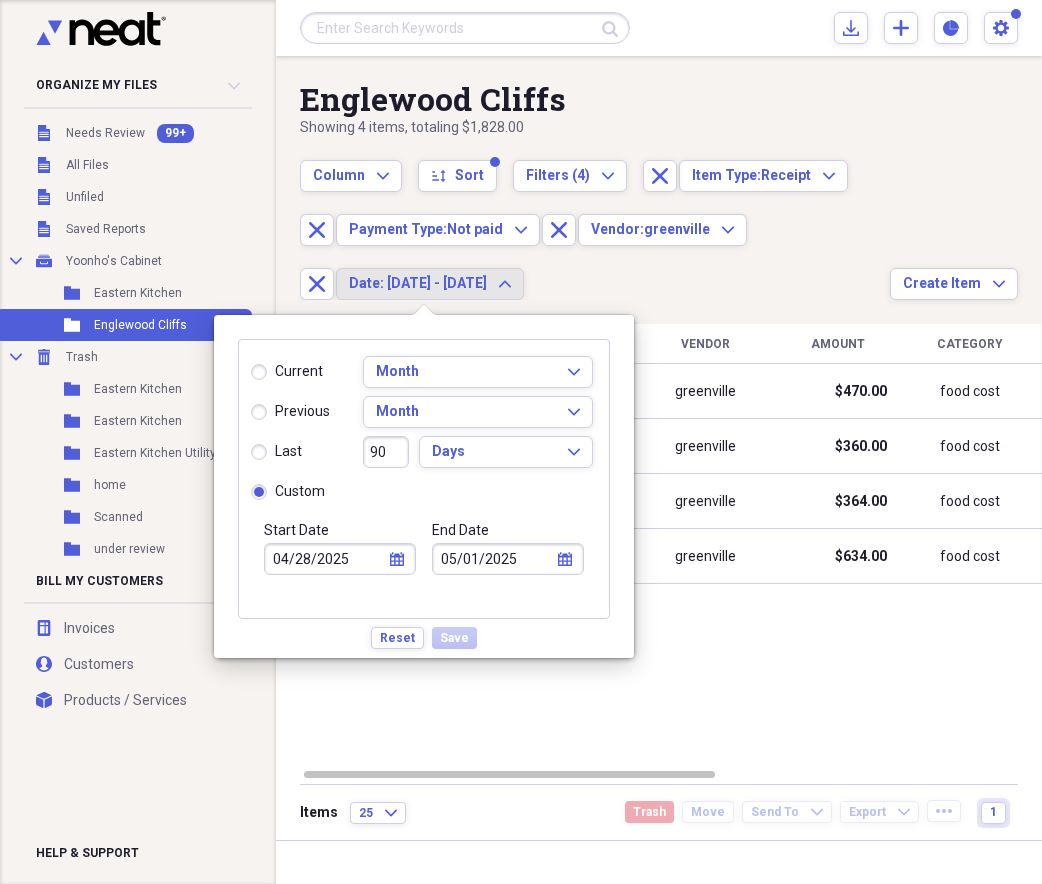 drag, startPoint x: 459, startPoint y: 552, endPoint x: 475, endPoint y: 561, distance: 18.35756 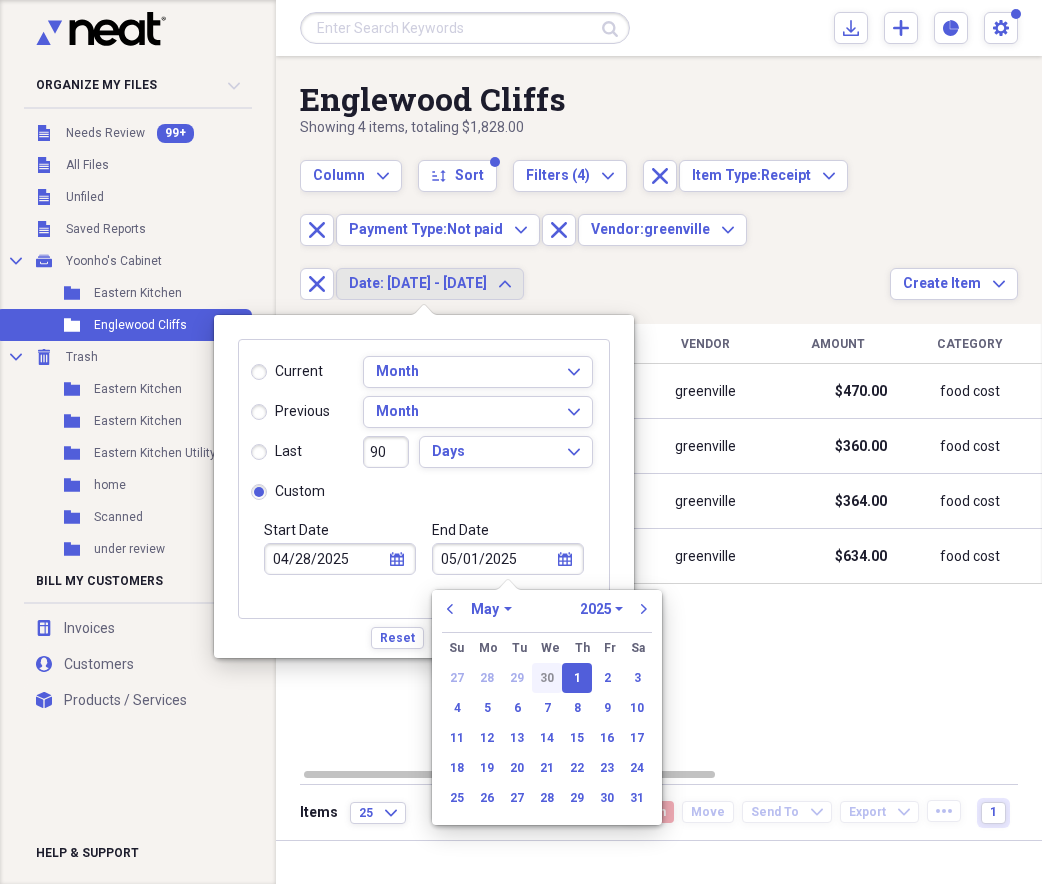 click on "30" at bounding box center (547, 678) 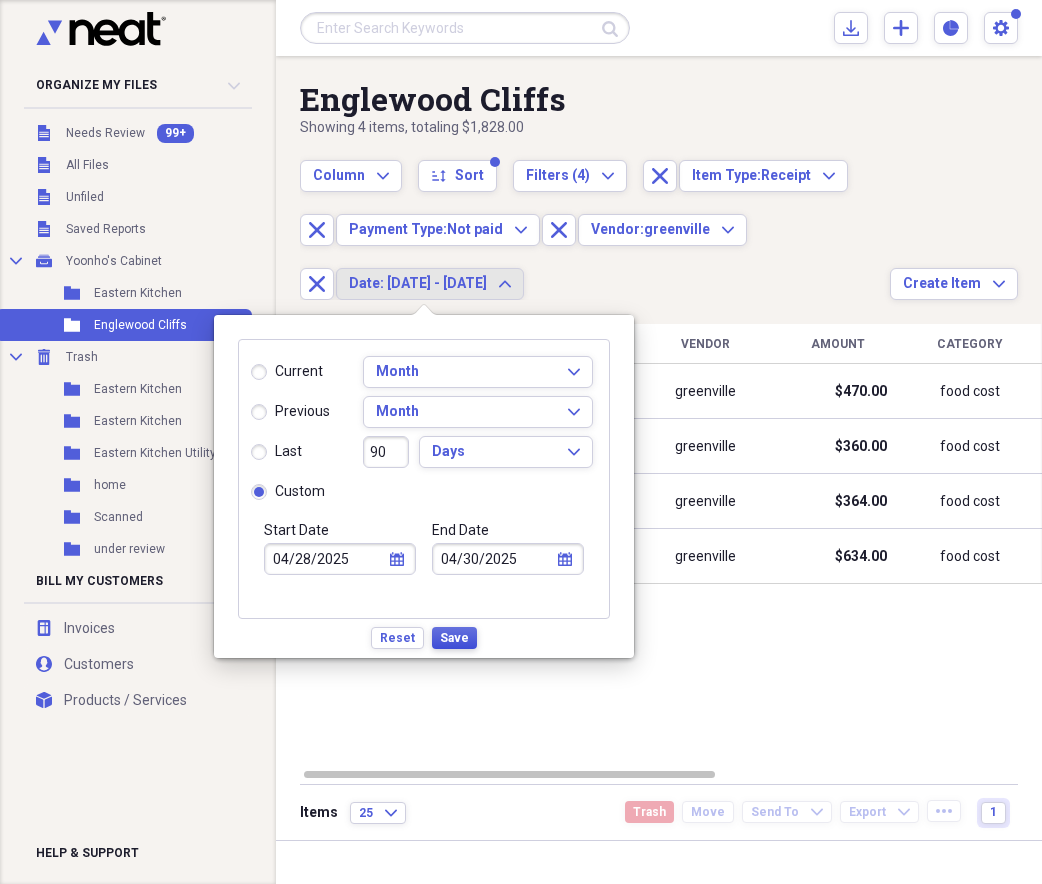 click on "Save" at bounding box center [454, 638] 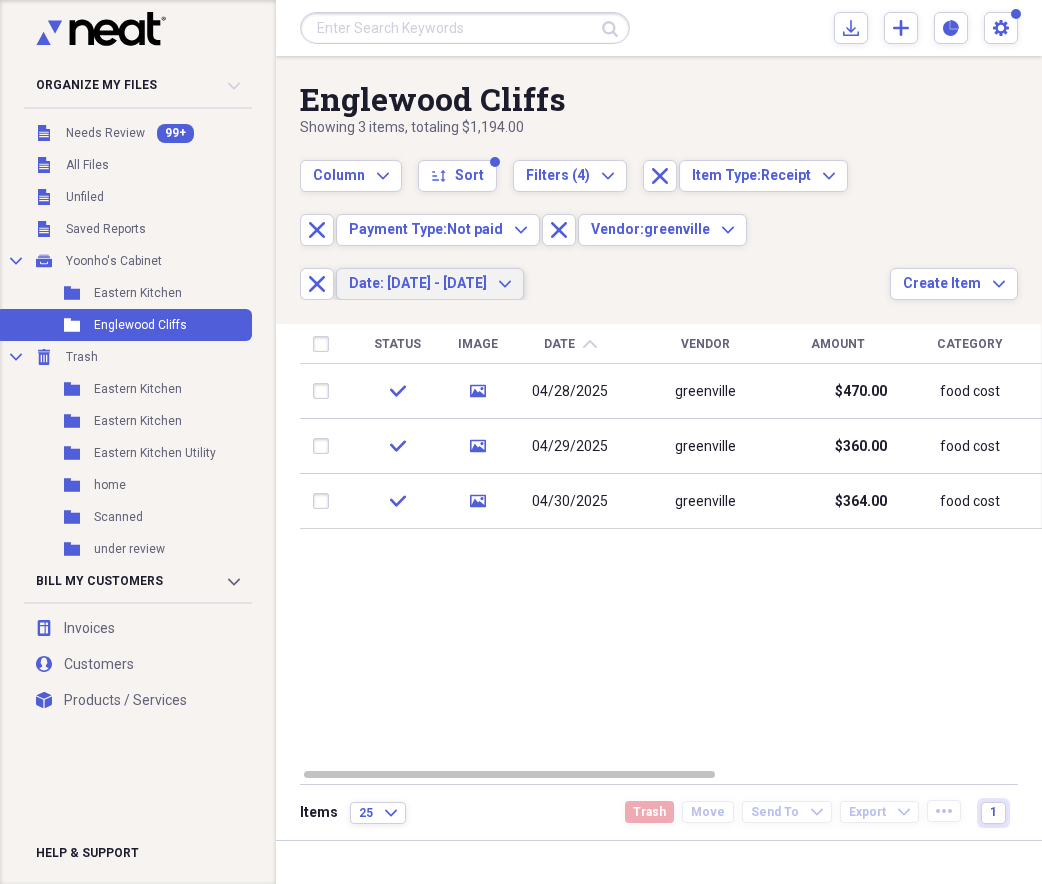 click on "Date: [DATE] - [DATE]" at bounding box center (418, 283) 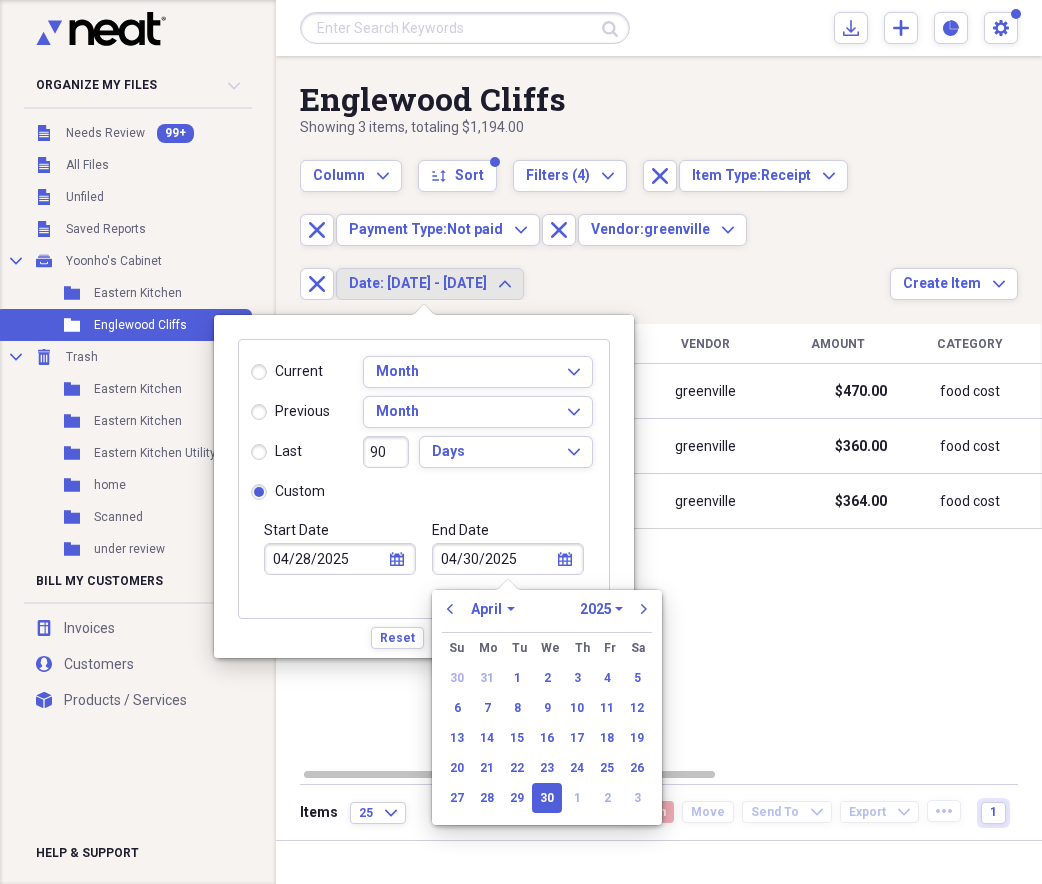 click on "04/30/2025" at bounding box center (508, 559) 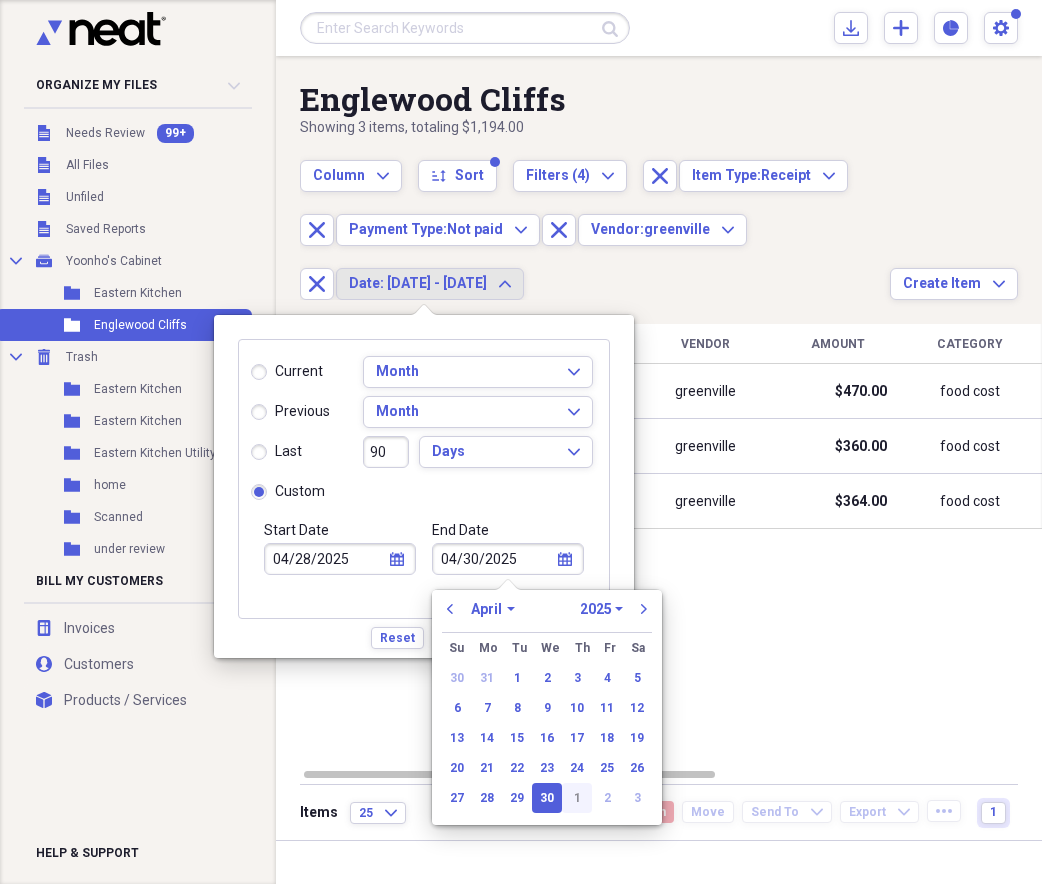 click on "1" at bounding box center (577, 798) 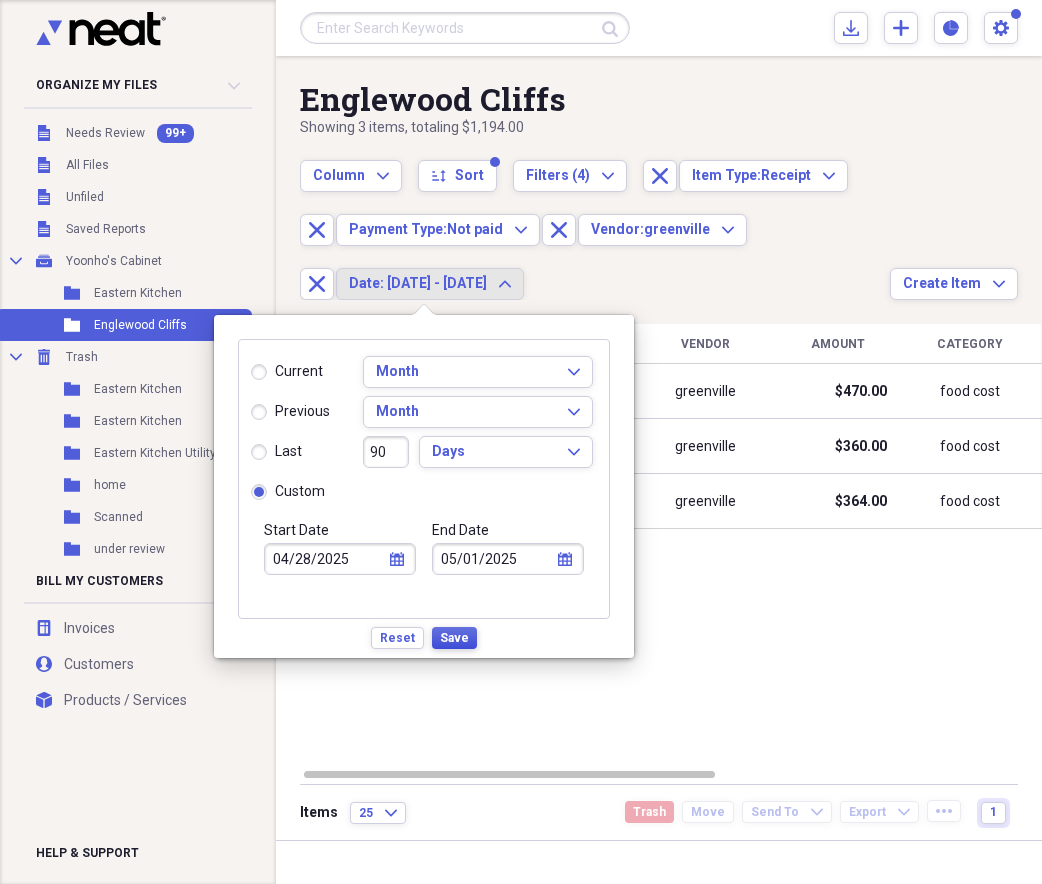 click on "Save" at bounding box center (454, 638) 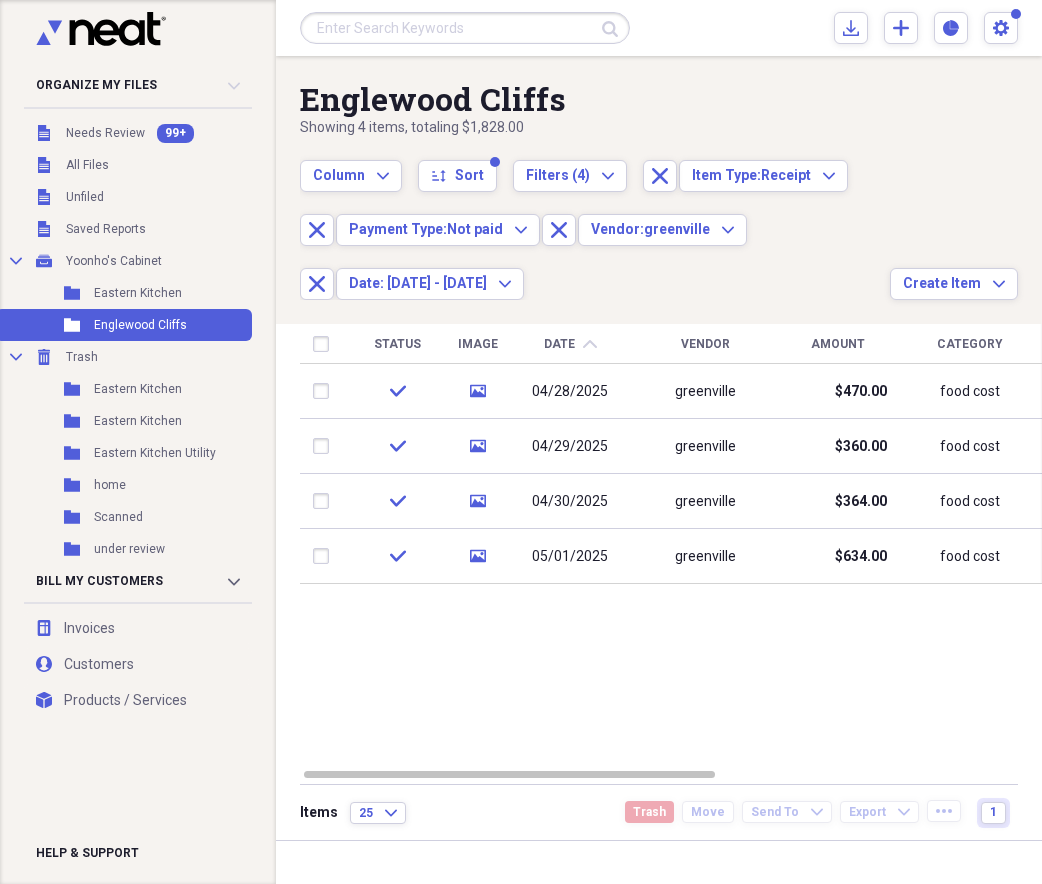 click on "Status Image Date chevron-up Vendor Amount Category Product Source Billable Reimbursable check media [DATE] [PERSON] $[NUMBER] food cost Scan check media [DATE] [PERSON] $[NUMBER] food cost Scan check media [DATE] [PERSON] $[NUMBER] food cost Scan check media [DATE] [PERSON] $[NUMBER] food cost Scan" at bounding box center (672, 545) 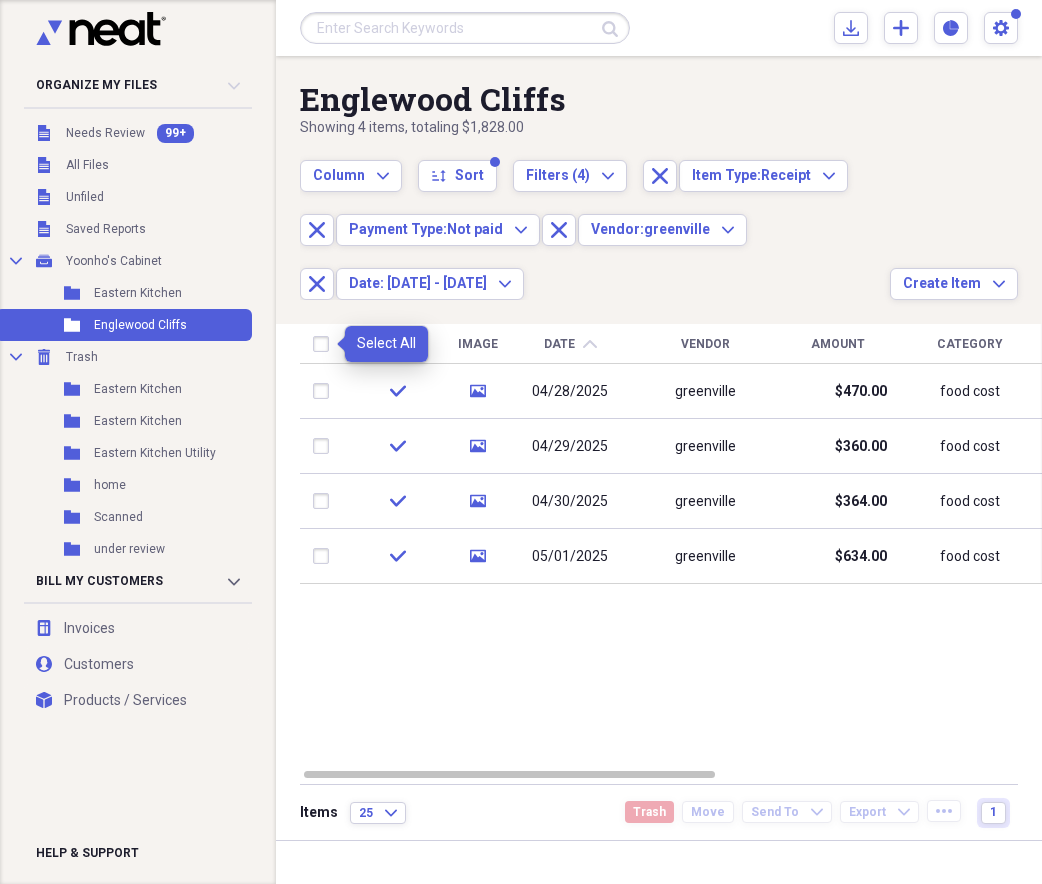 click at bounding box center [325, 344] 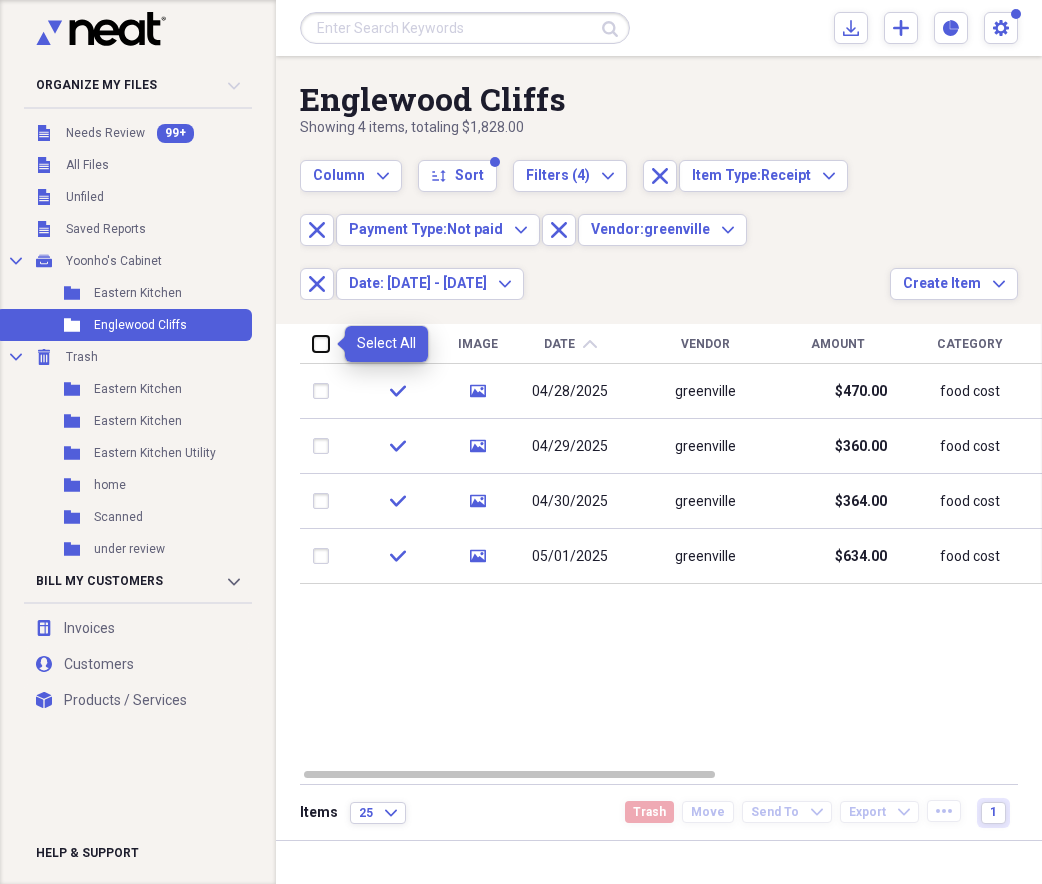 click at bounding box center [313, 343] 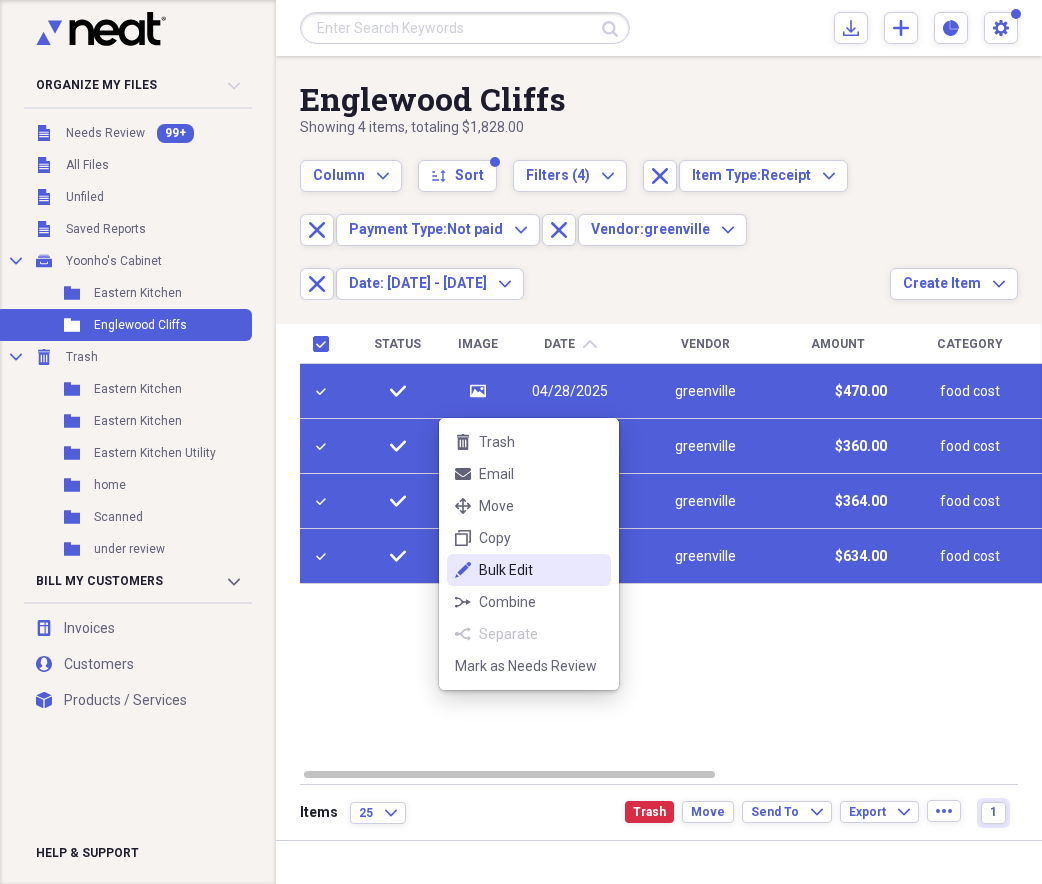 click on "Bulk Edit" at bounding box center [541, 570] 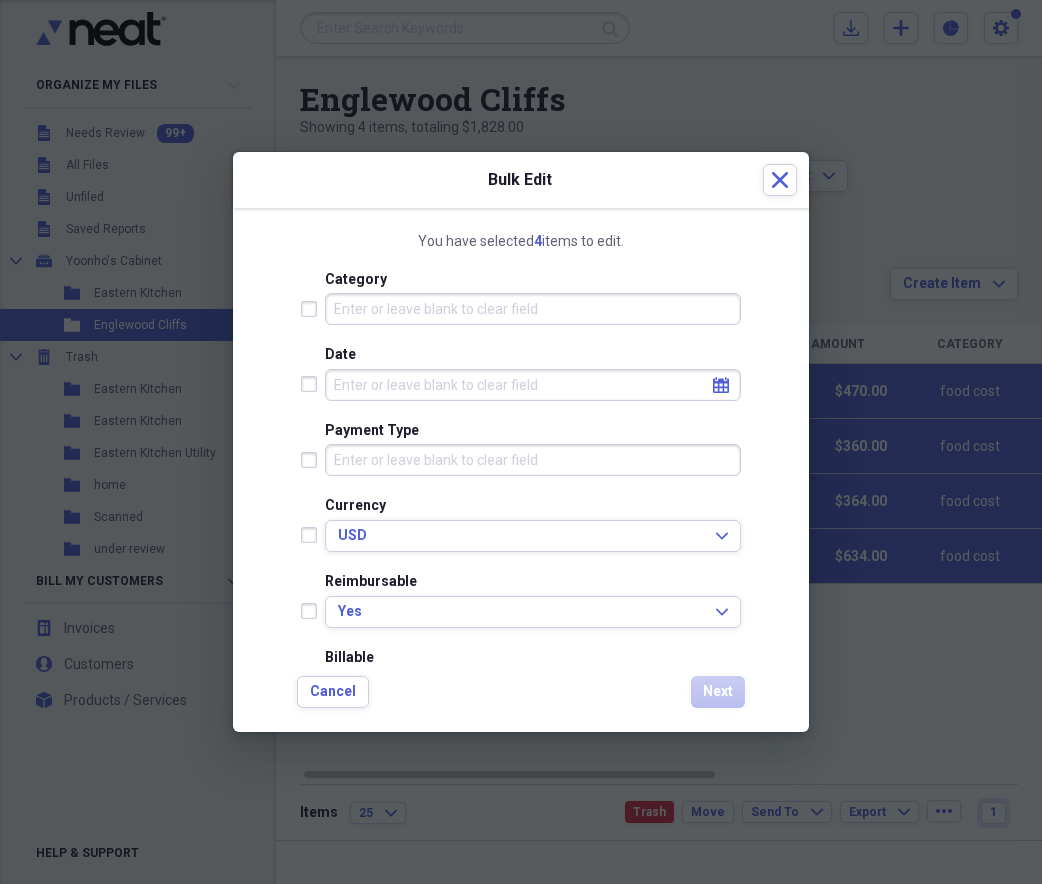 scroll, scrollTop: 333, scrollLeft: 0, axis: vertical 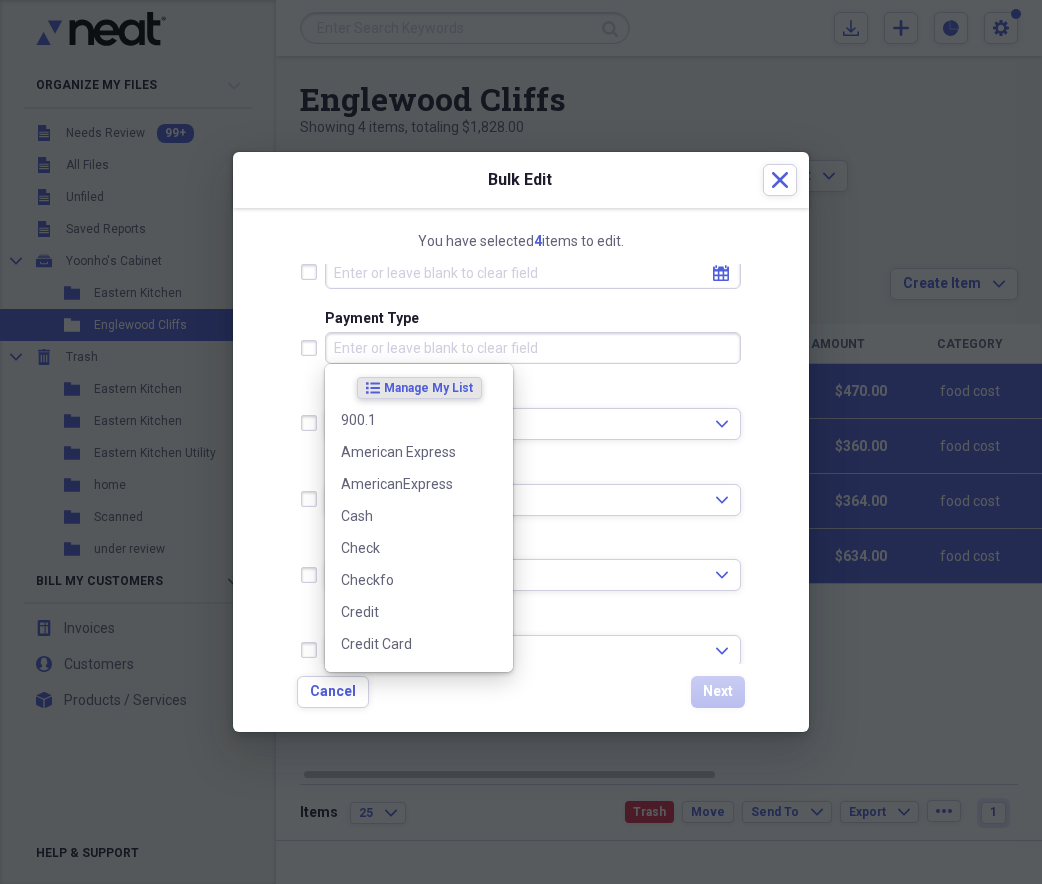 click on "Payment Type" at bounding box center [533, 348] 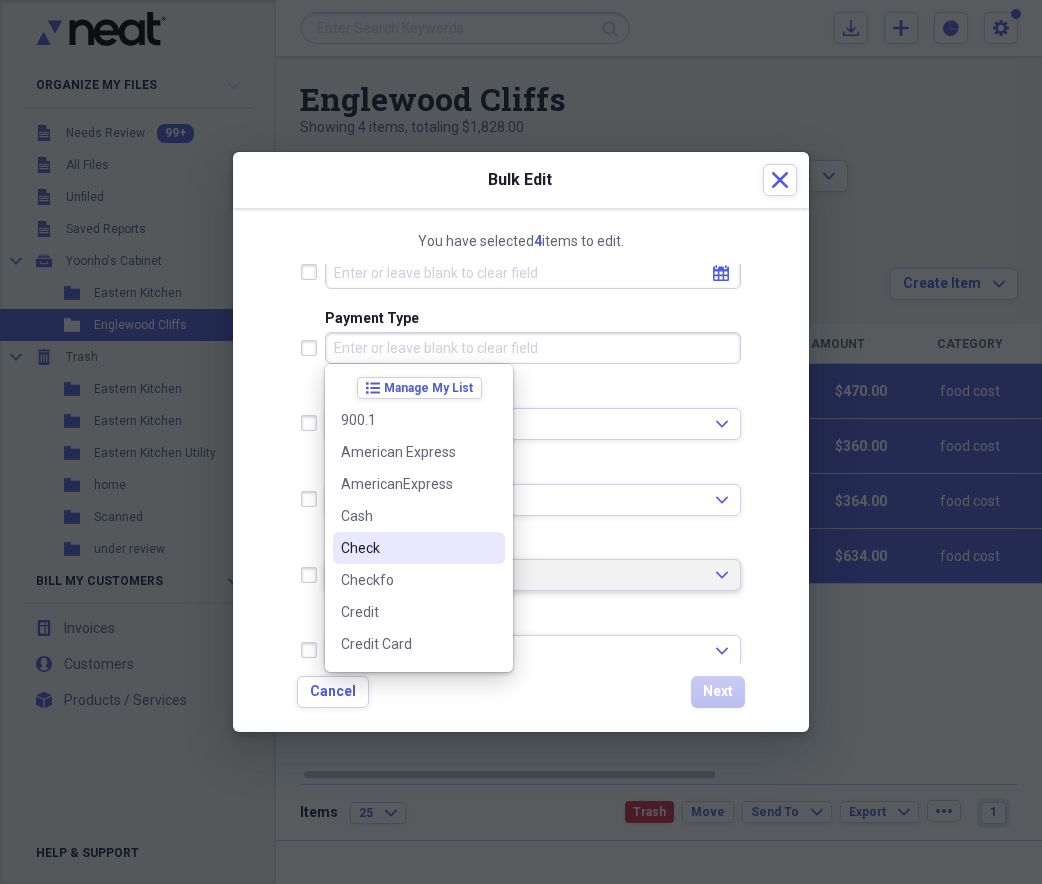 drag, startPoint x: 421, startPoint y: 546, endPoint x: 445, endPoint y: 561, distance: 28.301943 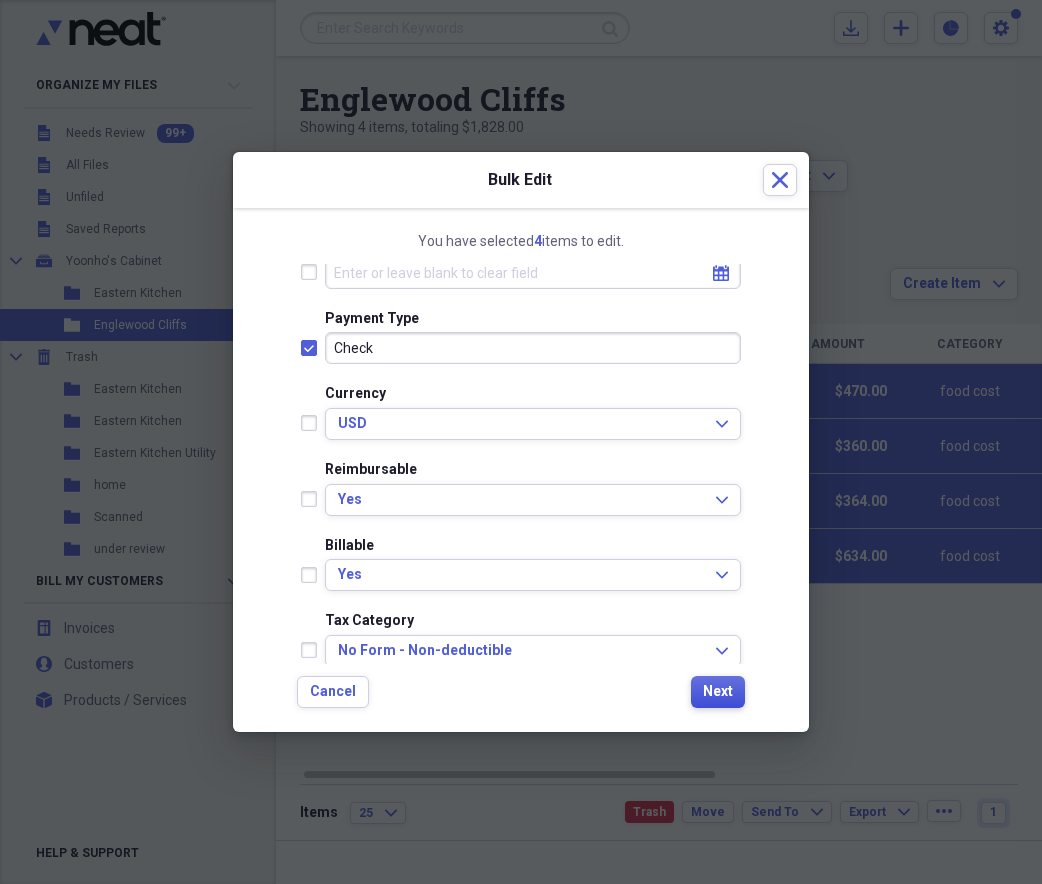 click on "Next" at bounding box center [718, 692] 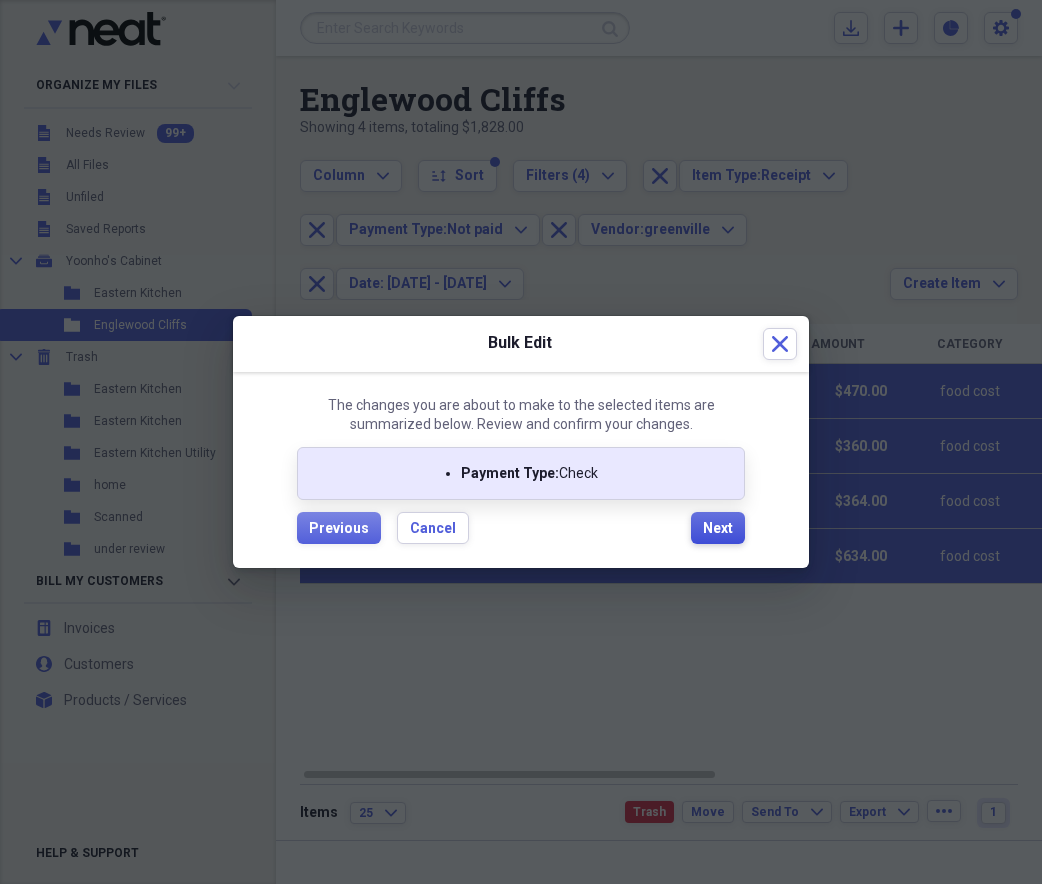 click on "Next" at bounding box center [718, 529] 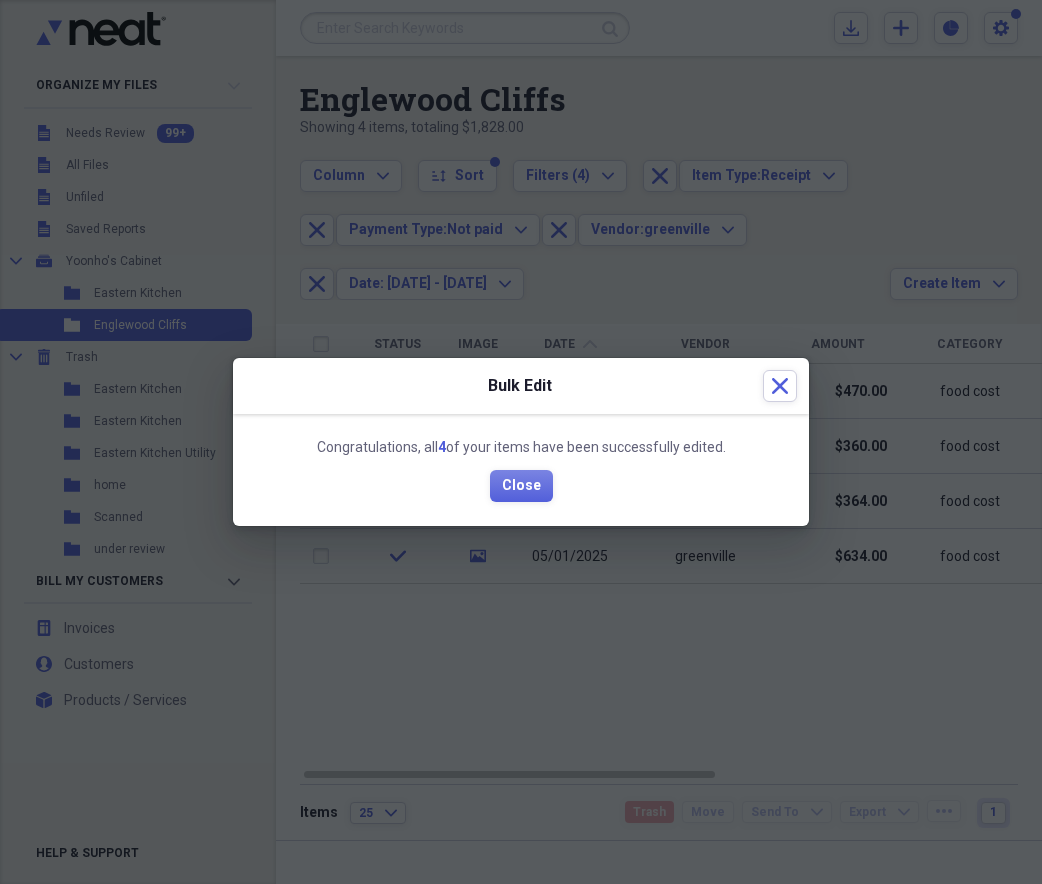 click at bounding box center (521, 442) 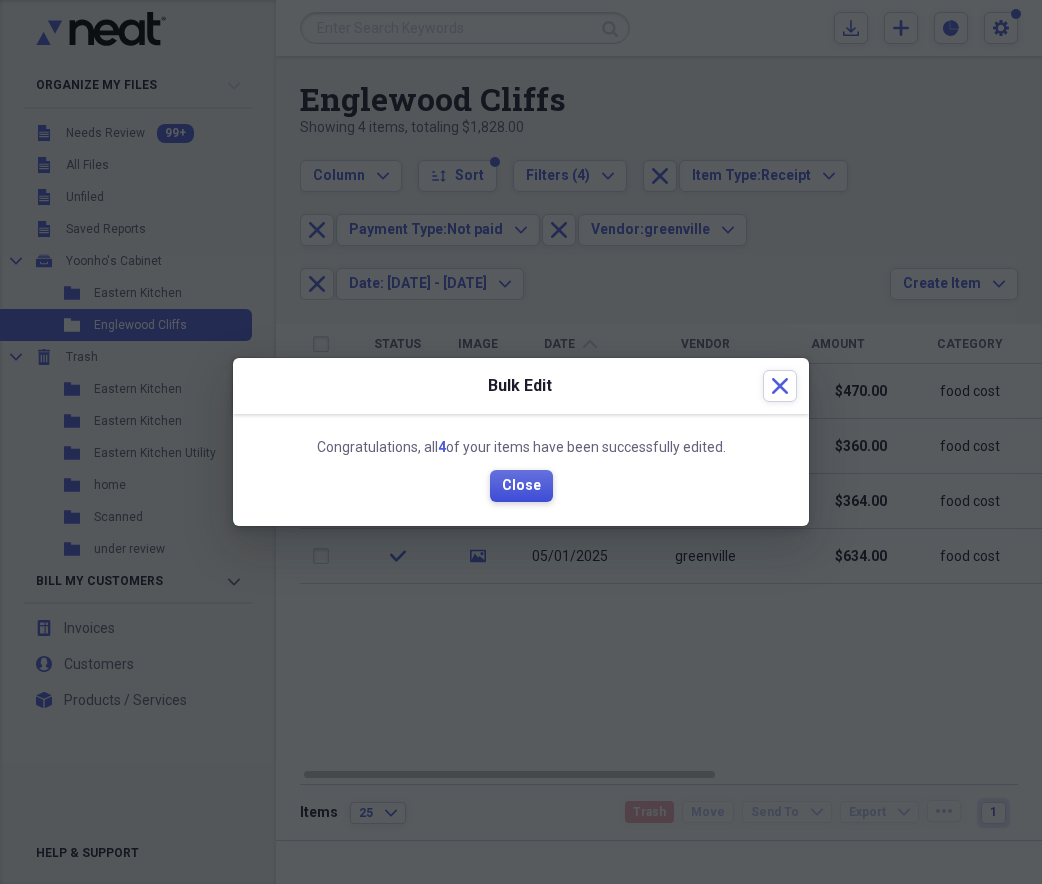 click on "Close" at bounding box center (521, 486) 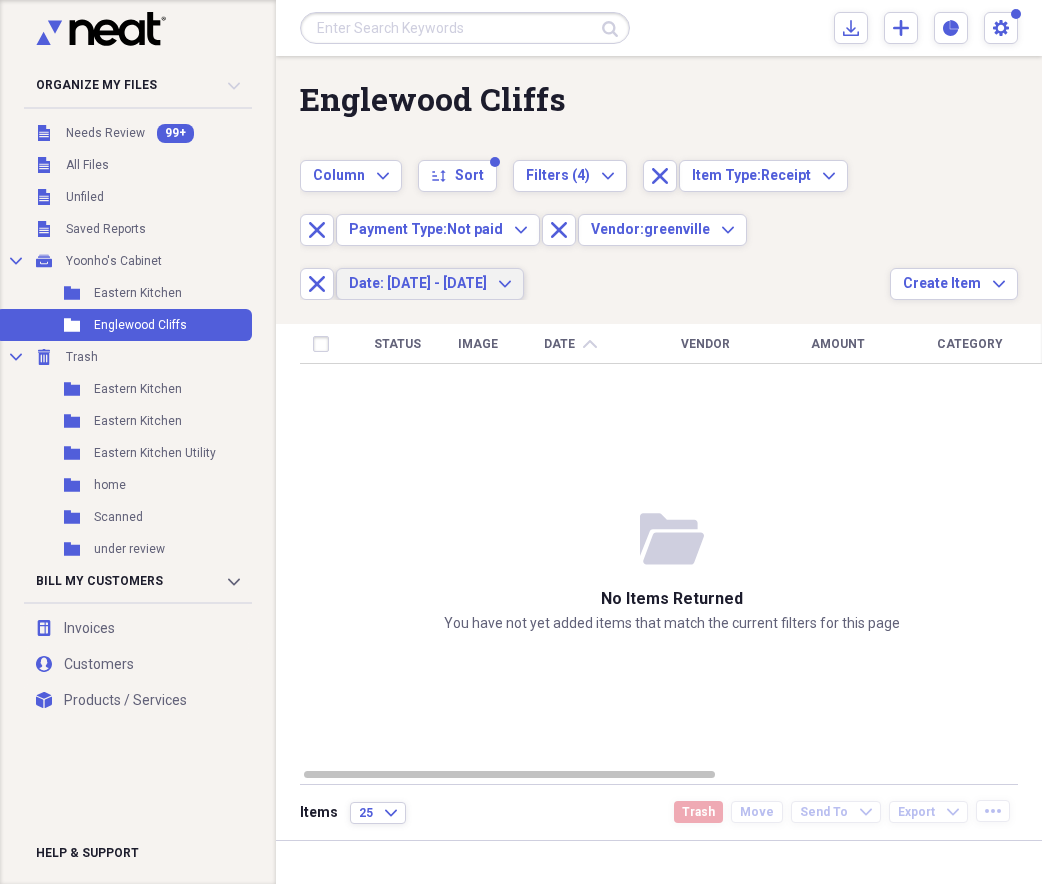 click on "Date: [DATE] - [DATE] Expand" at bounding box center [430, 284] 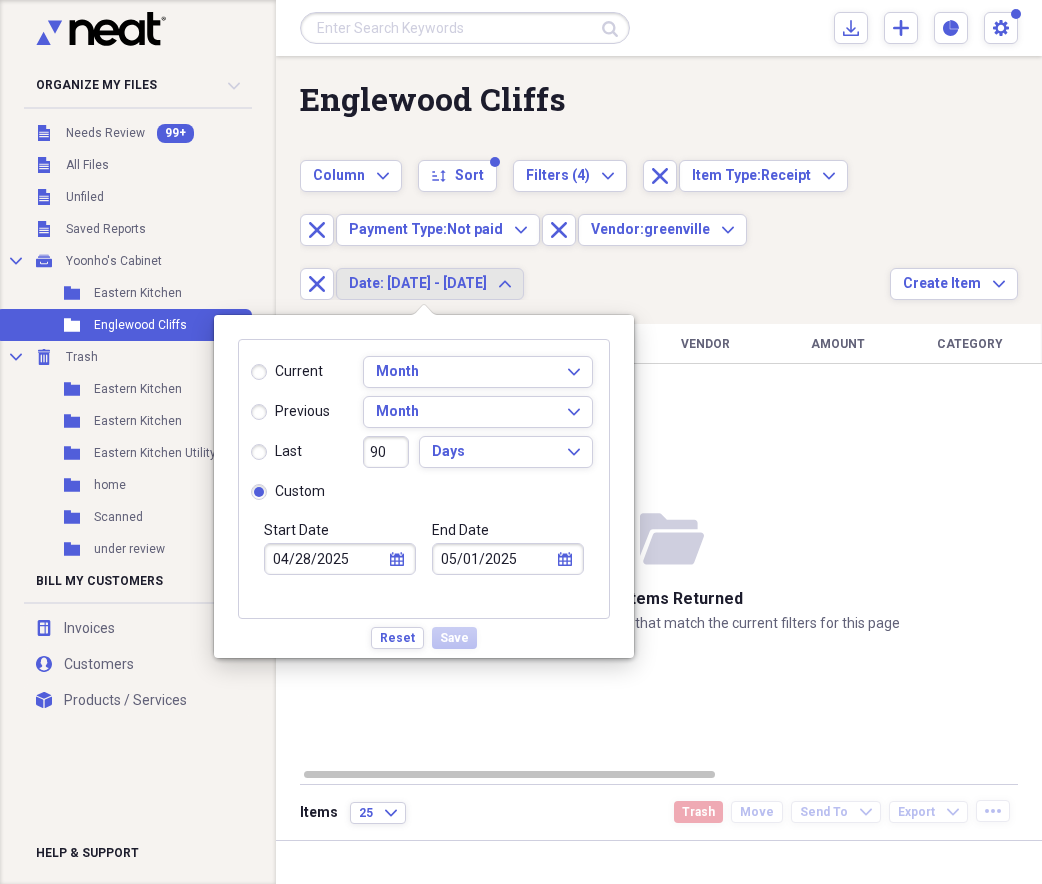 click on "04/28/2025" at bounding box center (340, 559) 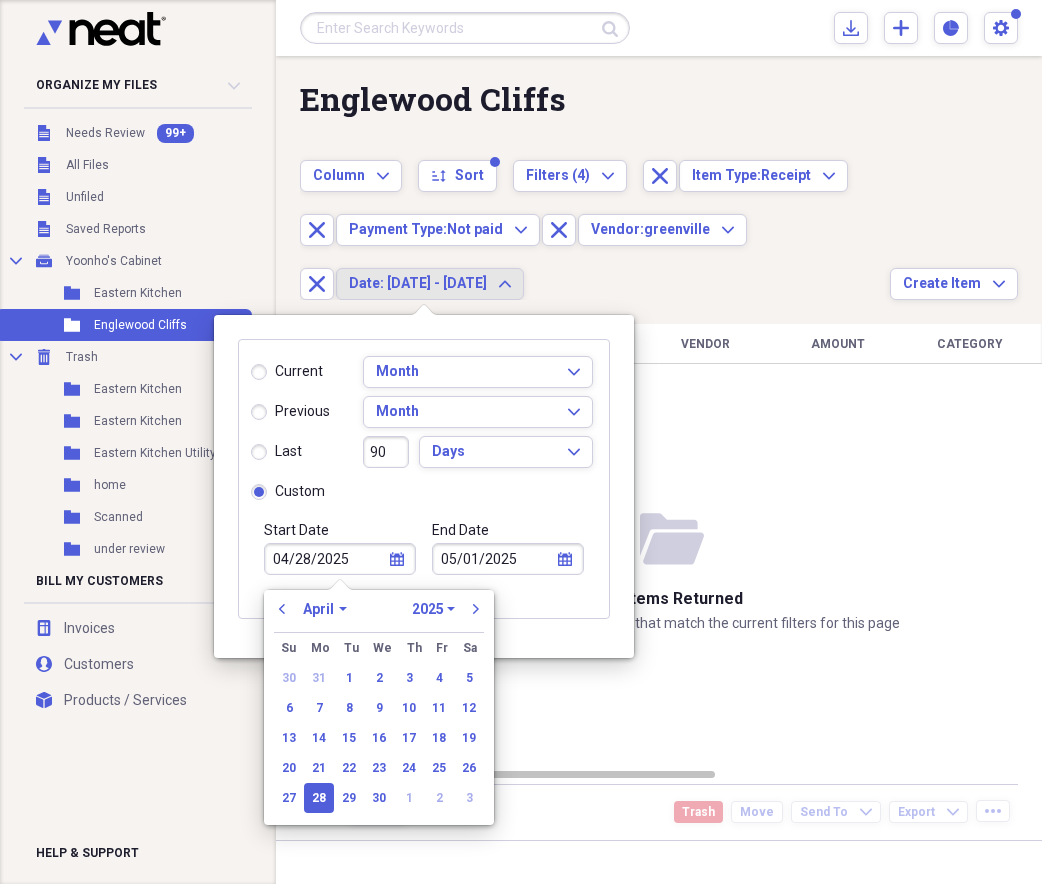 click on "previous January February March April May June July August September October November December 1970 1971 1972 1973 1974 1975 1976 1977 1978 1979 1980 1981 1982 1983 1984 1985 1986 1987 1988 1989 1990 1991 1992 1993 1994 1995 1996 1997 1998 1999 2000 2001 2002 2003 2004 2005 2006 2007 2008 2009 2010 2011 2012 2013 2014 2015 2016 2017 2018 2019 2020 2021 2022 2023 2024 2025 2026 2027 2028 2029 2030 2031 2032 2033 2034 2035 next Su Sunday Mo Monday Tu Tuesday We Wednesday Th Thursday Fr Friday Sa Saturday 30 31 1 2 3 4 5 6 7 8 9 10 11 12 13 14 15 16 17 18 19 20 21 22 23 24 25 26 27 28 29 30 1 2 3" at bounding box center (379, 707) 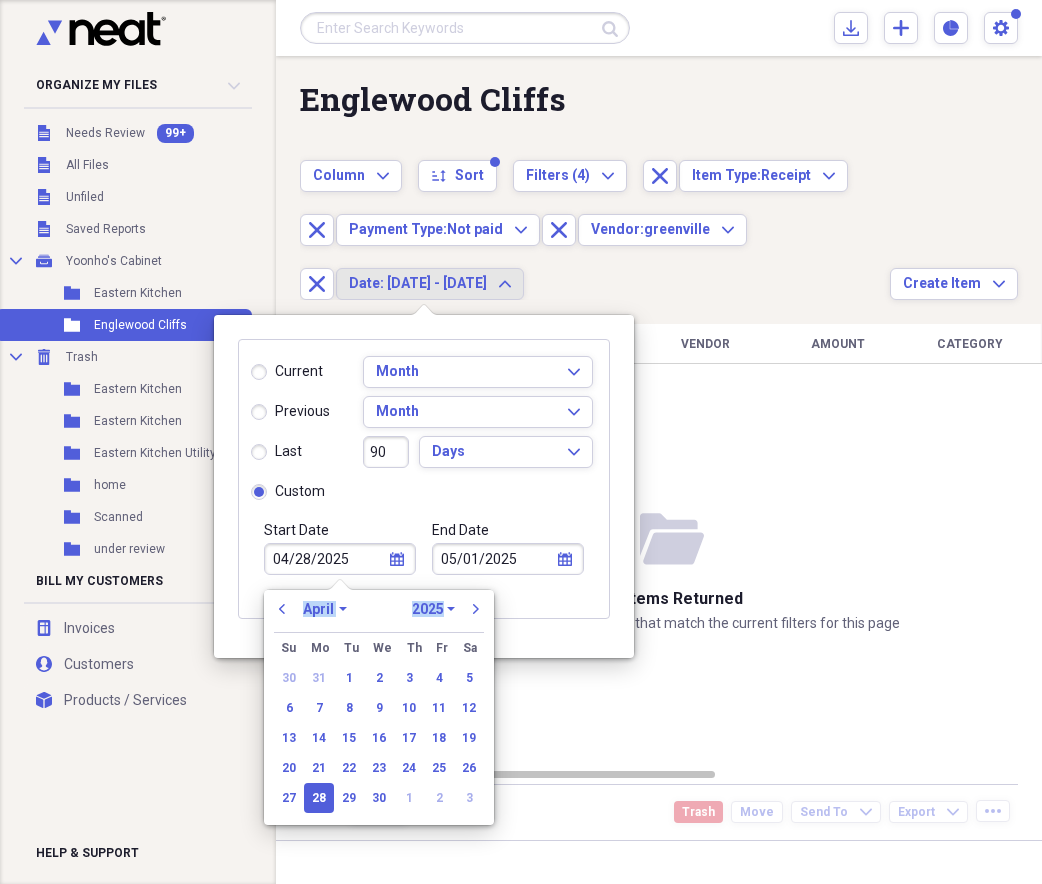click on "previous January February March April May June July August September October November December 1970 1971 1972 1973 1974 1975 1976 1977 1978 1979 1980 1981 1982 1983 1984 1985 1986 1987 1988 1989 1990 1991 1992 1993 1994 1995 1996 1997 1998 1999 2000 2001 2002 2003 2004 2005 2006 2007 2008 2009 2010 2011 2012 2013 2014 2015 2016 2017 2018 2019 2020 2021 2022 2023 2024 2025 2026 2027 2028 2029 2030 2031 2032 2033 2034 2035 next Su Sunday Mo Monday Tu Tuesday We Wednesday Th Thursday Fr Friday Sa Saturday 30 31 1 2 3 4 5 6 7 8 9 10 11 12 13 14 15 16 17 18 19 20 21 22 23 24 25 26 27 28 29 30 1 2 3" at bounding box center [379, 707] 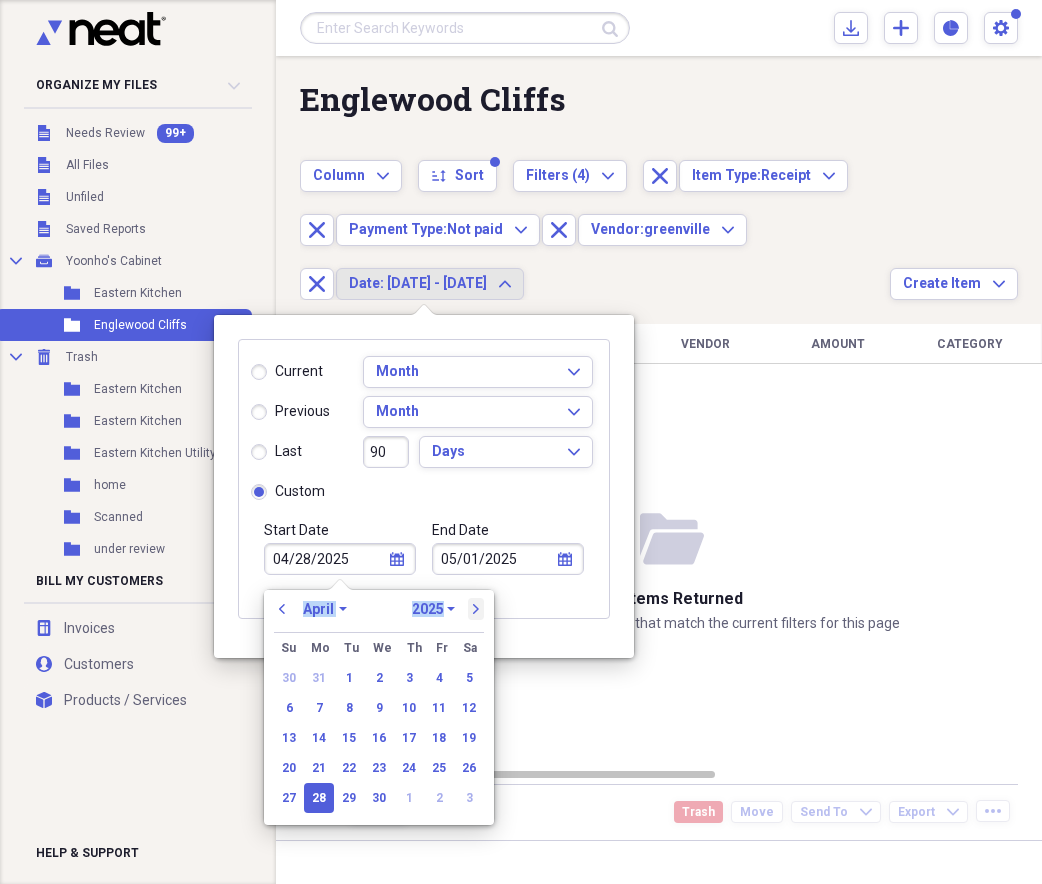 click on "next" at bounding box center (476, 609) 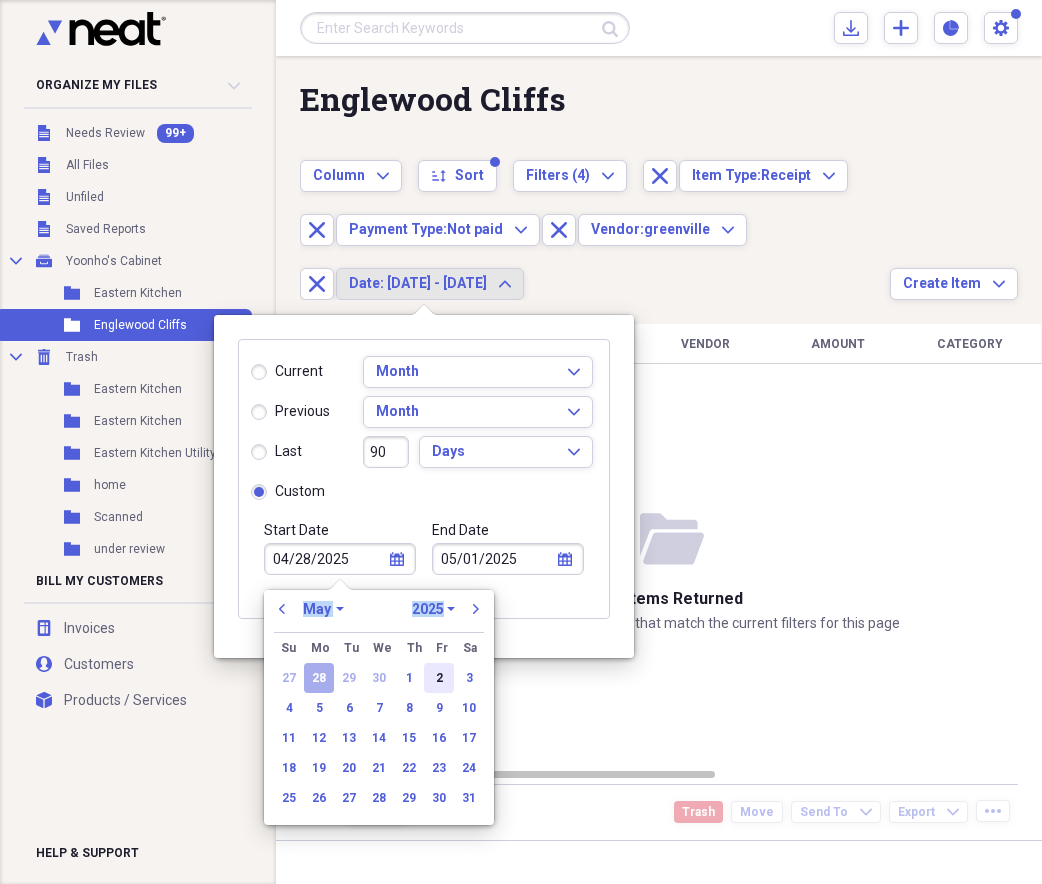 click on "2" at bounding box center (439, 678) 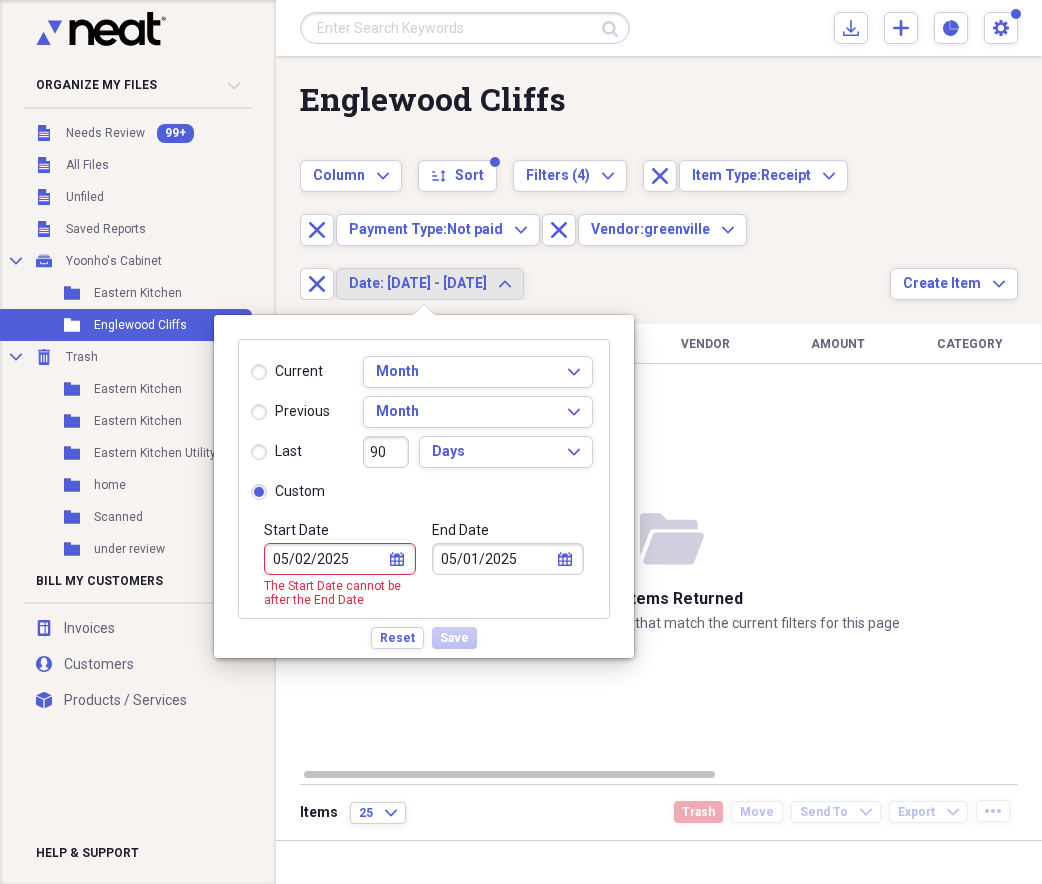 click on "05/01/2025" at bounding box center [508, 559] 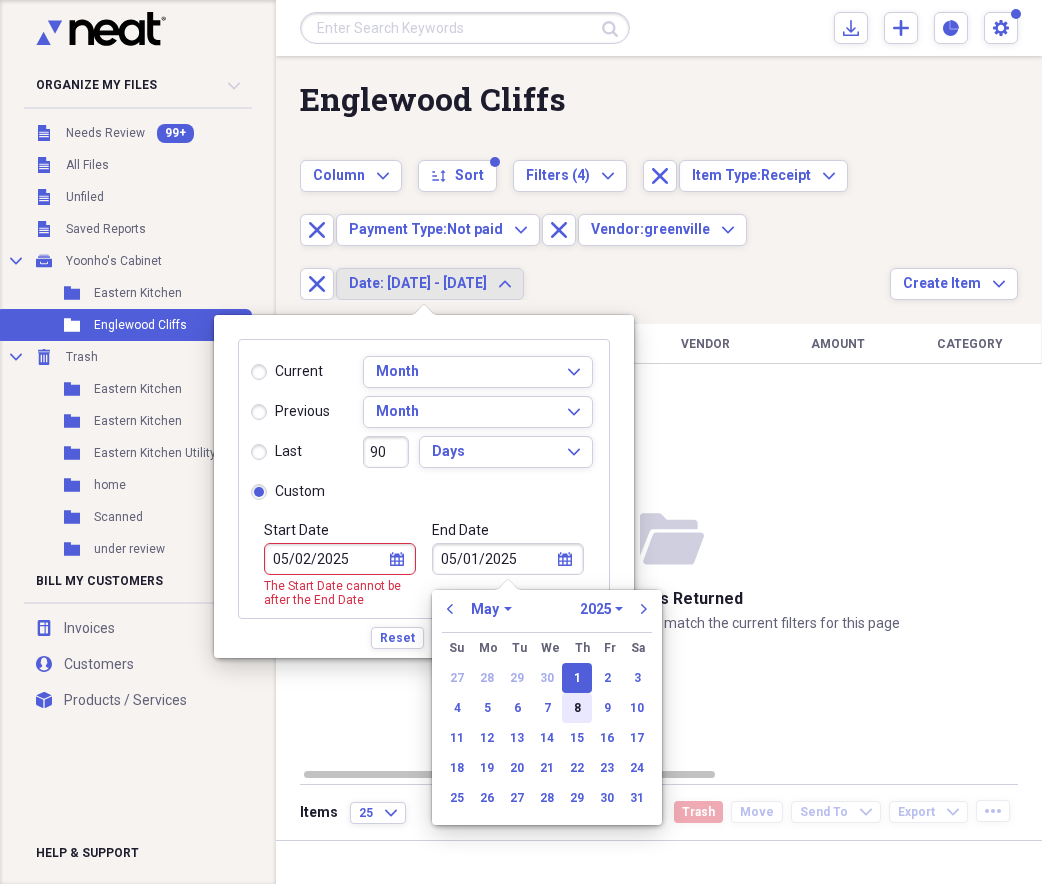 click on "8" at bounding box center (577, 708) 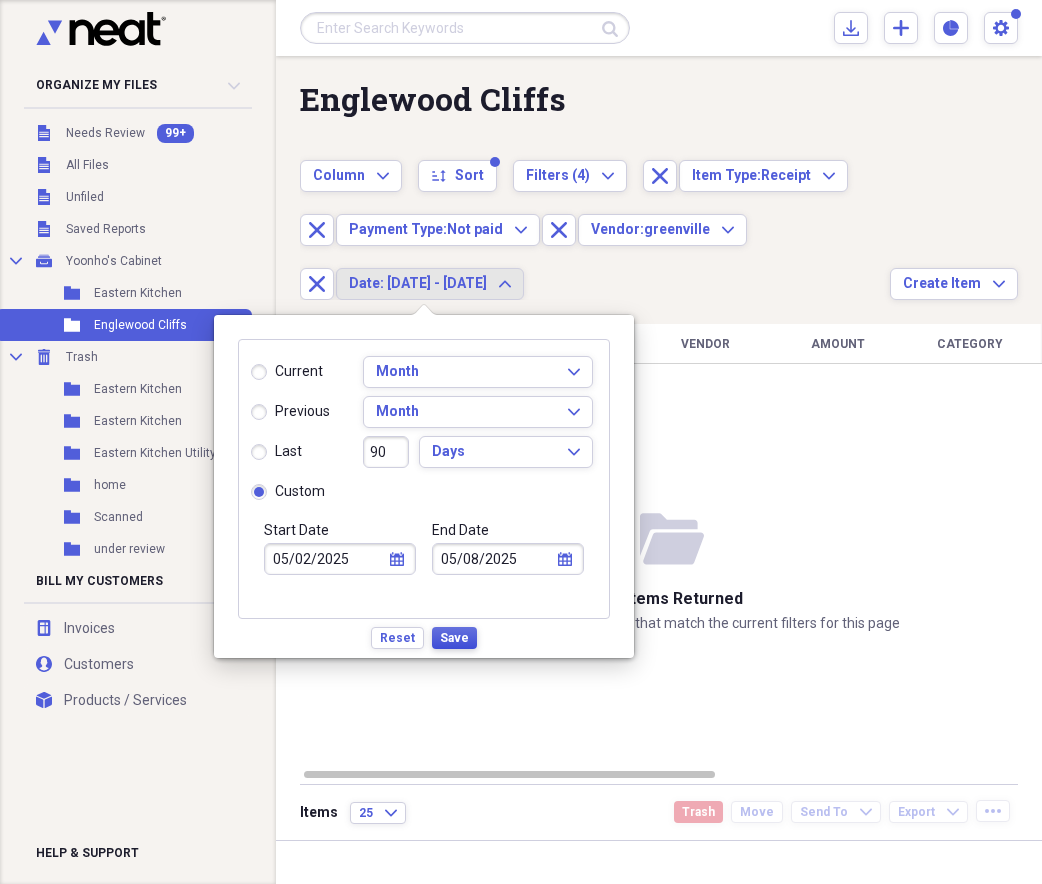 click on "Save" at bounding box center (454, 638) 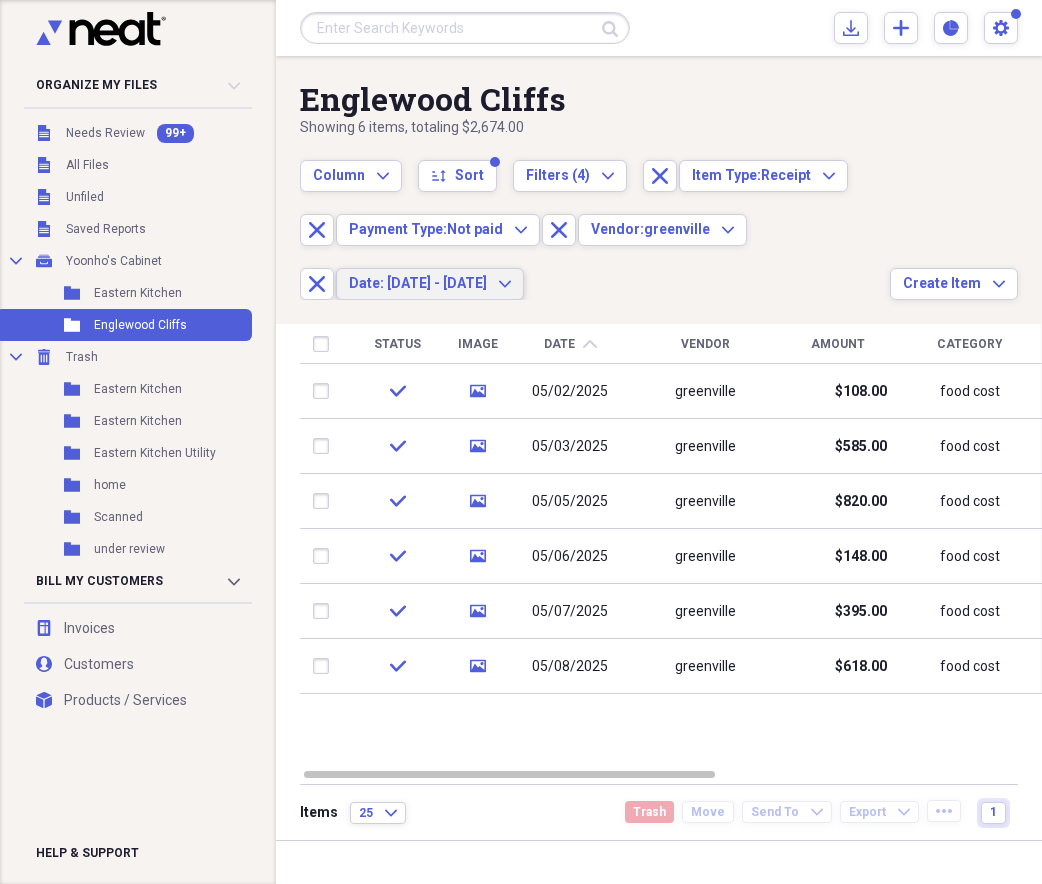click on "Date: [DATE] - [DATE] Expand" at bounding box center [430, 284] 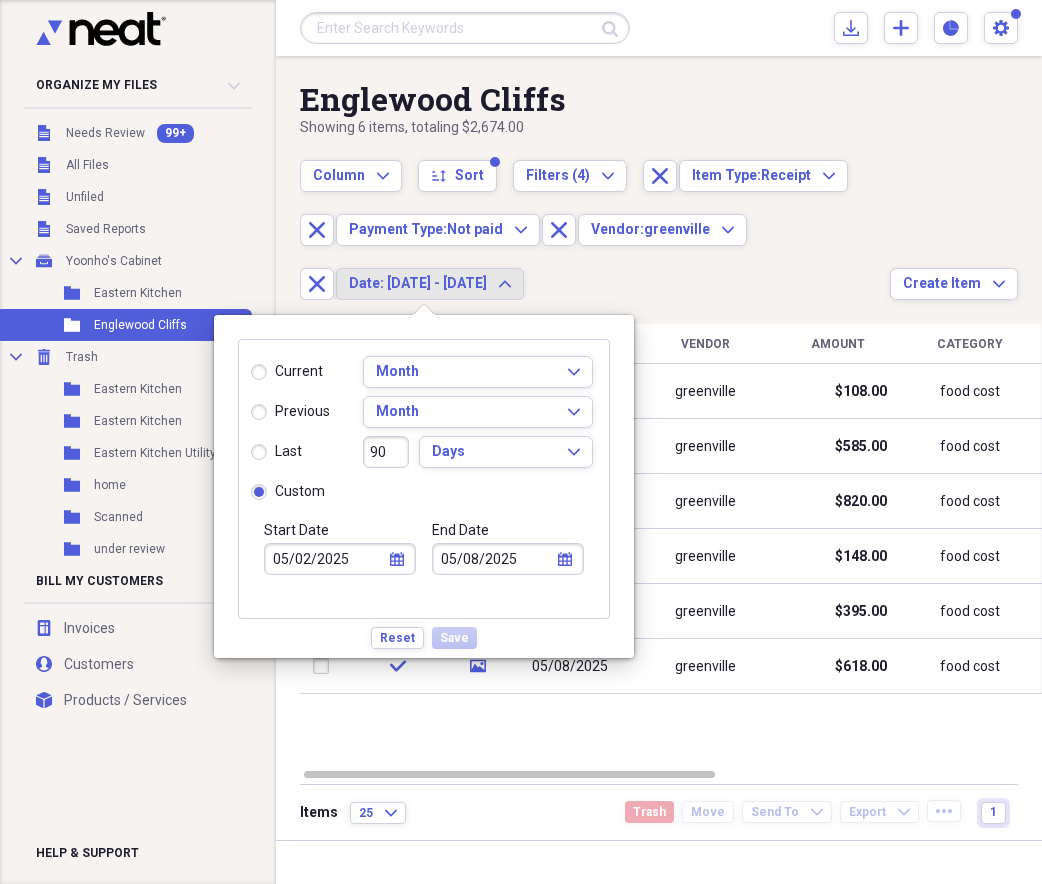 click on "Start Date [DATE] calendar Calendar End Date [DATE] calendar Calendar" at bounding box center [424, 569] 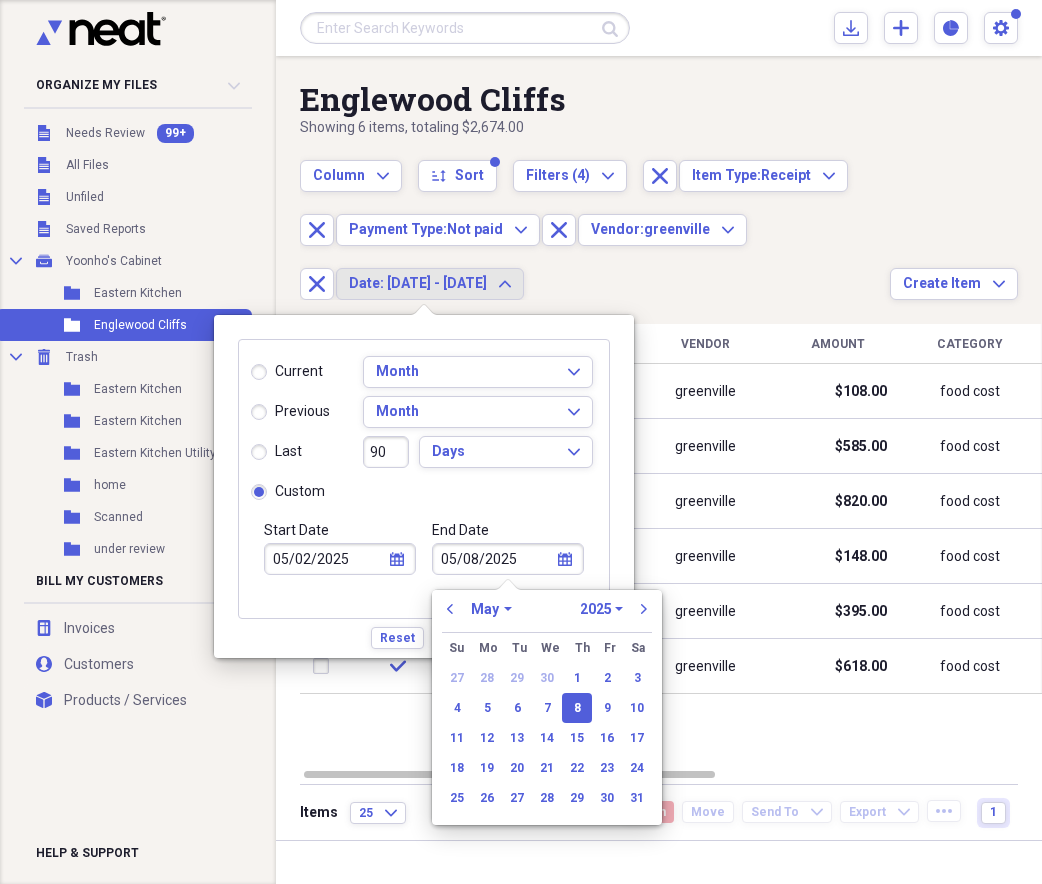 click on "05/08/2025" at bounding box center [508, 559] 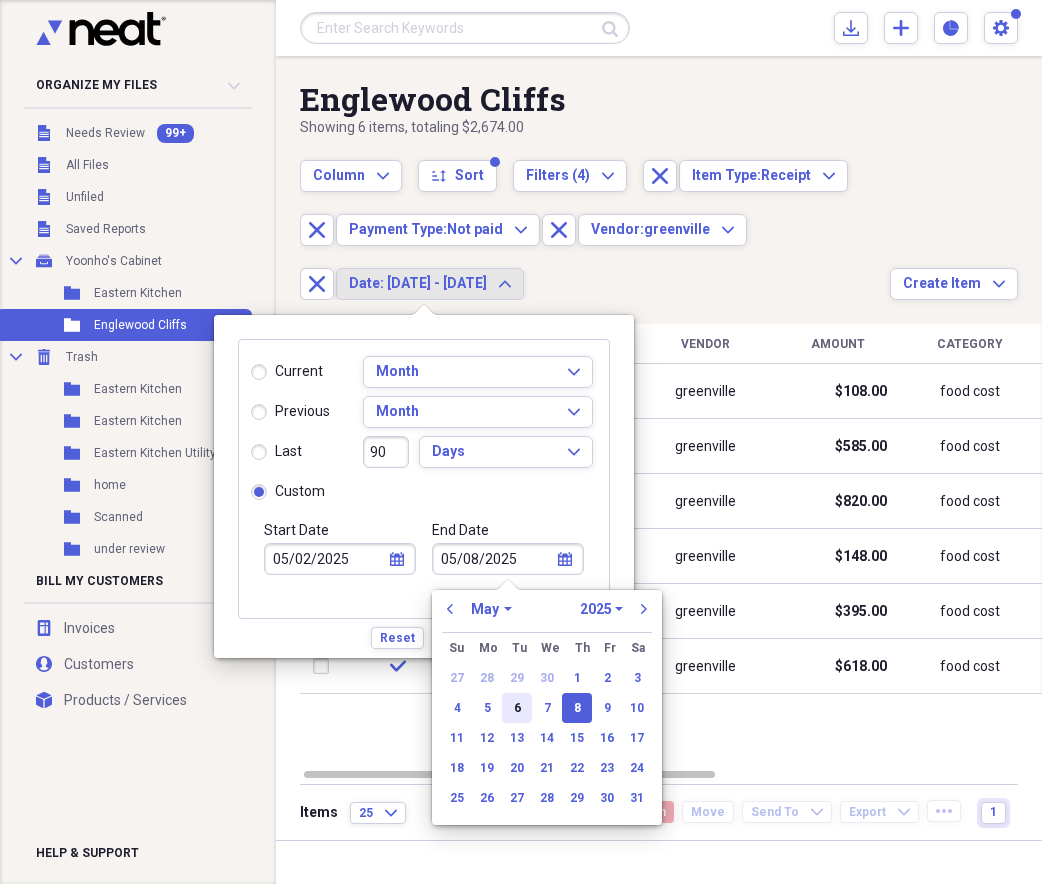 click on "6" at bounding box center (517, 708) 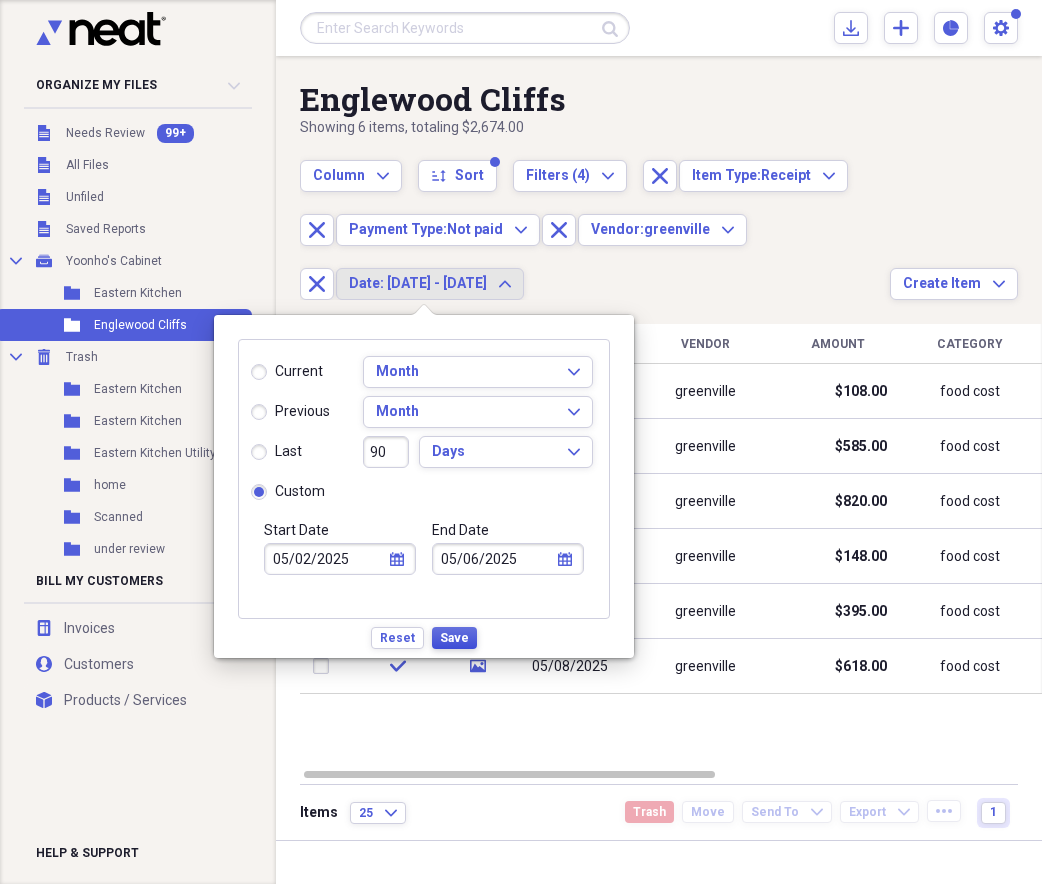 click on "Save" at bounding box center (454, 638) 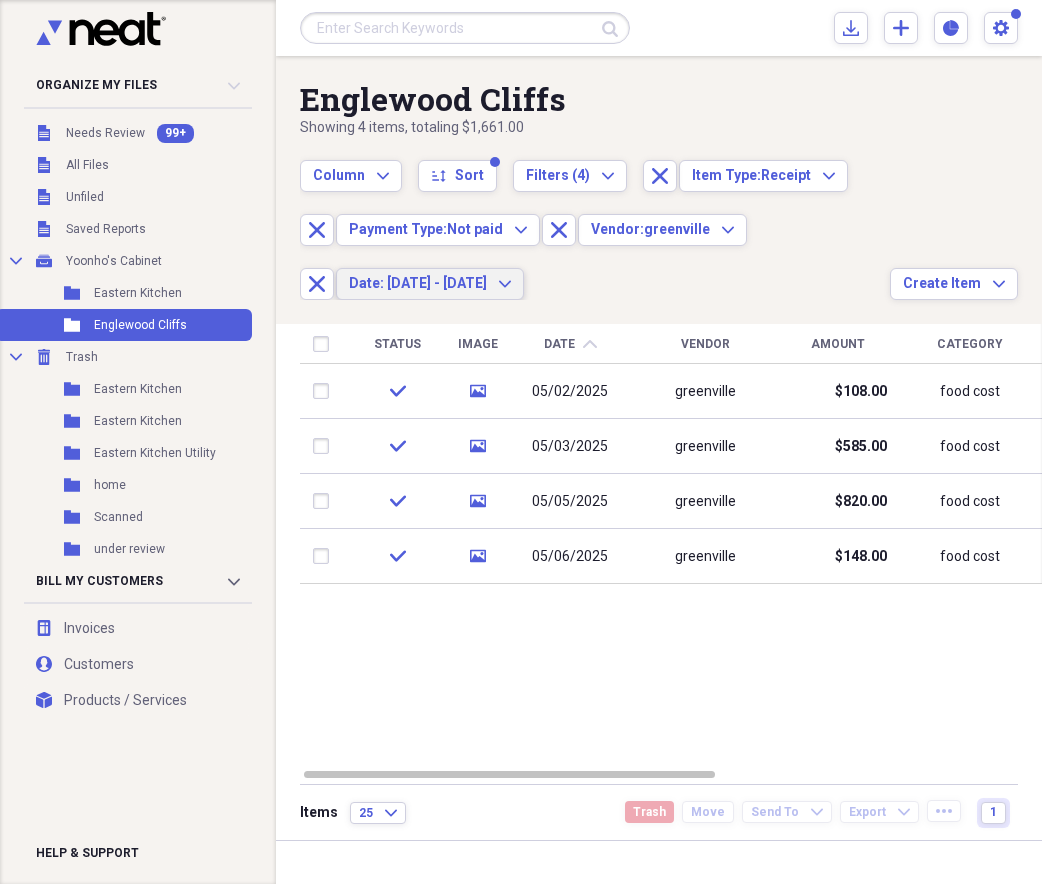 click on "Date: [DATE] - [DATE]" at bounding box center (418, 283) 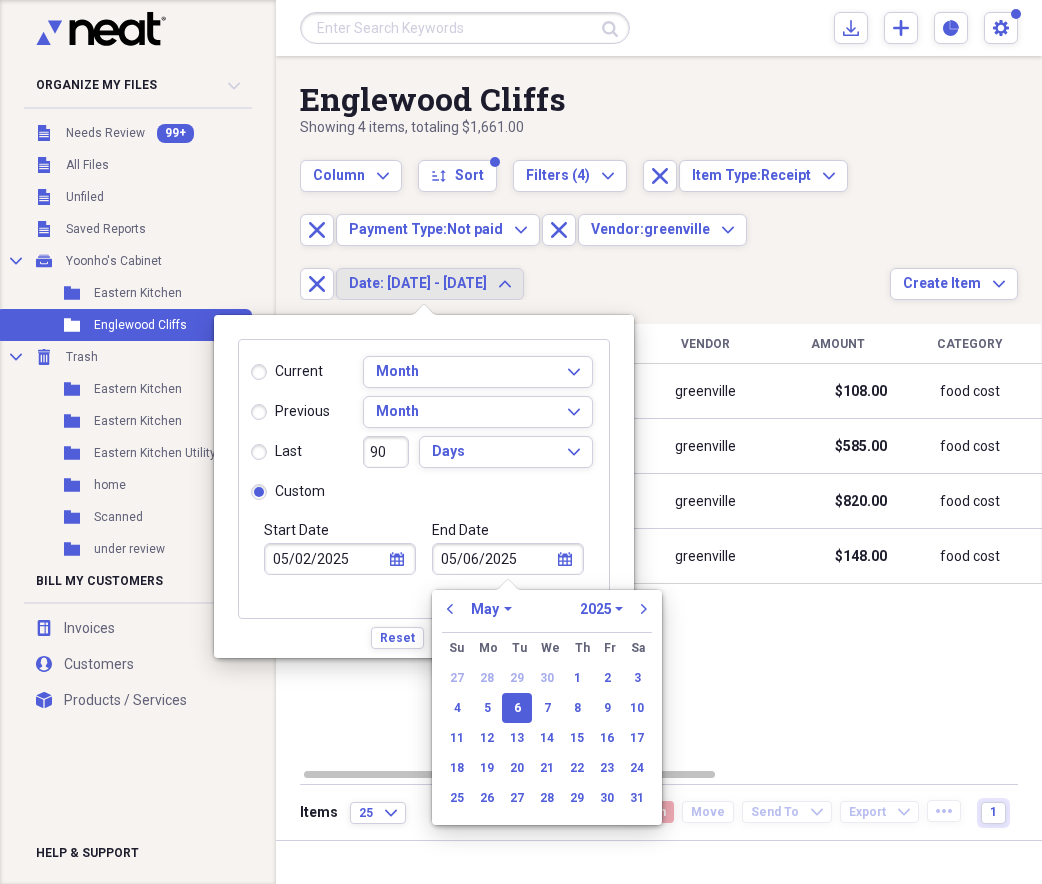 click on "05/06/2025" at bounding box center [508, 559] 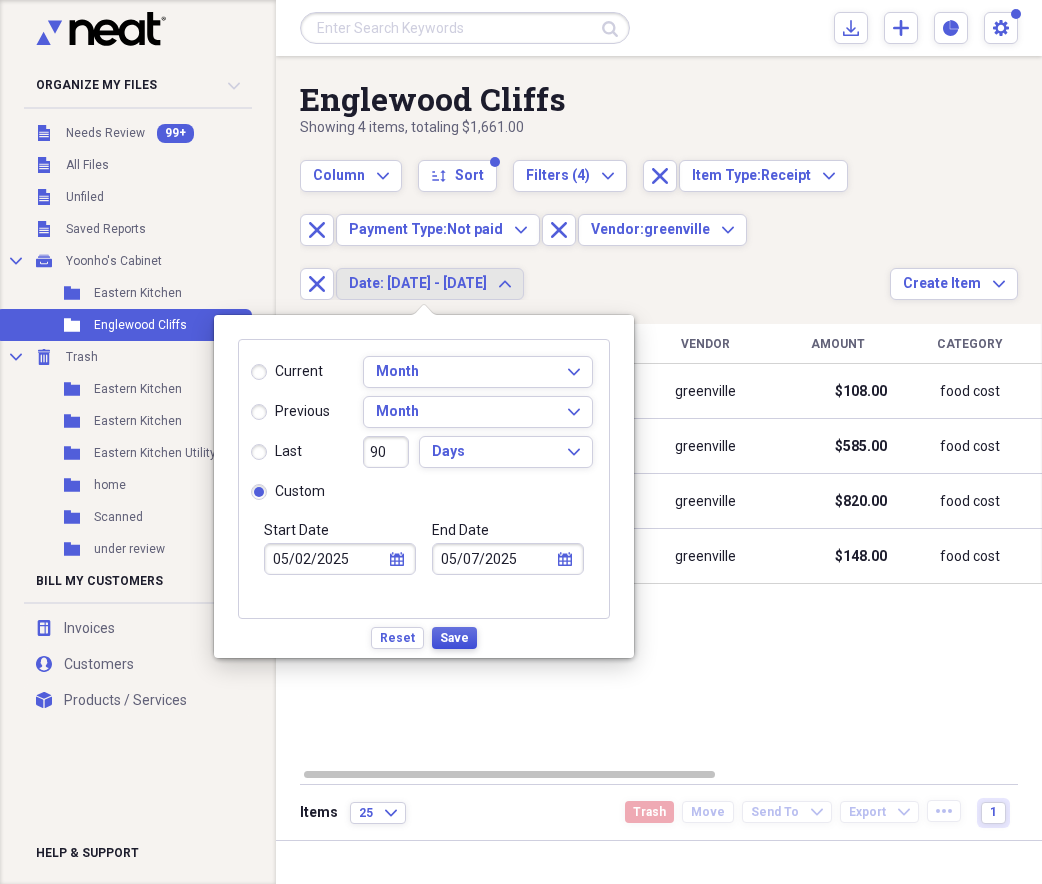 click on "Save" at bounding box center [454, 638] 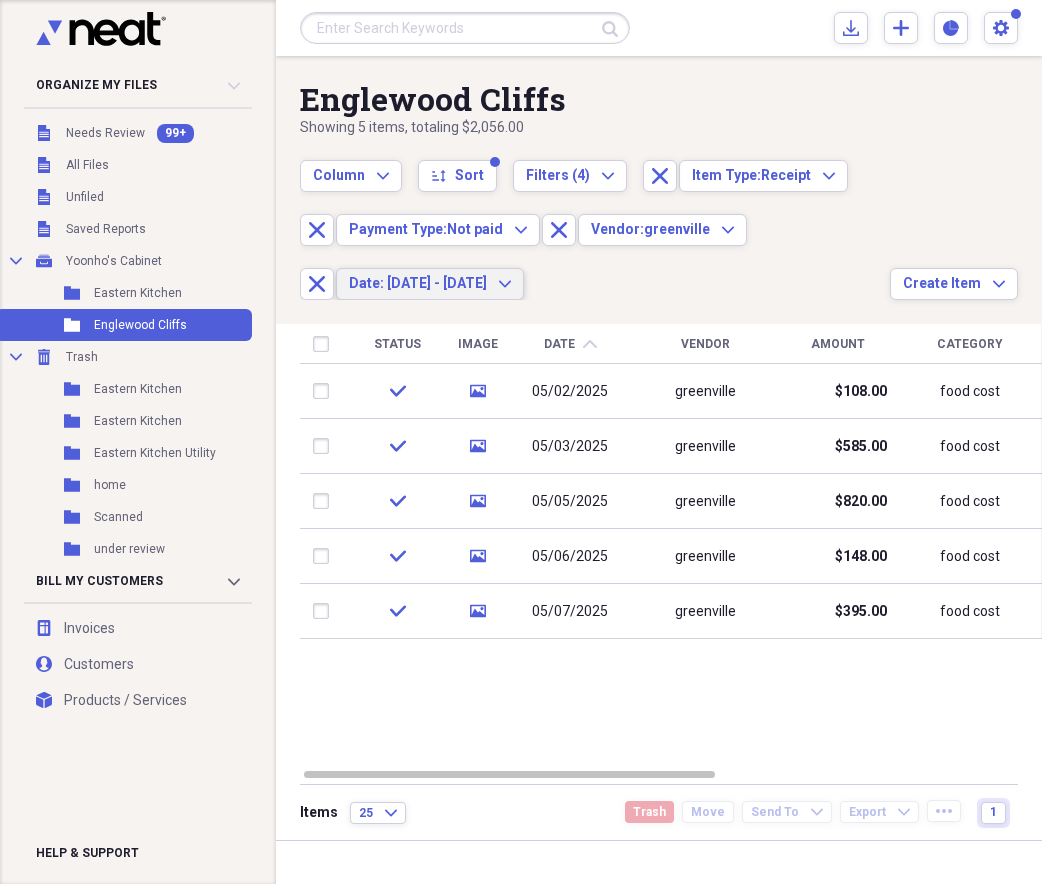 click on "Date: [DATE] - [DATE]" at bounding box center (418, 283) 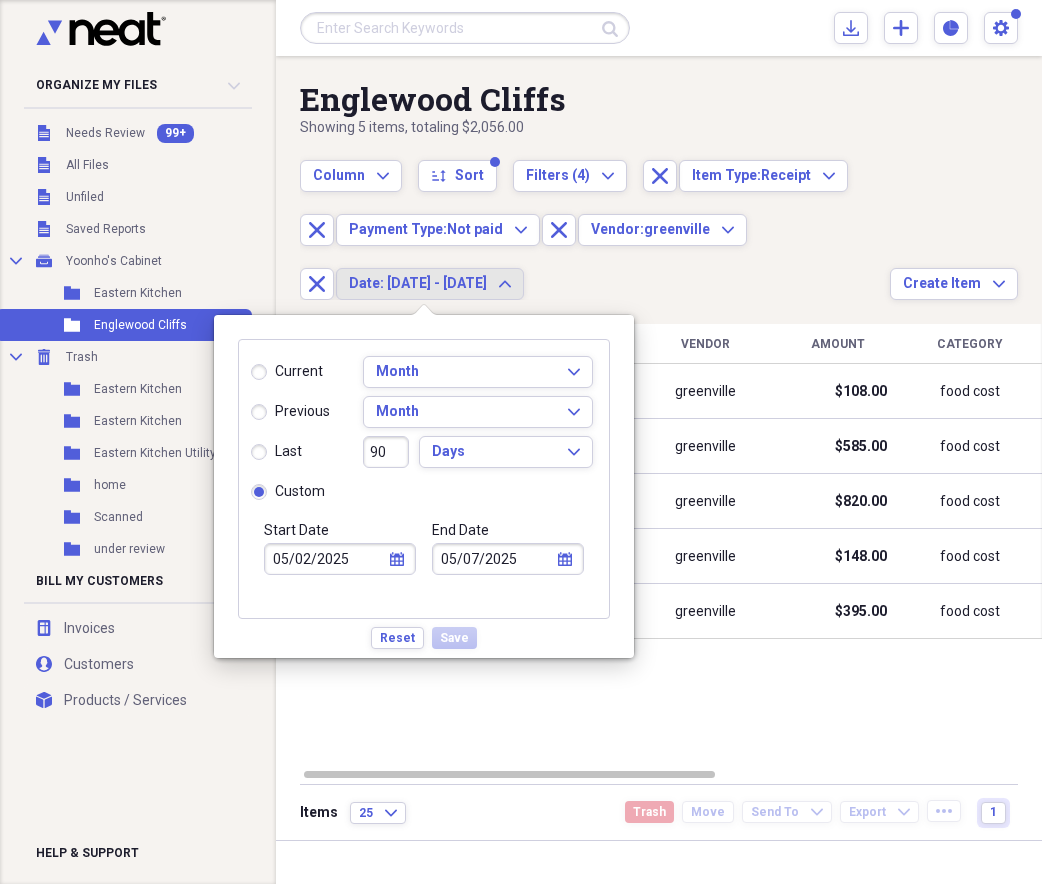 click on "05/07/2025" at bounding box center (508, 559) 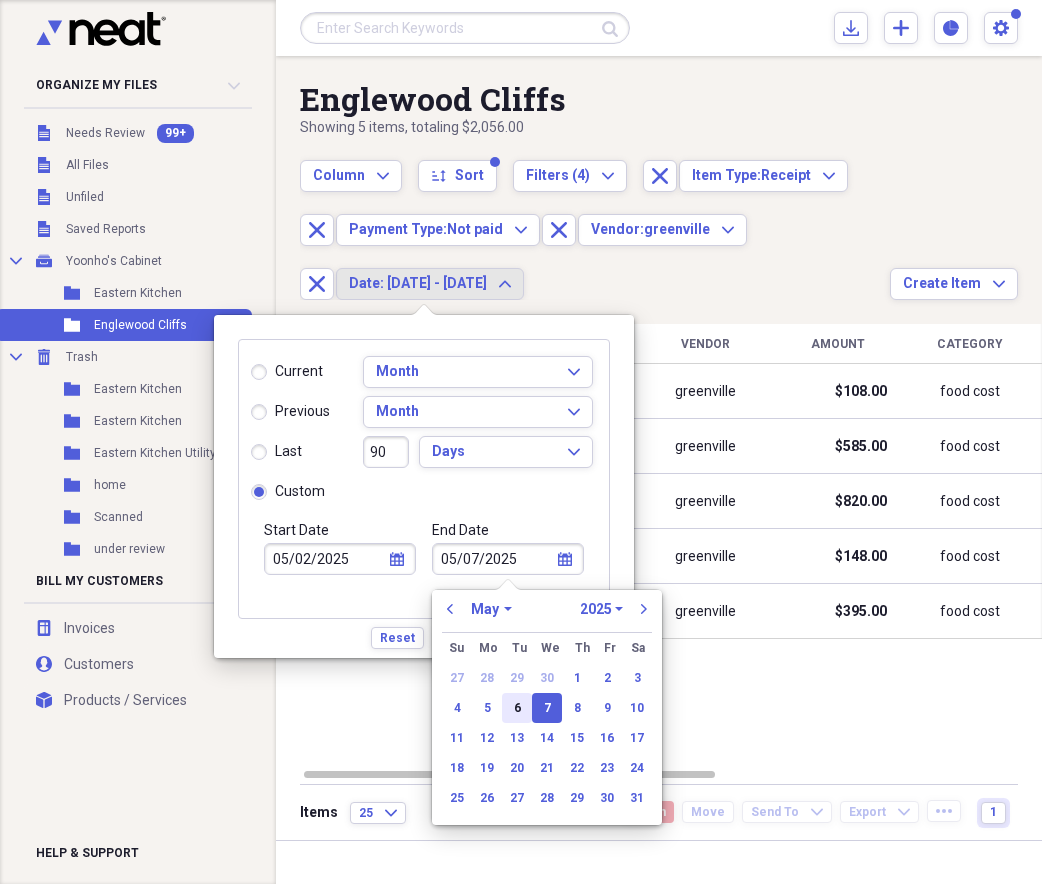 click on "6" at bounding box center (517, 708) 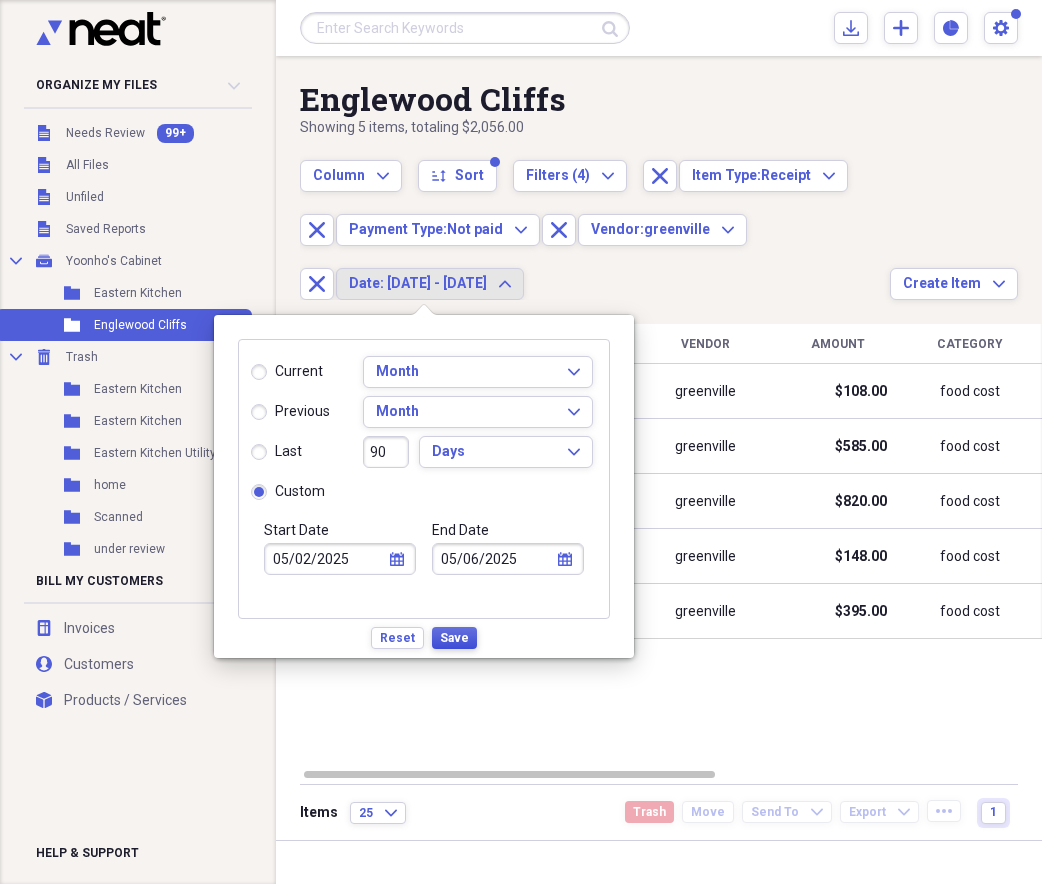 click on "Save" at bounding box center (454, 638) 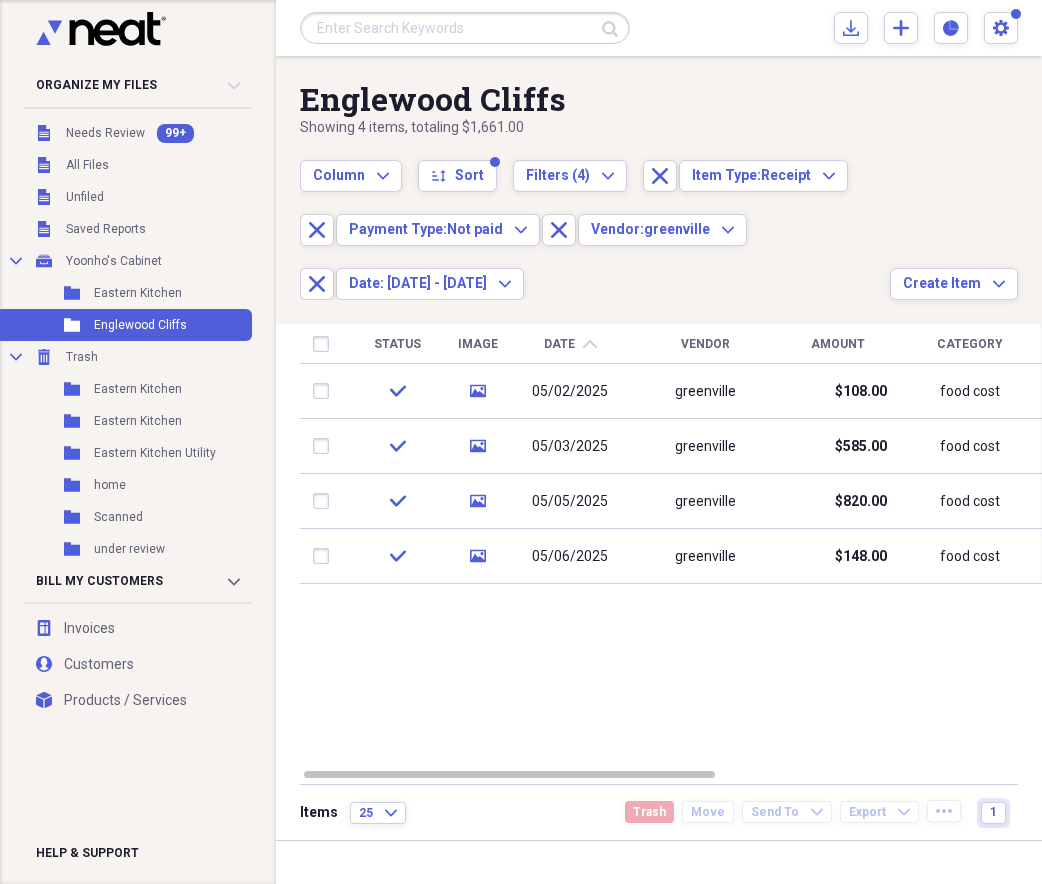 click at bounding box center [325, 344] 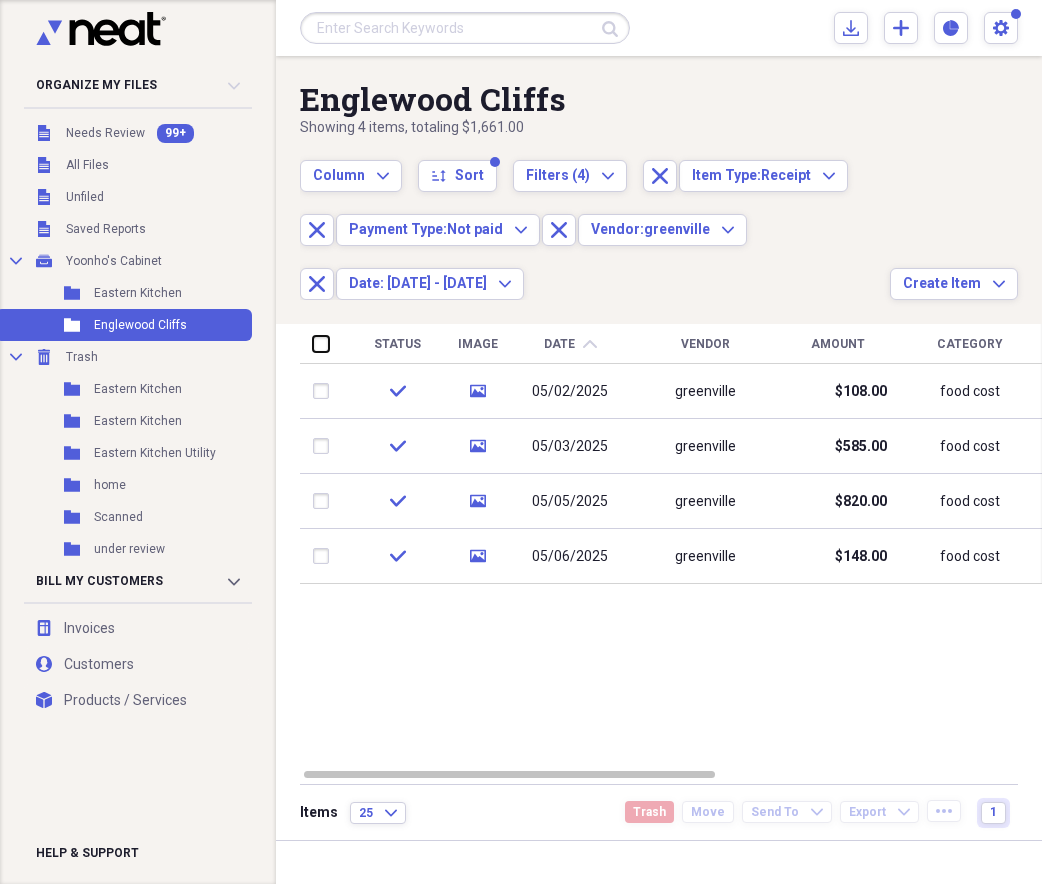 click at bounding box center [313, 343] 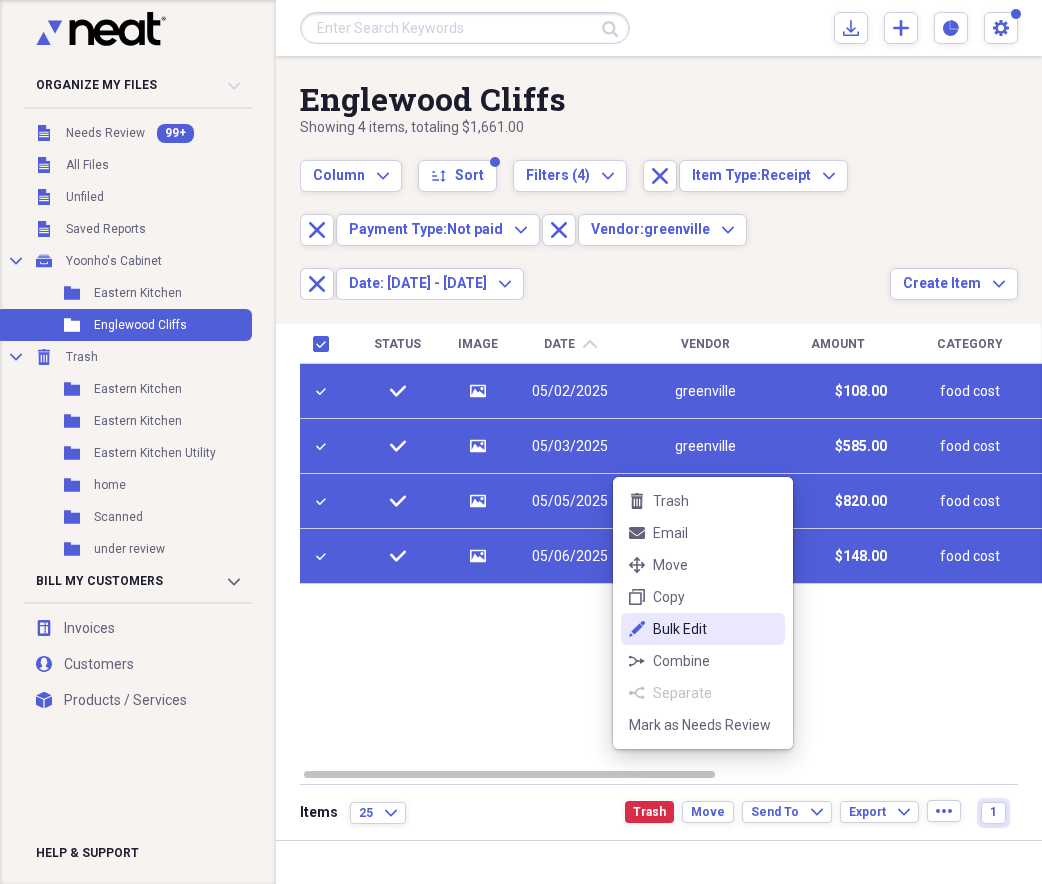 click on "Bulk Edit" at bounding box center [715, 629] 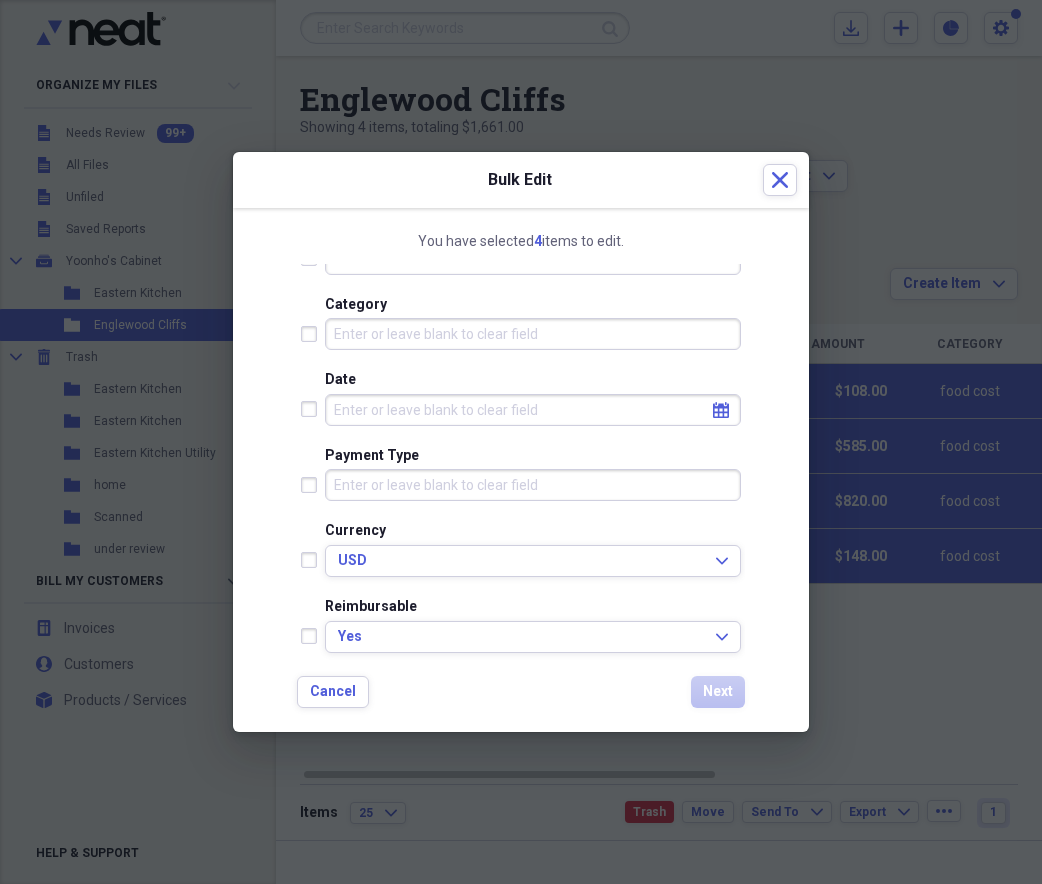 scroll, scrollTop: 333, scrollLeft: 0, axis: vertical 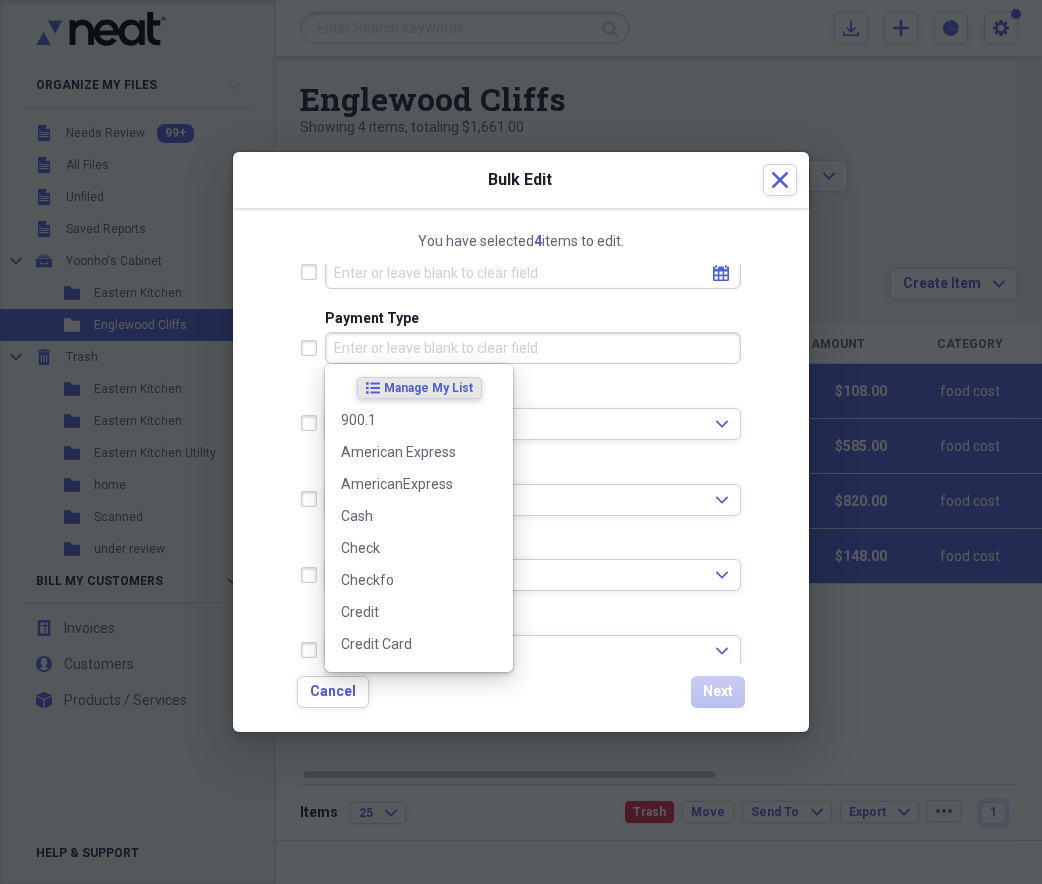 click on "Payment Type" at bounding box center [533, 348] 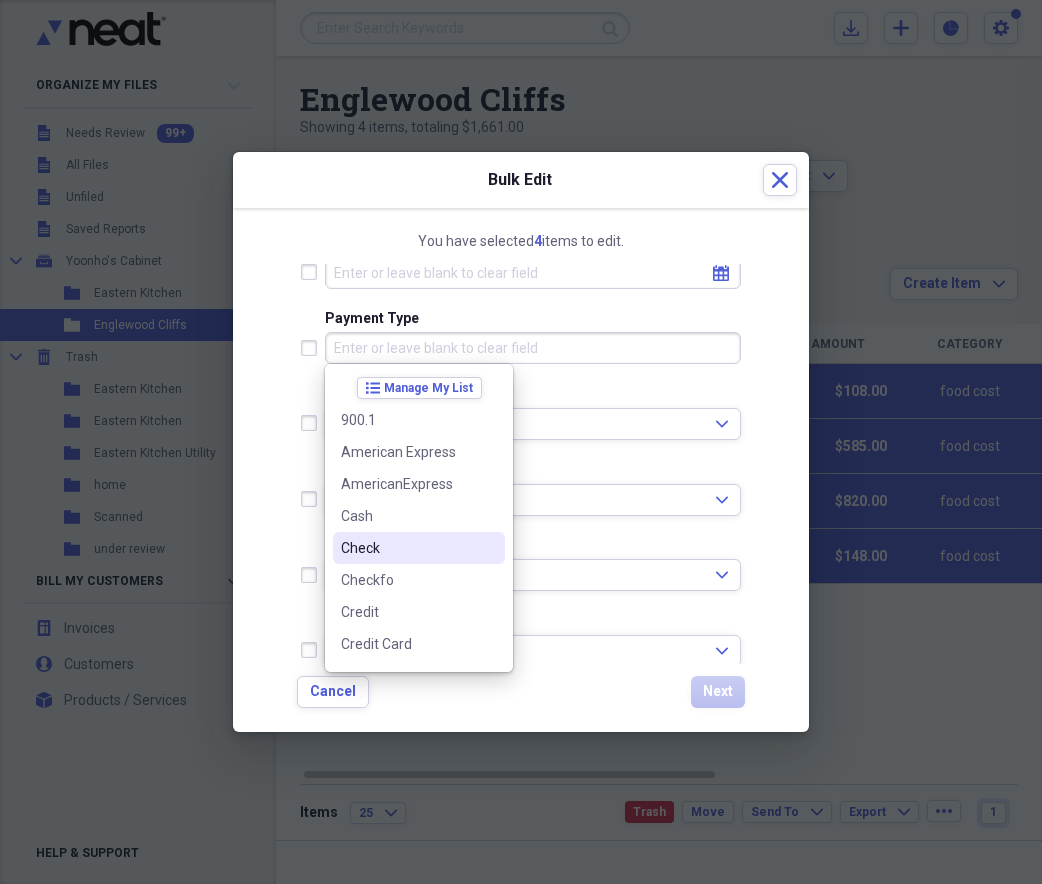 click on "Check" at bounding box center (419, 548) 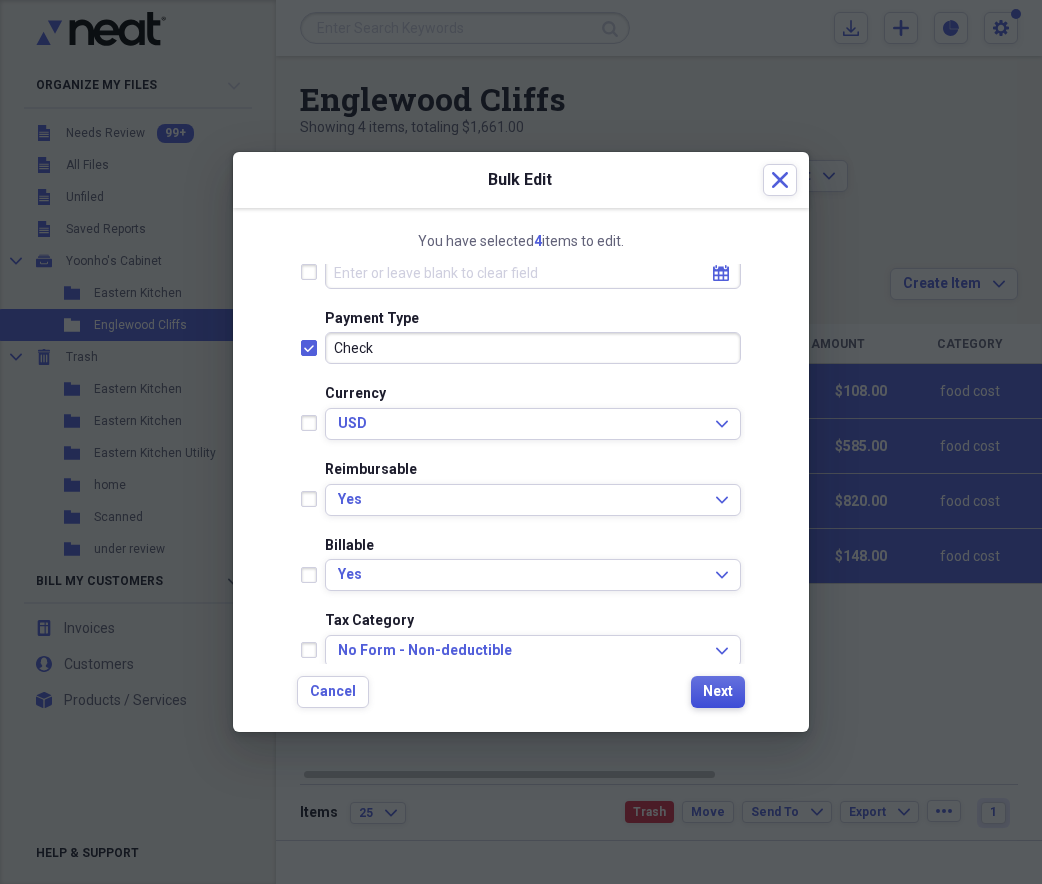 click on "Next" at bounding box center (718, 692) 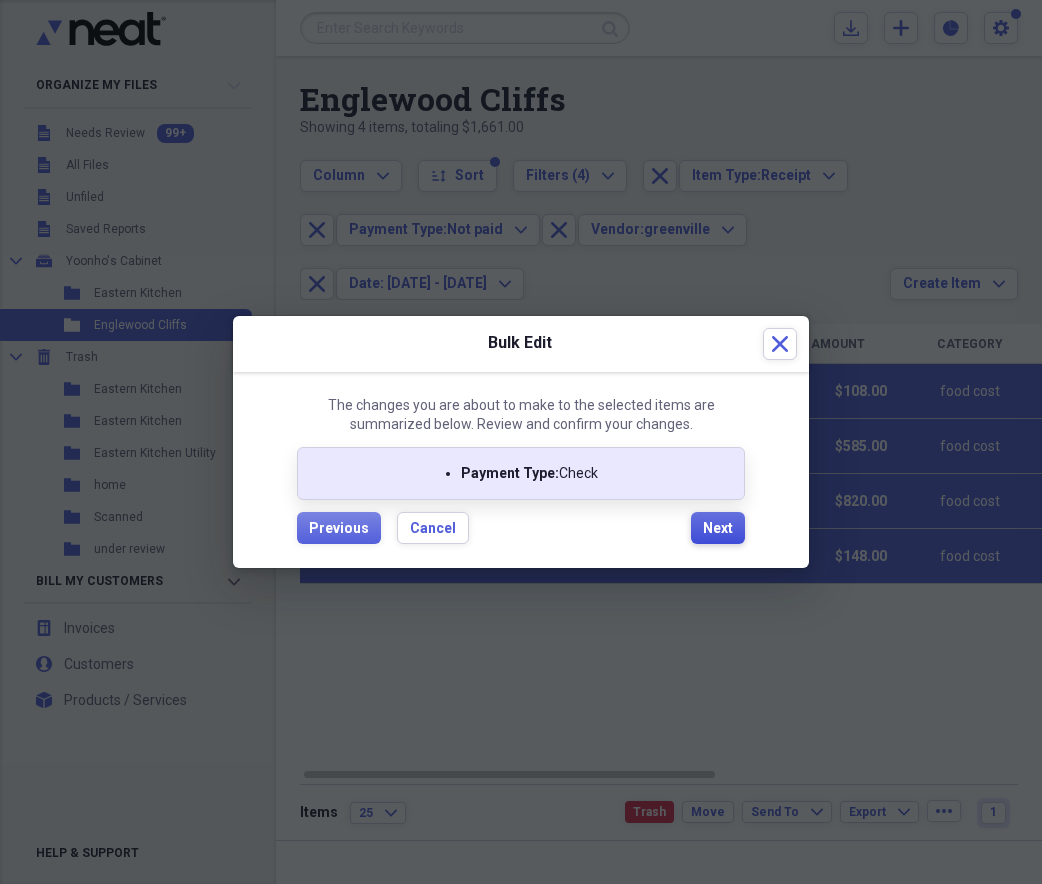 click on "Next" at bounding box center (718, 529) 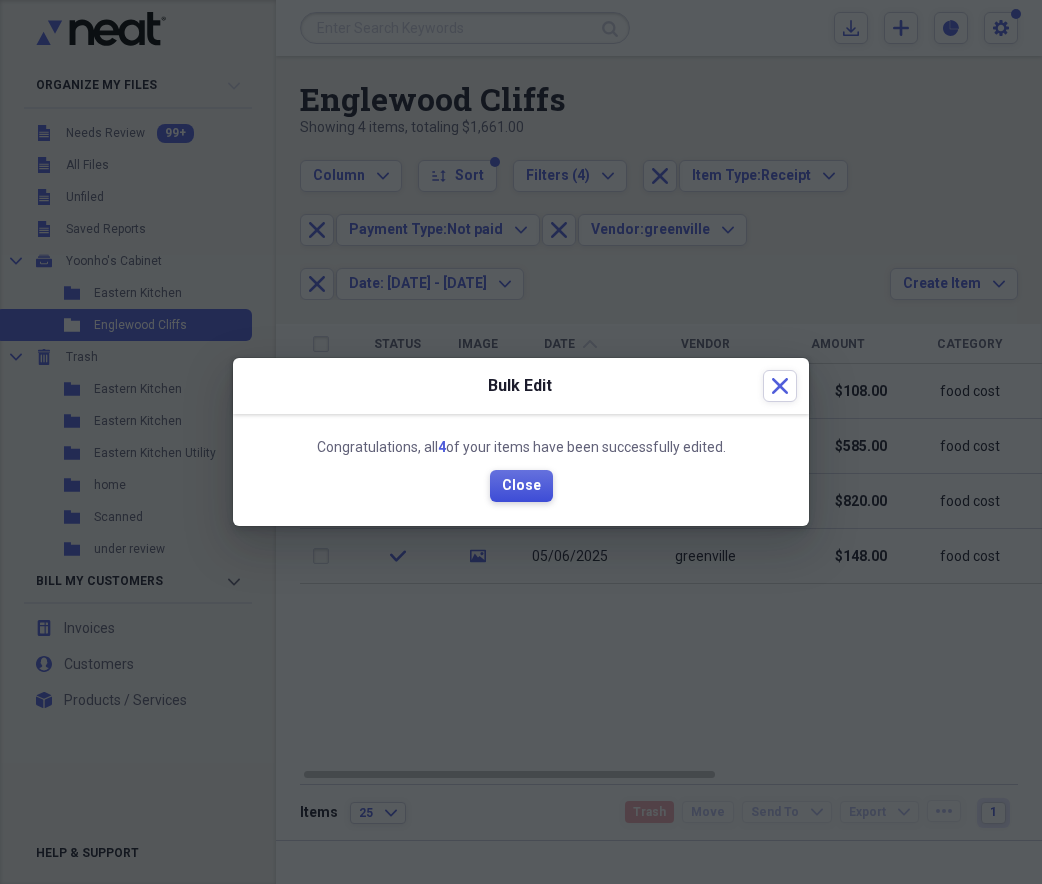 click on "Close" at bounding box center (521, 486) 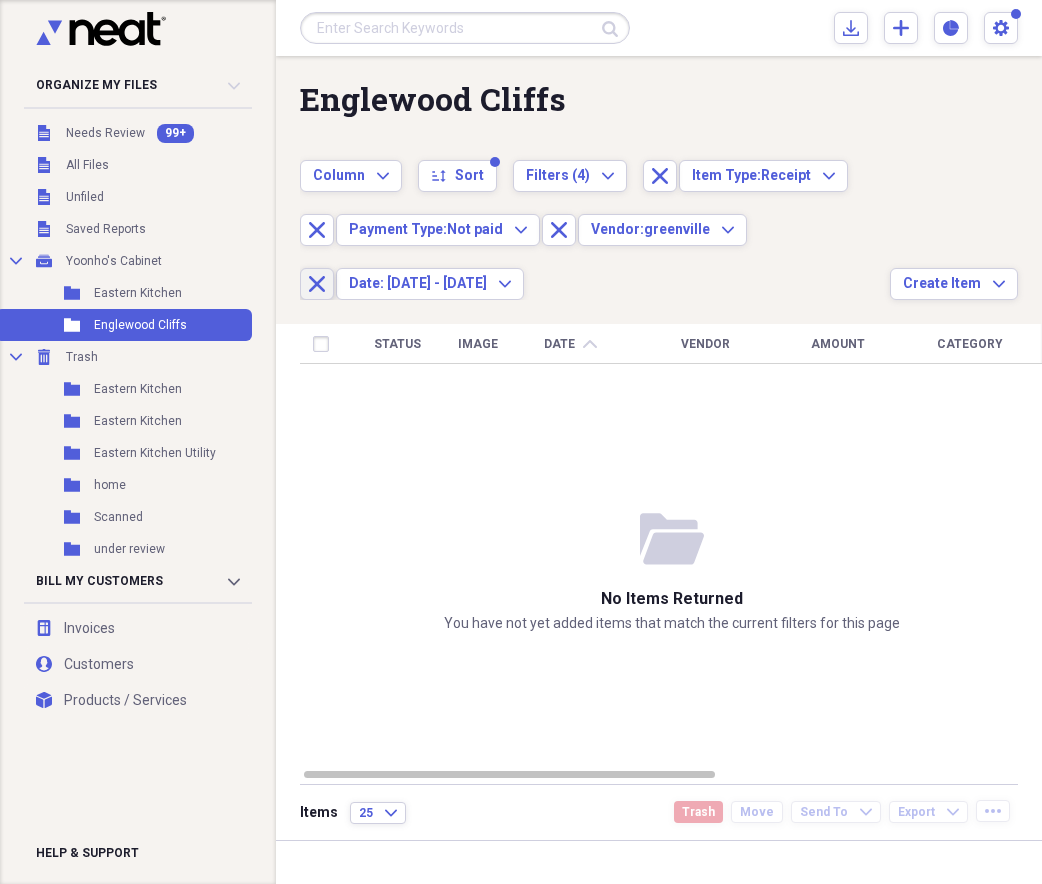 click 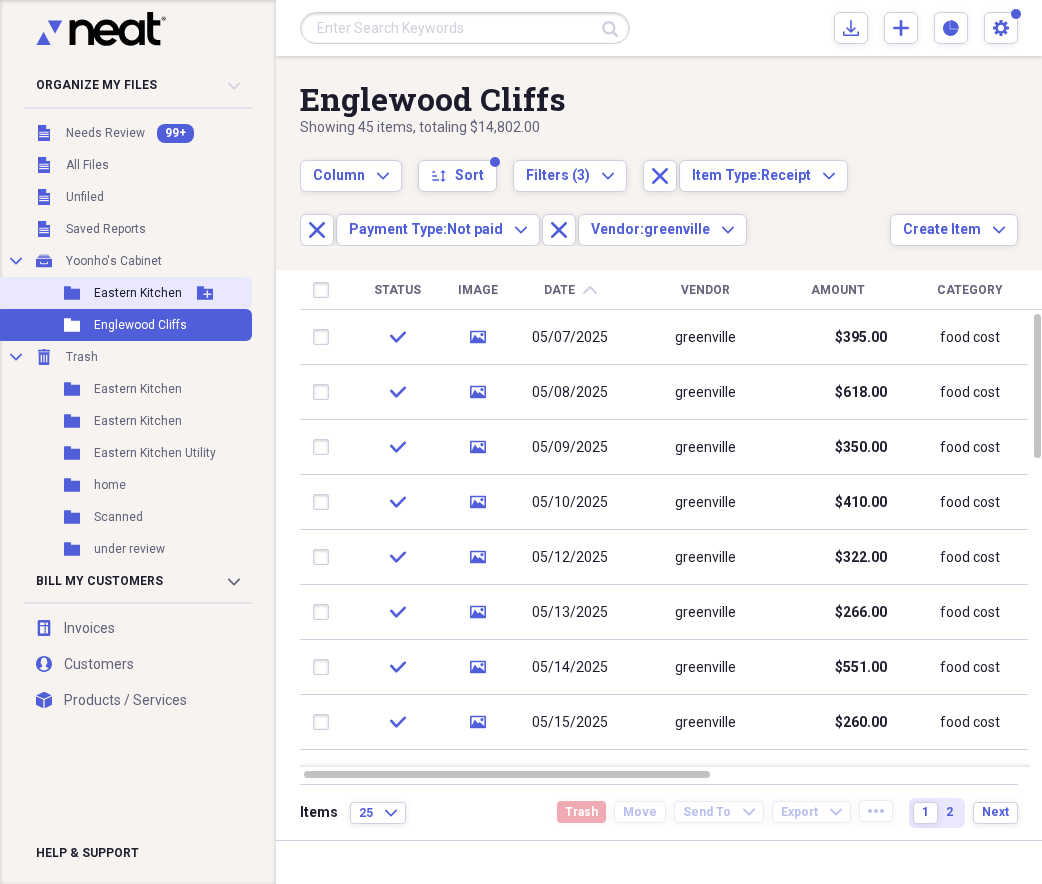 click on "Eastern Kitchen" at bounding box center (138, 293) 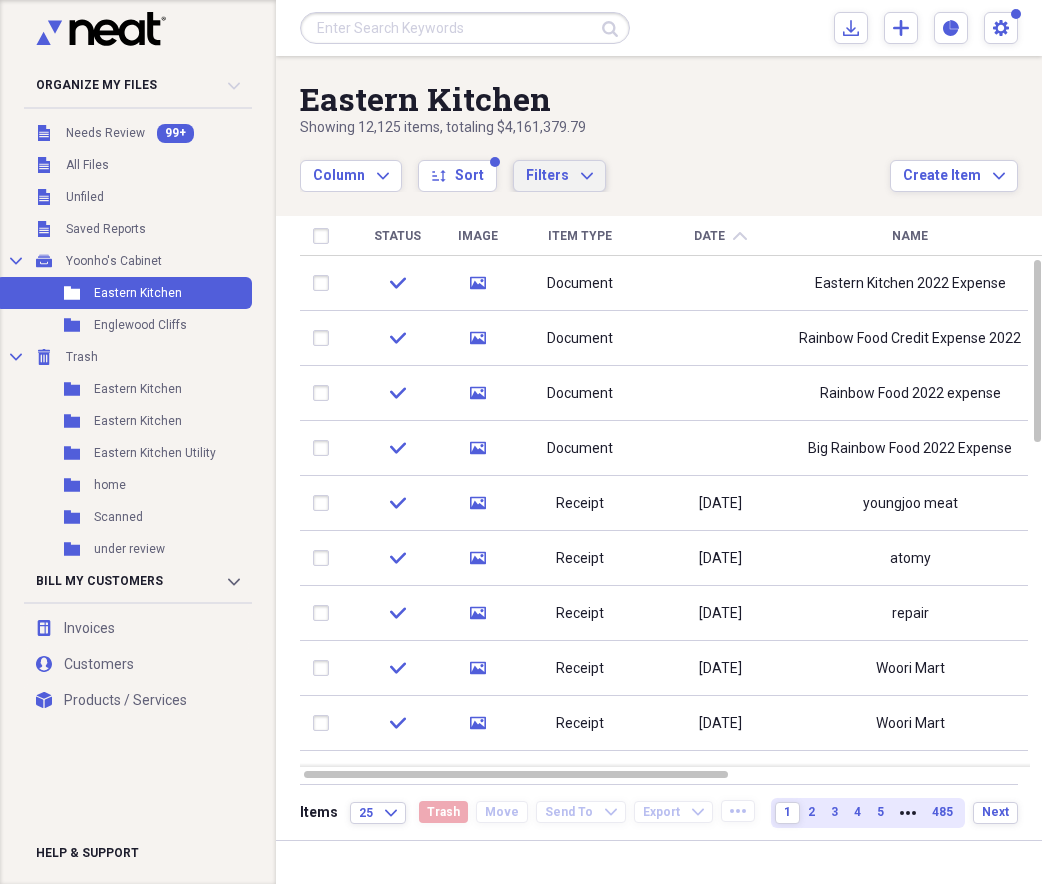 click on "Filters  Expand" at bounding box center [559, 175] 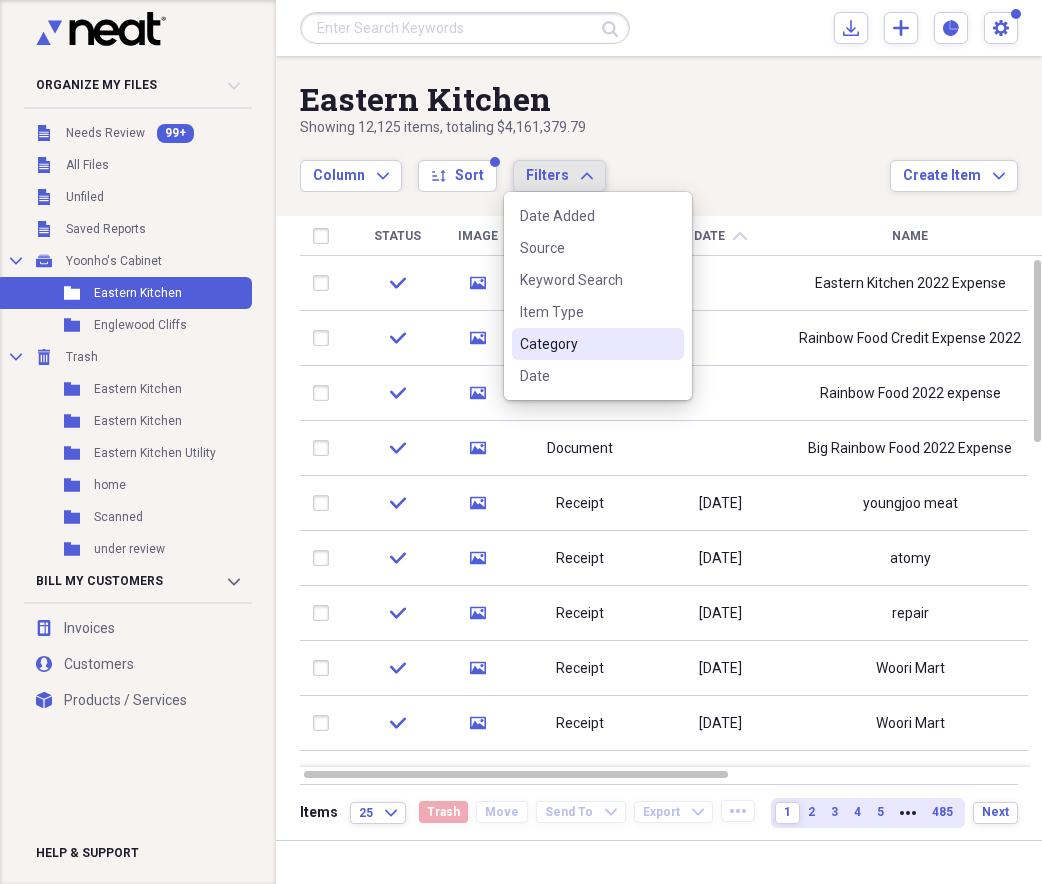 click on "Item Type" at bounding box center [598, 312] 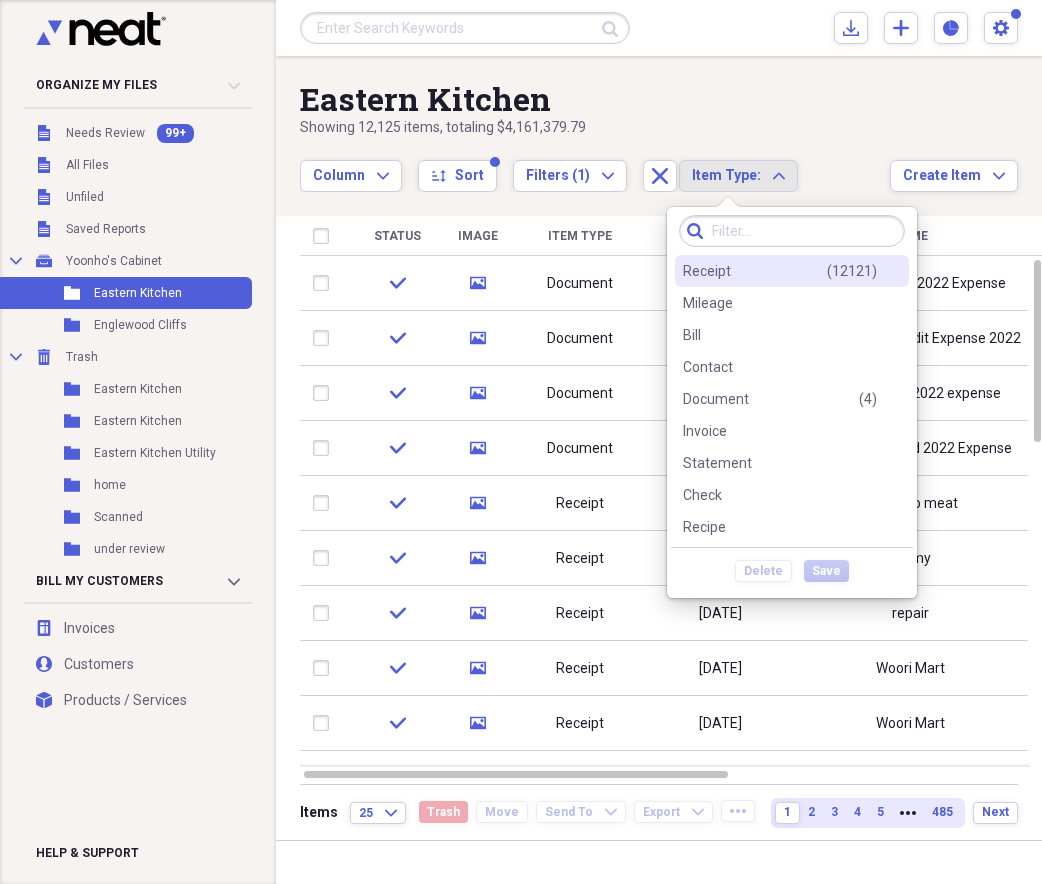 click on "Receipt ( 12121 )" at bounding box center [780, 271] 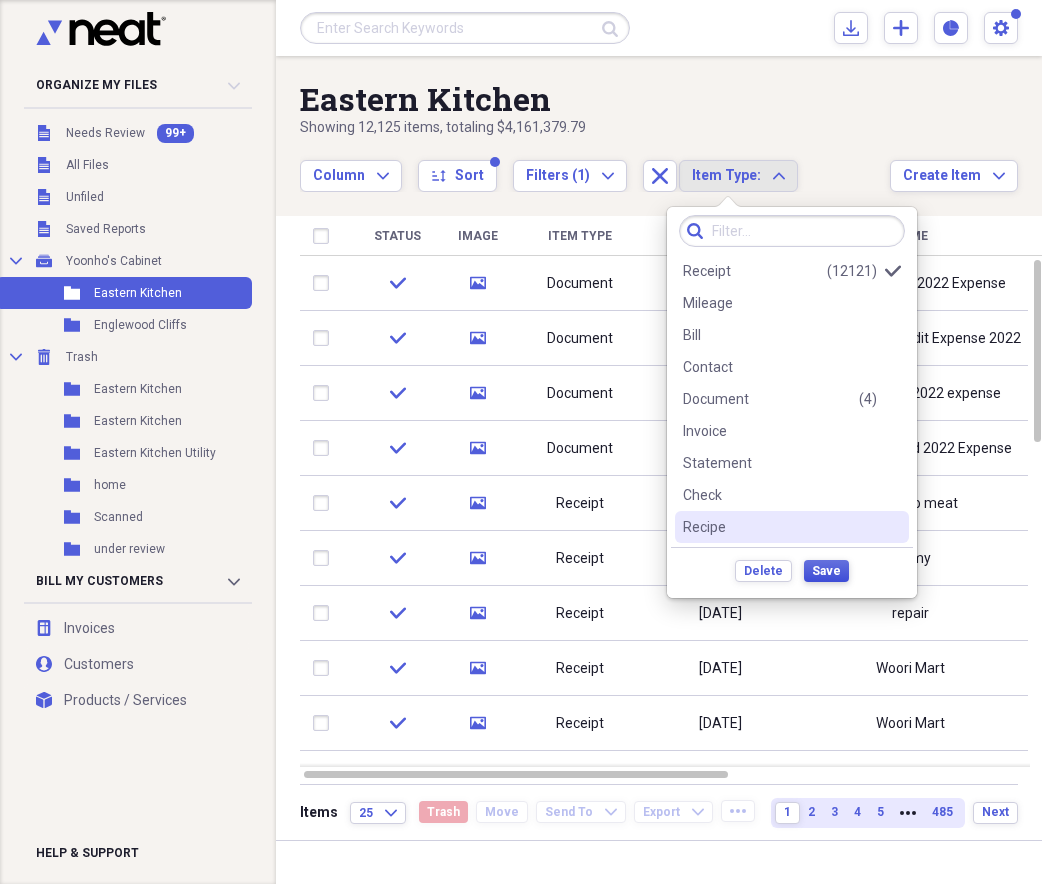 click on "Save" at bounding box center [826, 571] 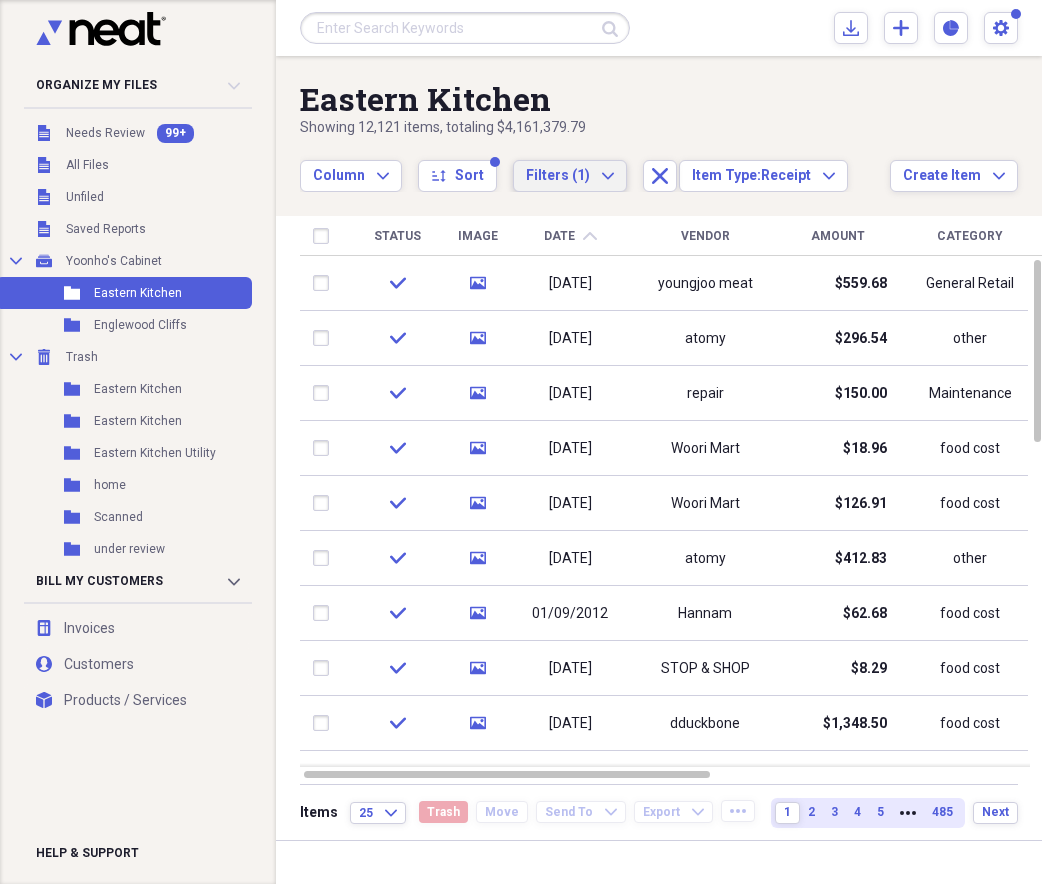 click on "Filters (1) Expand" at bounding box center [570, 176] 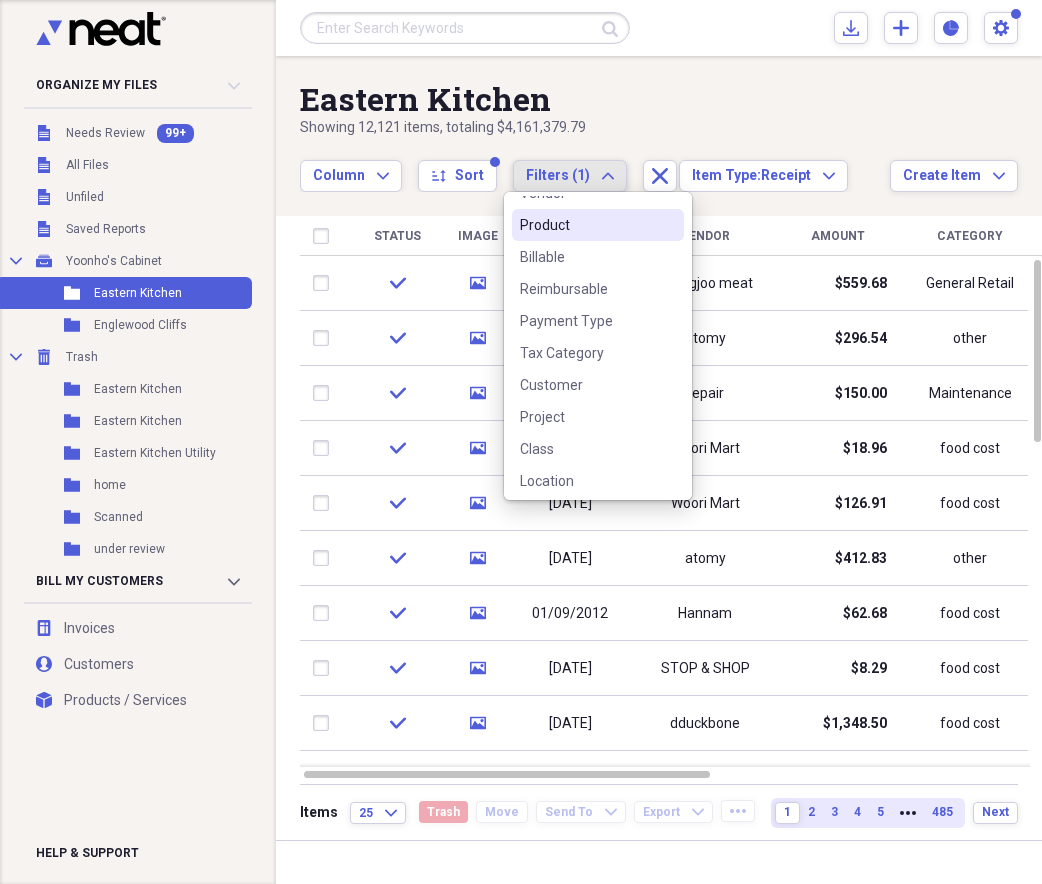 scroll, scrollTop: 220, scrollLeft: 0, axis: vertical 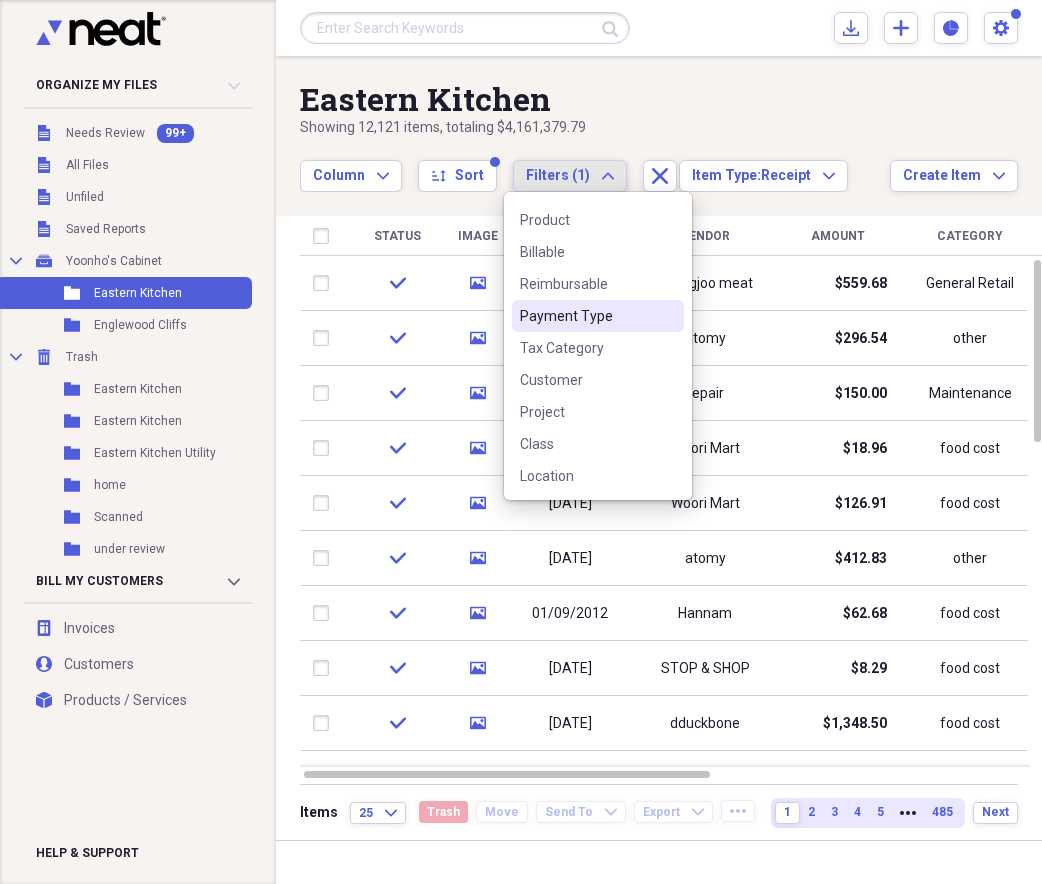 click on "Payment Type" at bounding box center [598, 316] 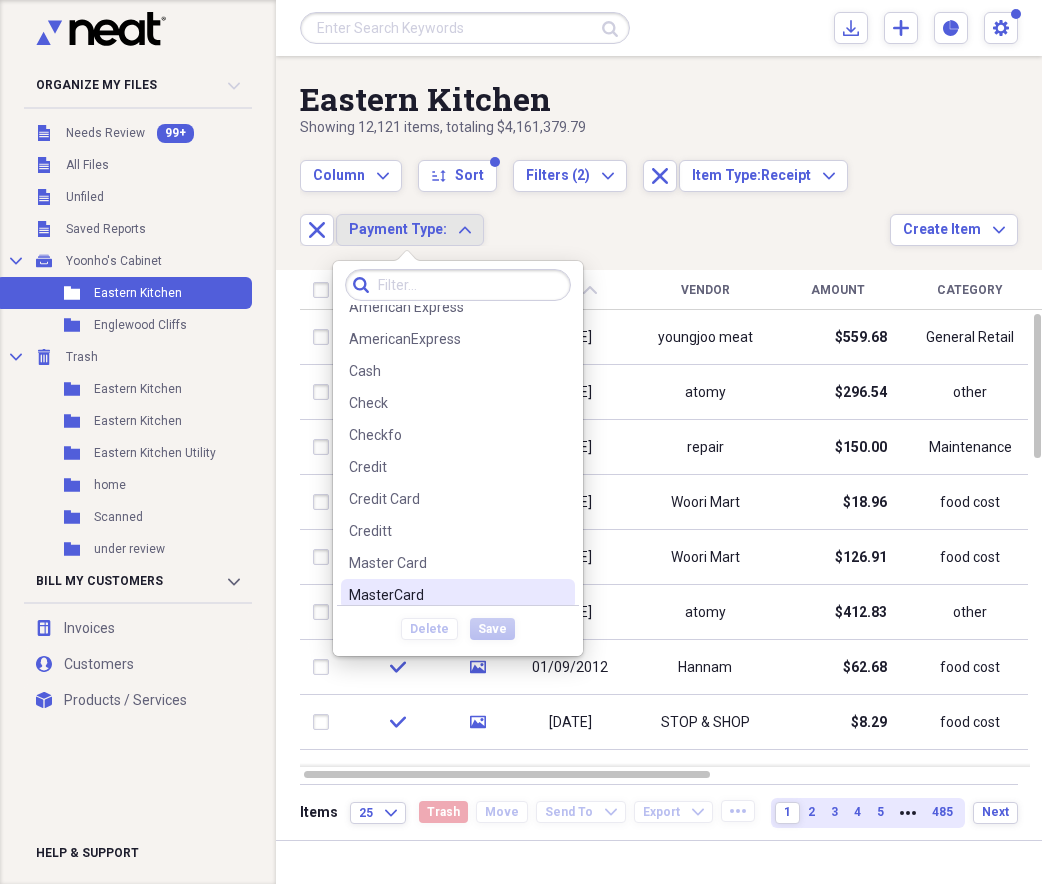 scroll, scrollTop: 188, scrollLeft: 0, axis: vertical 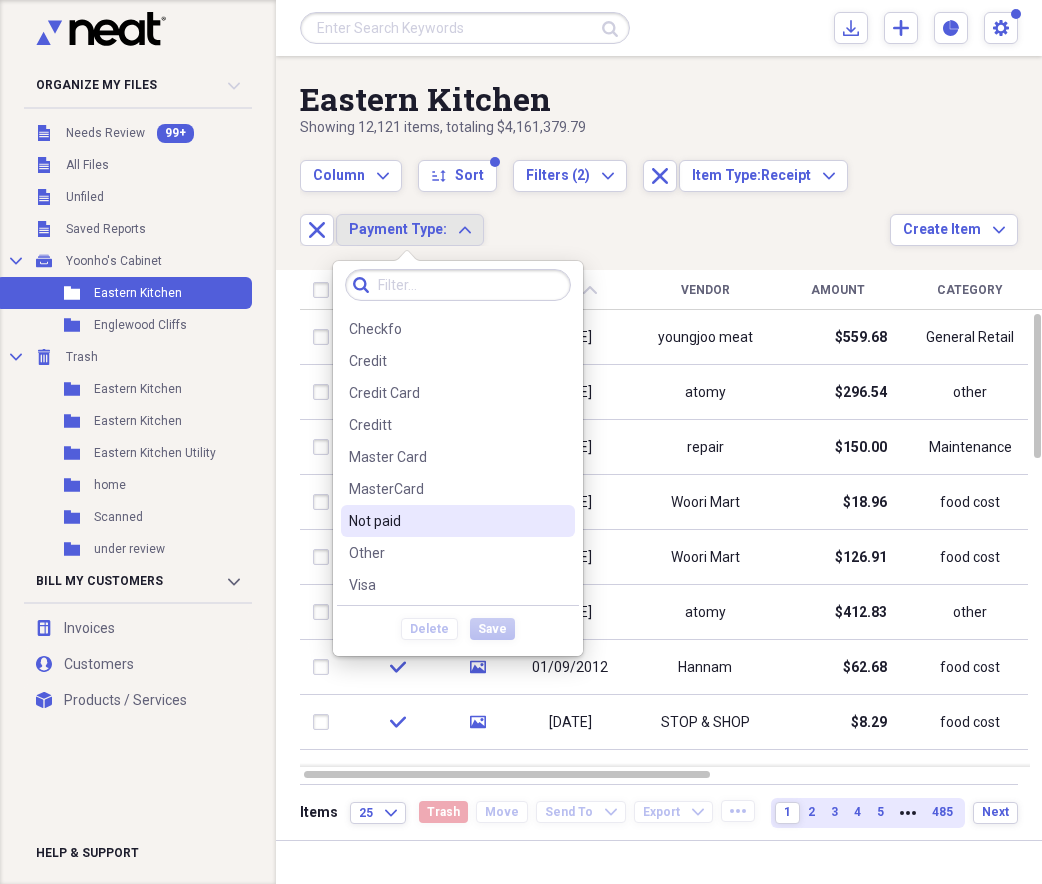 click on "Not paid" at bounding box center (446, 521) 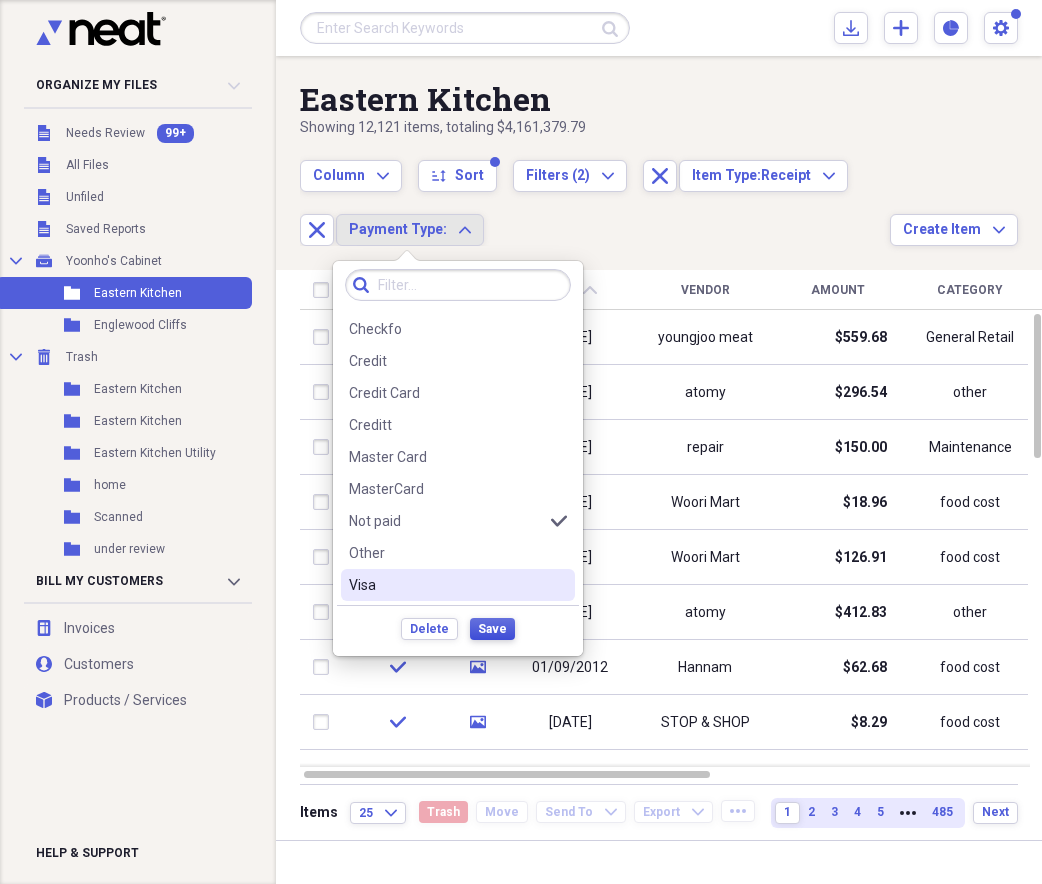 click on "Save" at bounding box center (492, 629) 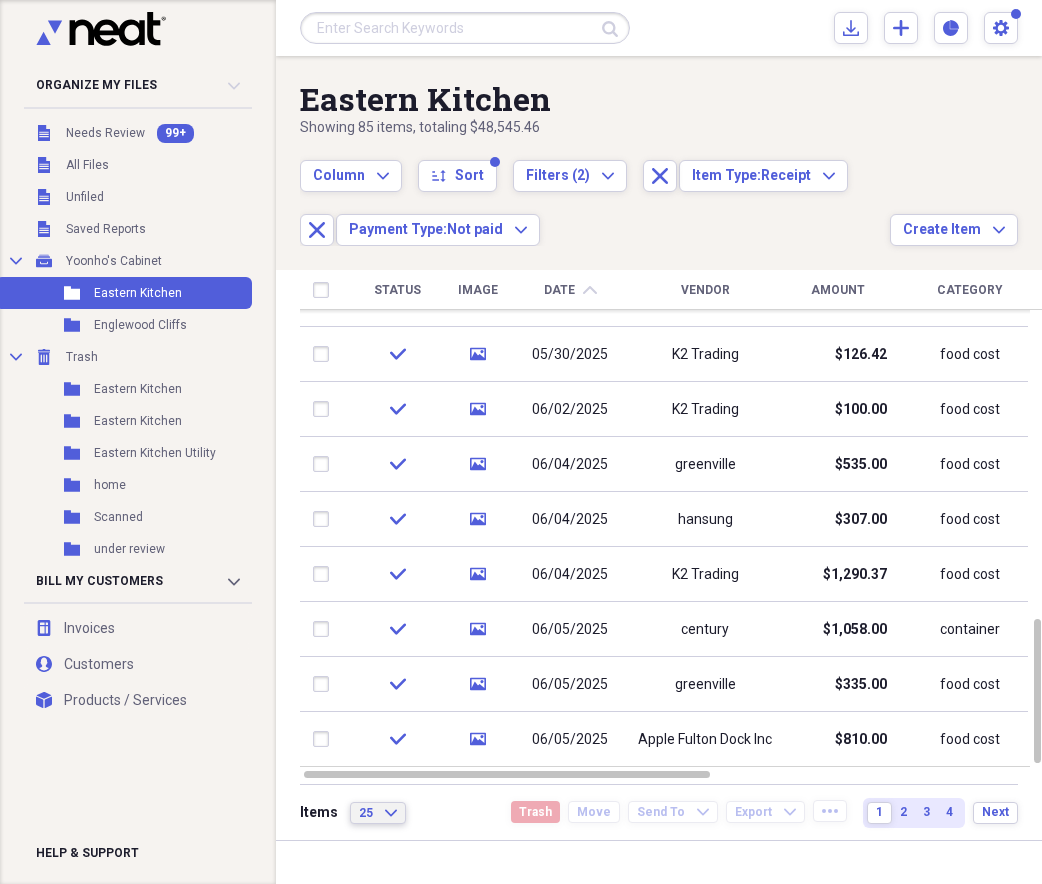 click on "Expand" 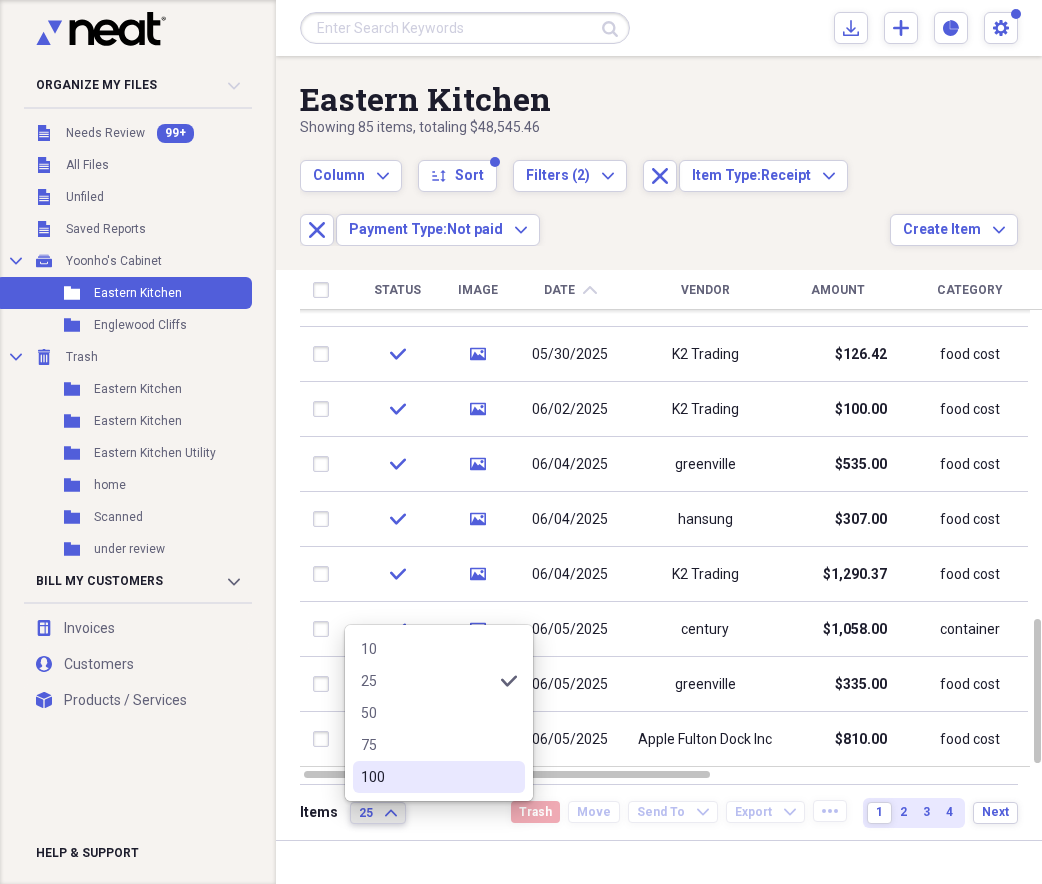 click on "100" at bounding box center (427, 777) 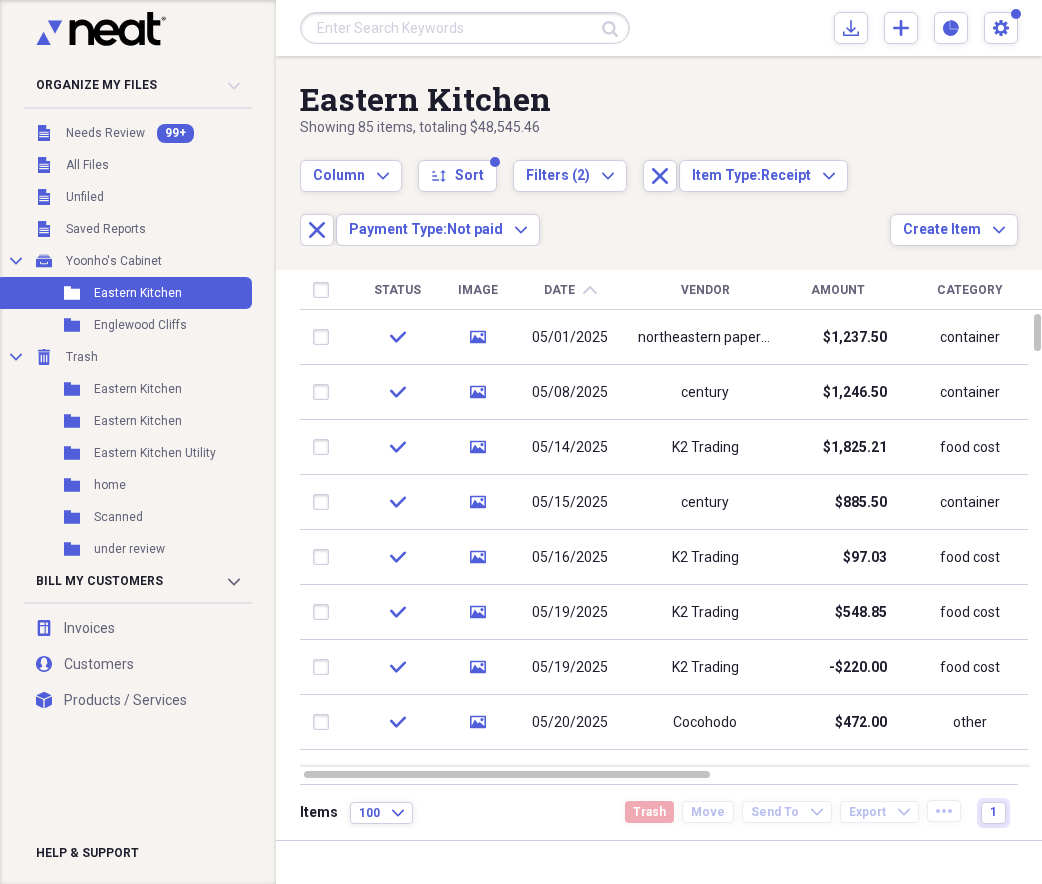 click on "Vendor" at bounding box center (705, 290) 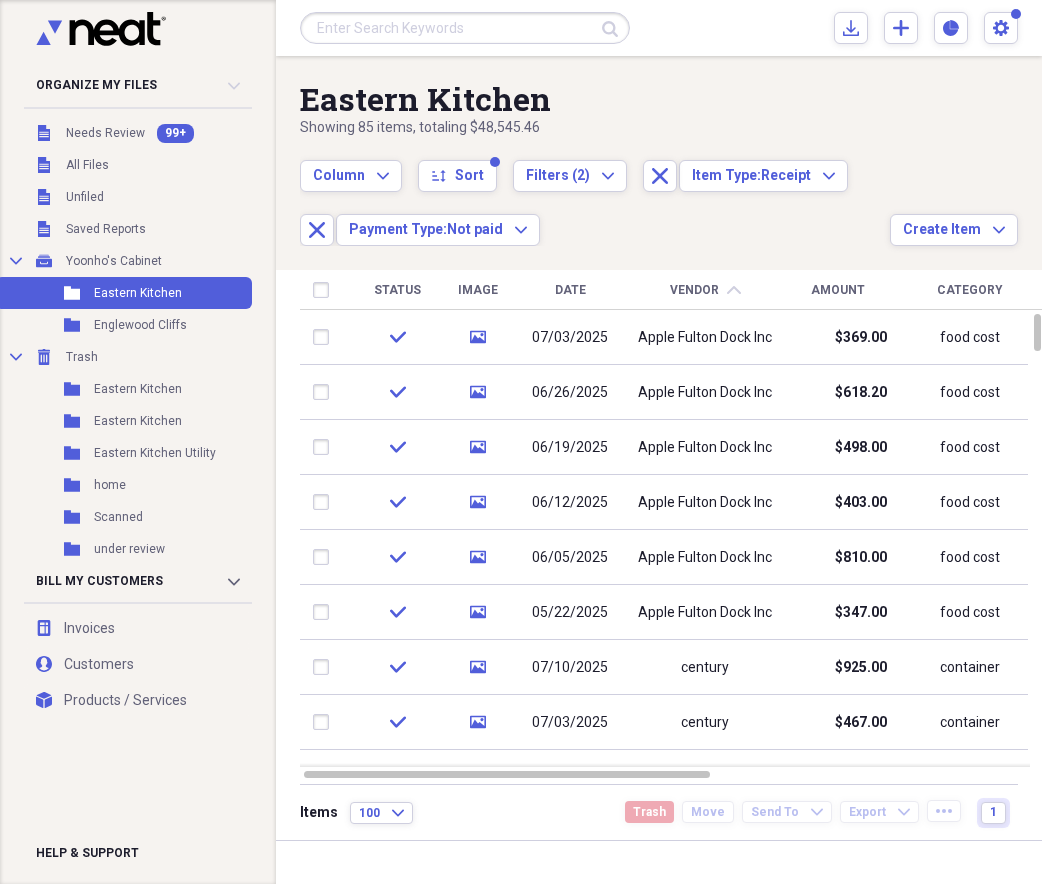 drag, startPoint x: 719, startPoint y: 230, endPoint x: 715, endPoint y: 220, distance: 10.770329 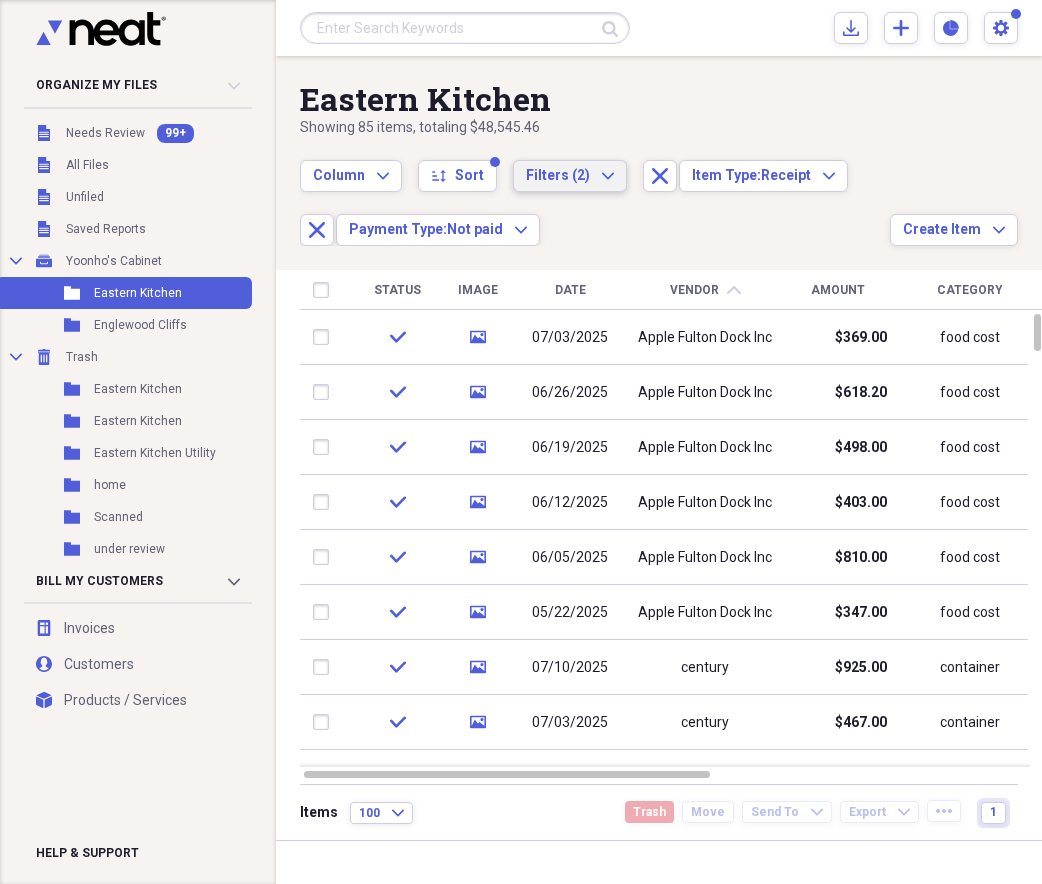 click on "Filters (2) Expand" at bounding box center (570, 176) 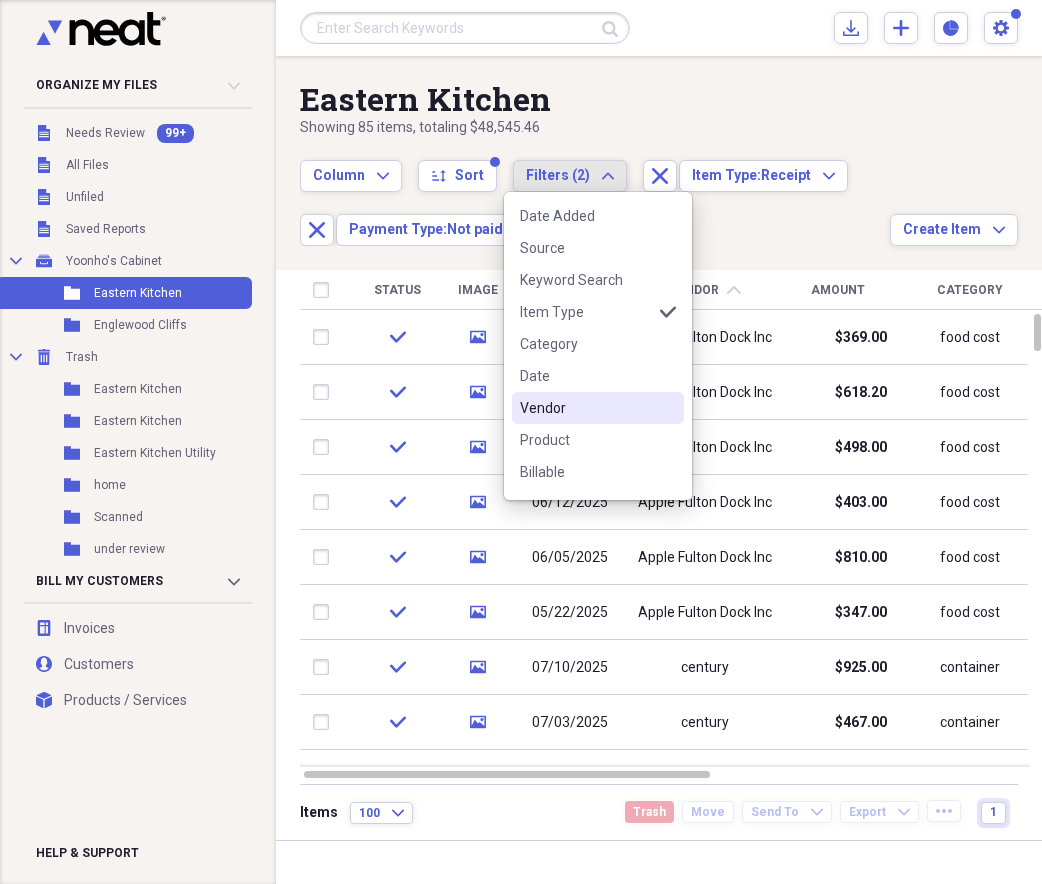 click on "Date Added Source Keyword Search Item Type selected Category Date Vendor Product Billable Reimbursable Payment Type selected Tax Category Customer Project Class Location" at bounding box center [598, 346] 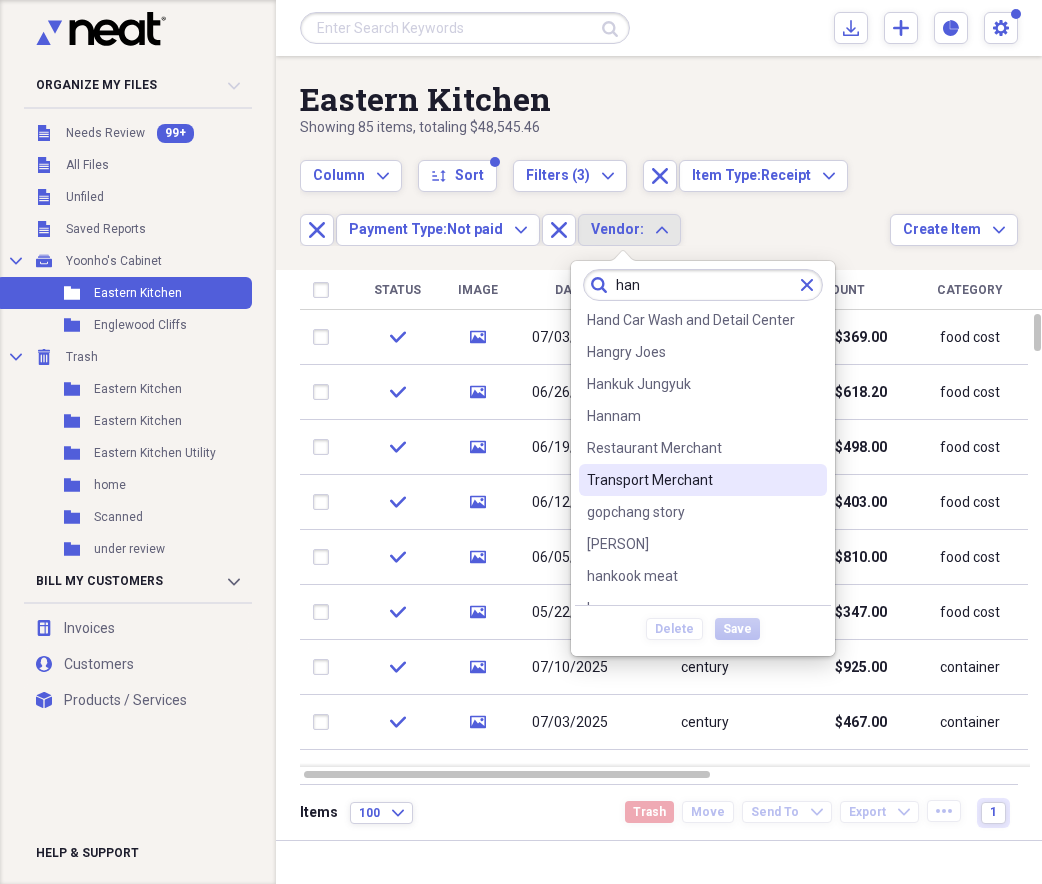 scroll, scrollTop: 444, scrollLeft: 0, axis: vertical 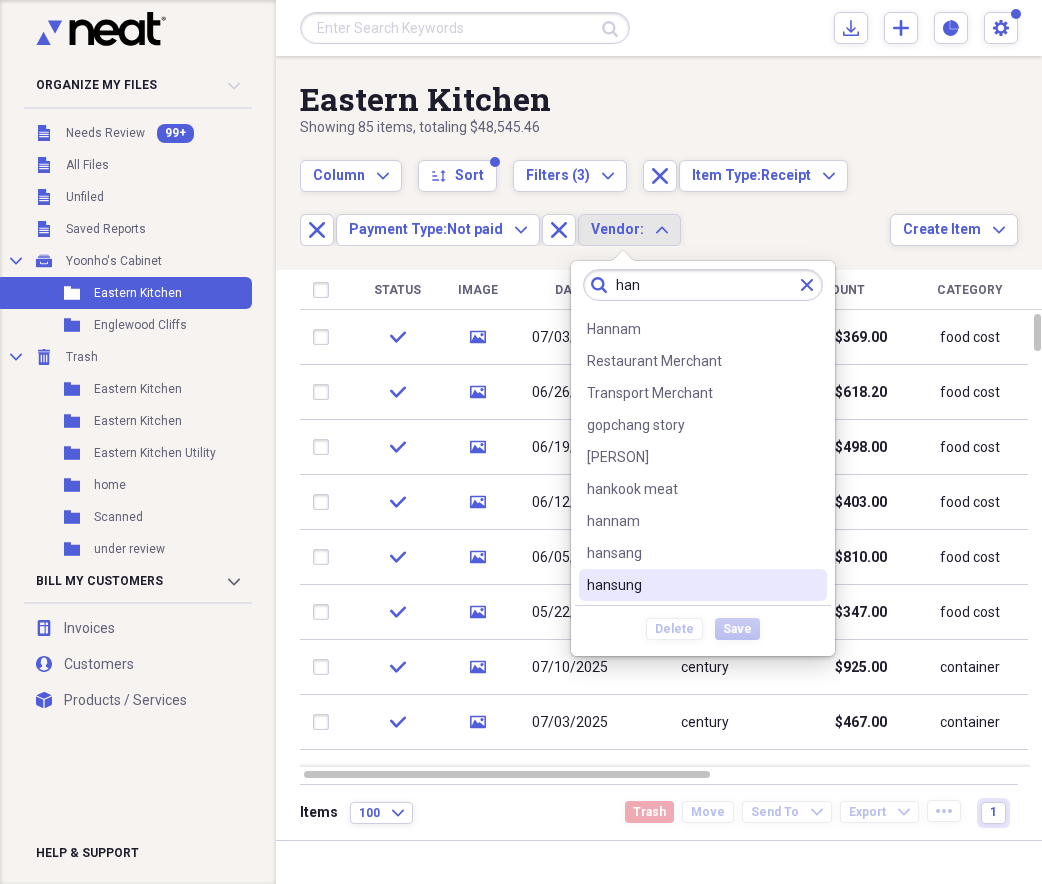 click on "hansung" at bounding box center [691, 585] 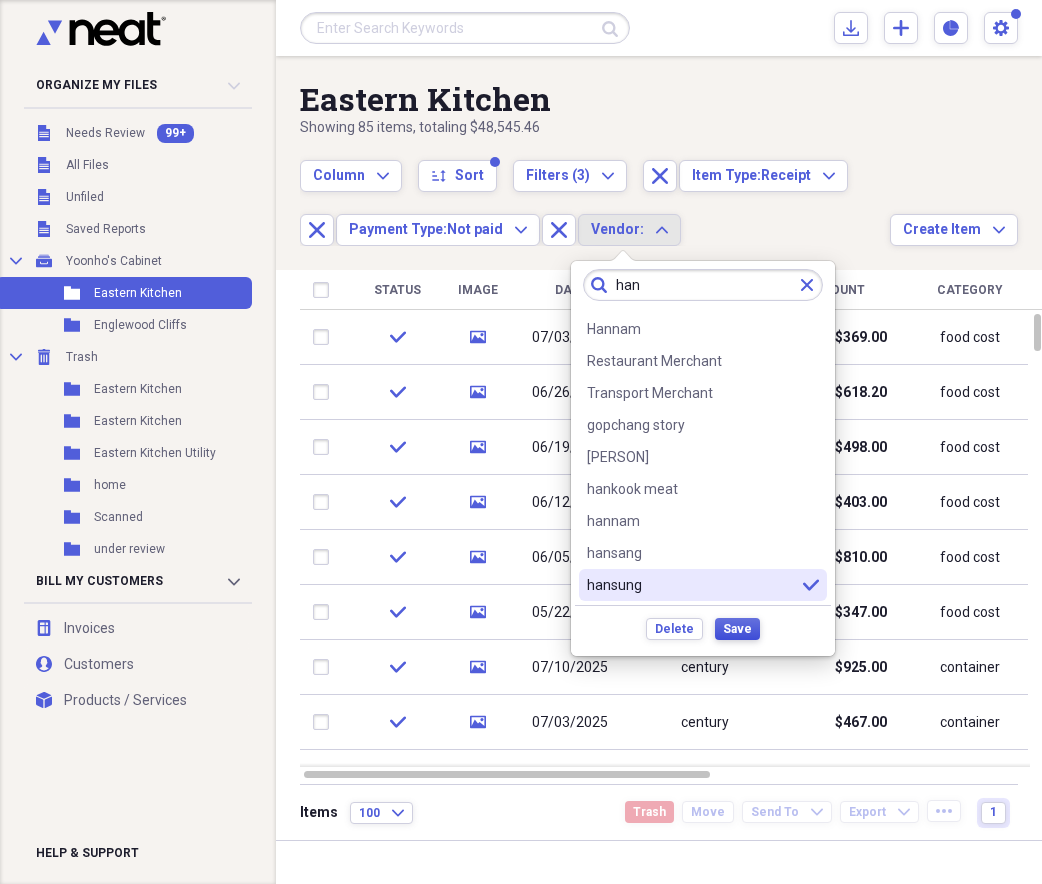 click on "Save" at bounding box center [737, 629] 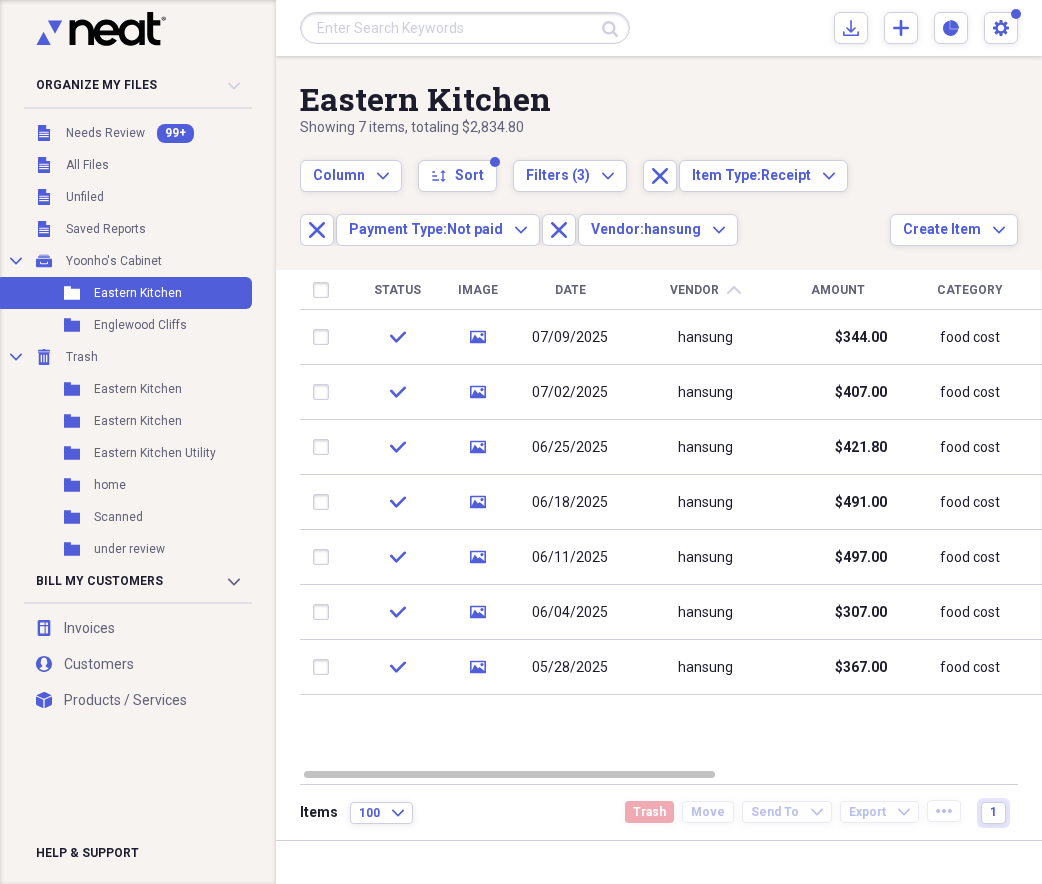 click on "Date" at bounding box center (570, 290) 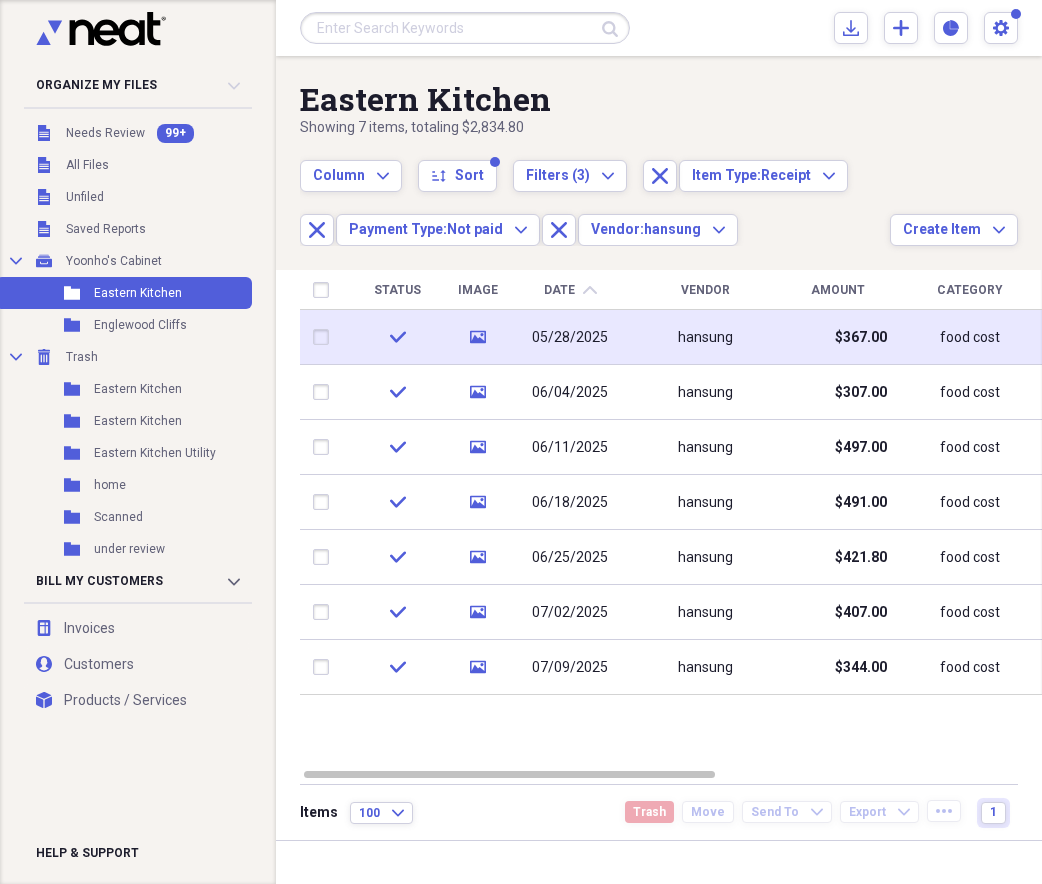 click at bounding box center [325, 337] 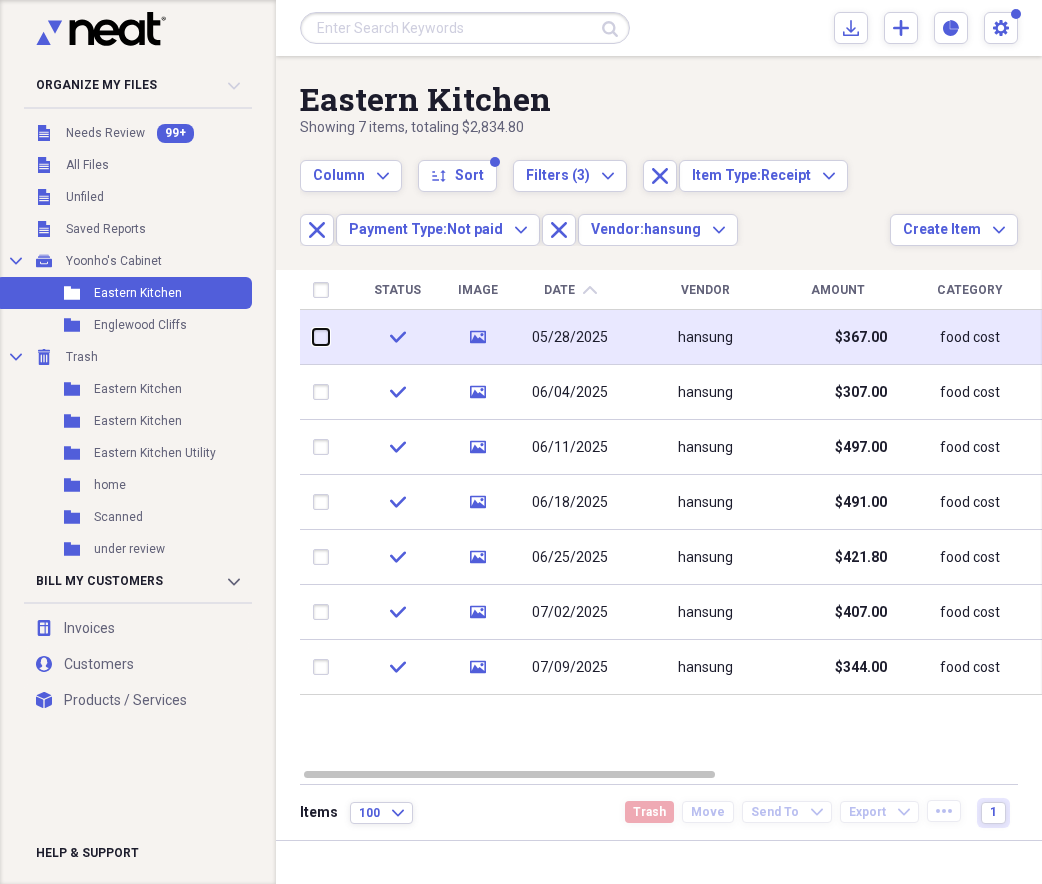 click at bounding box center (313, 337) 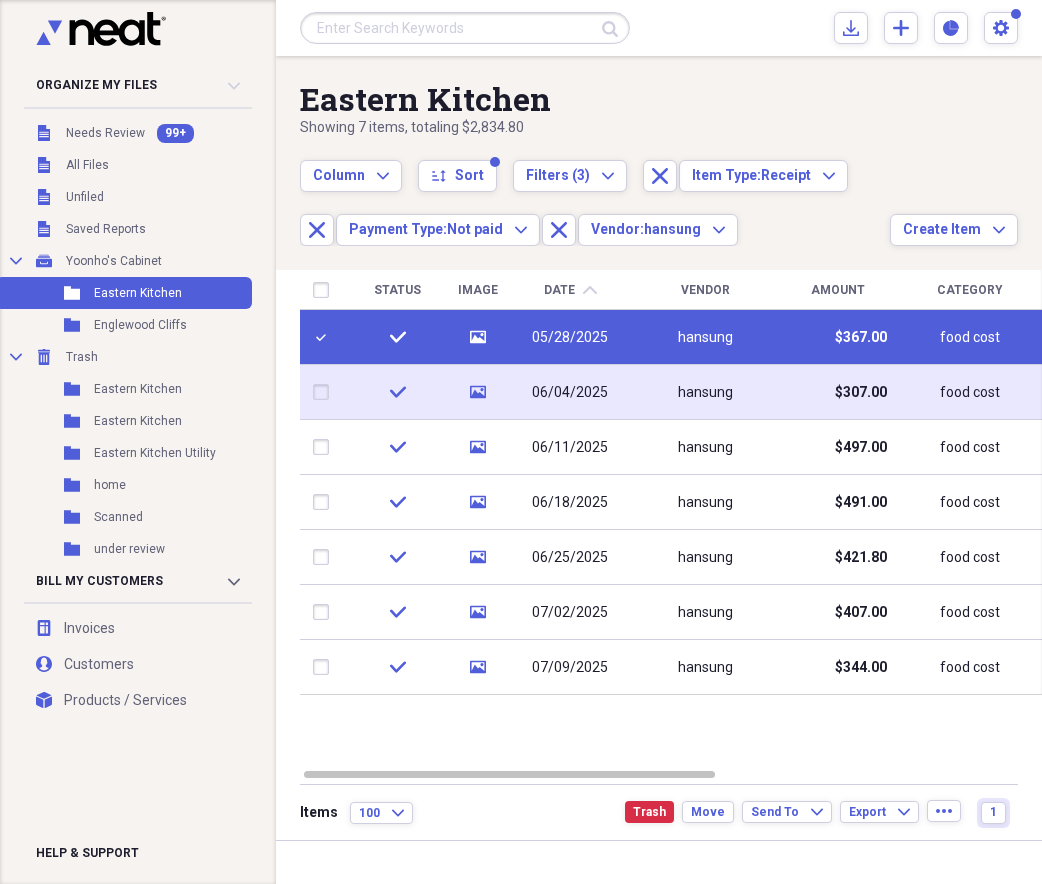 click at bounding box center [325, 392] 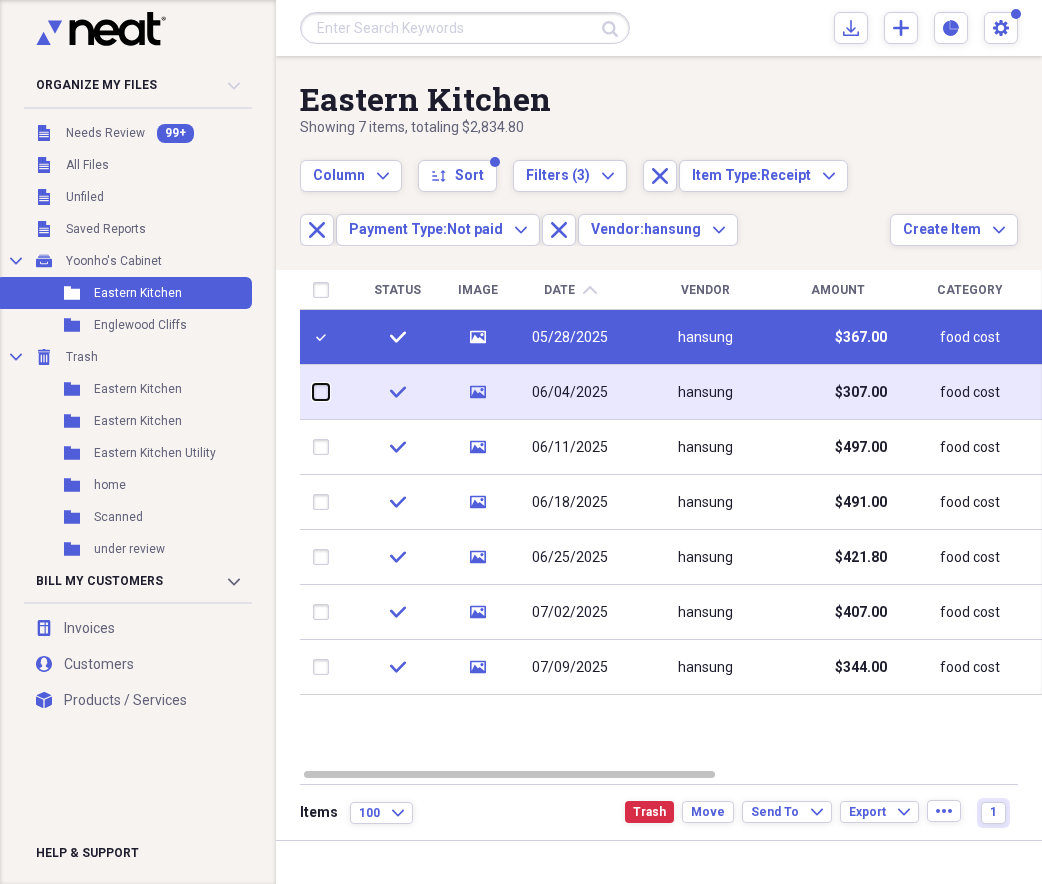click at bounding box center [313, 392] 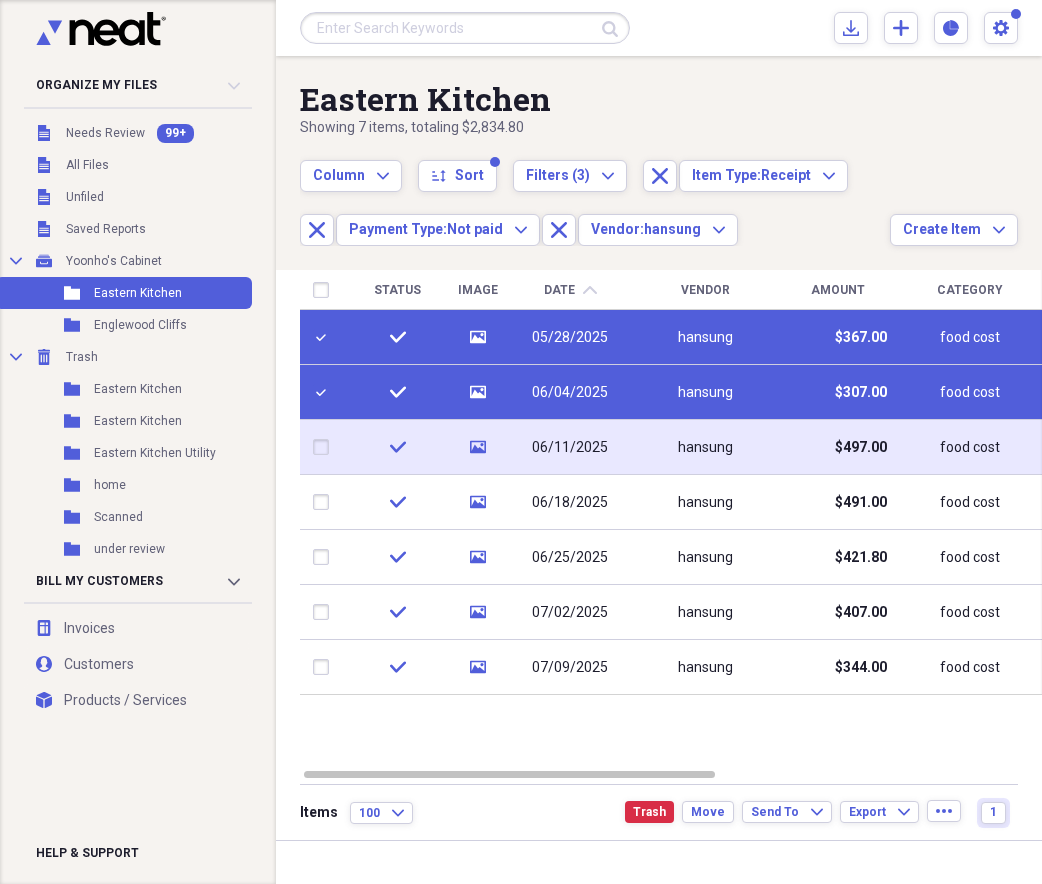click at bounding box center (325, 447) 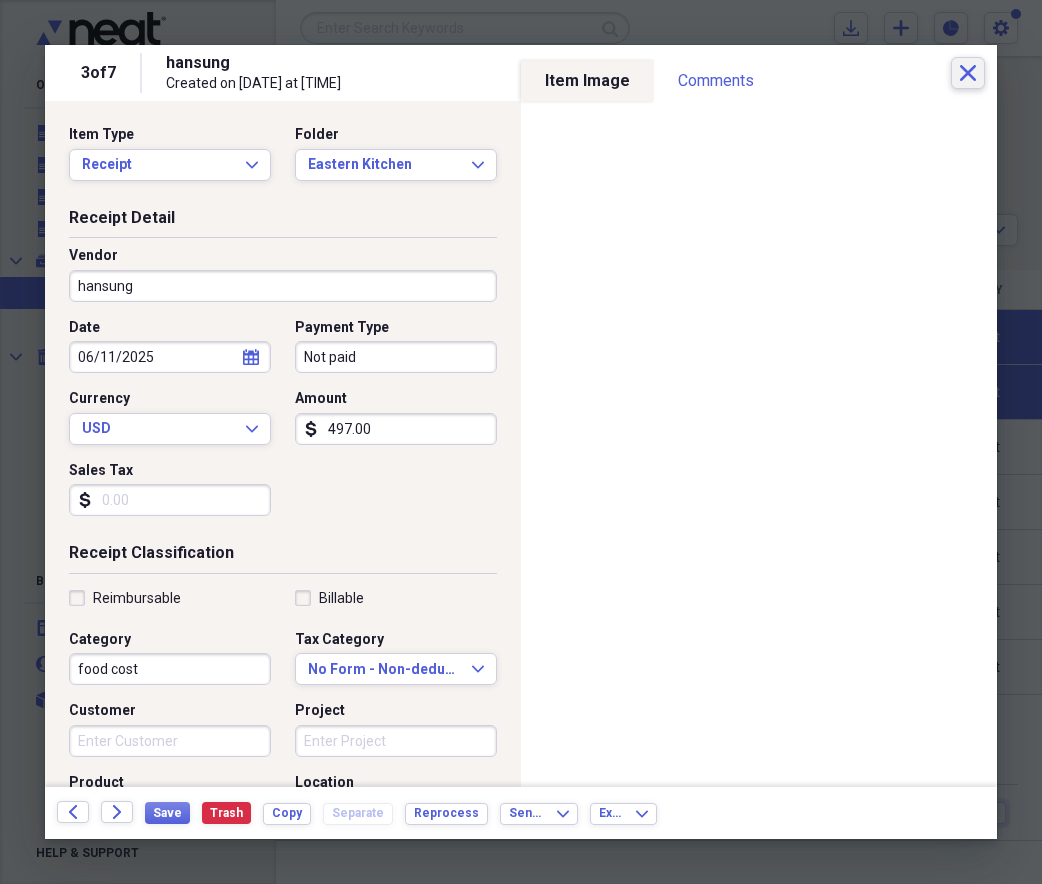 click on "Close" at bounding box center [968, 73] 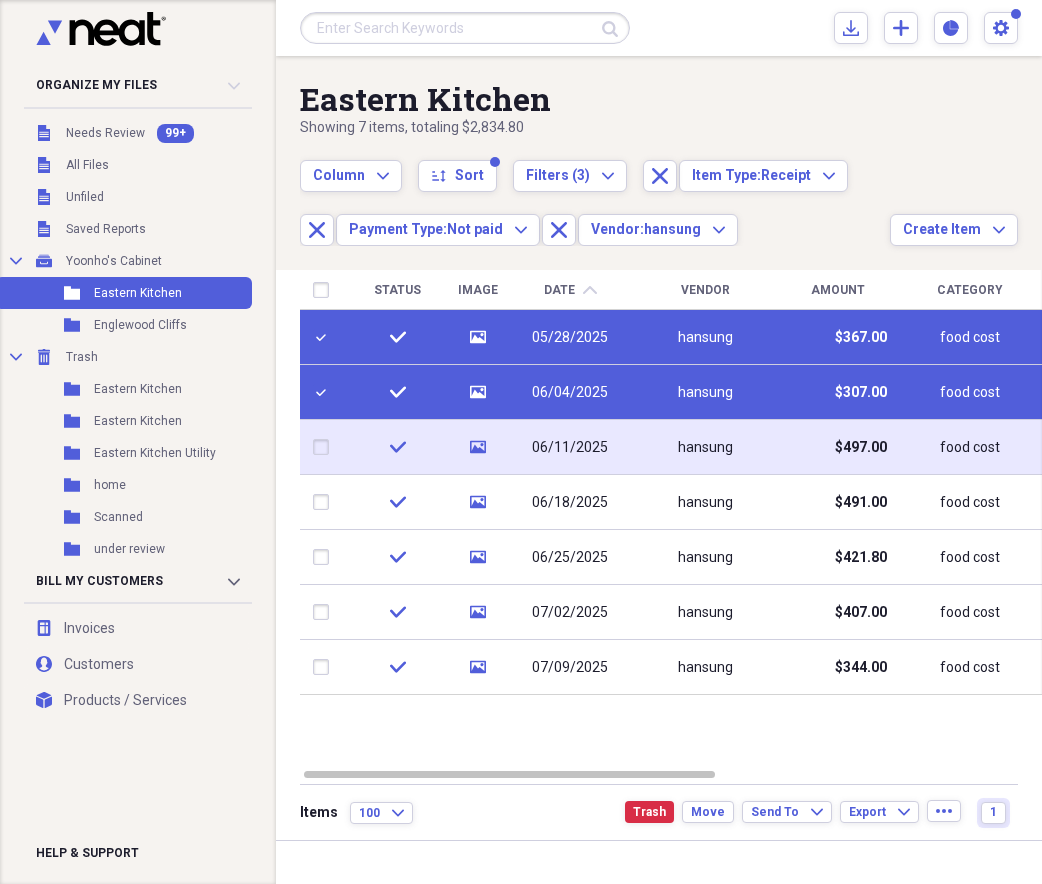 click at bounding box center (325, 447) 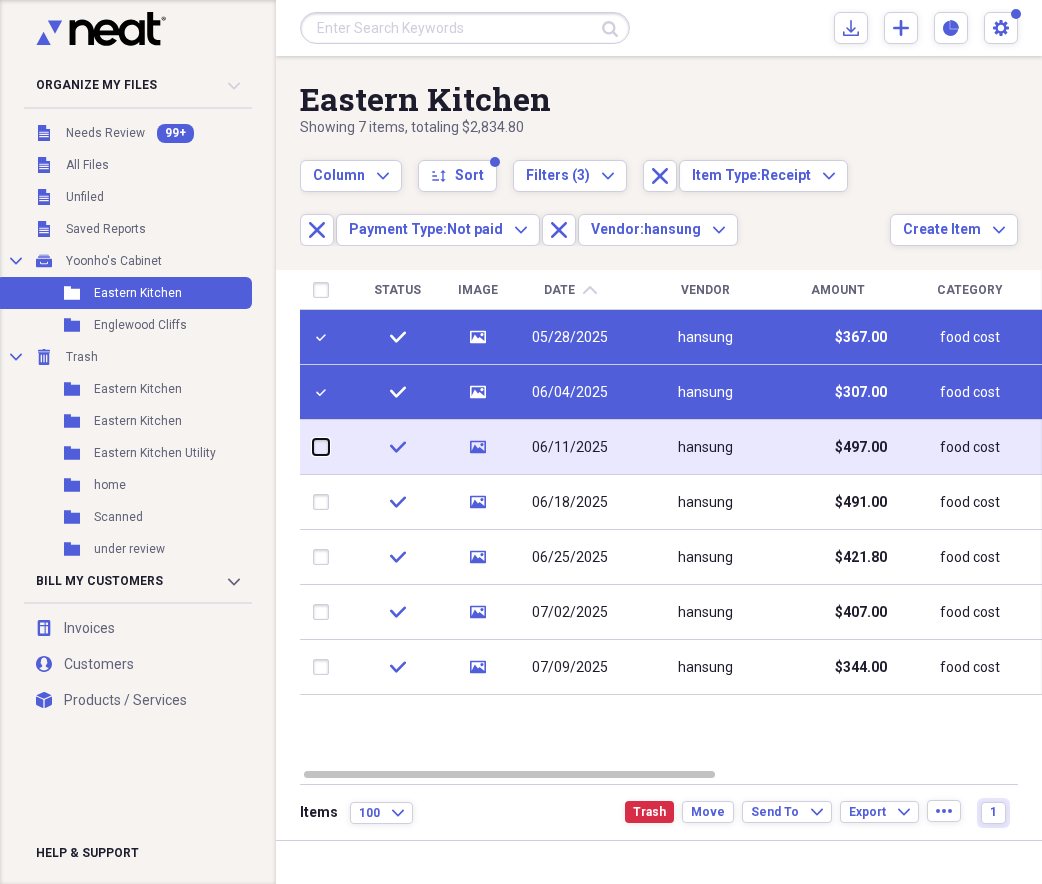 click at bounding box center (313, 447) 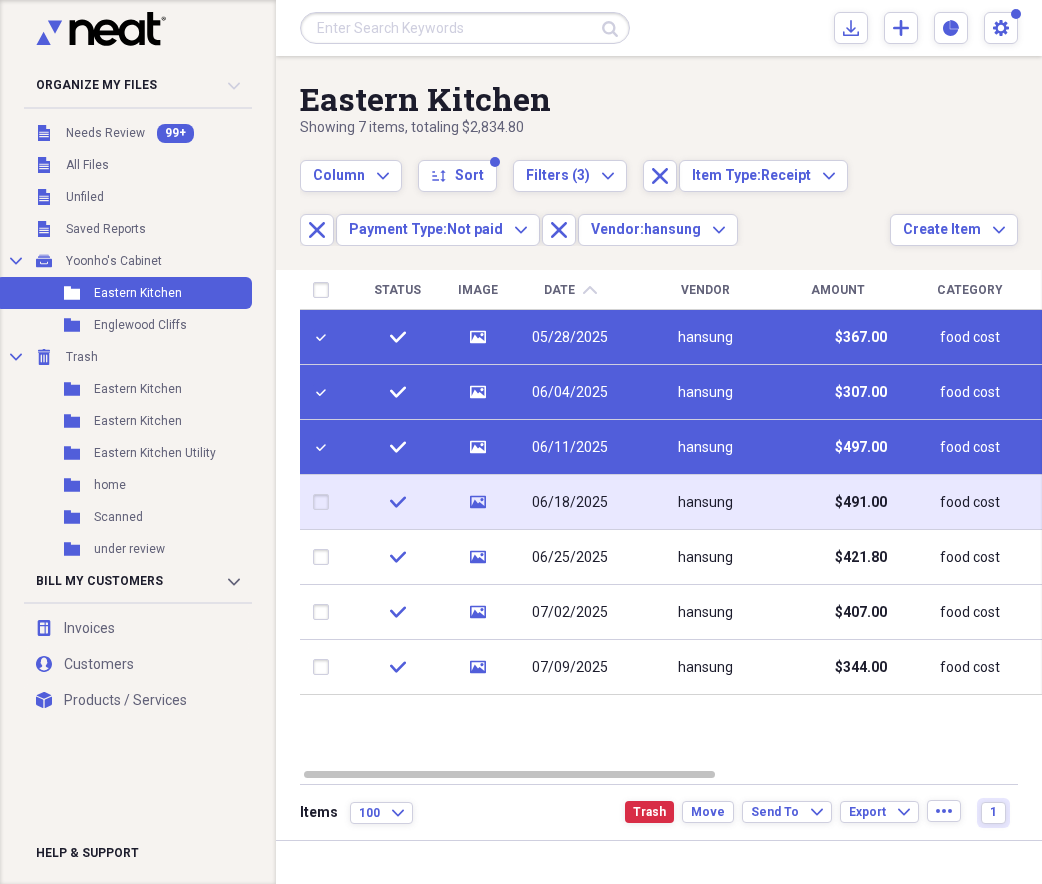 click at bounding box center [325, 502] 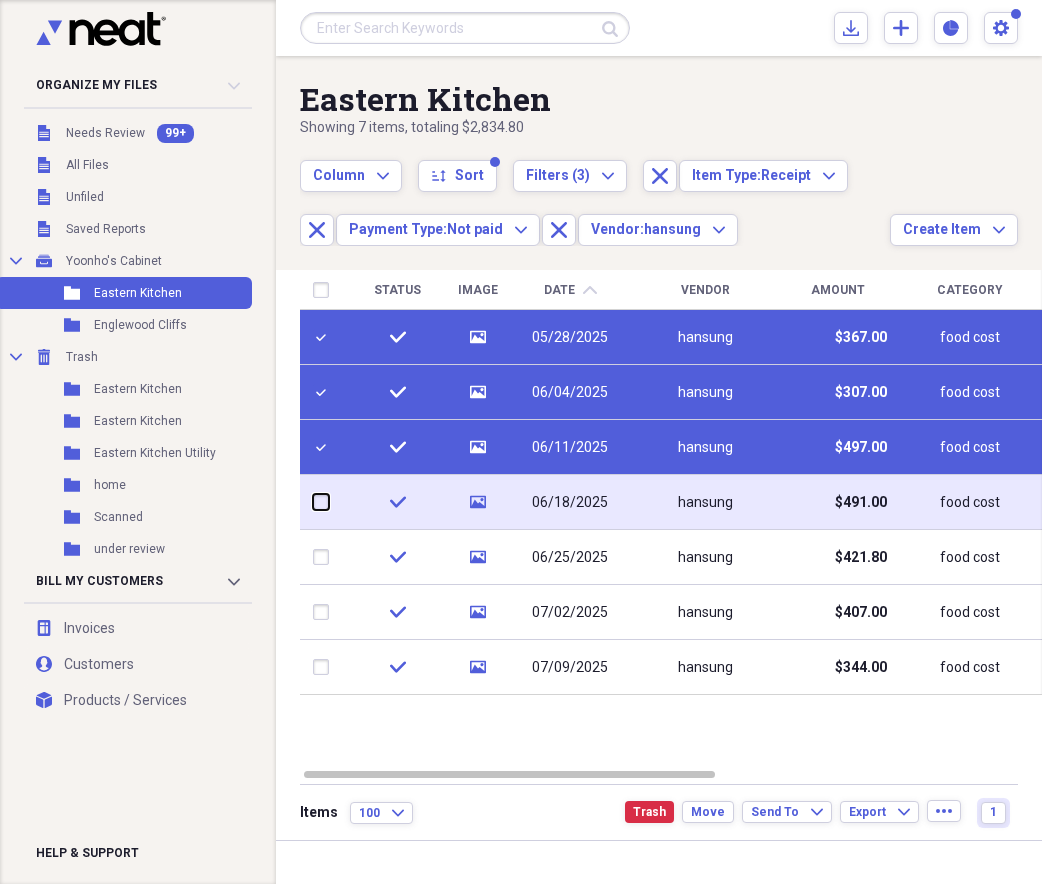 click at bounding box center [313, 502] 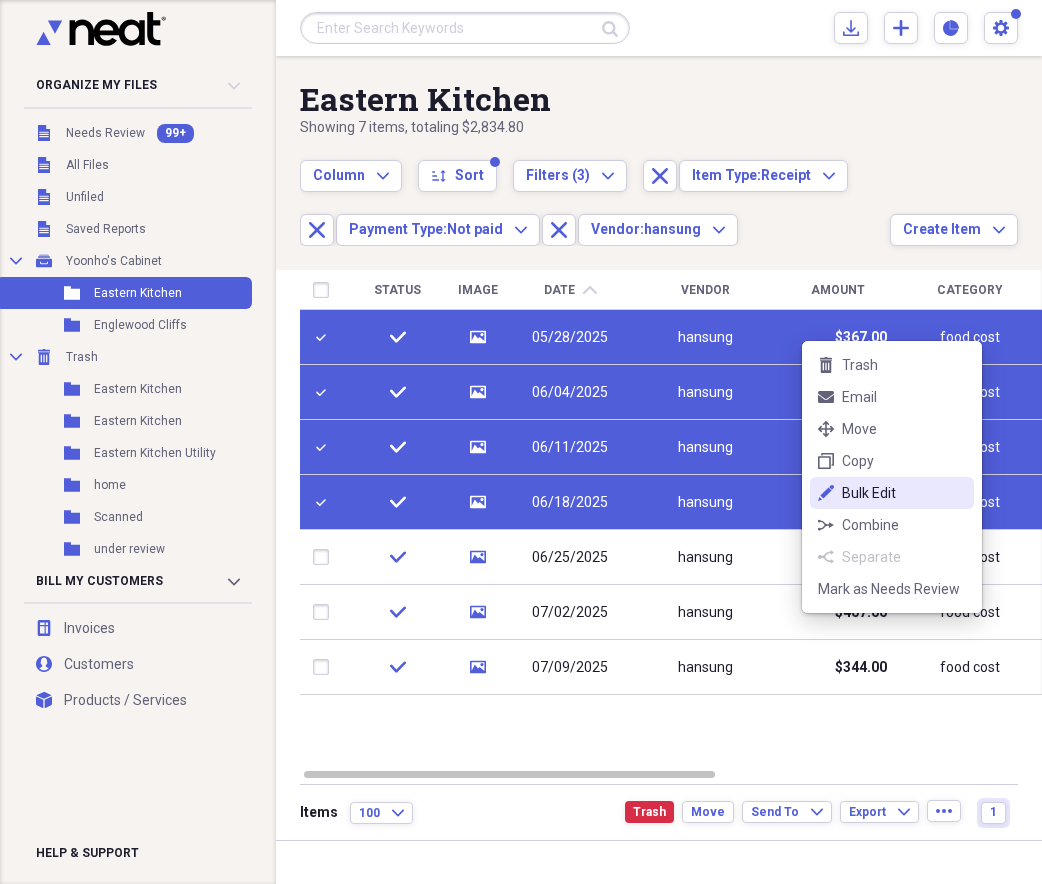 click on "edit Bulk Edit" at bounding box center (892, 493) 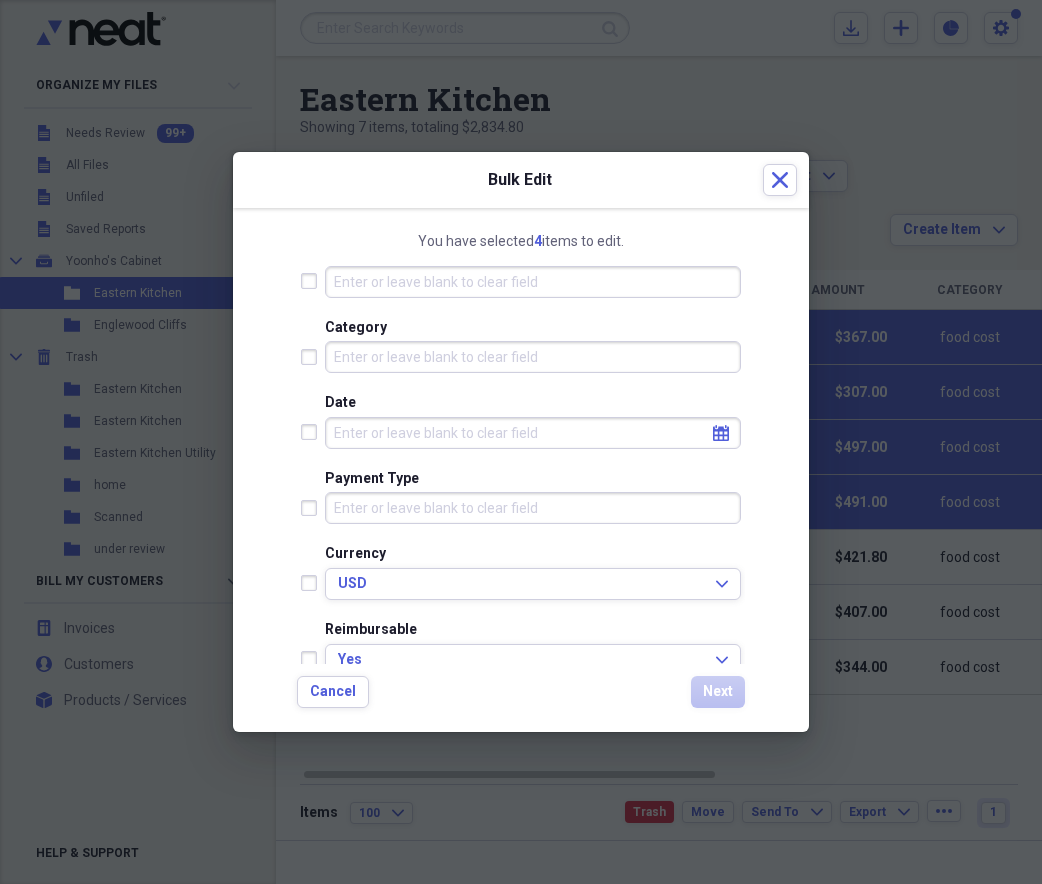 scroll, scrollTop: 333, scrollLeft: 0, axis: vertical 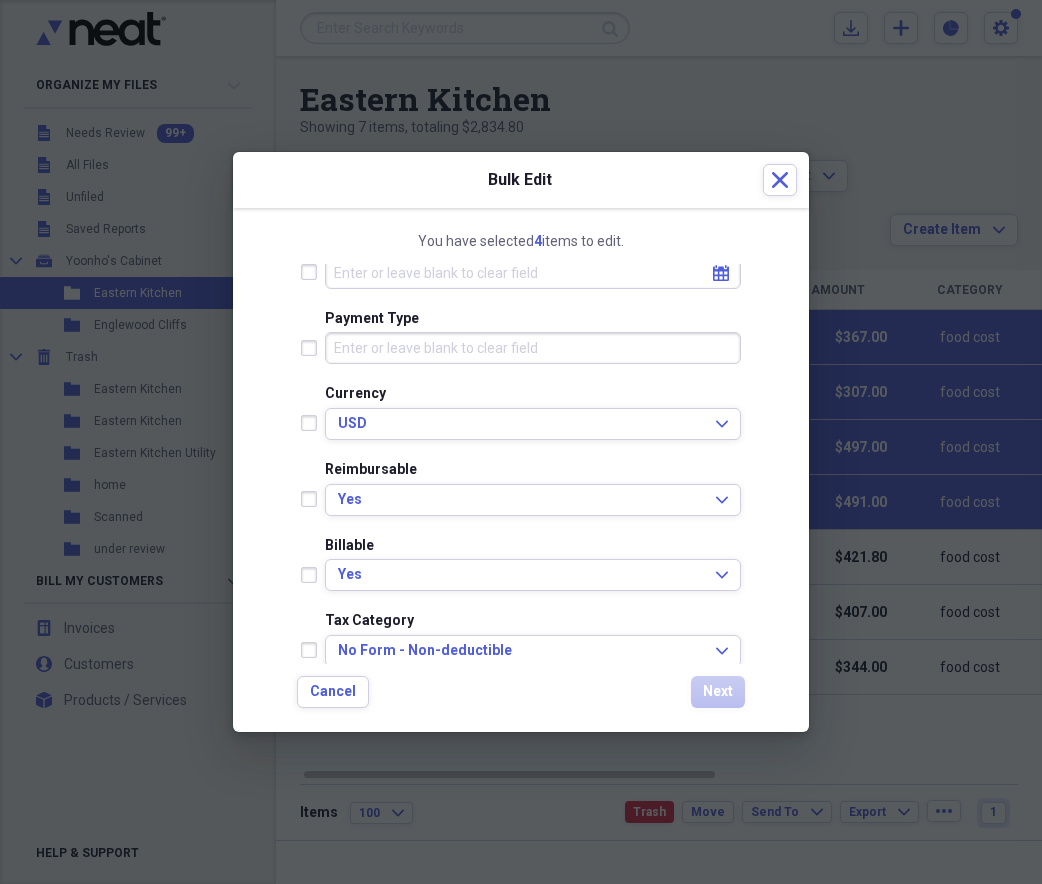 click on "Payment Type" at bounding box center (533, 348) 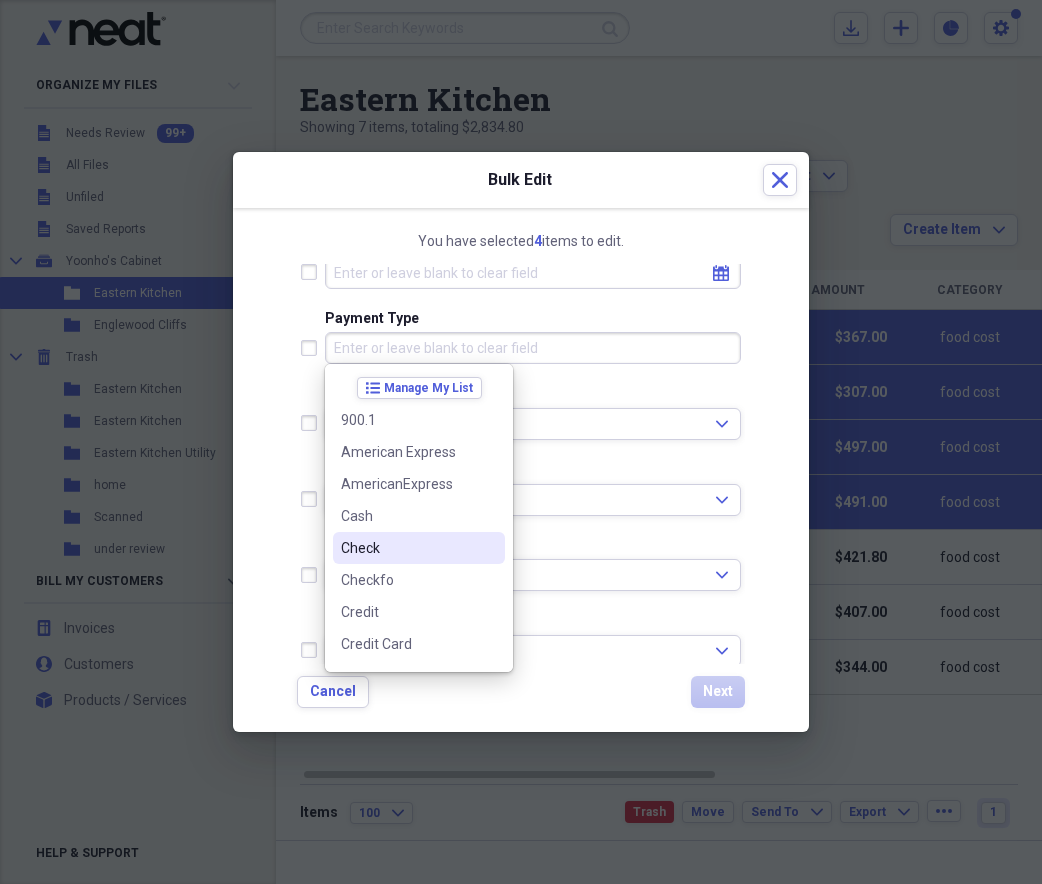 click on "Check" at bounding box center [407, 548] 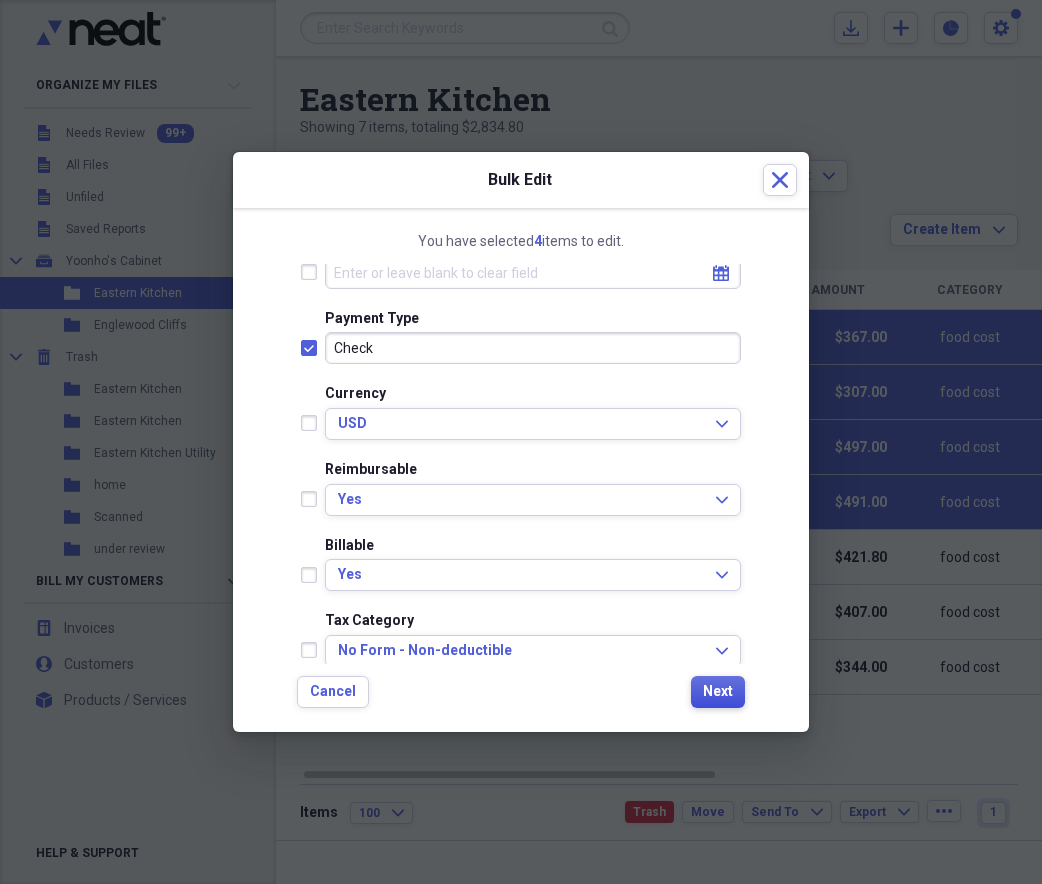click on "Next" at bounding box center (718, 692) 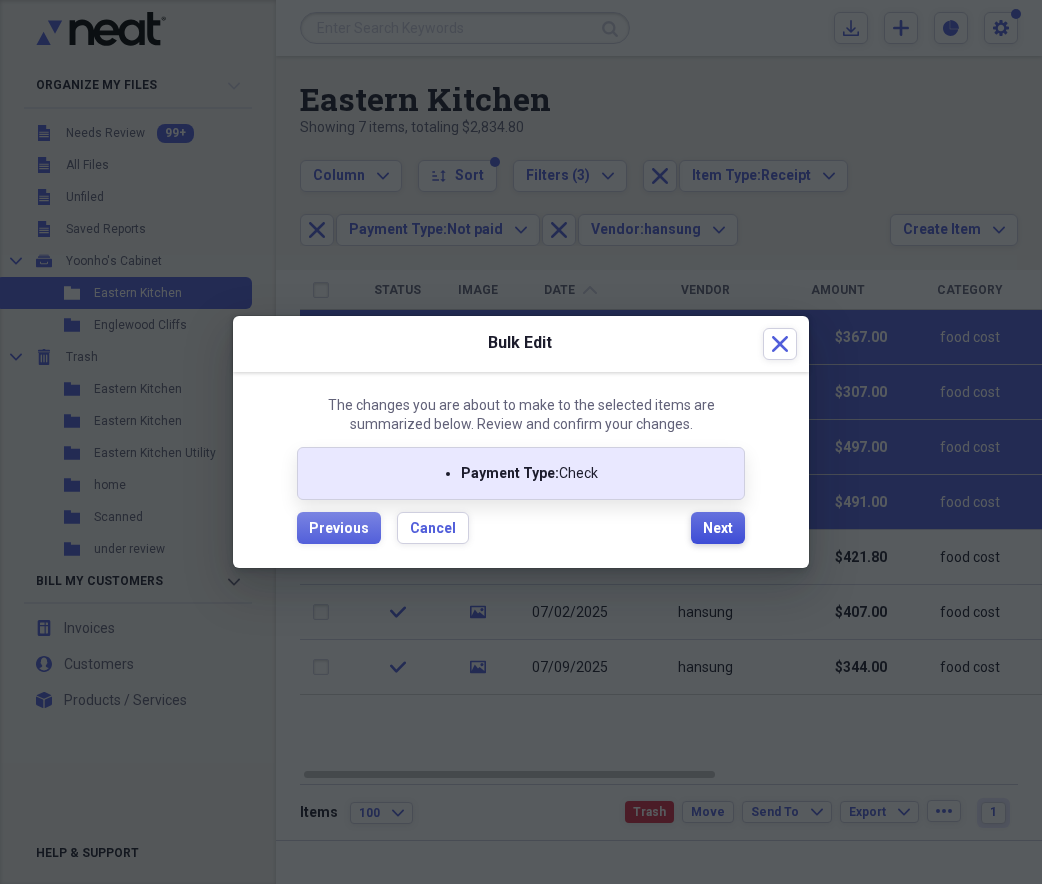 click on "Next" at bounding box center (718, 529) 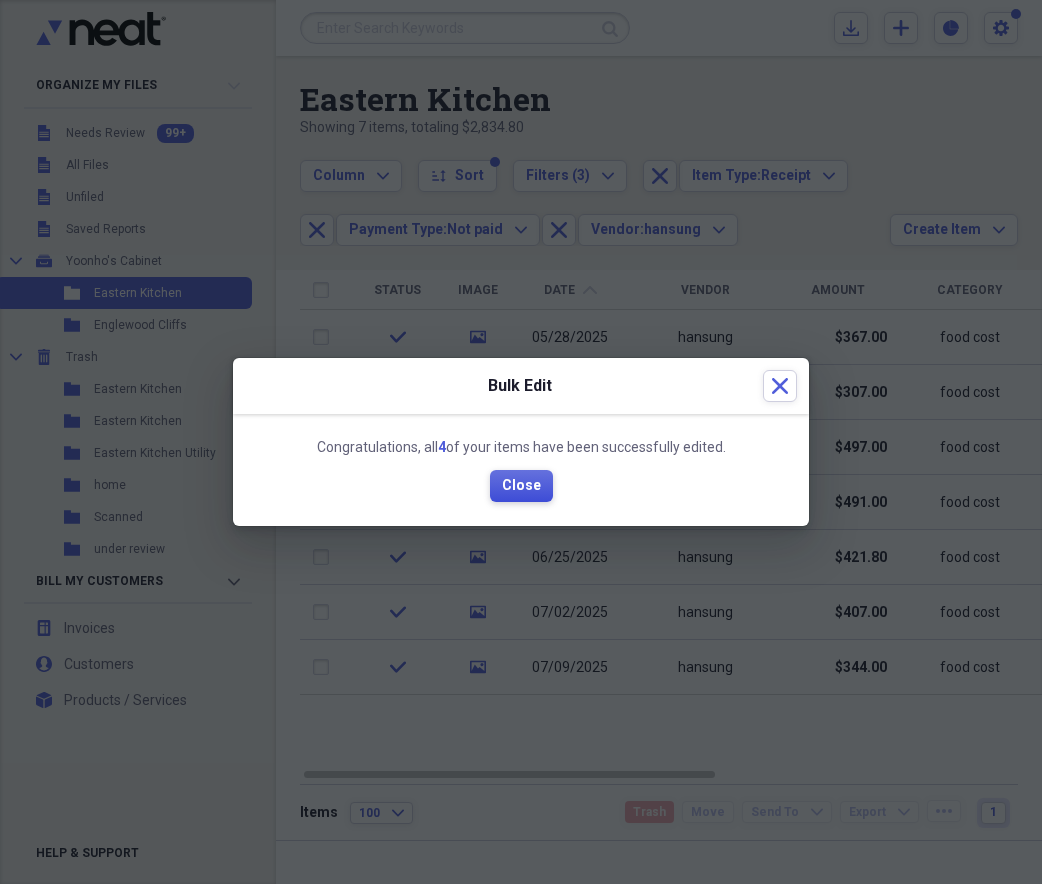 click on "Close" at bounding box center (521, 486) 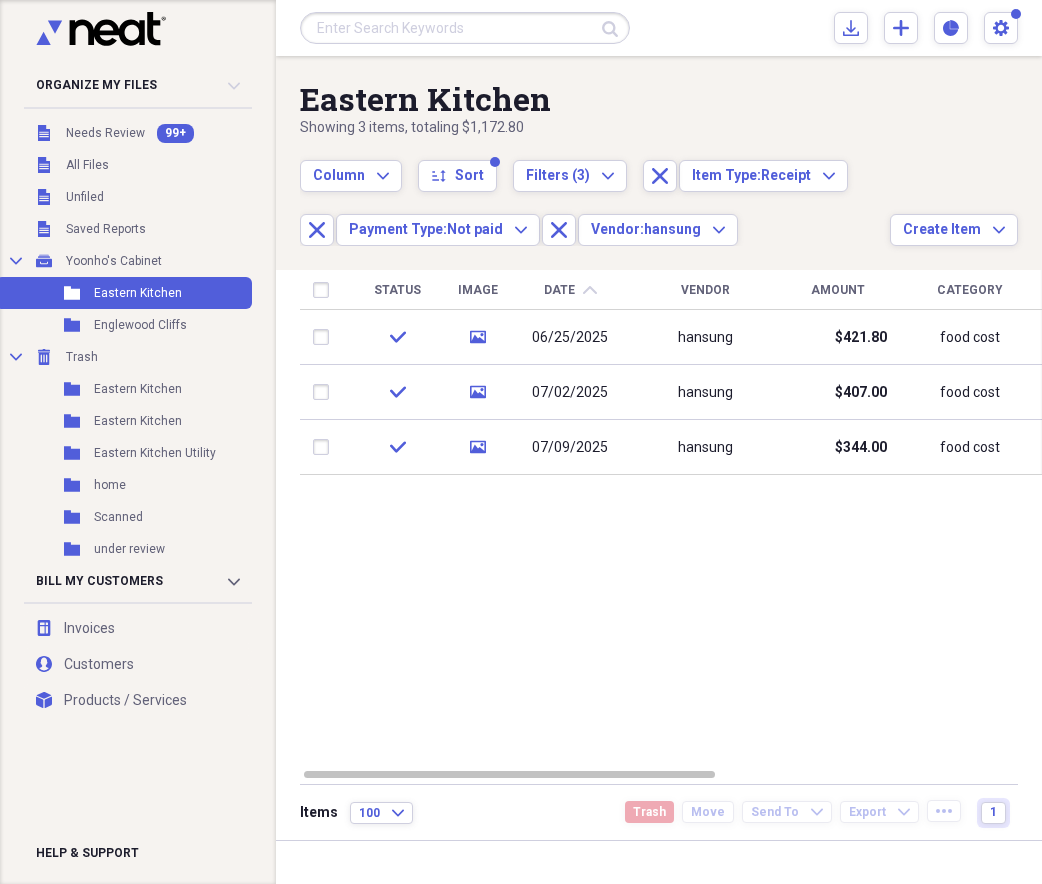 click on "Status Image Date chevron-up Vendor Amount Category Product Source Billable Reimbursable check media [DATE] [PERSON] $[NUMBER] food cost Scan check media [DATE] [PERSON] $[NUMBER] food cost Scan check media [DATE] [PERSON] $[NUMBER] food cost Scan" at bounding box center [672, 518] 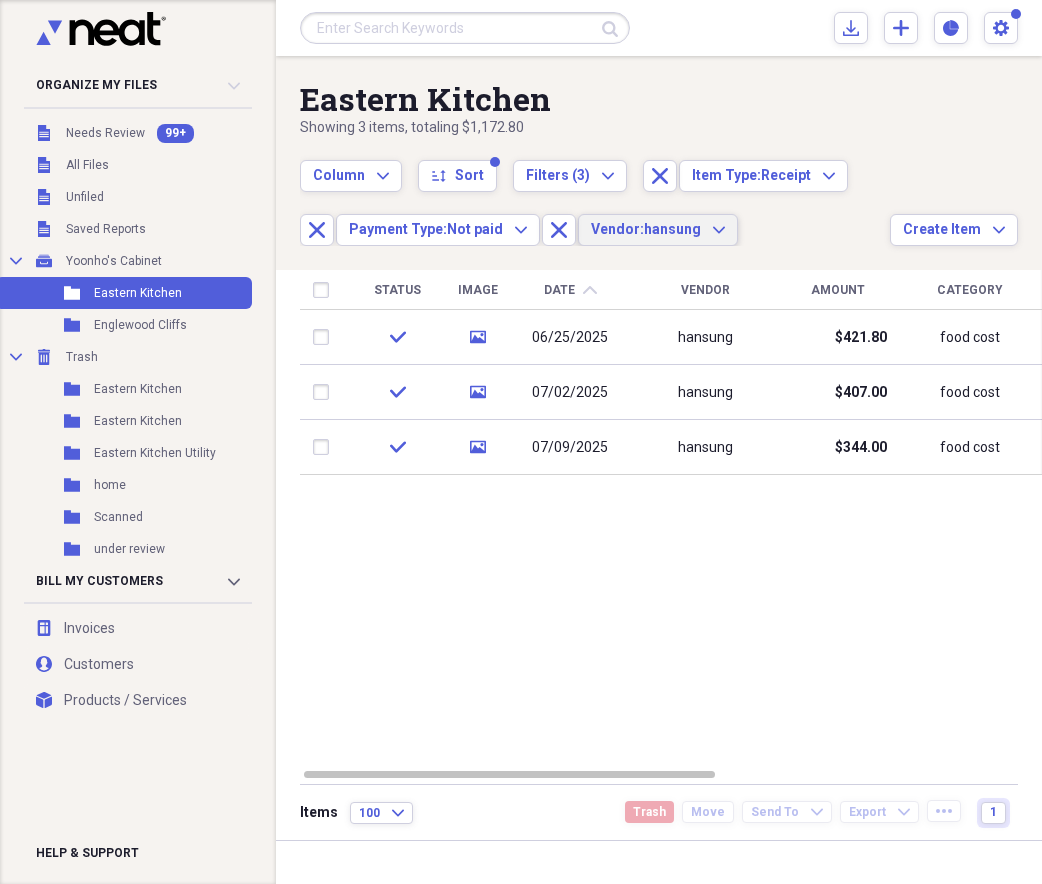click on "Vendor: [PERSON]" at bounding box center [646, 230] 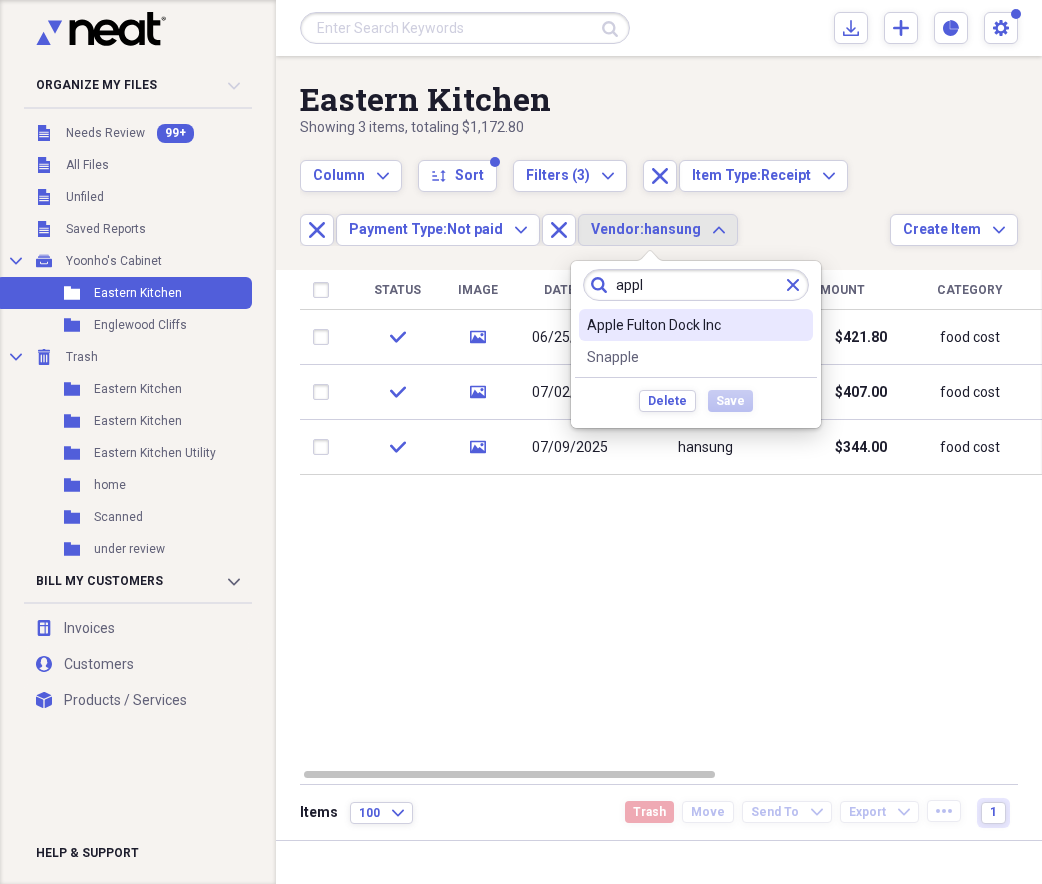 click on "Apple Fulton Dock Inc" at bounding box center (696, 325) 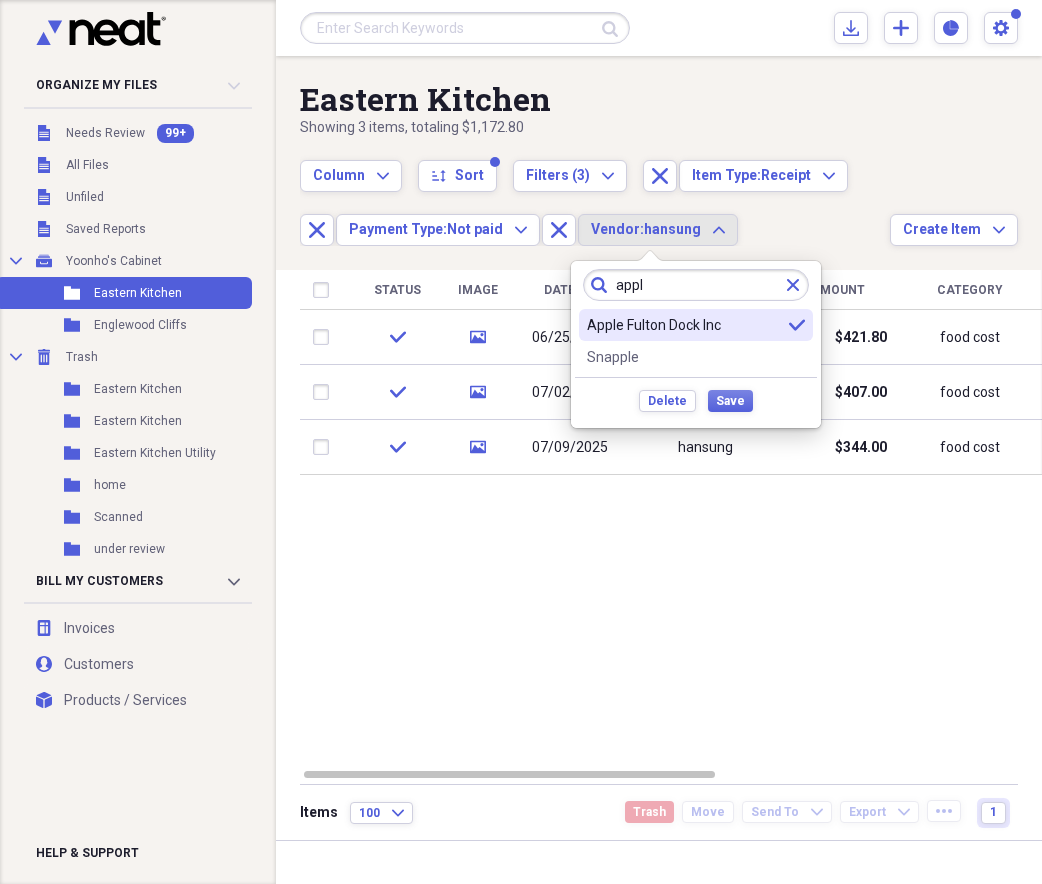 click on "appl" at bounding box center [696, 285] 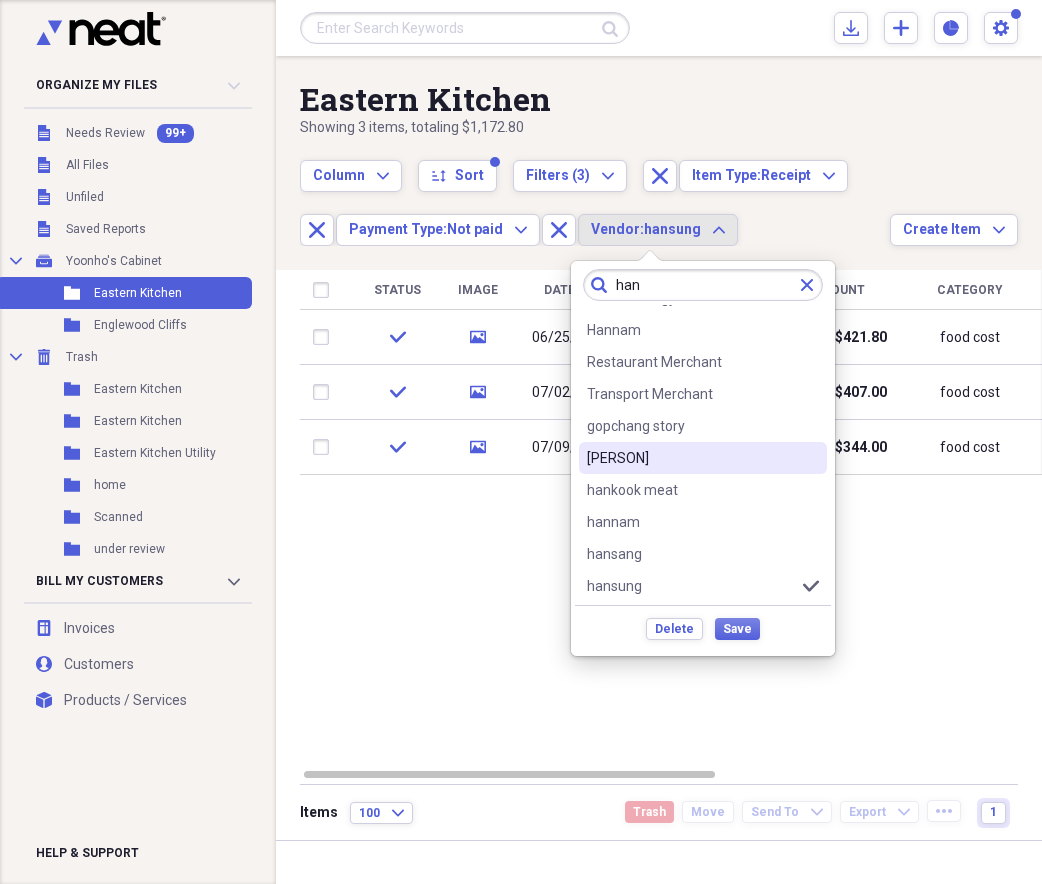 scroll, scrollTop: 444, scrollLeft: 0, axis: vertical 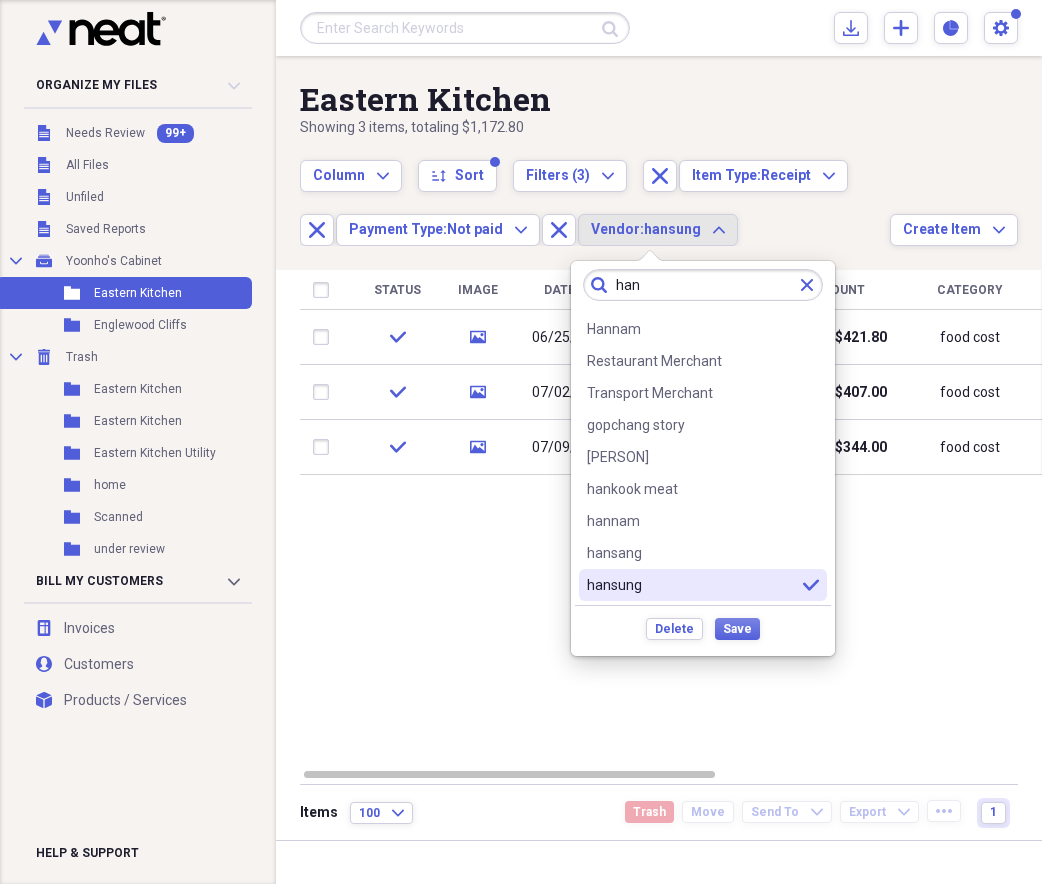 click on "BYC MECHANIC.LLC Dae Han Meat General Merchant HAN AH REUM GIFT SHOP HAN AH REUM PHARMACY HANCOOK HANKOOK MEAT MARKET HANNAM HANNAM MARIT HANS CHICKEN LLC Han Nam Chain Hand Car Wash and Detail Center Hangry Joes Hankuk Jungyuk Hannam Restaurant Merchant Transport Merchant gopchang story hancook hankook meat hannam hansang hansung selected" at bounding box center [703, 455] 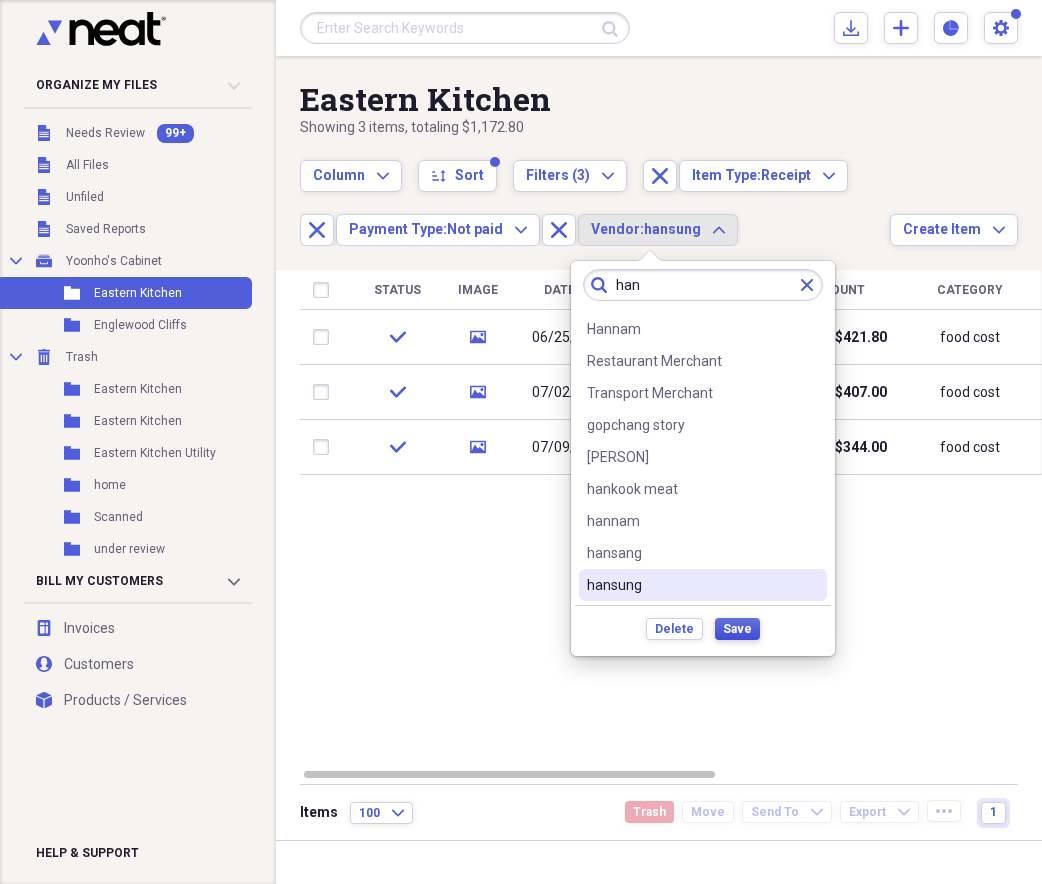click on "Save" at bounding box center (737, 629) 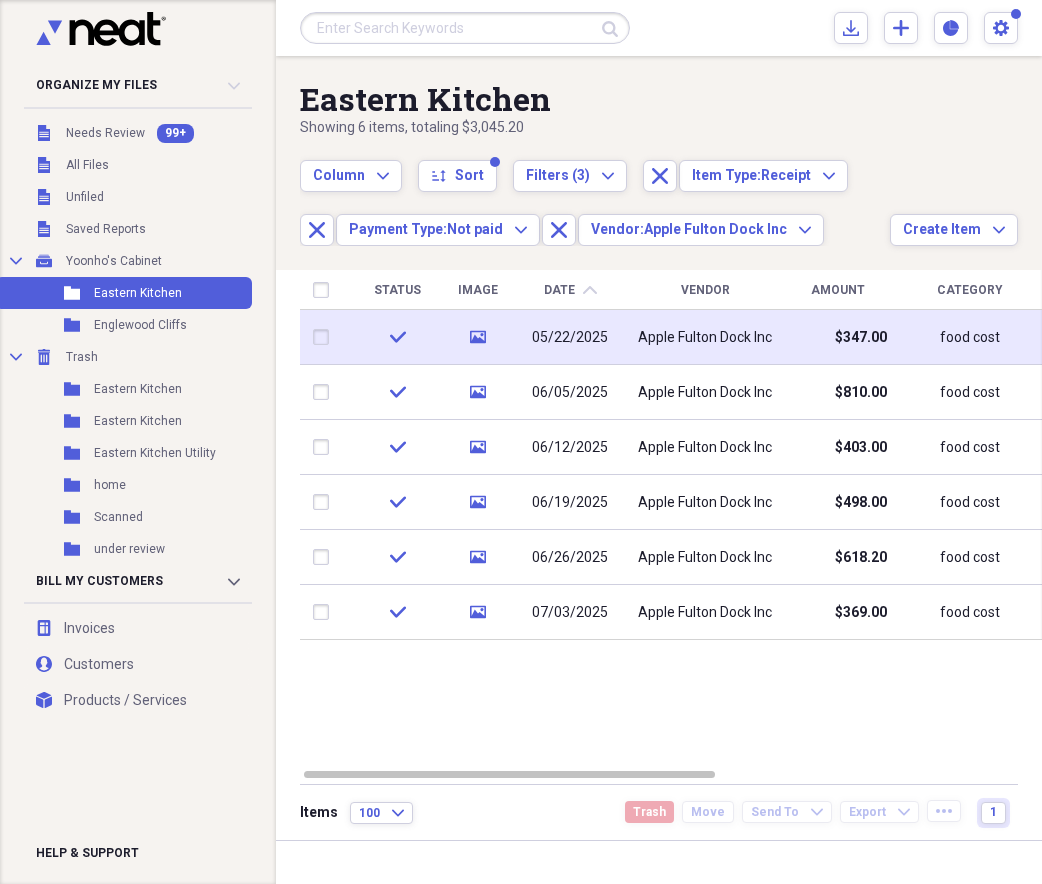 drag, startPoint x: 318, startPoint y: 331, endPoint x: 317, endPoint y: 353, distance: 22.022715 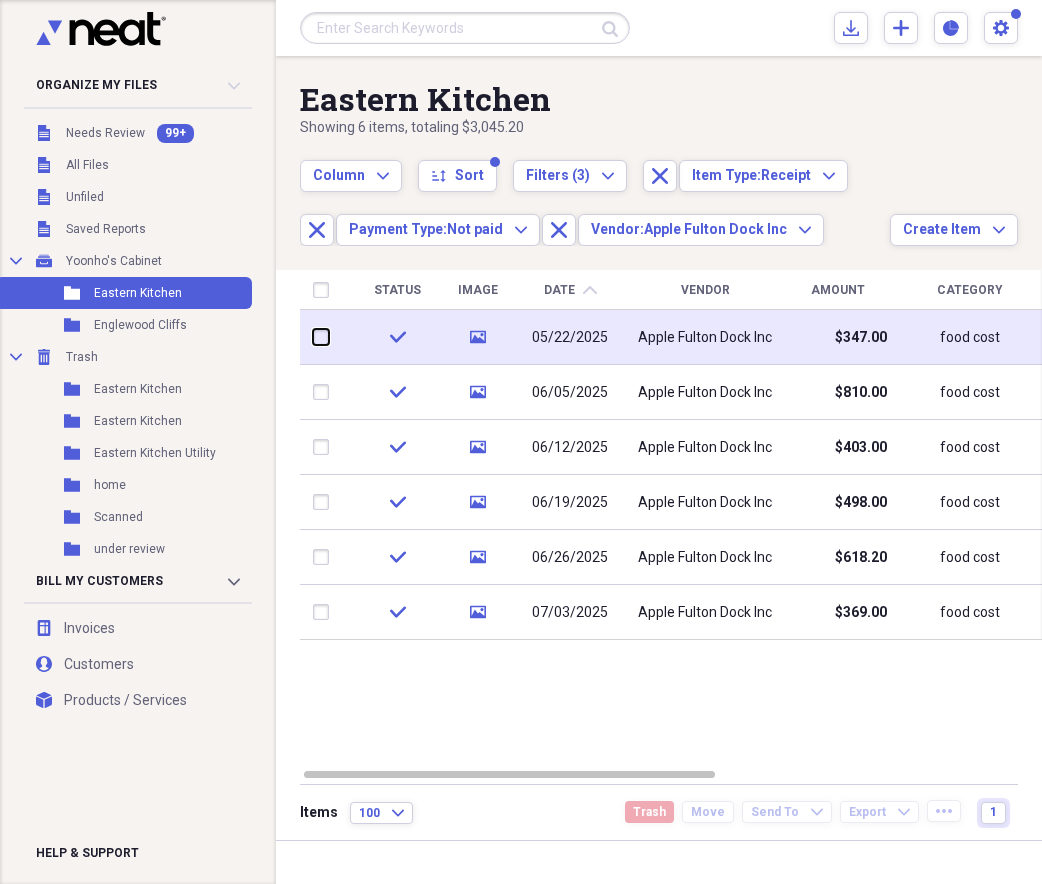 click at bounding box center [313, 337] 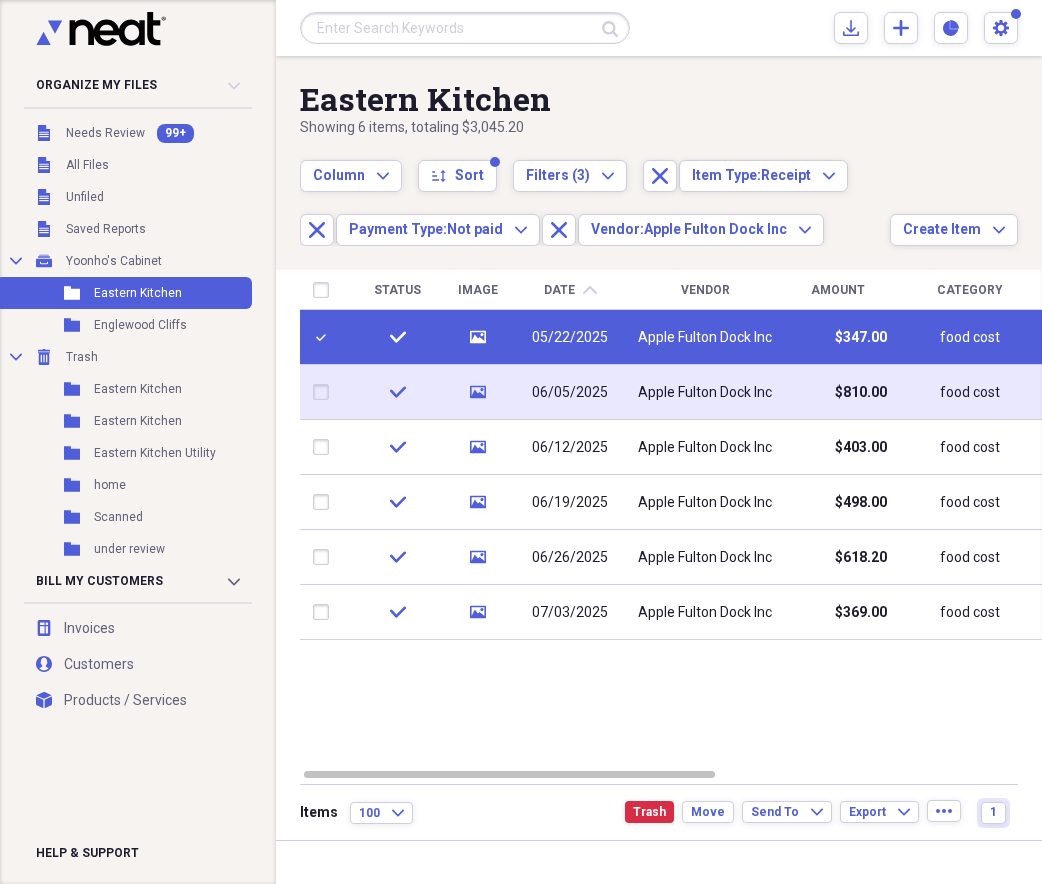 click at bounding box center [325, 392] 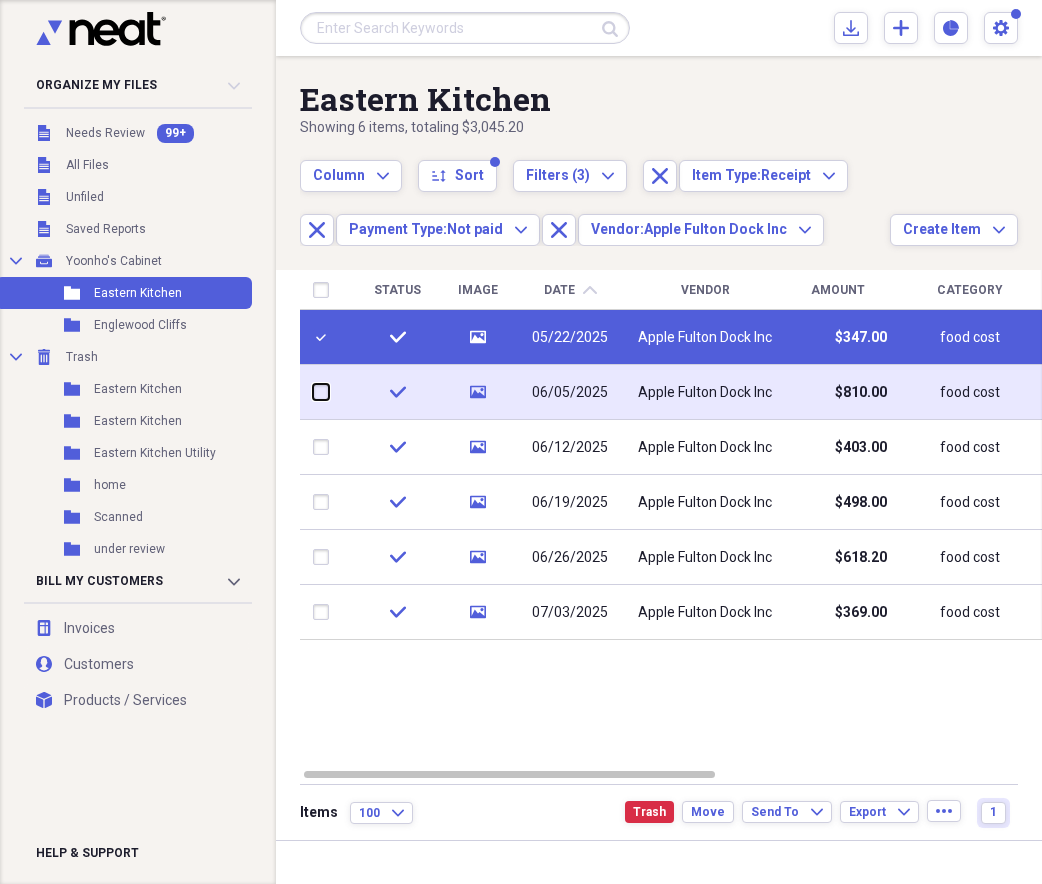 click at bounding box center [313, 392] 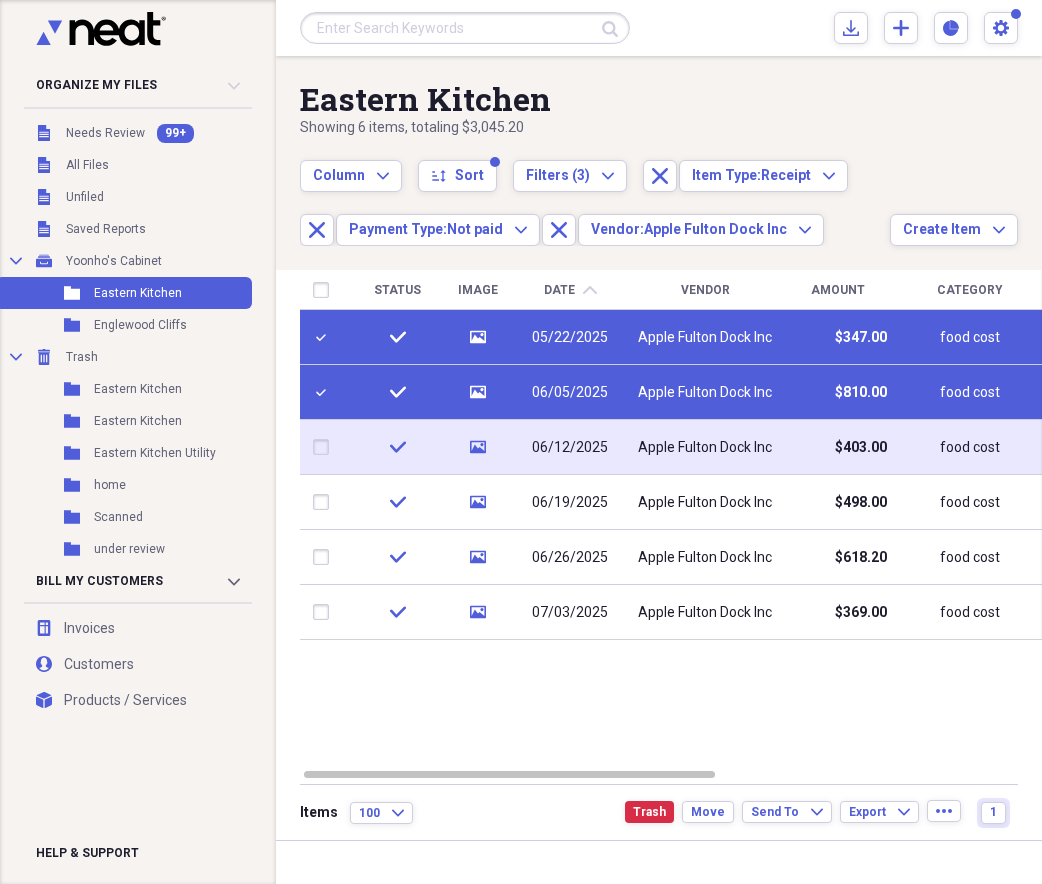 click at bounding box center [325, 447] 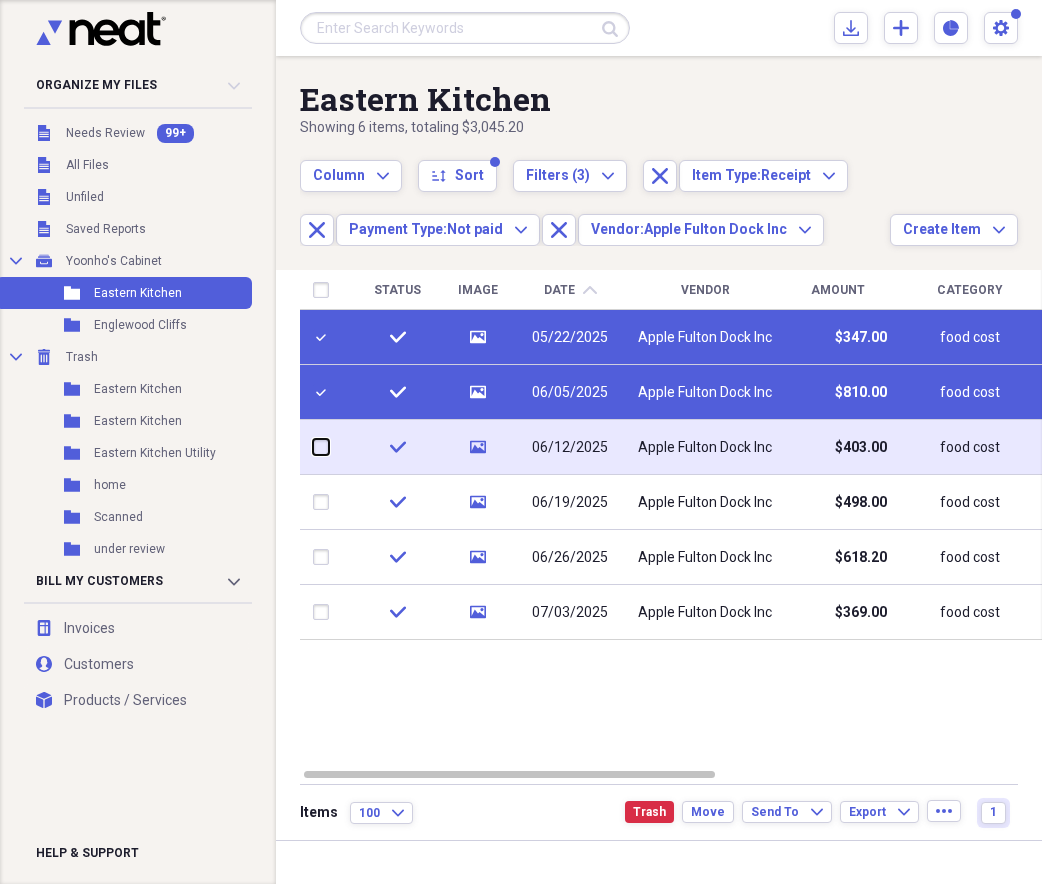click at bounding box center [313, 447] 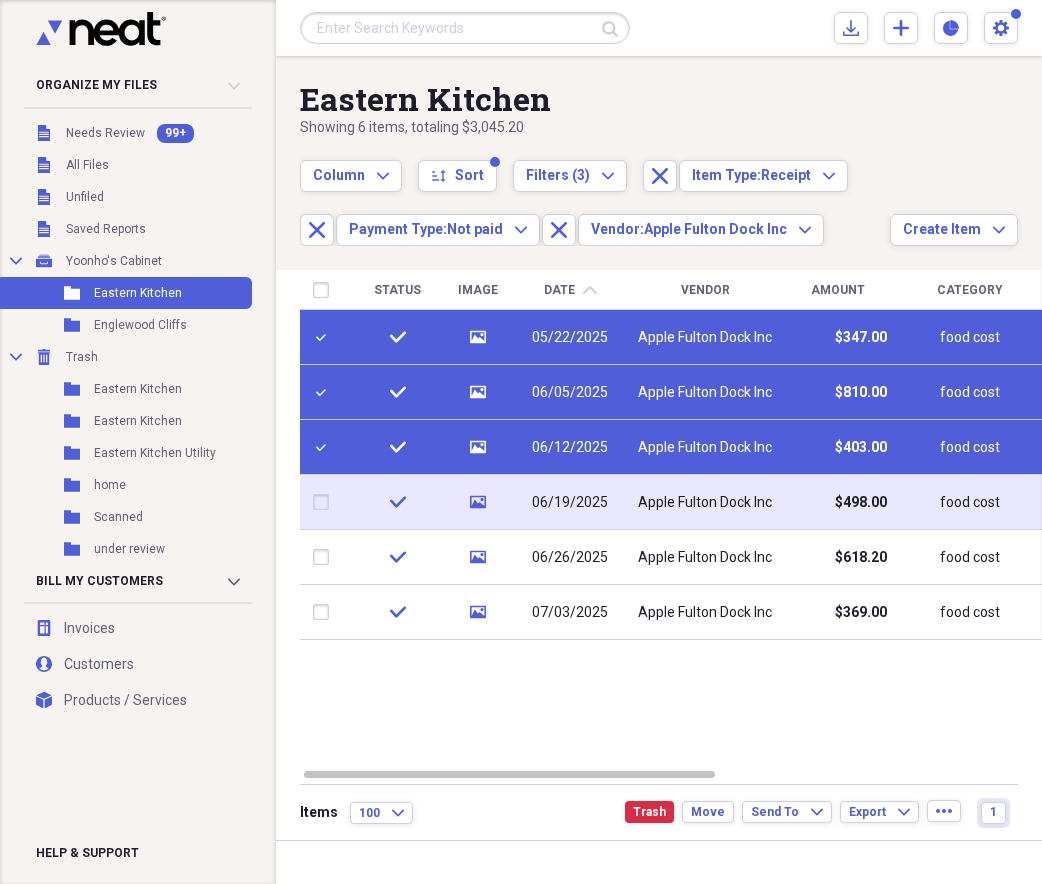 click at bounding box center [325, 502] 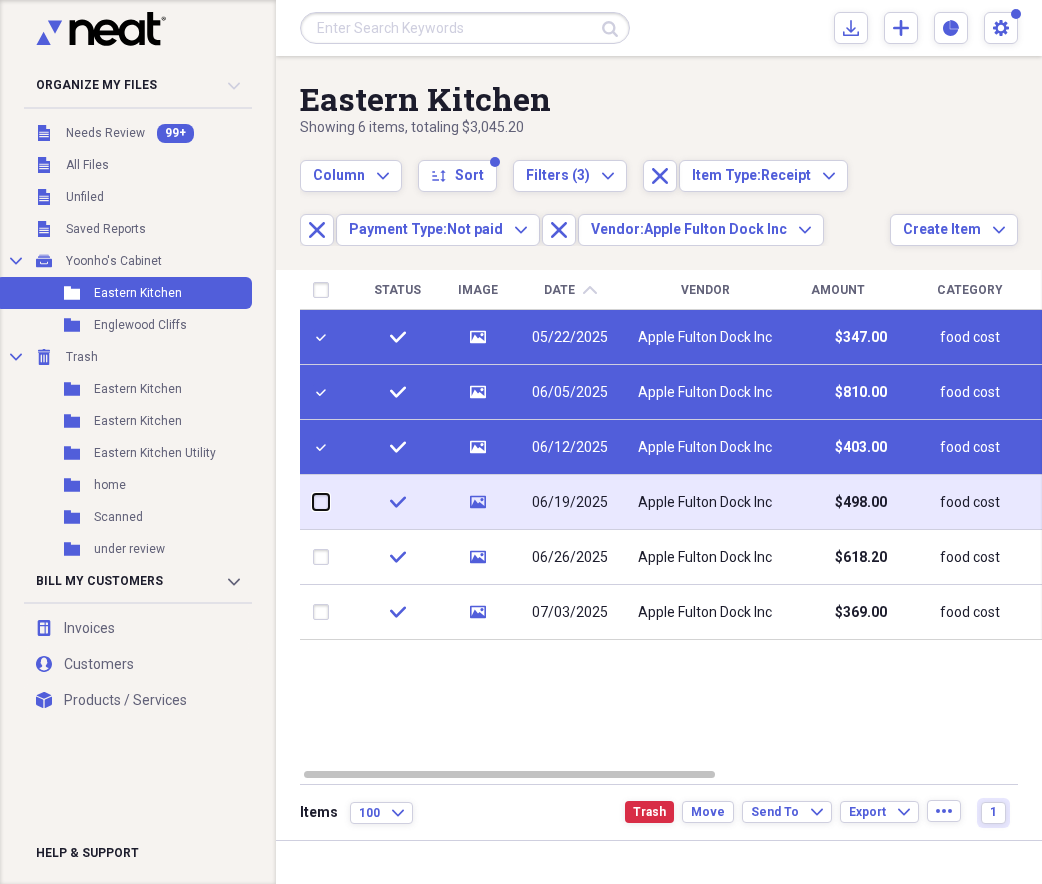 click at bounding box center (313, 502) 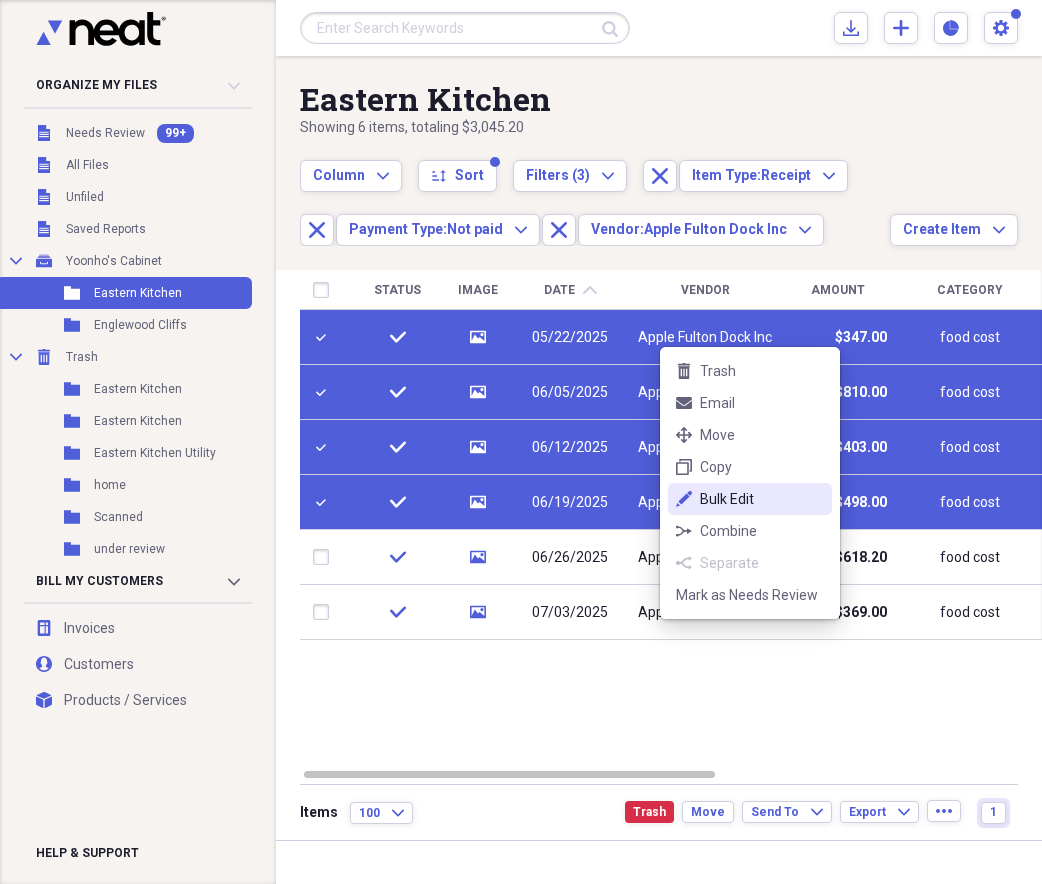 click on "Bulk Edit" at bounding box center (762, 499) 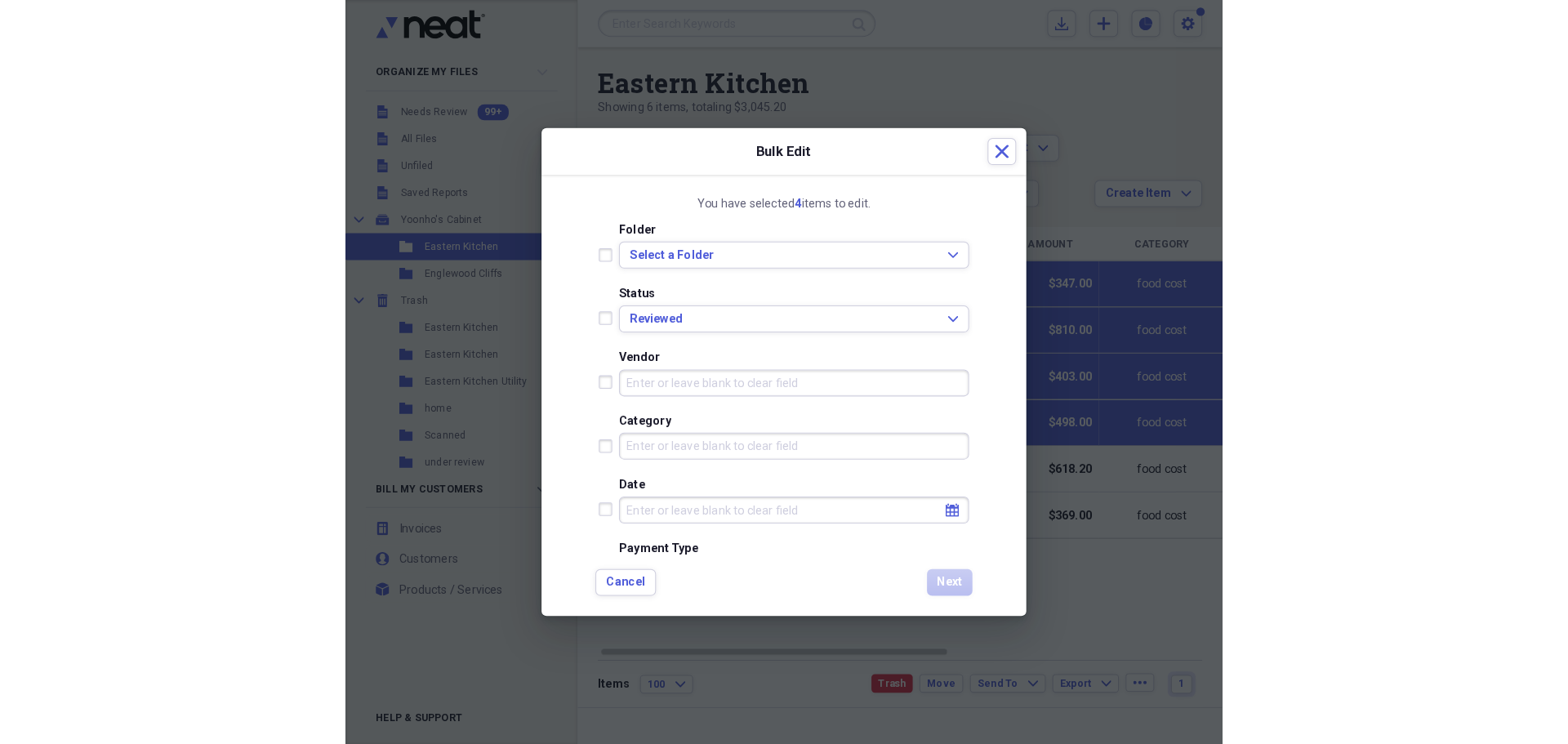 scroll, scrollTop: 272, scrollLeft: 0, axis: vertical 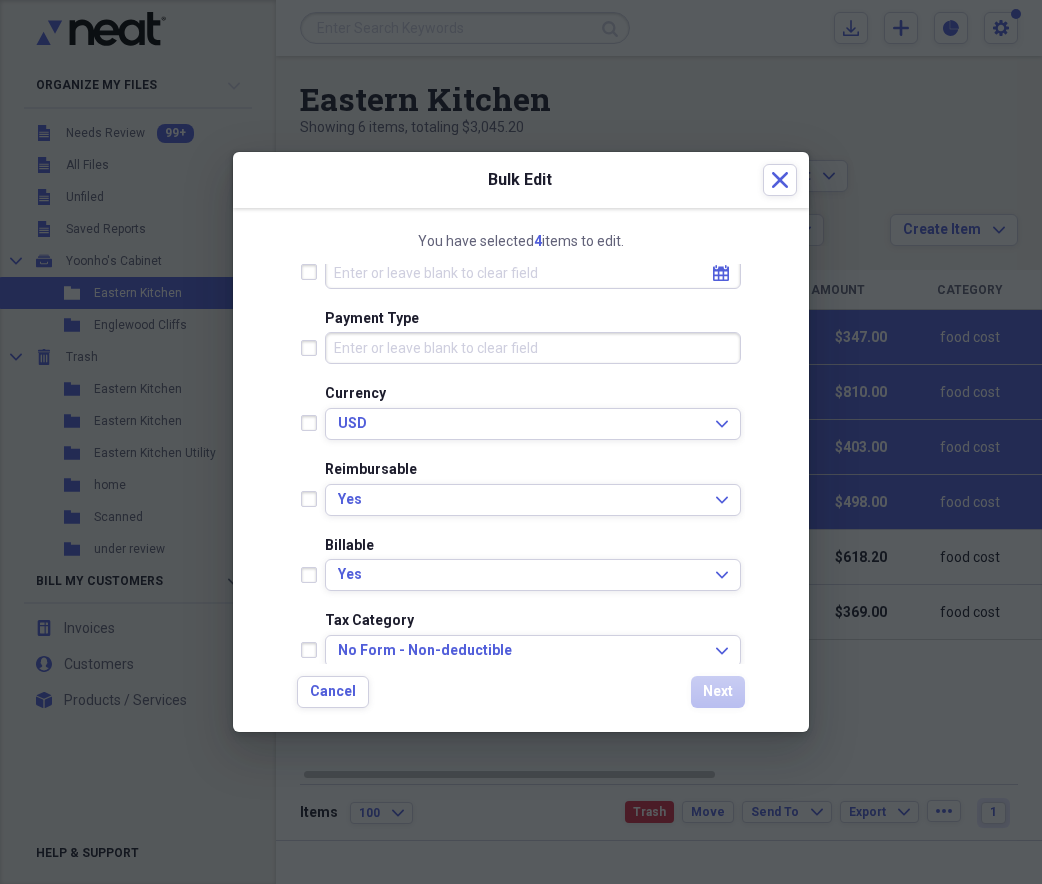 click on "Payment Type" at bounding box center (533, 348) 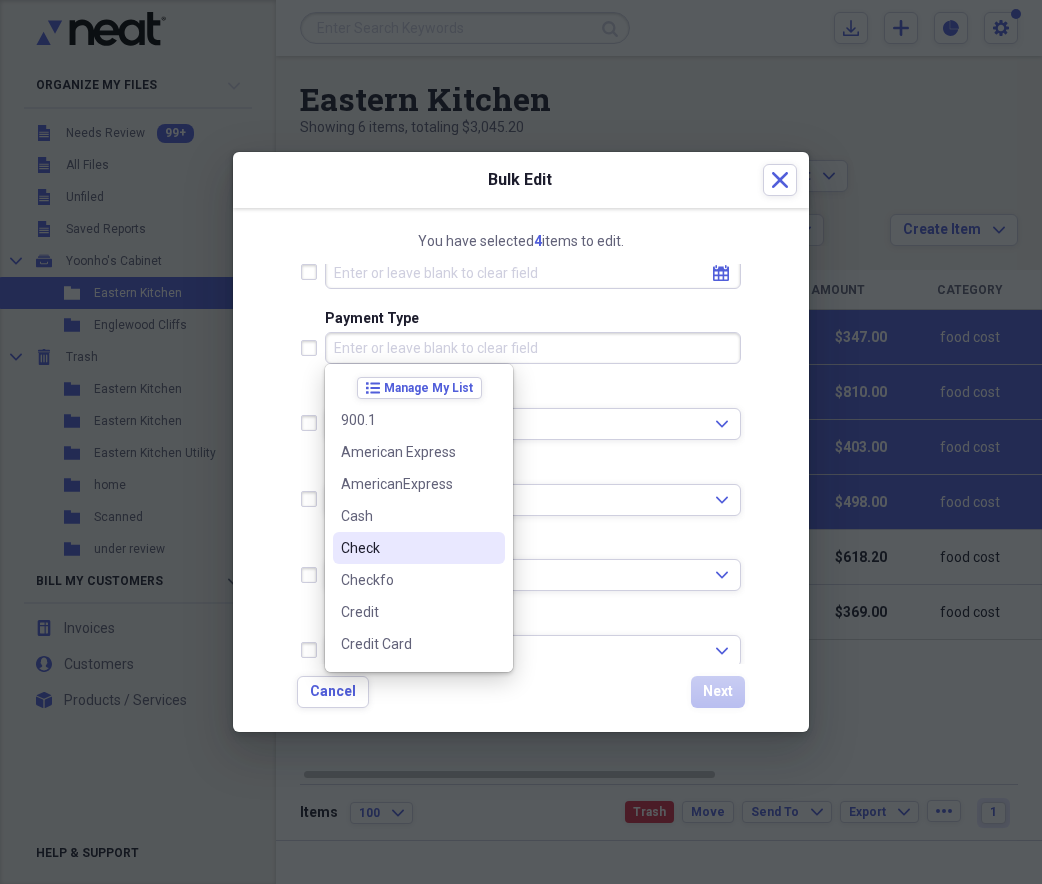 click on "Check" at bounding box center [407, 548] 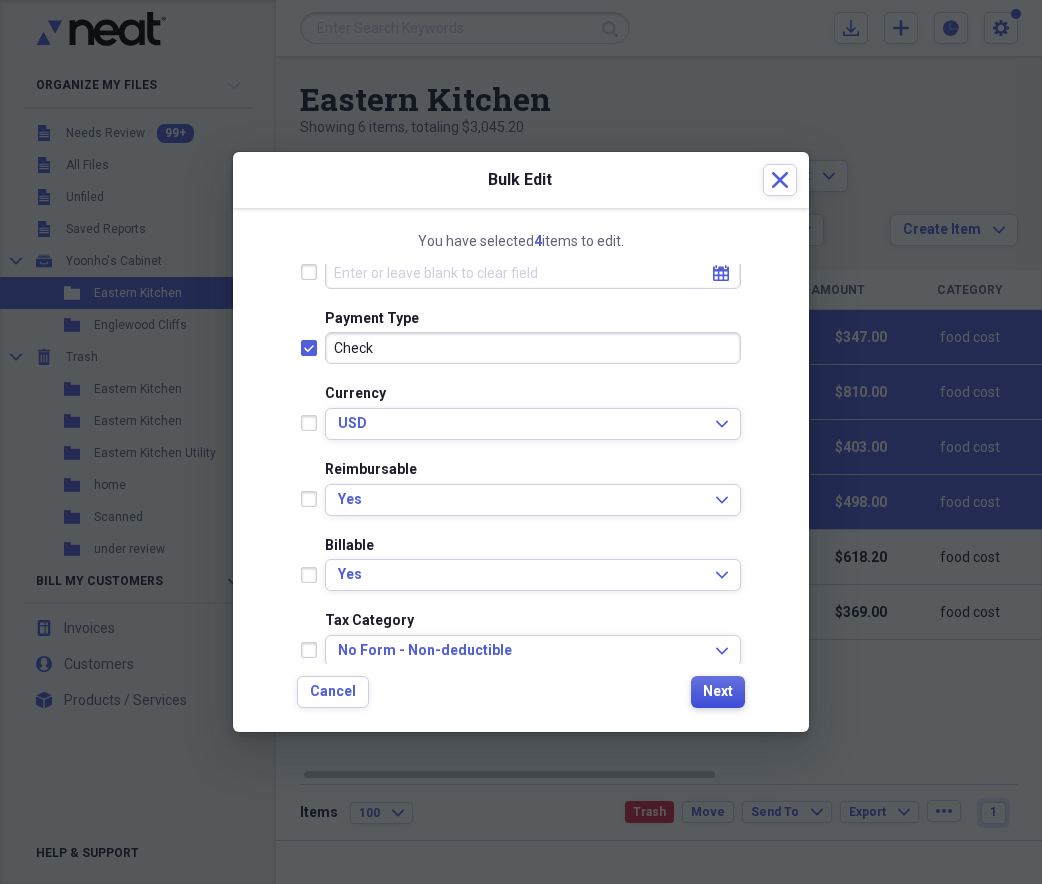 click on "Next" at bounding box center (718, 692) 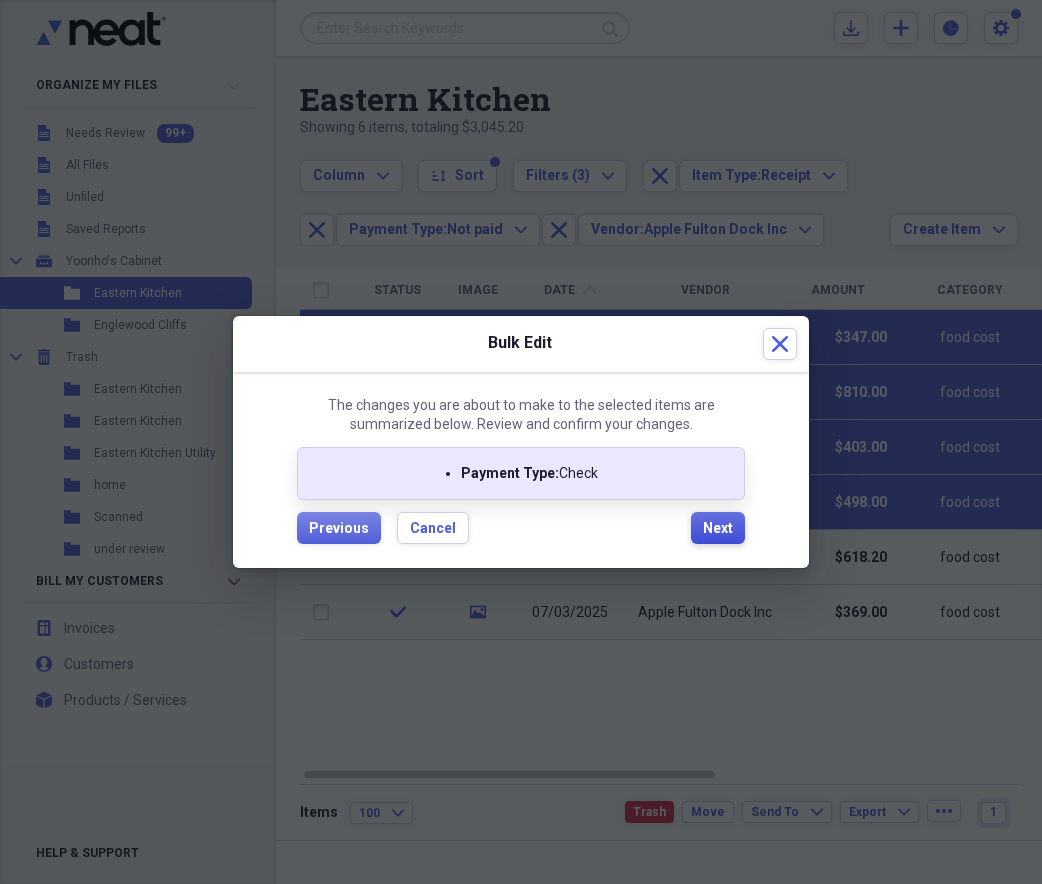 click on "Next" at bounding box center [718, 529] 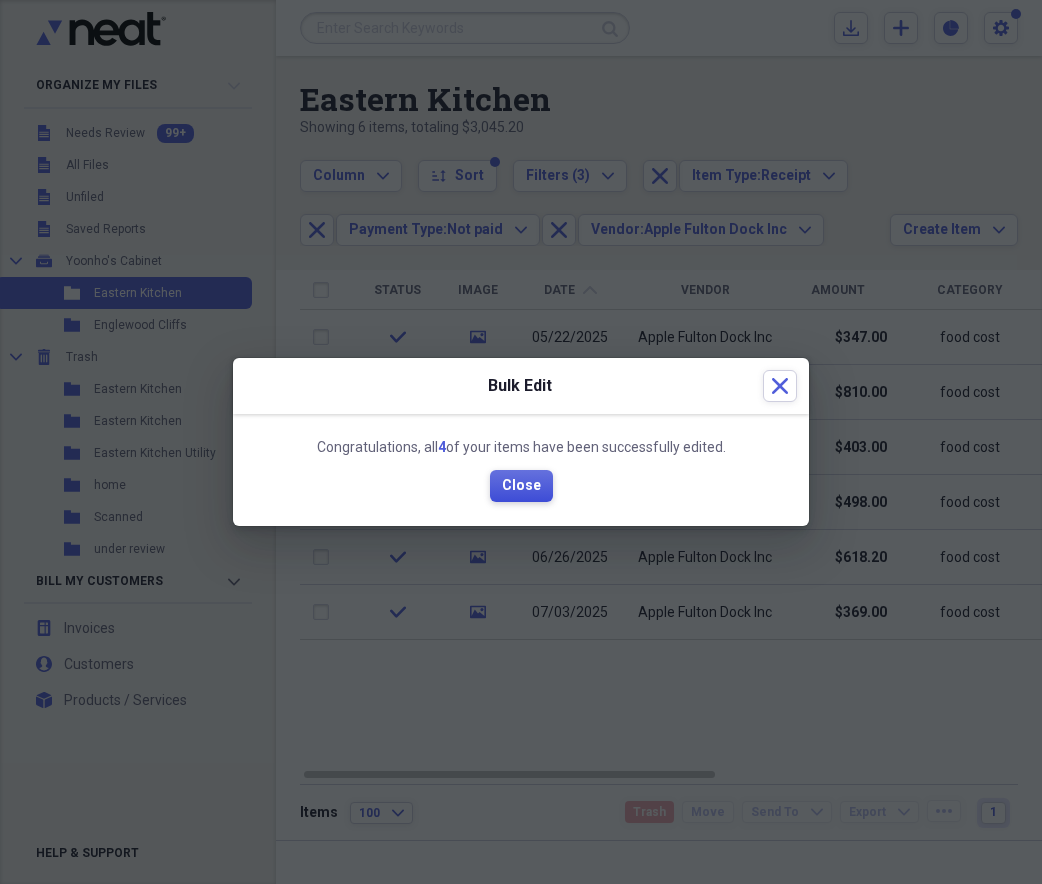 click on "Close" at bounding box center [521, 486] 